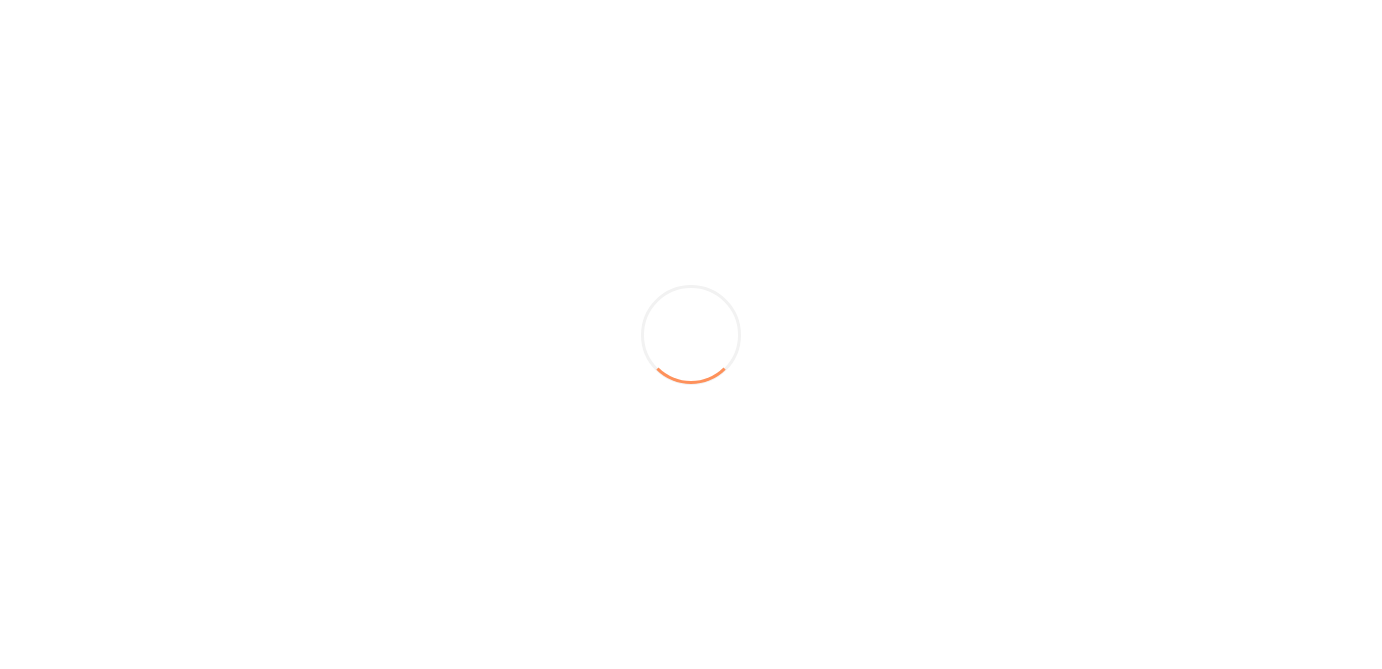 scroll, scrollTop: 0, scrollLeft: 0, axis: both 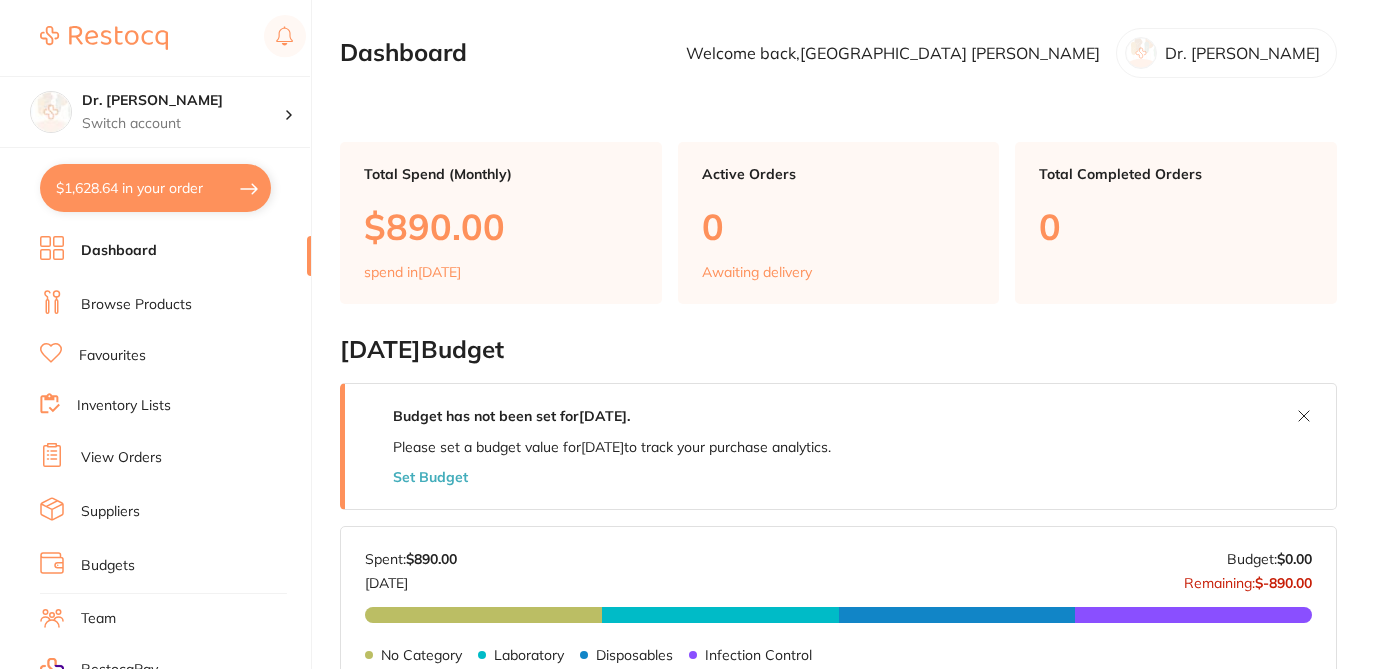 checkbox on "false" 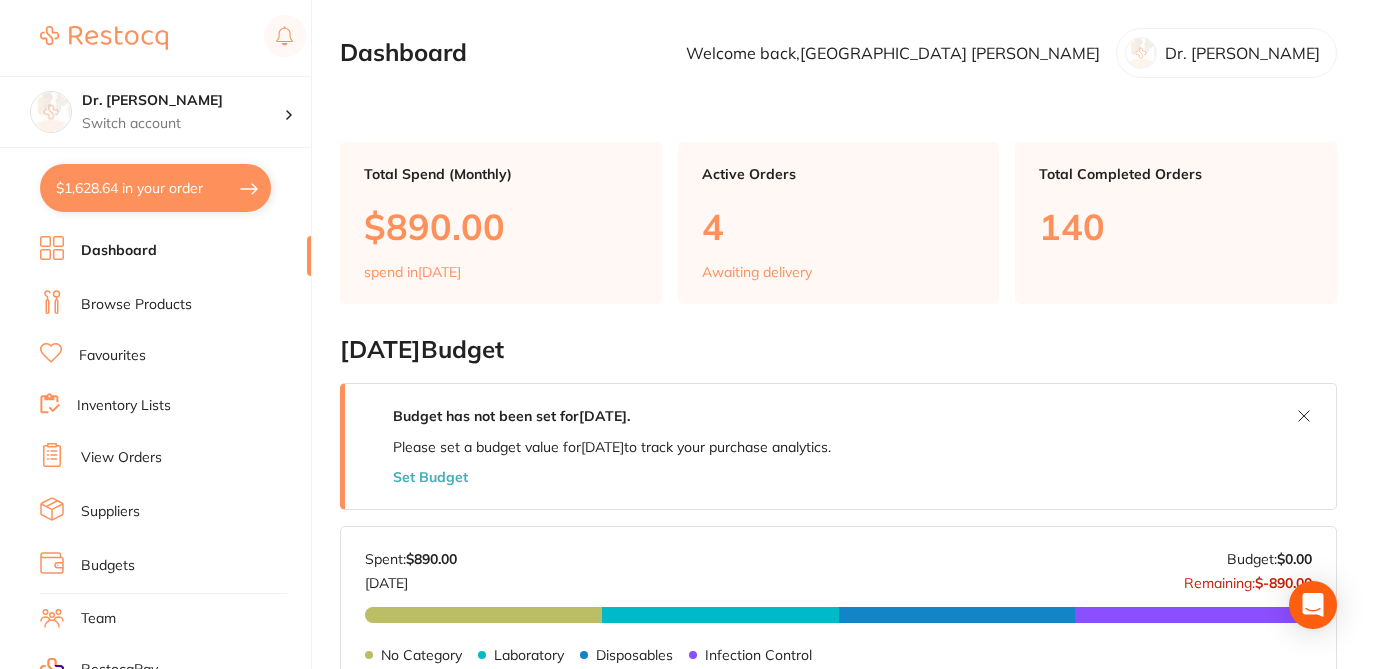 click on "View Orders" at bounding box center (121, 458) 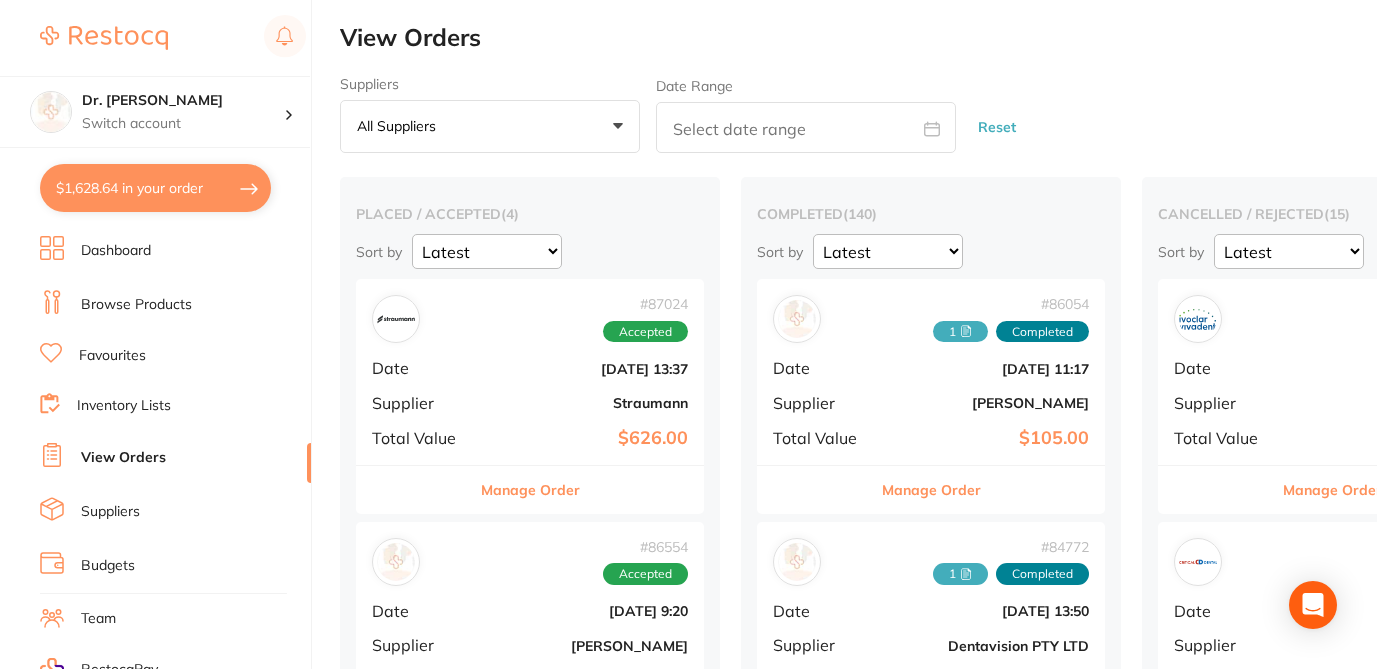 click on "All suppliers +0" at bounding box center [490, 127] 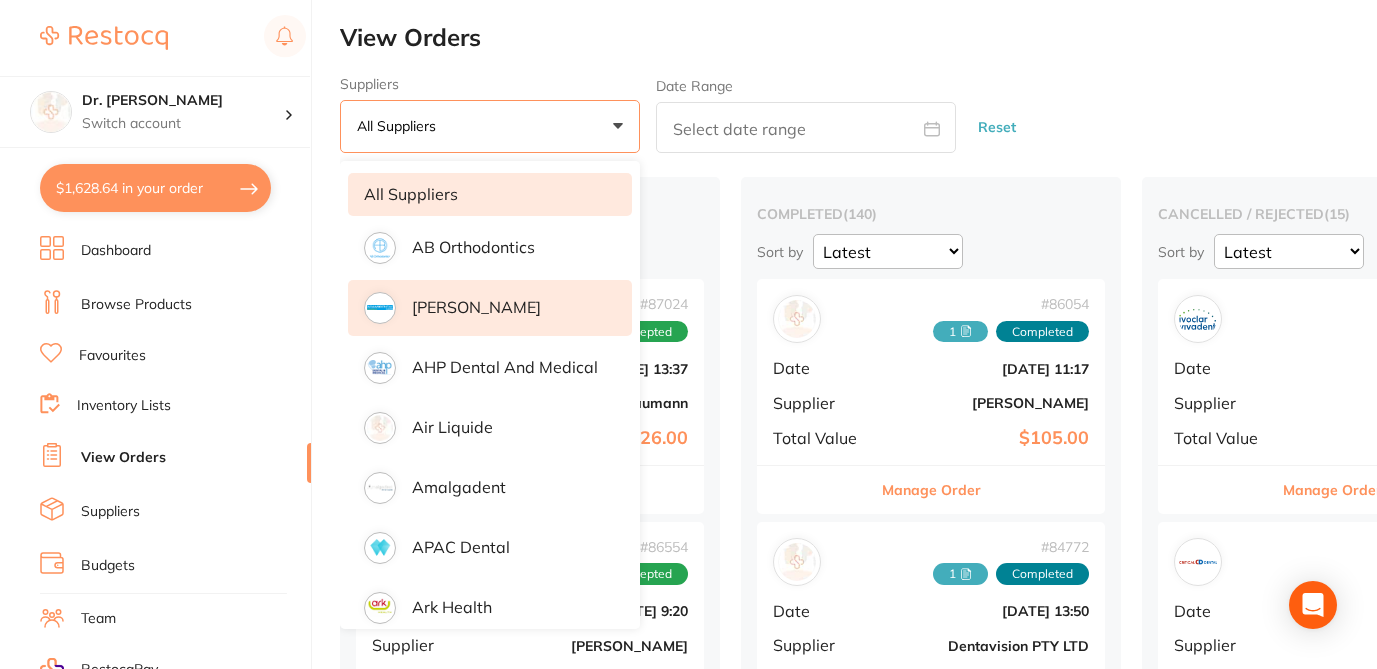 click on "[PERSON_NAME]" at bounding box center (476, 307) 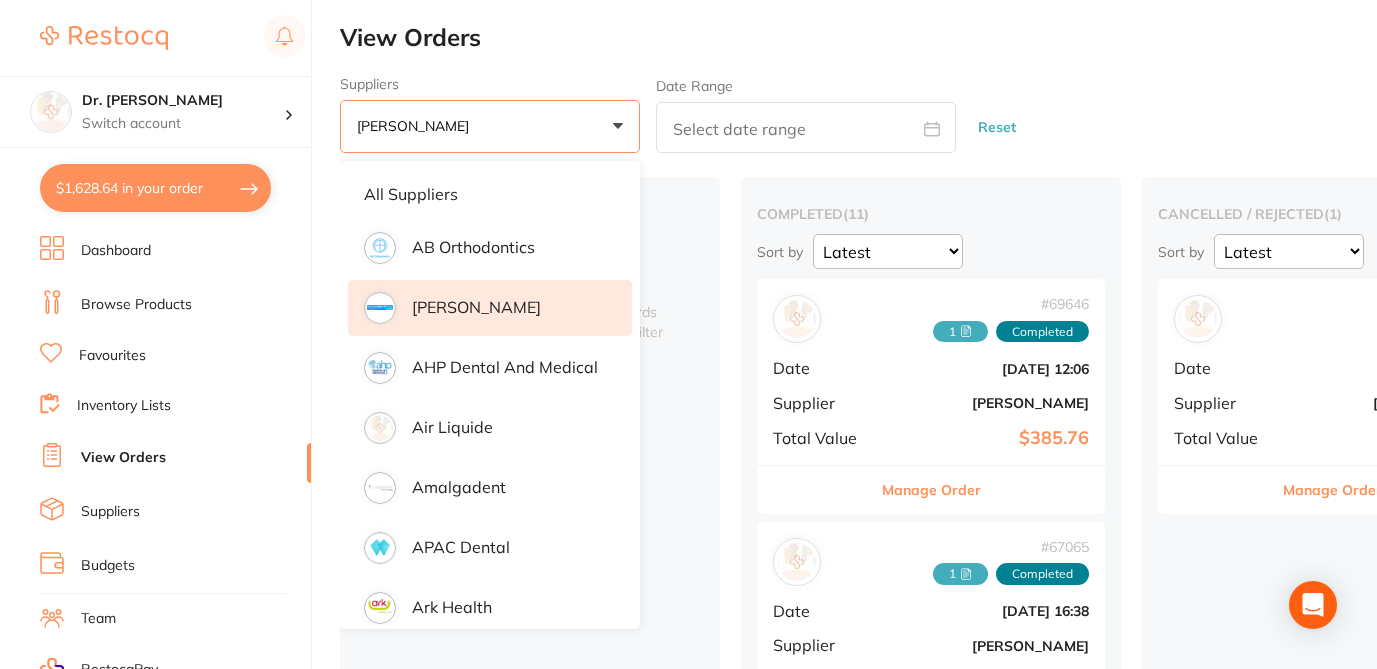 click on "Suppliers [PERSON_NAME] +0 All suppliers AB Orthodontics [PERSON_NAME] Dental AHP Dental and [MEDICAL_DATA] Liquide  Amalgadent APAC Dental Ark Health BioMeDent Pty Ltd CareDent	 CDS Dental Critical Dental DENSOL Dental Practice Supplies Dental Zone Dentavision PTY LTD Dentsply Sirona Erkodent [PERSON_NAME] Dental FabDent	Products and Services Geistlich Go Dental NSW	 Gunz Dental Pty Ltd Healthware [GEOGRAPHIC_DATA] [PERSON_NAME] [PERSON_NAME] HIT Dental & Medical Supplies Horseley Dental Supplies Pty Ltd Independent Dental Iso Diamant	 Ivoclar Vivadent [PERSON_NAME] Leepac Medical and Dental [PERSON_NAME] International Macono Ortho Lab		 Main Orthodontics Matrixdental Mayfair Dental Supplies MDS Dental Medi-Dent Pty Ltd Megagen Implant Nobel Biocare Numedical Orien dental Origin Dental Ozdent Quovo Raypurt Dental RiDental [PERSON_NAME] dental Solventum Southern Dental Pty Ltd Southern Implant	 Straumann Ultimate Dental Supplies [PERSON_NAME] Medical	 VP Dental & Medical Supplies Zim Vie Dental	 Date Range     Reset" at bounding box center (858, 115) 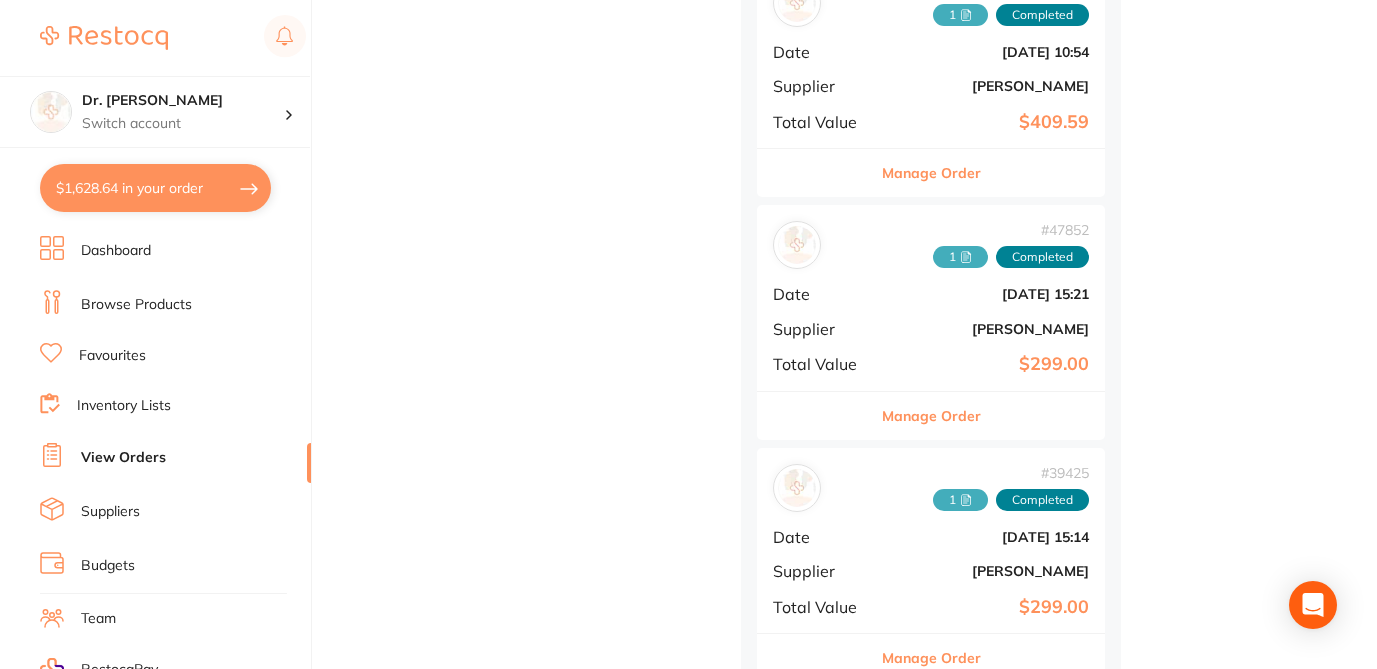 scroll, scrollTop: 2305, scrollLeft: 0, axis: vertical 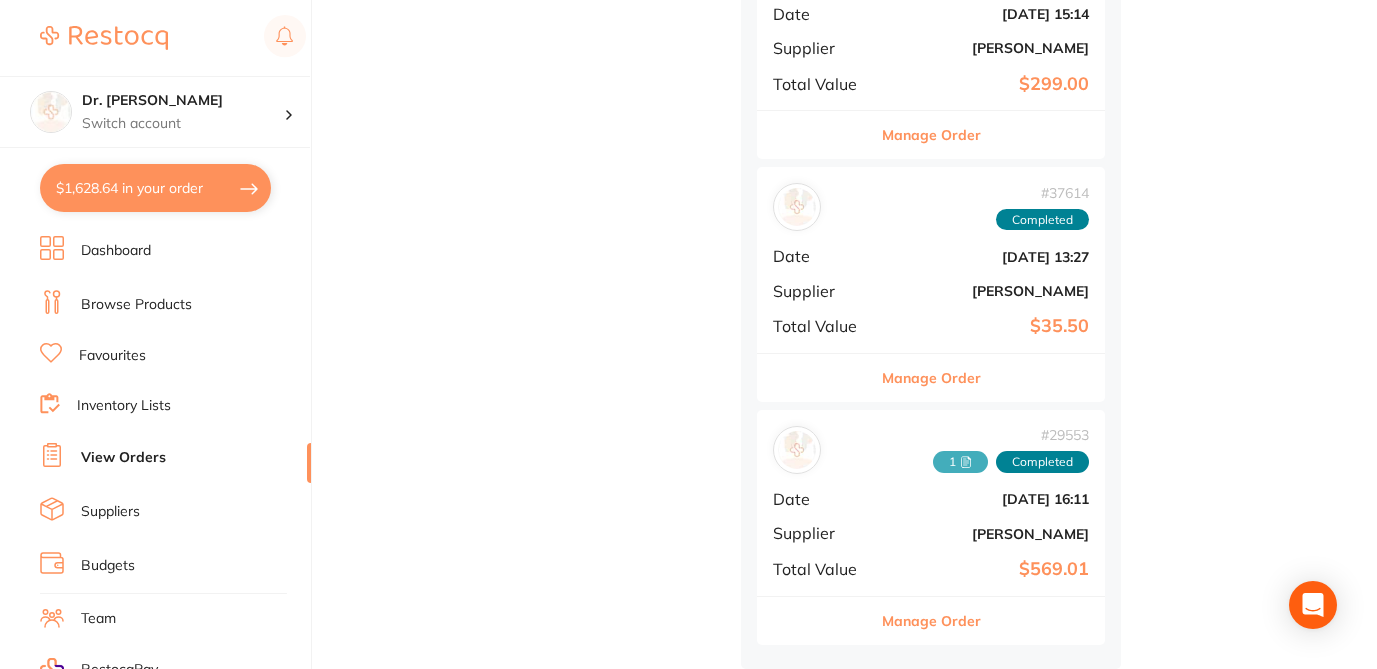 click on "Manage Order" at bounding box center (931, 621) 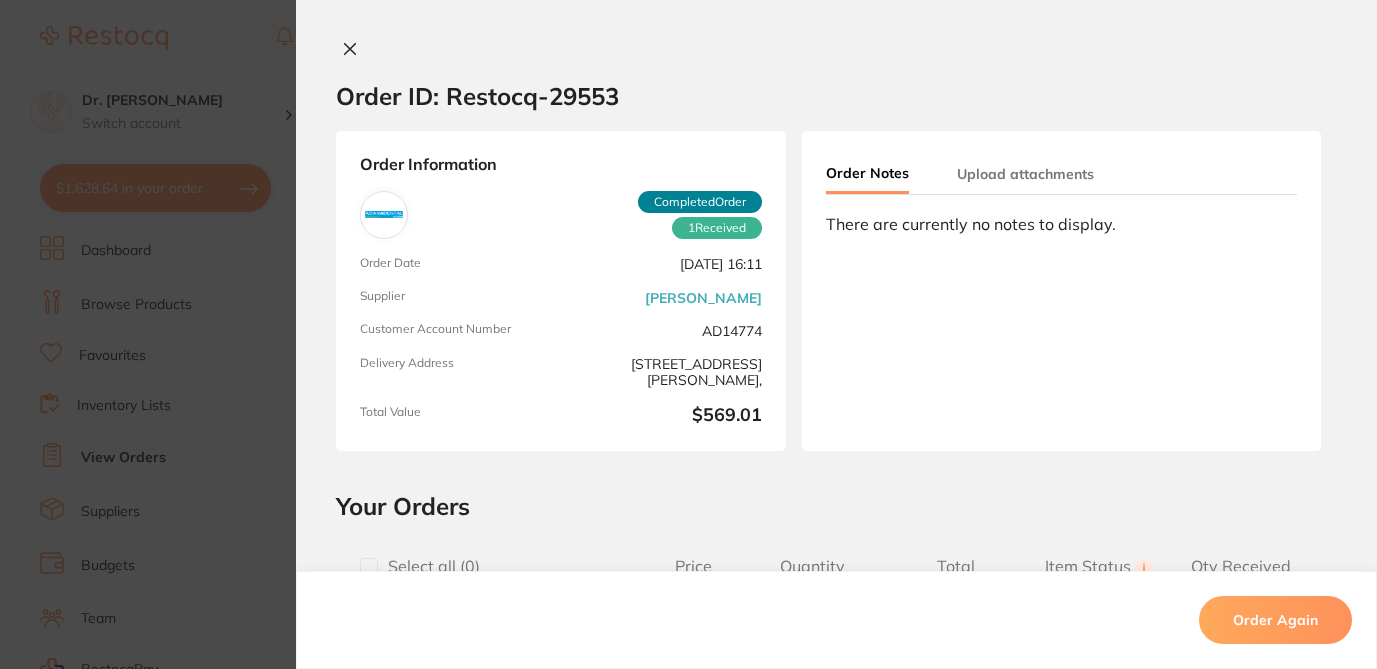 click on "Your Orders" at bounding box center (836, 506) 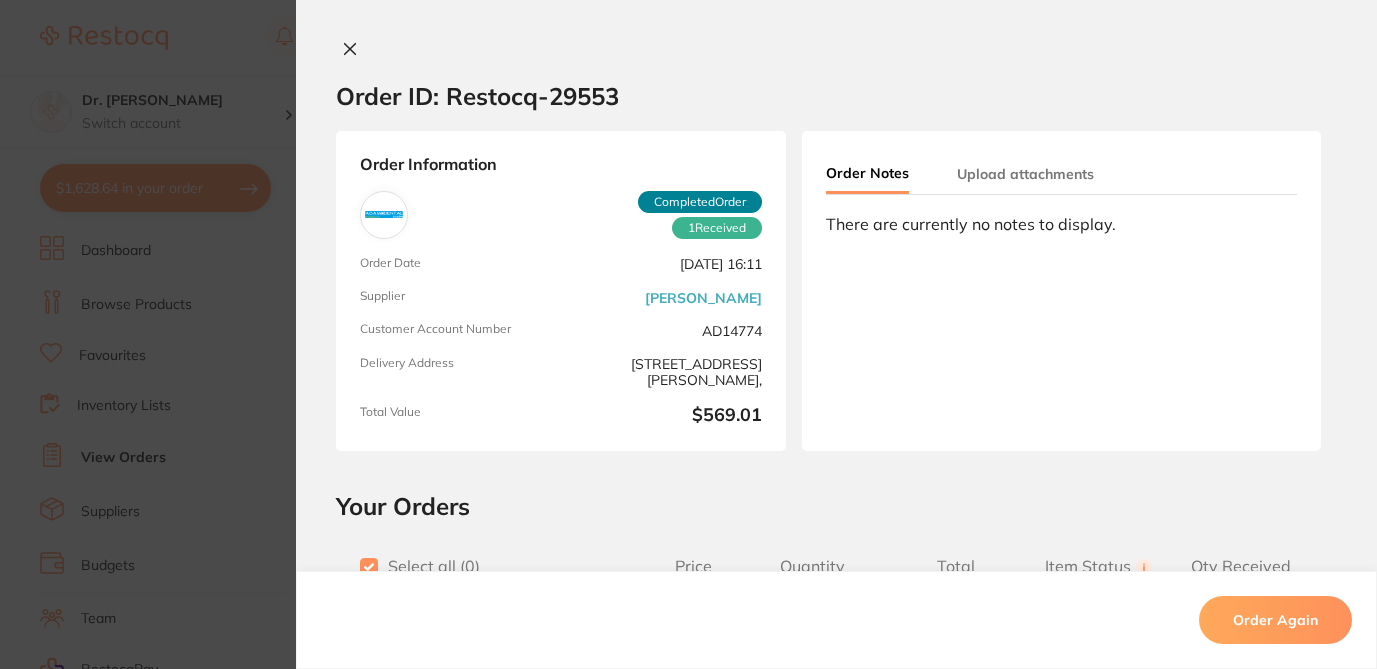 checkbox on "true" 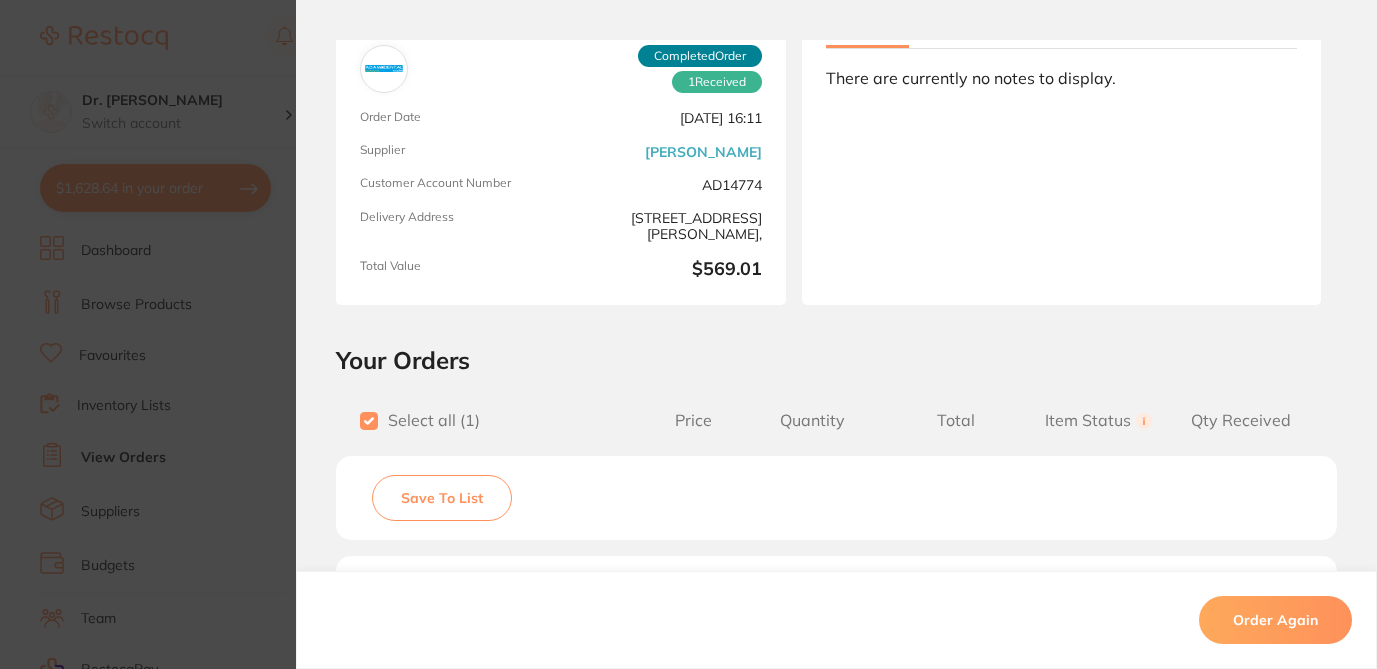 scroll, scrollTop: 145, scrollLeft: 0, axis: vertical 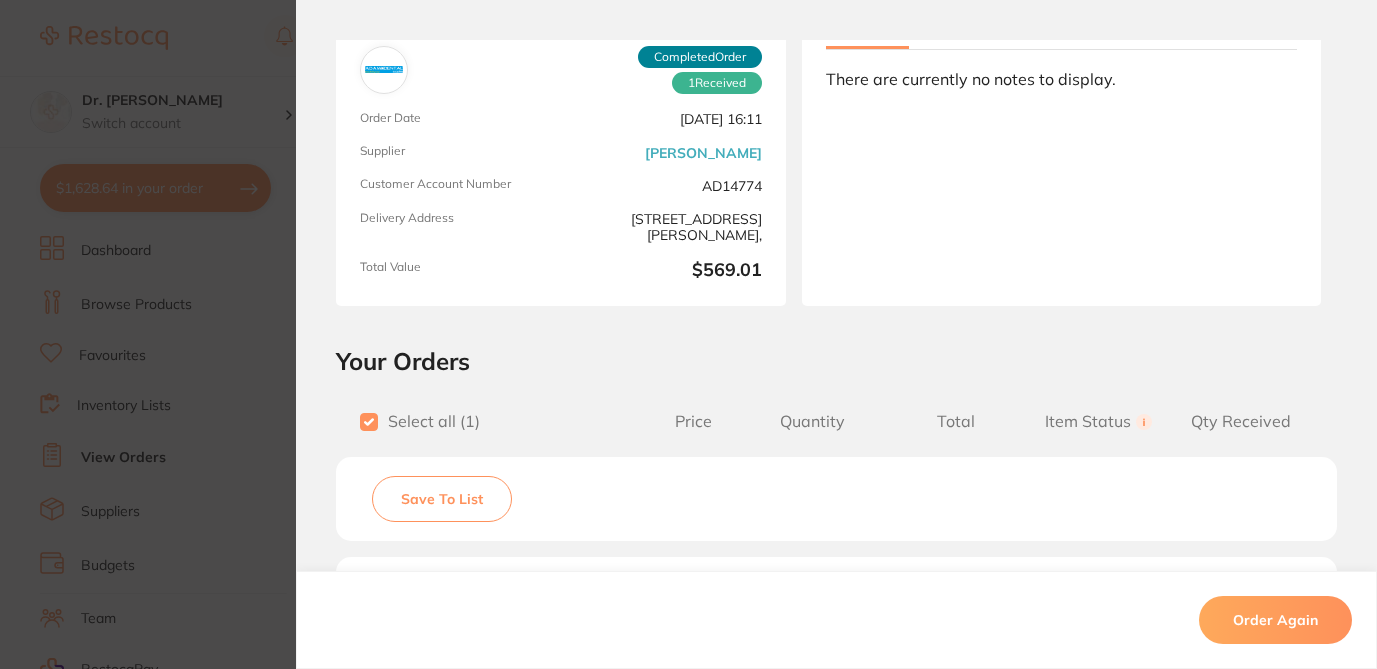 click on "Save To List" at bounding box center [442, 499] 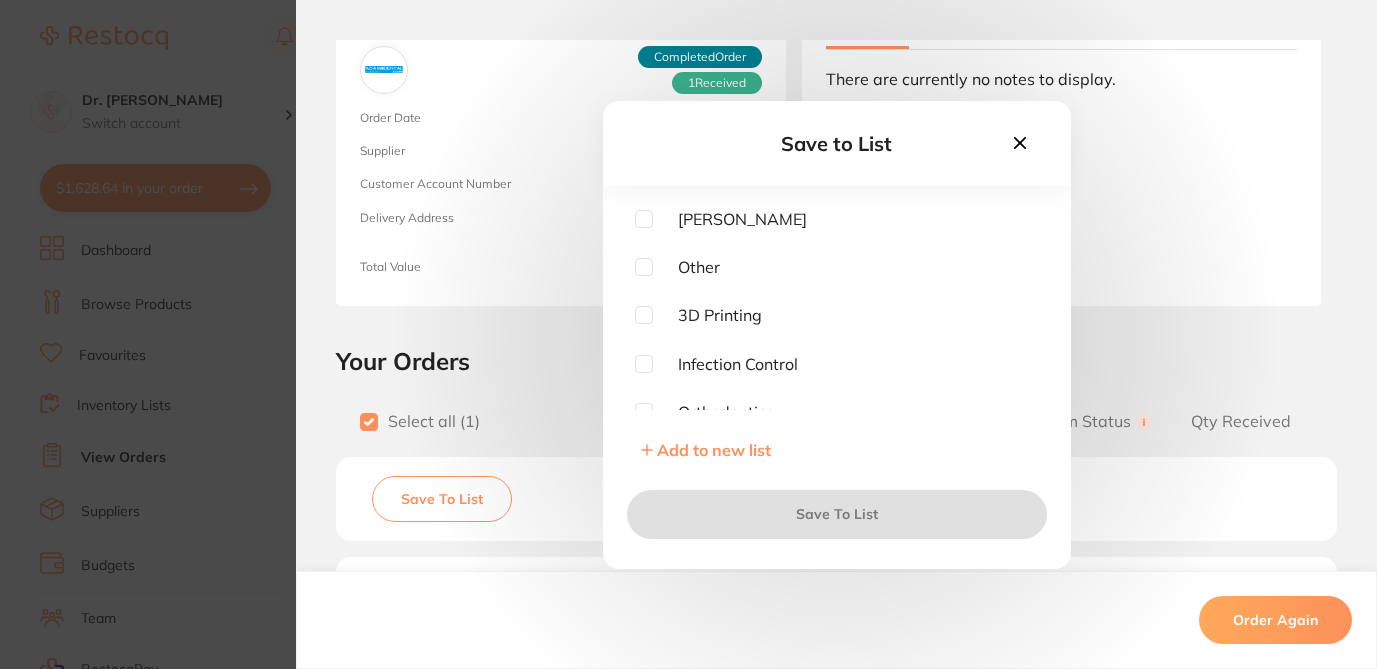 click at bounding box center [644, 219] 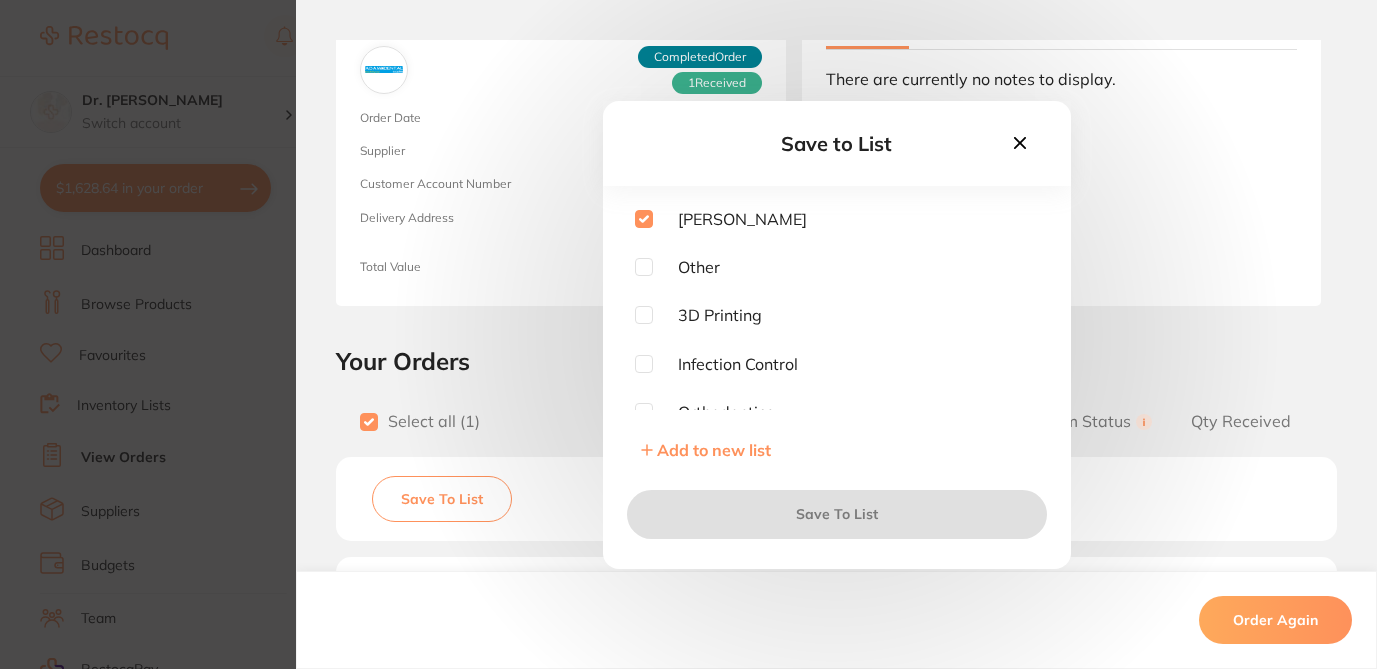 checkbox on "true" 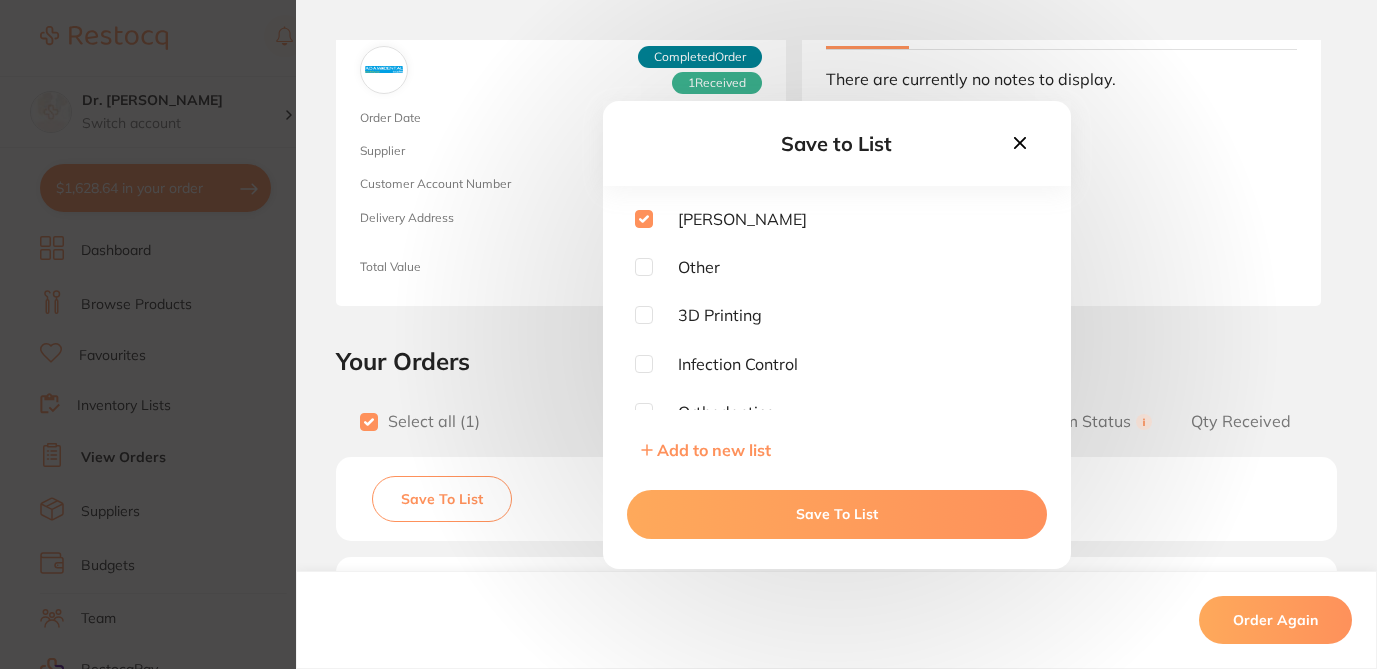 click on "Save To List" at bounding box center (837, 514) 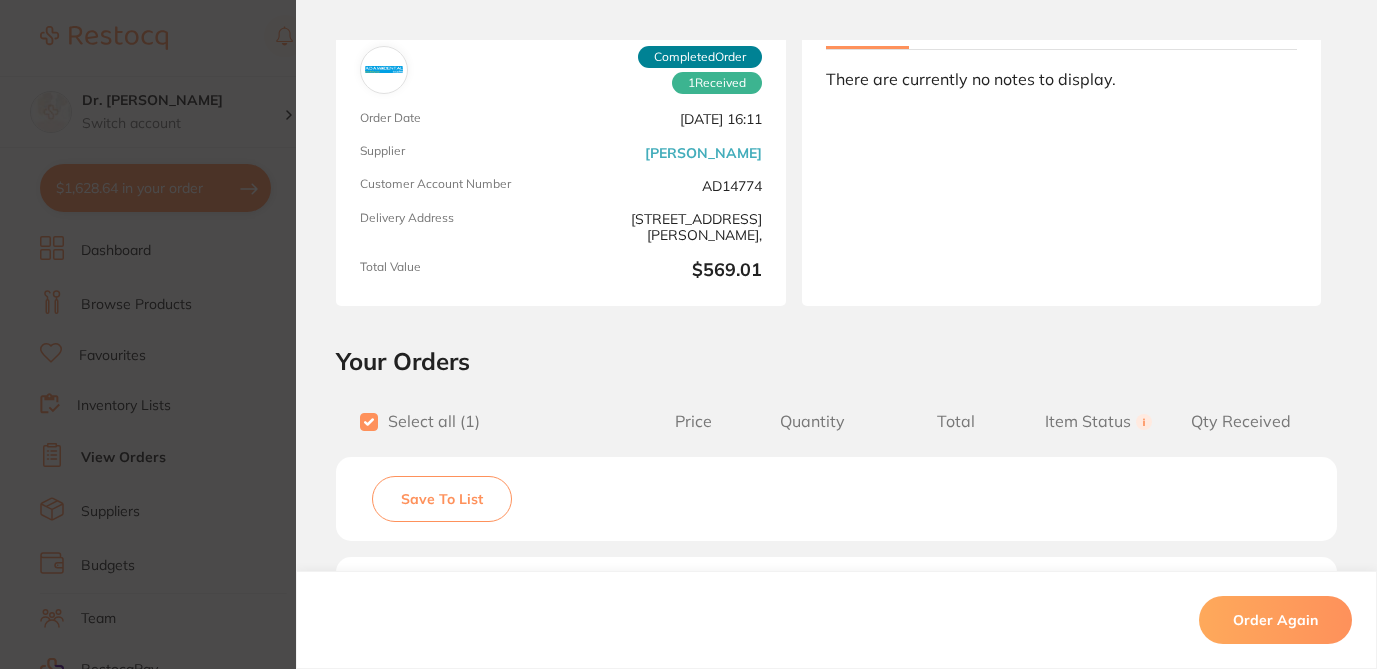 click on "Order ID: Restocq- 29553   Order Information   1  Received Completed  Order Order Date [DATE] 16:11 Supplier [PERSON_NAME]   Customer Account Number AD14774 Delivery Address [STREET_ADDRESS][PERSON_NAME],  Total Value $569.01 Order Notes Upload attachments There are currently no notes to display. Your Orders   Select all ( 1 ) Price Quantity Total Item Status   You can use this feature to track items that you have received and those that are on backorder Qty Received Save To List Opalescence PF Whitening 10% Refill Reg   Product    Code:  UDT5396     $258.64 2 $517.28 Received Received Back Order Opalescence PF Whitening 10% Refill Reg Product    Code:  UDT5396 $258.64 Quantity:  2 Status:   Received Received Back Order Quantity Received:  Recipient: Default ( [EMAIL_ADDRESS][DOMAIN_NAME] ) Message:   10.0 % GST Incl. $51.73 Sub Total  Incl. GST  ( 1   Items) $569.01 Order Again" at bounding box center (836, 354) 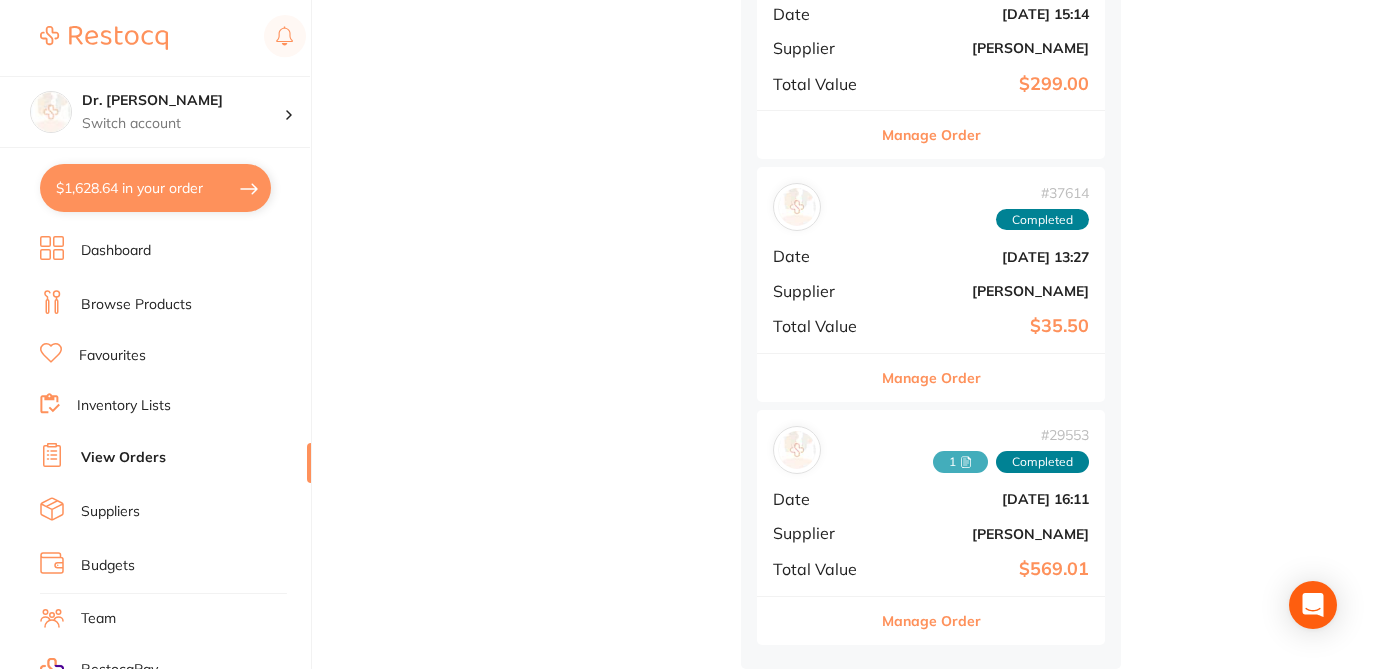 click on "Manage Order" at bounding box center (931, 378) 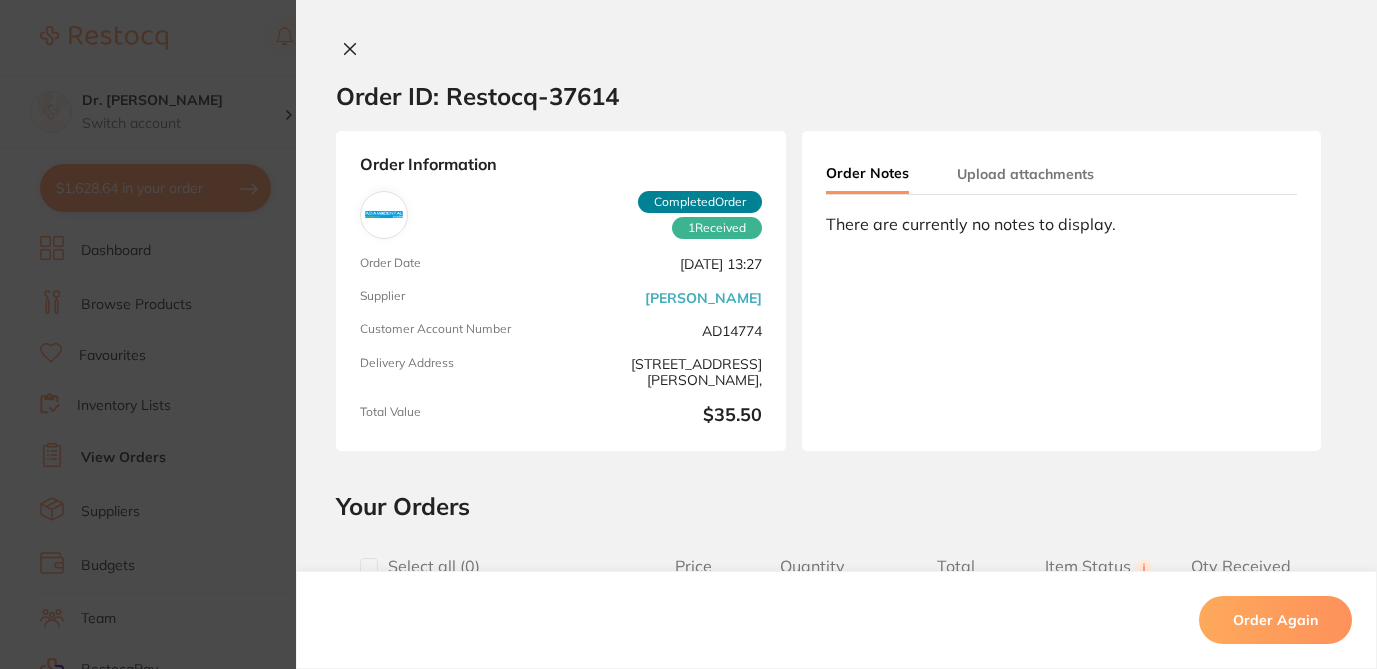 click at bounding box center (369, 567) 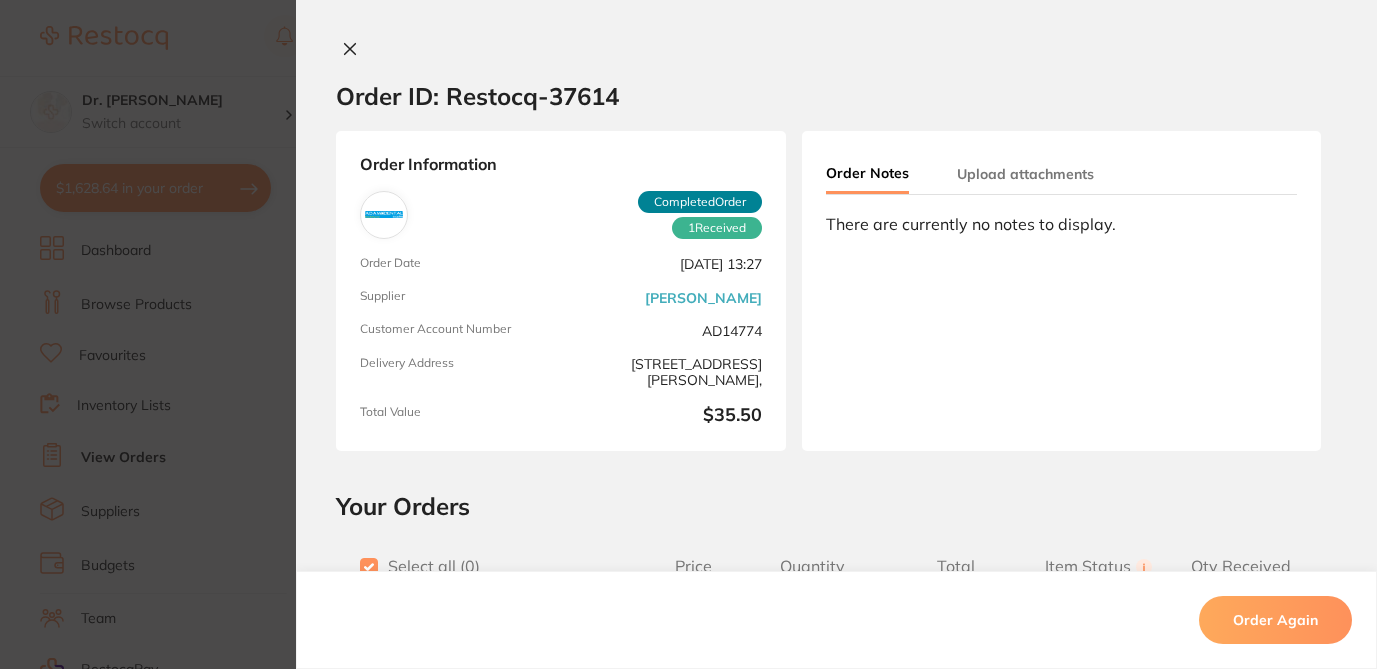 checkbox on "true" 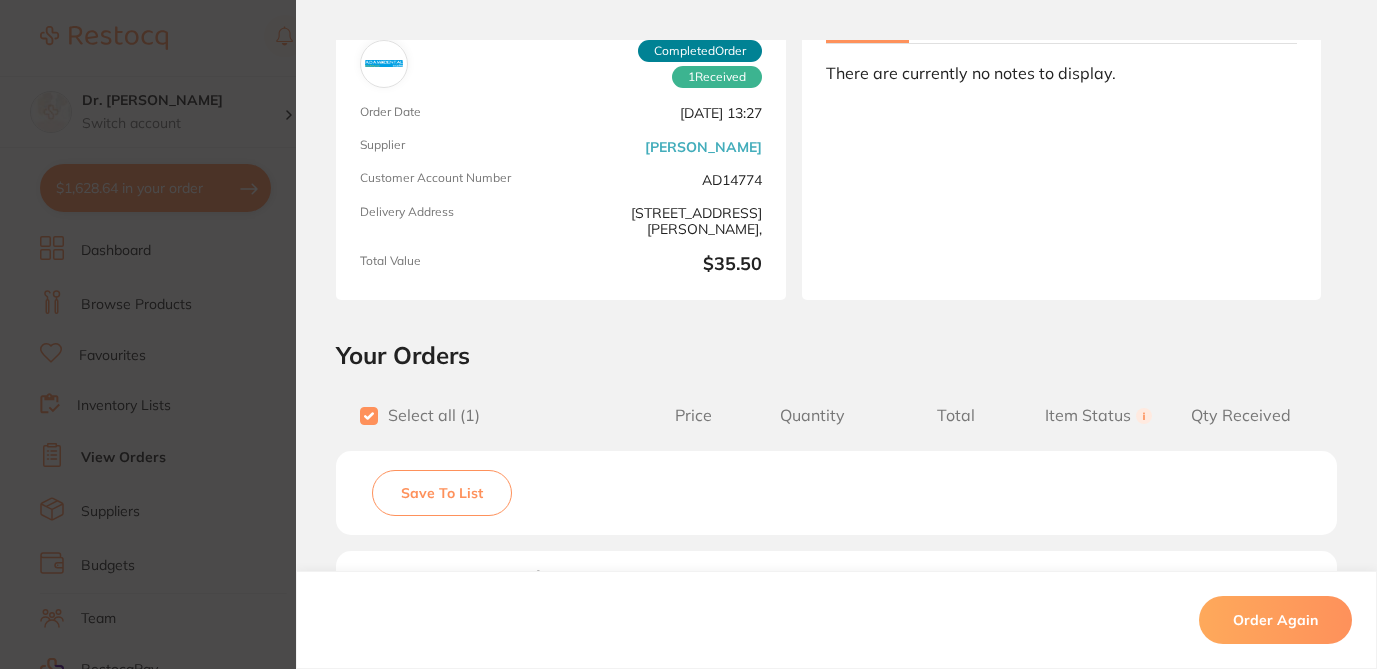 scroll, scrollTop: 160, scrollLeft: 0, axis: vertical 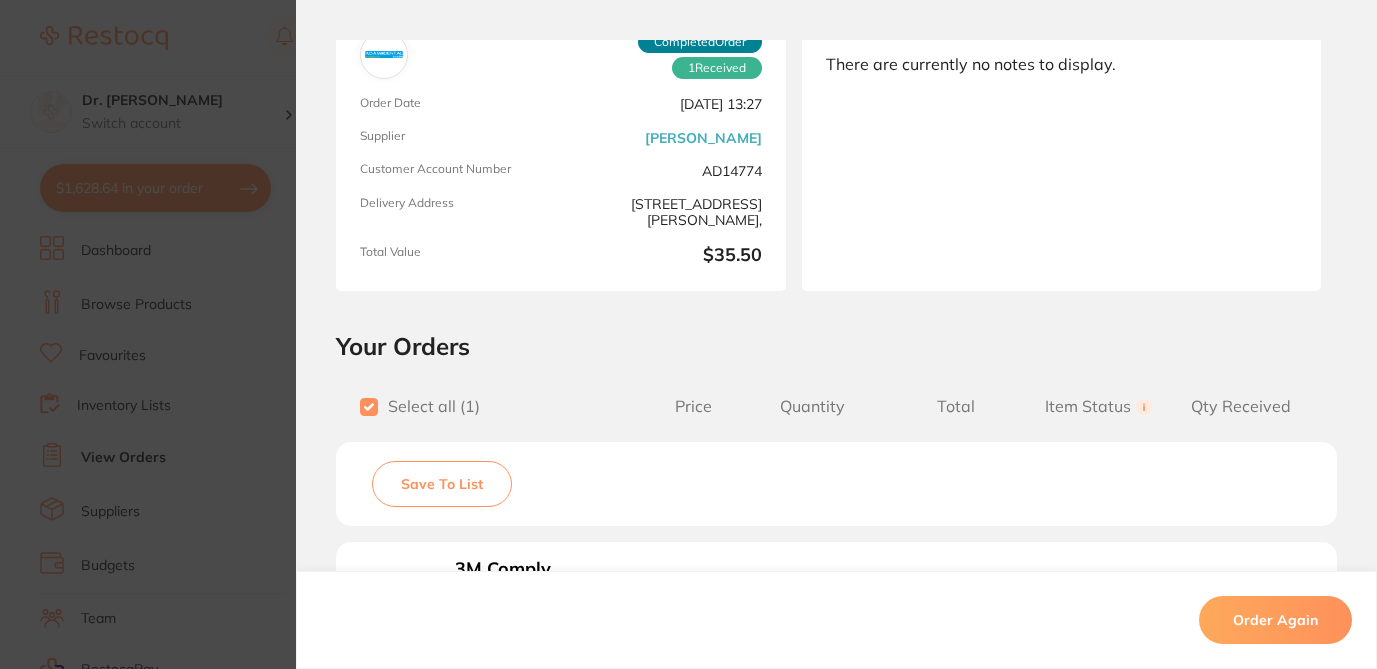 click on "Save To List" at bounding box center (442, 484) 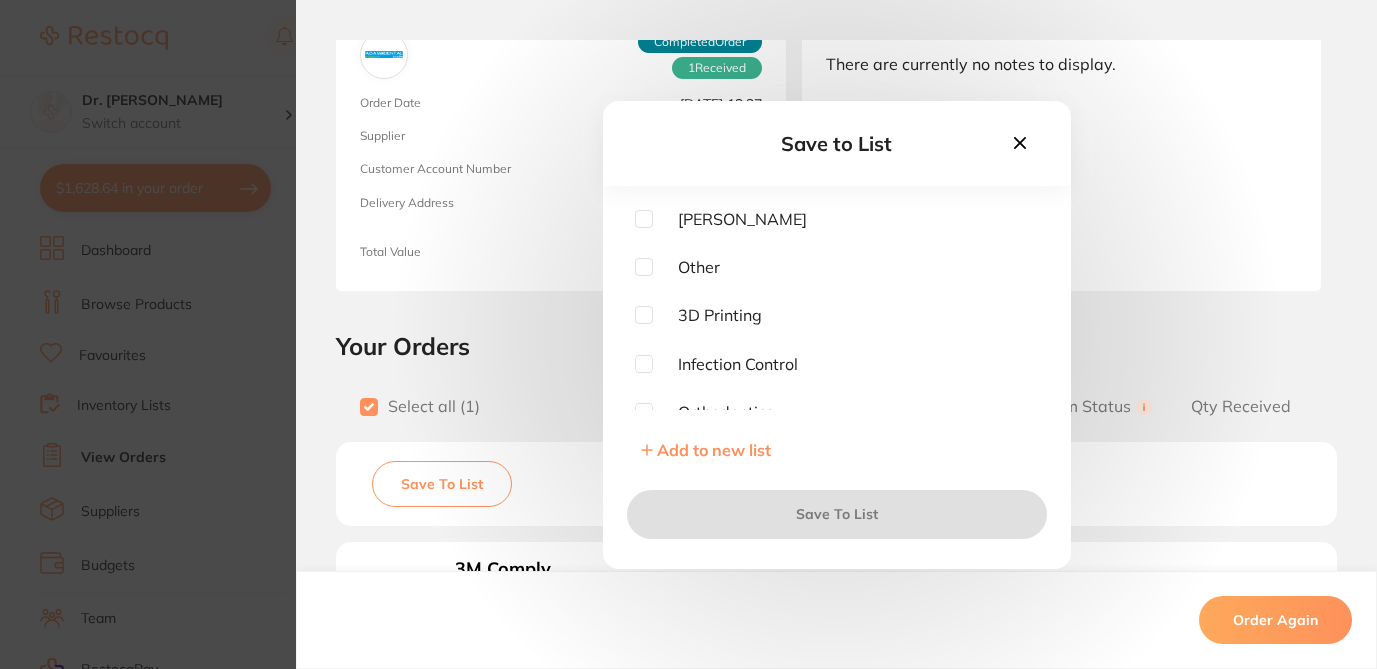 click at bounding box center [644, 219] 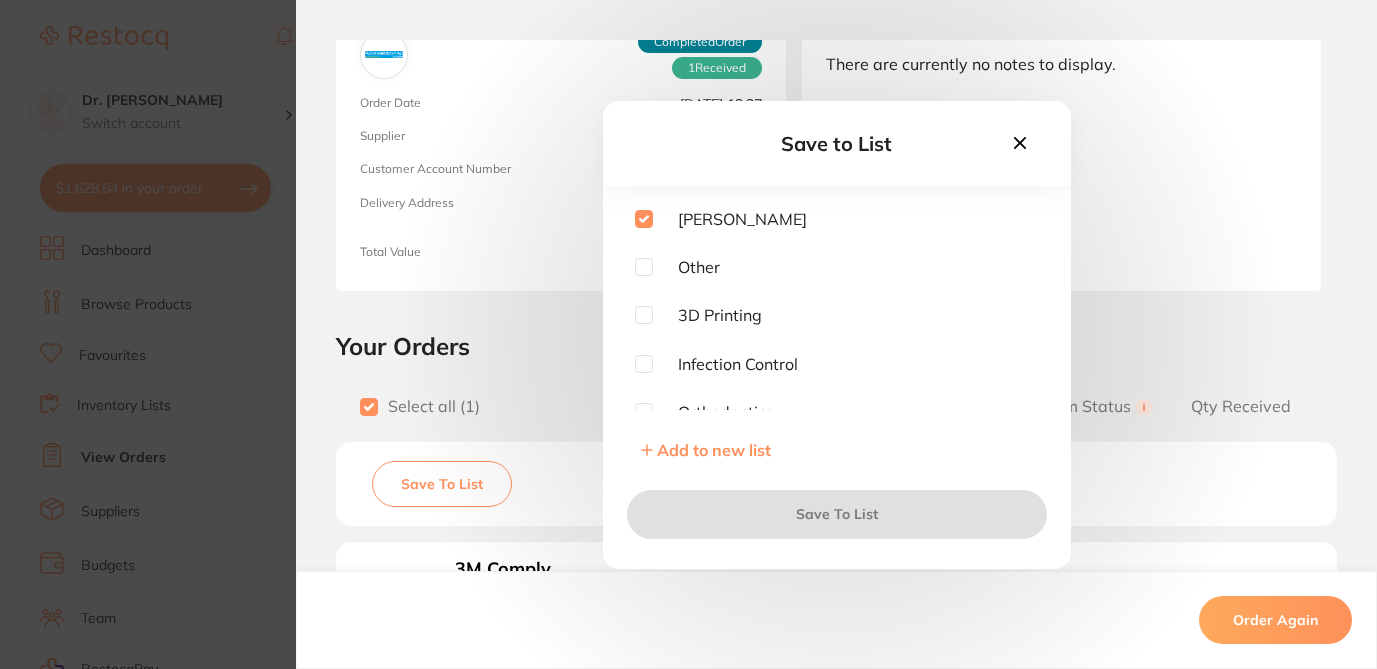 checkbox on "true" 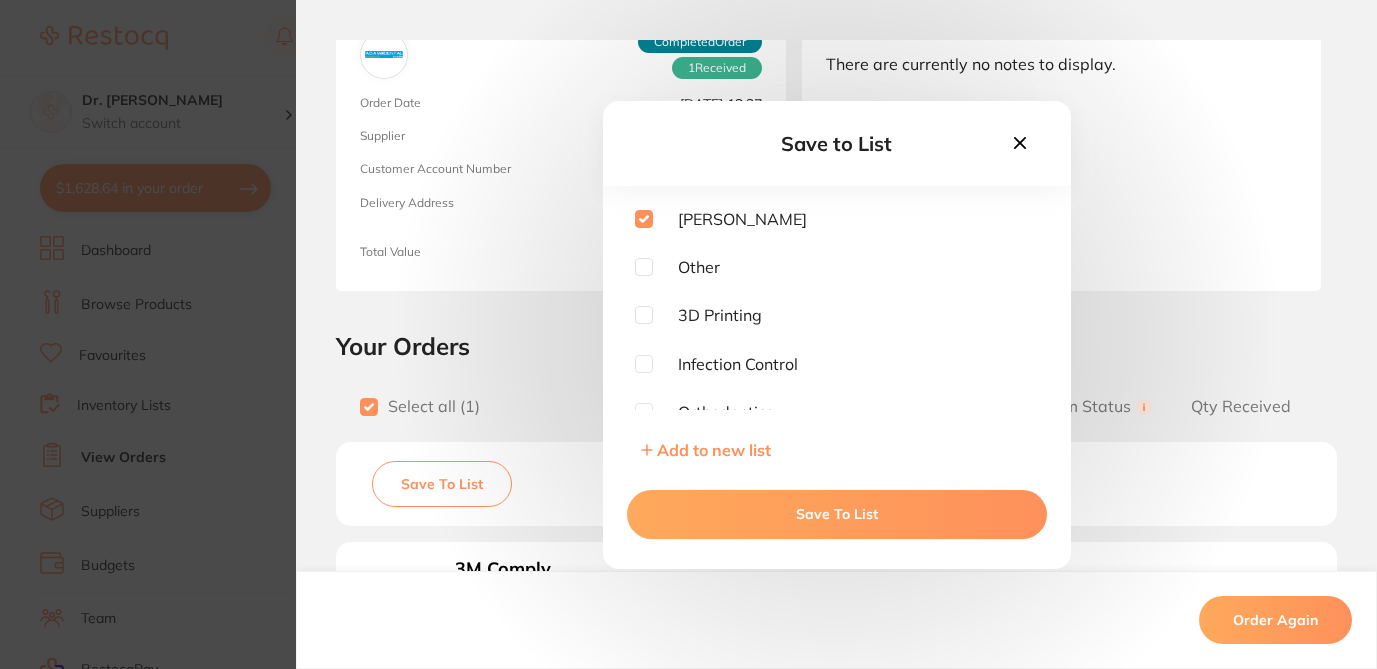 click on "Save To List" at bounding box center [837, 514] 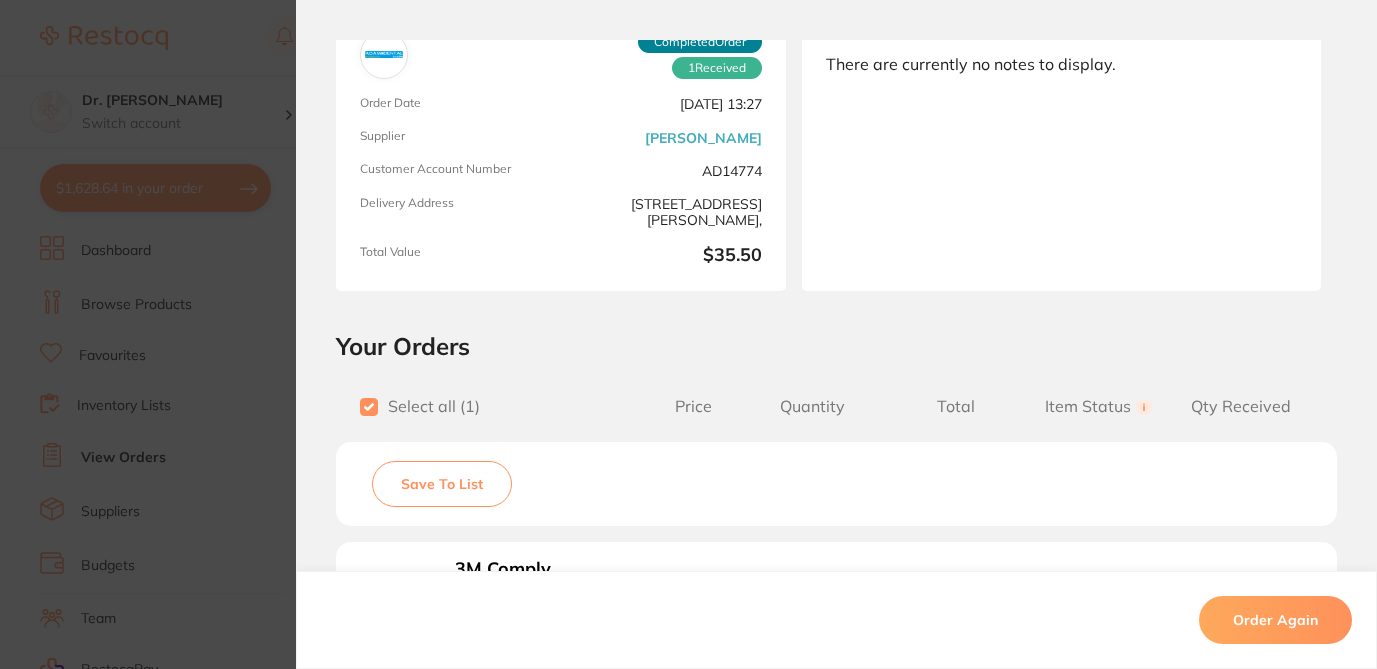 click on "Order ID: Restocq- 37614   Order Information   1  Received Completed  Order Order Date [DATE] 13:27 Supplier [PERSON_NAME] Dental   Customer Account Number AD14774 Delivery Address [STREET_ADDRESS][PERSON_NAME],  Total Value $35.50 Order Notes Upload attachments There are currently no notes to display. Your Orders   Select all ( 1 ) Price Quantity Total Item Status   You can use this feature to track items that you have received and those that are on backorder Qty Received Save To List 3M Comply Indicator Strips Class 4   Product    Code:  3MM1250     $32.27 1 $32.27 Received Received Back Order 3M Comply Indicator Strips Class 4 Product    Code:  3MM1250 $32.27 Quantity:  1 Status:   Received Received Back Order Quantity Received:  Recipient: Default ( [EMAIL_ADDRESS][DOMAIN_NAME] ) Message:   10.0 % GST Incl. $3.23 Sub Total  Incl. GST  ( 1   Items) $35.50 Order Again ✕ ✕" at bounding box center [688, 334] 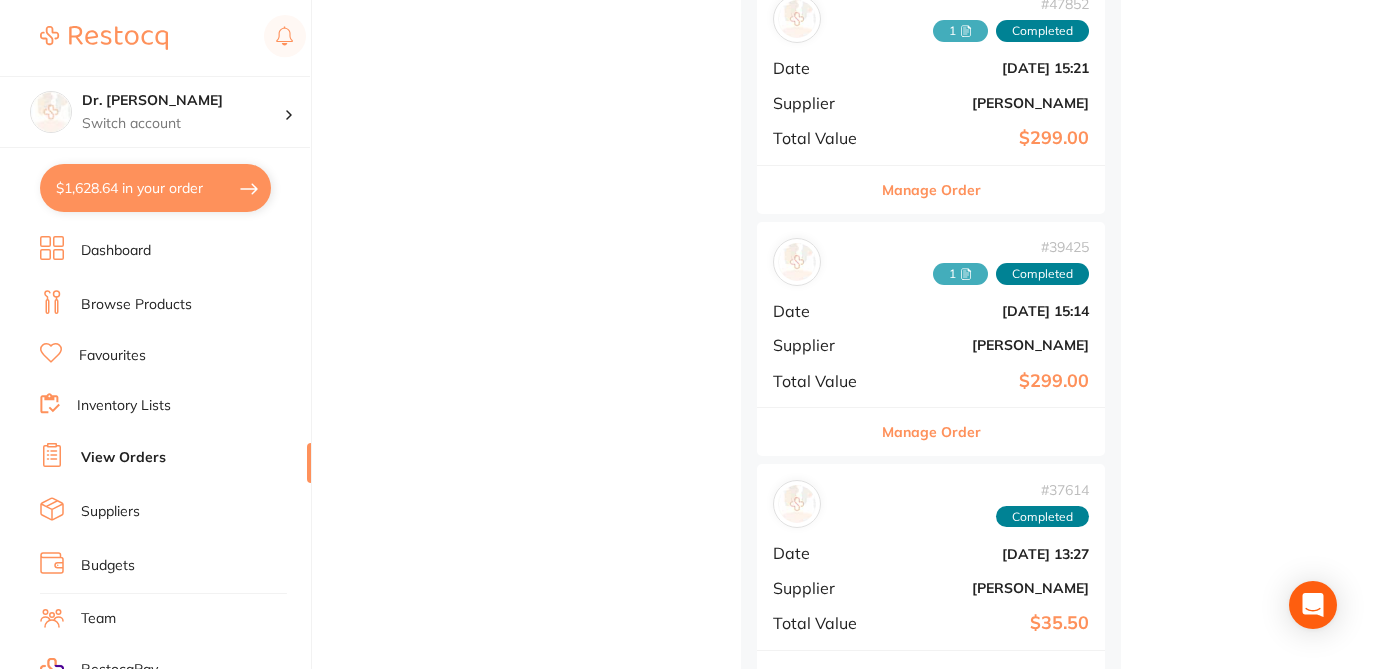 scroll, scrollTop: 1985, scrollLeft: 0, axis: vertical 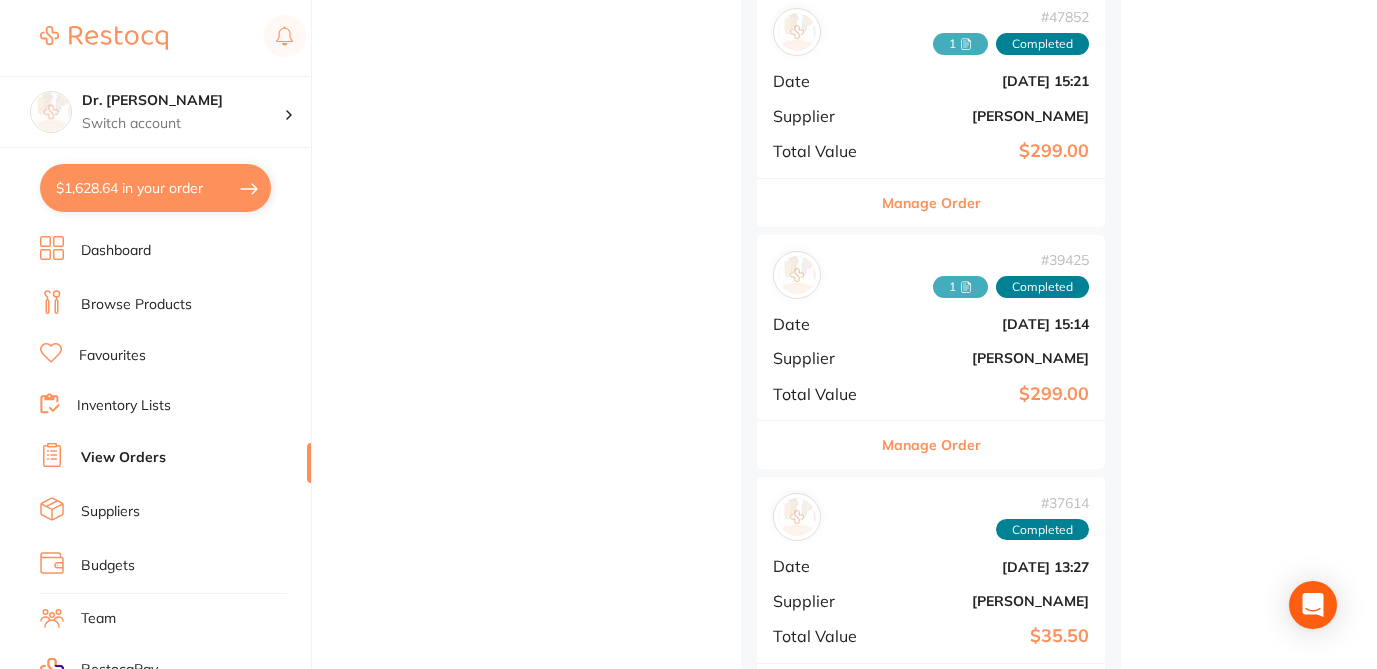 click on "Manage Order" at bounding box center [931, 445] 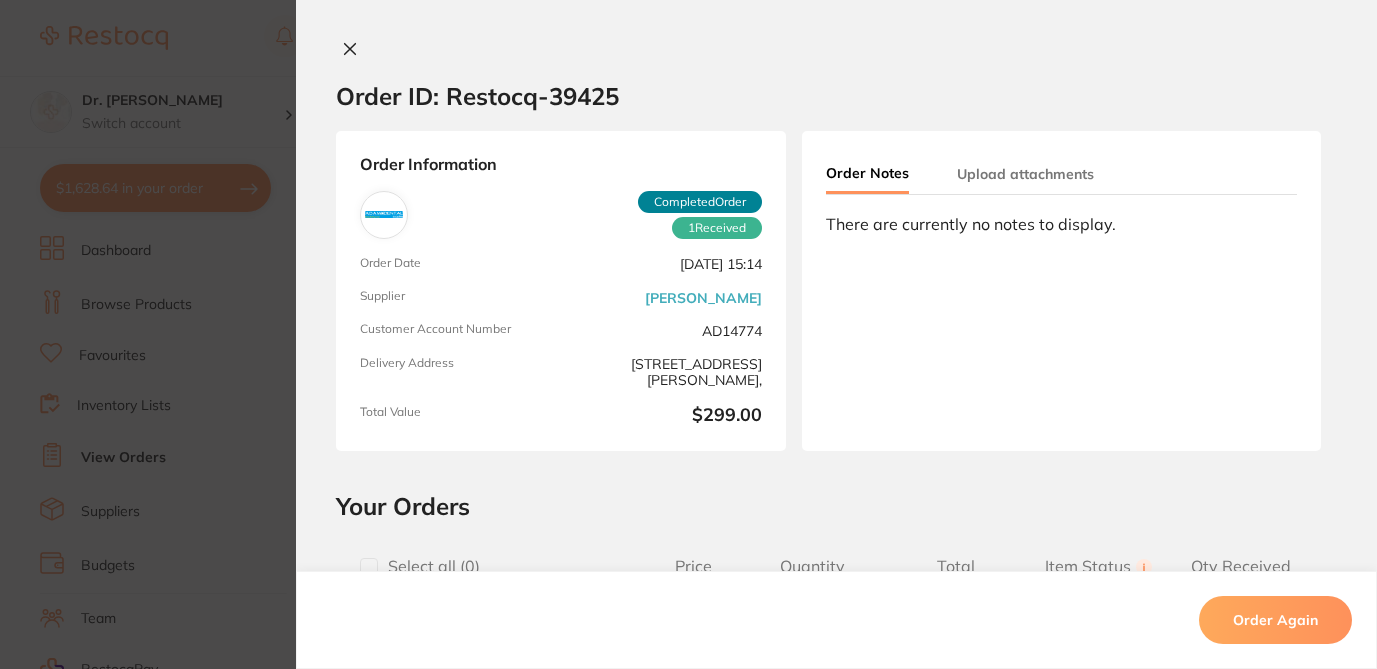 click at bounding box center (369, 567) 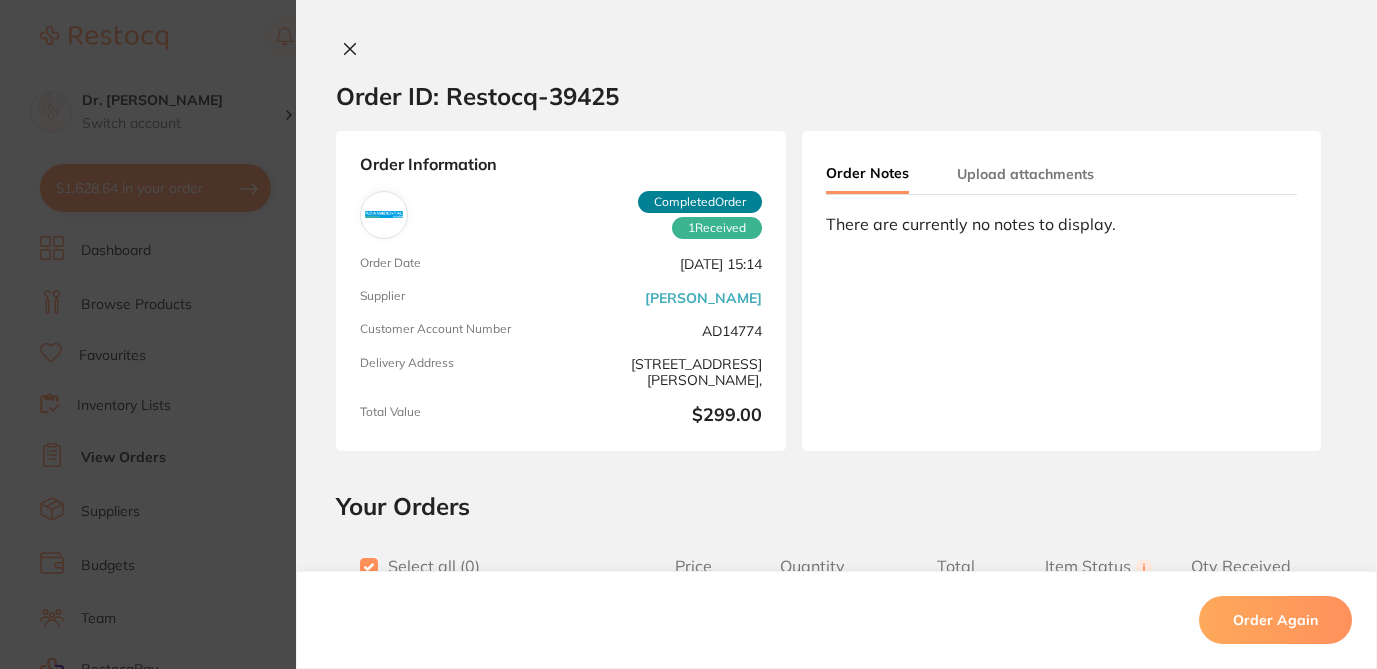 checkbox on "true" 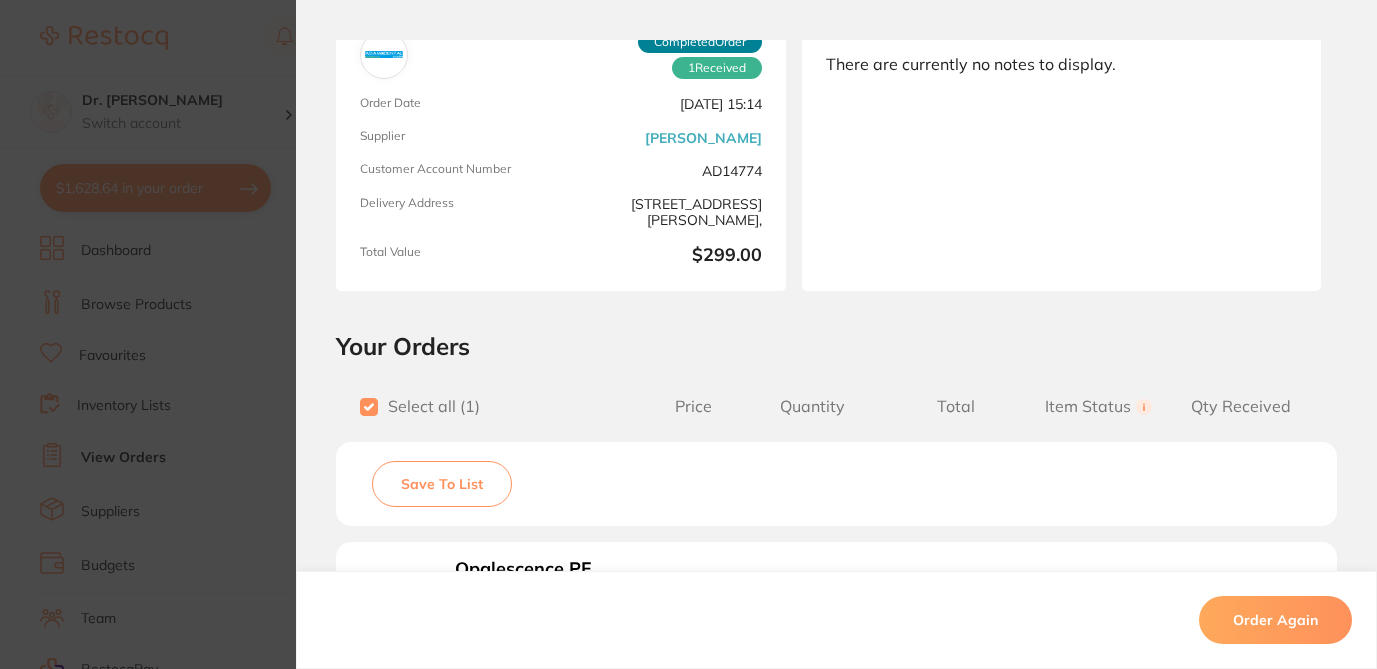 scroll, scrollTop: 169, scrollLeft: 0, axis: vertical 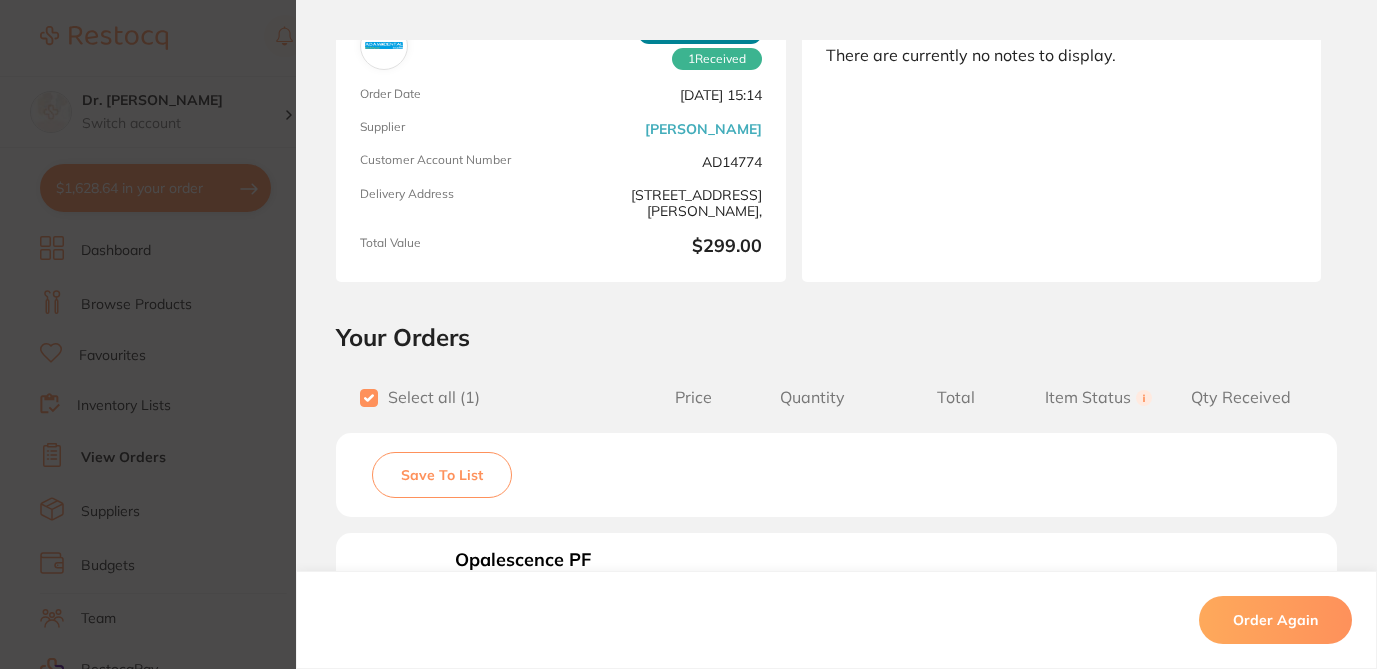 click on "Save To List" at bounding box center (442, 475) 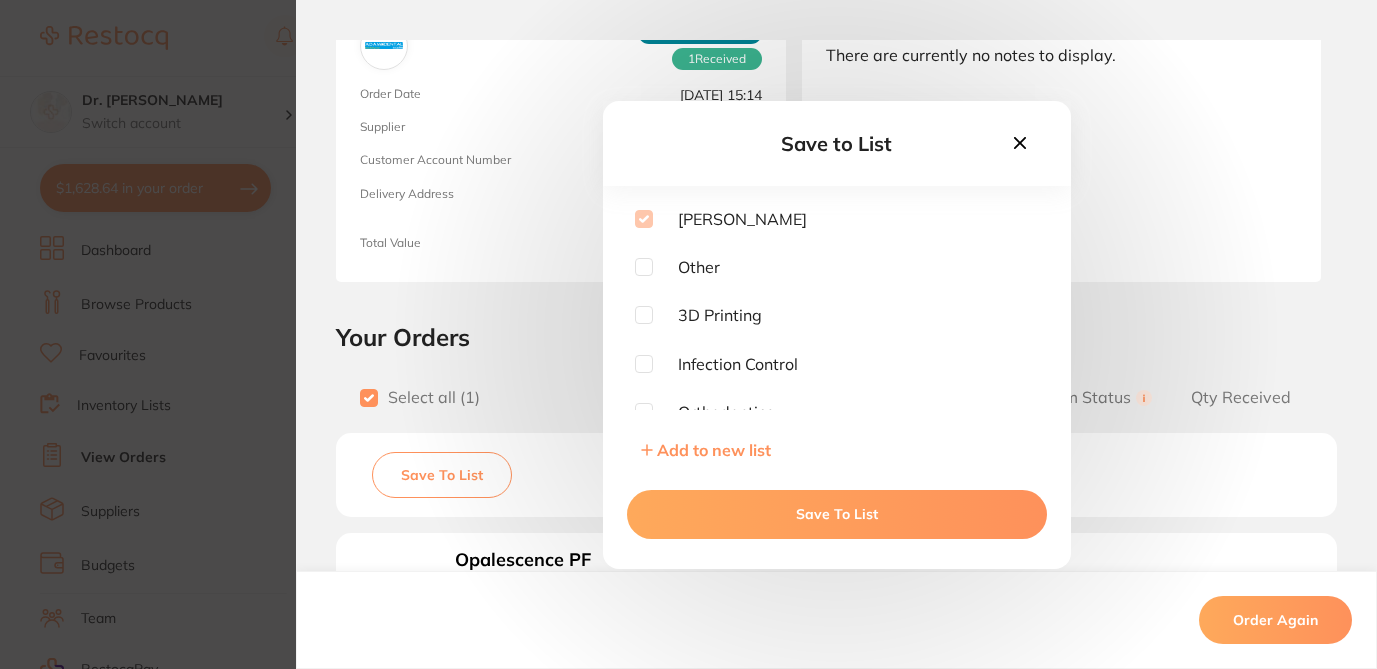 click on "Save To List" at bounding box center [837, 514] 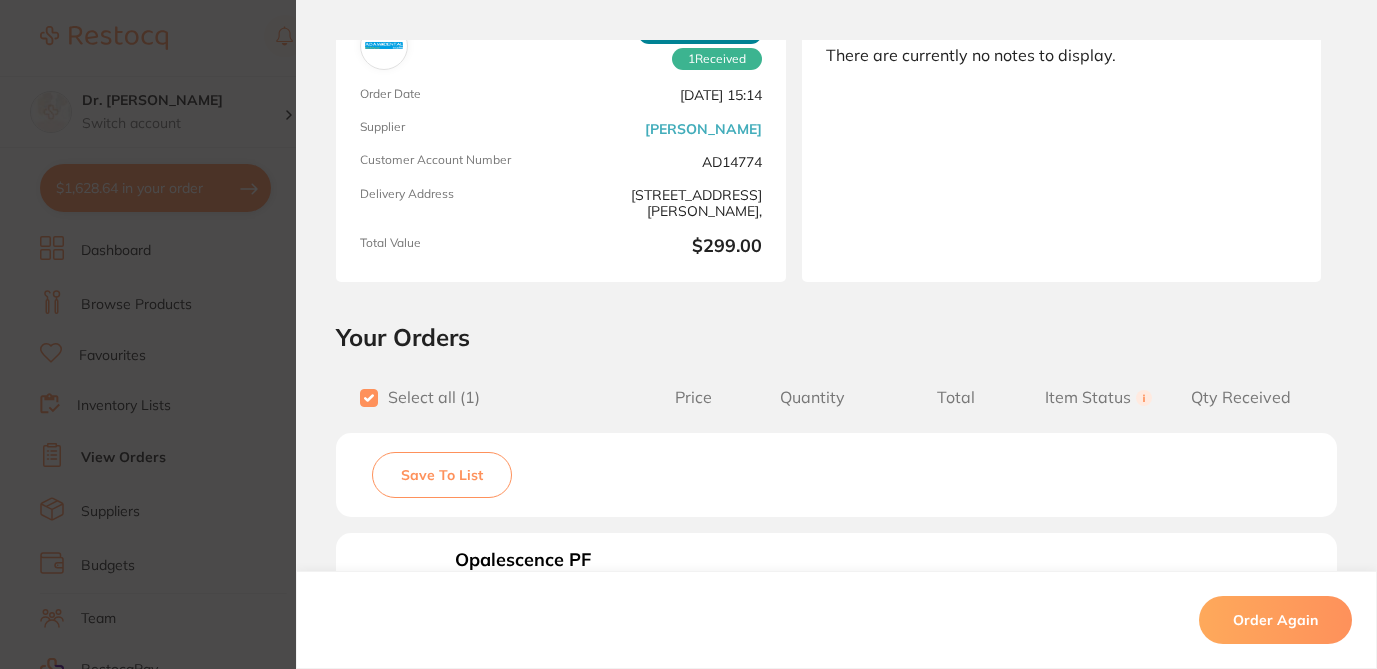 click on "Order ID: Restocq- 39425   Order Information   1  Received Completed  Order Order Date [DATE] 15:14 Supplier [PERSON_NAME]   Customer Account Number AD14774 Delivery Address [STREET_ADDRESS][PERSON_NAME],  Total Value $299.00 Order Notes Upload attachments There are currently no notes to display. Your Orders   Select all ( 1 ) Price Quantity Total Item Status   You can use this feature to track items that you have received and those that are on backorder Qty Received Save To List Opalescence PF 16% Refill Mint   Product    Code:  UDT4486     $271.82 1 $271.82 Received Received Back Order Opalescence PF 16% Refill Mint Product    Code:  UDT4486 $271.82 Quantity:  1 Status:   Received Received Back Order Quantity Received:  Recipient: Default ( [EMAIL_ADDRESS][DOMAIN_NAME] ) Message: Please send us the regular flavour - blue box   10.0 % GST Incl. $27.18 Sub Total  Incl. GST  ( 1   Items) $299.00 Order Again ✕ ✕" at bounding box center [688, 334] 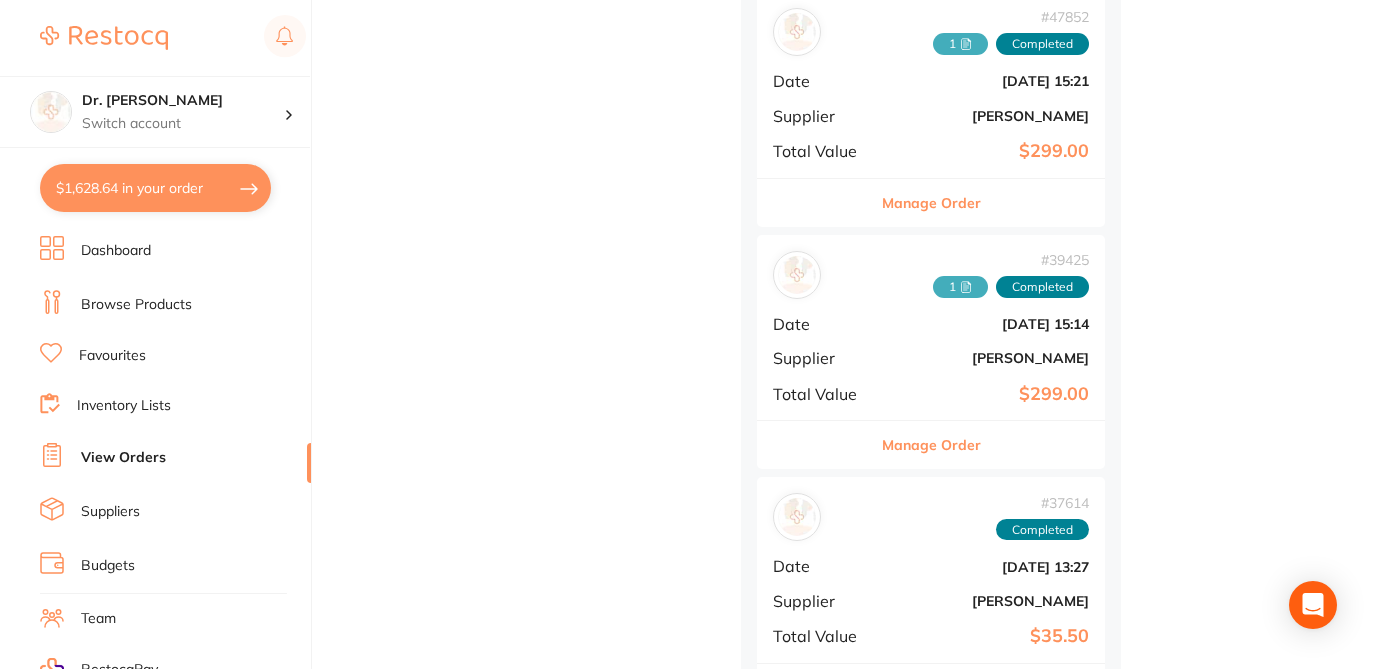 click on "Manage Order" at bounding box center [931, 203] 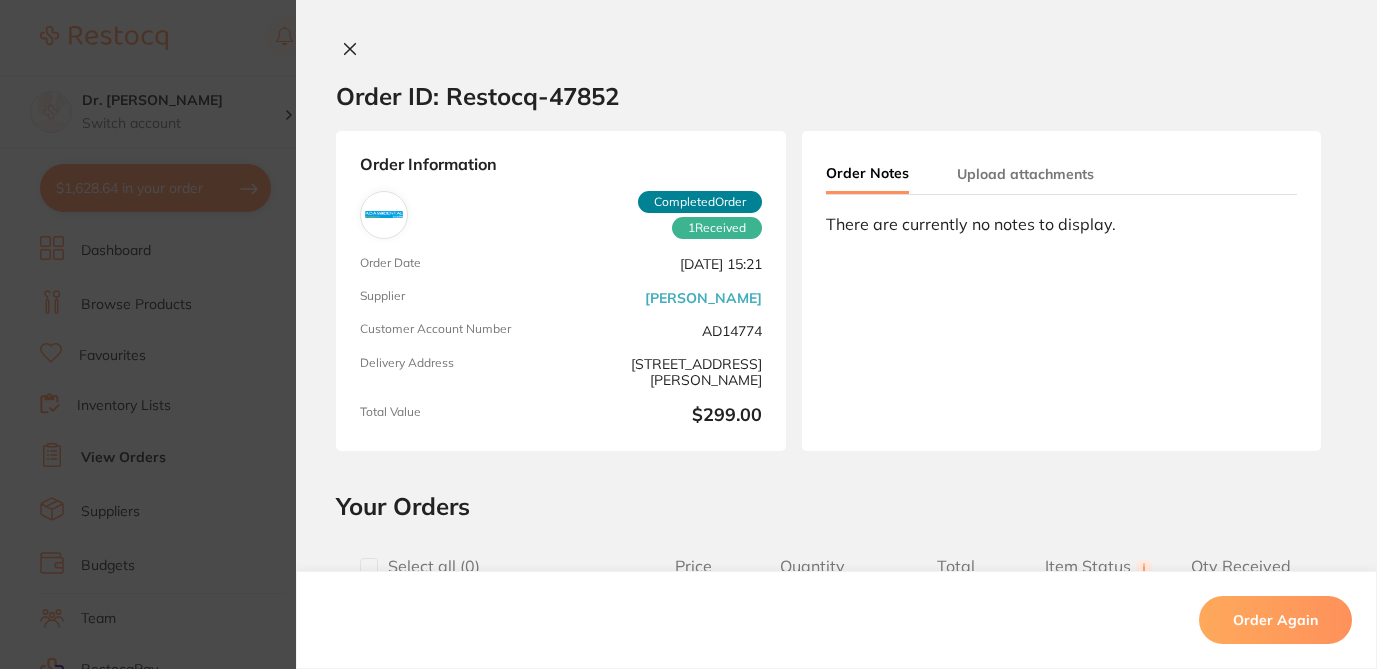 click at bounding box center [369, 567] 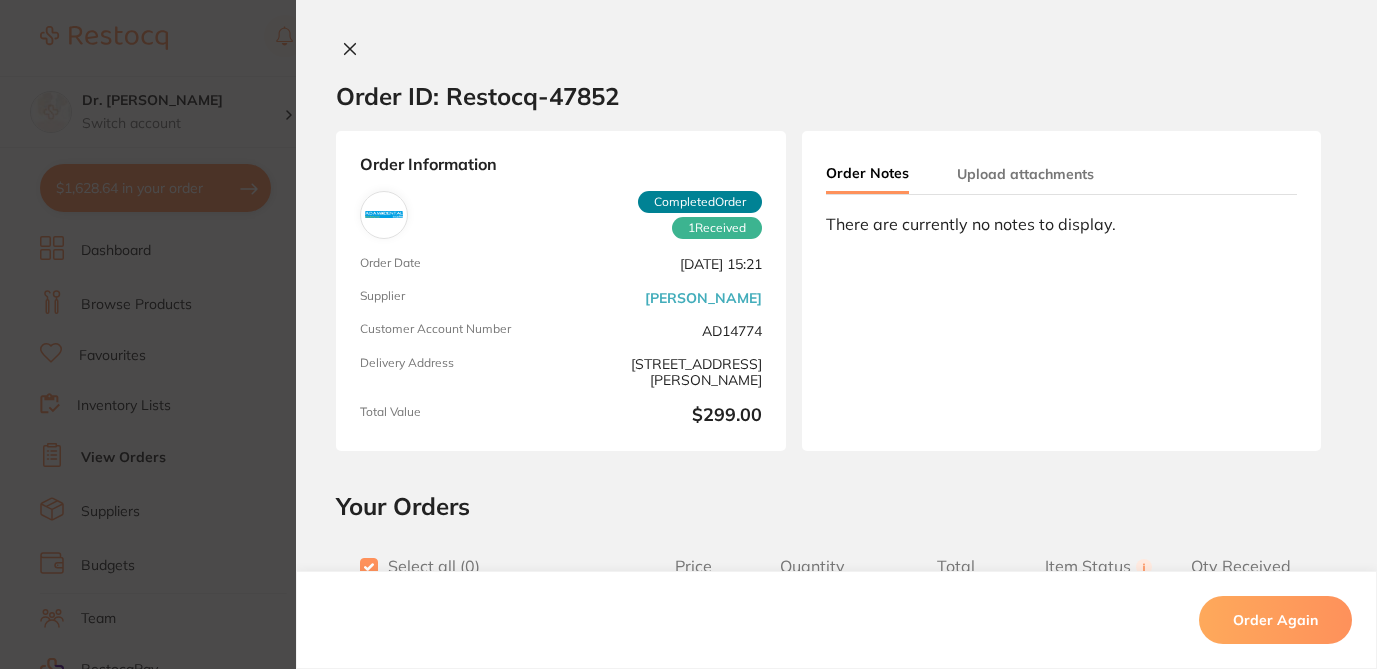 checkbox on "true" 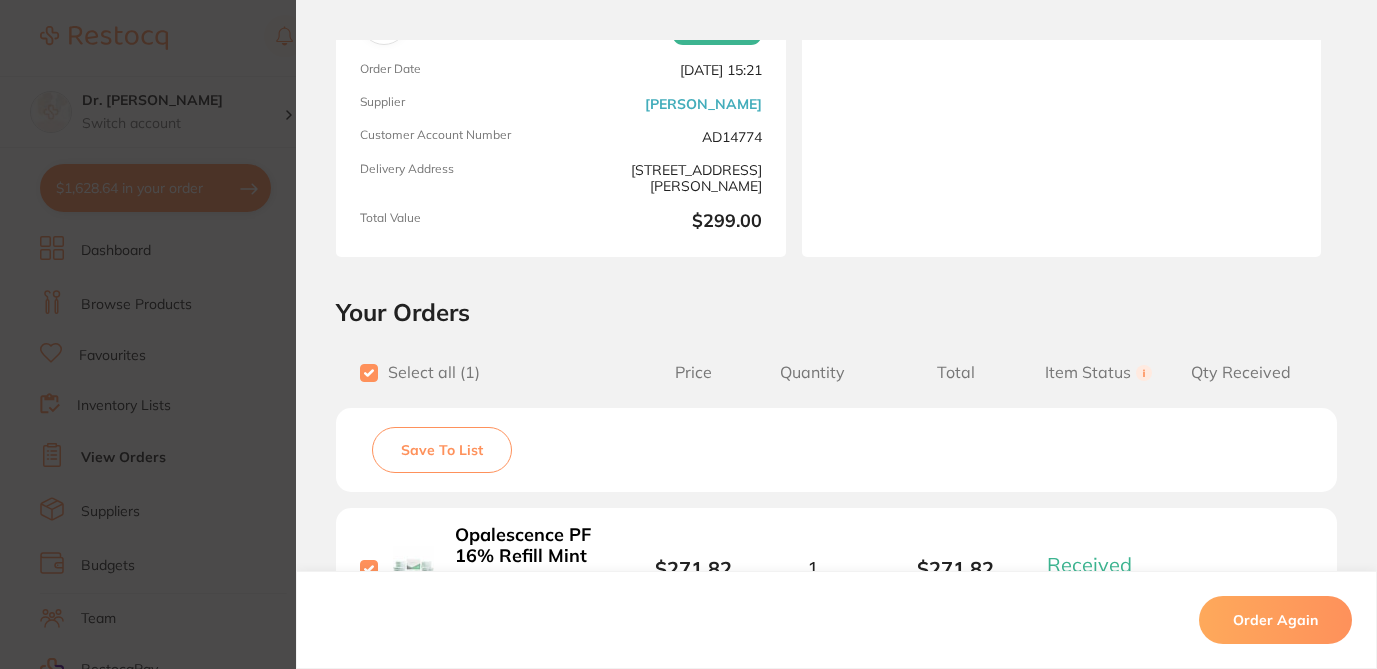 scroll, scrollTop: 203, scrollLeft: 0, axis: vertical 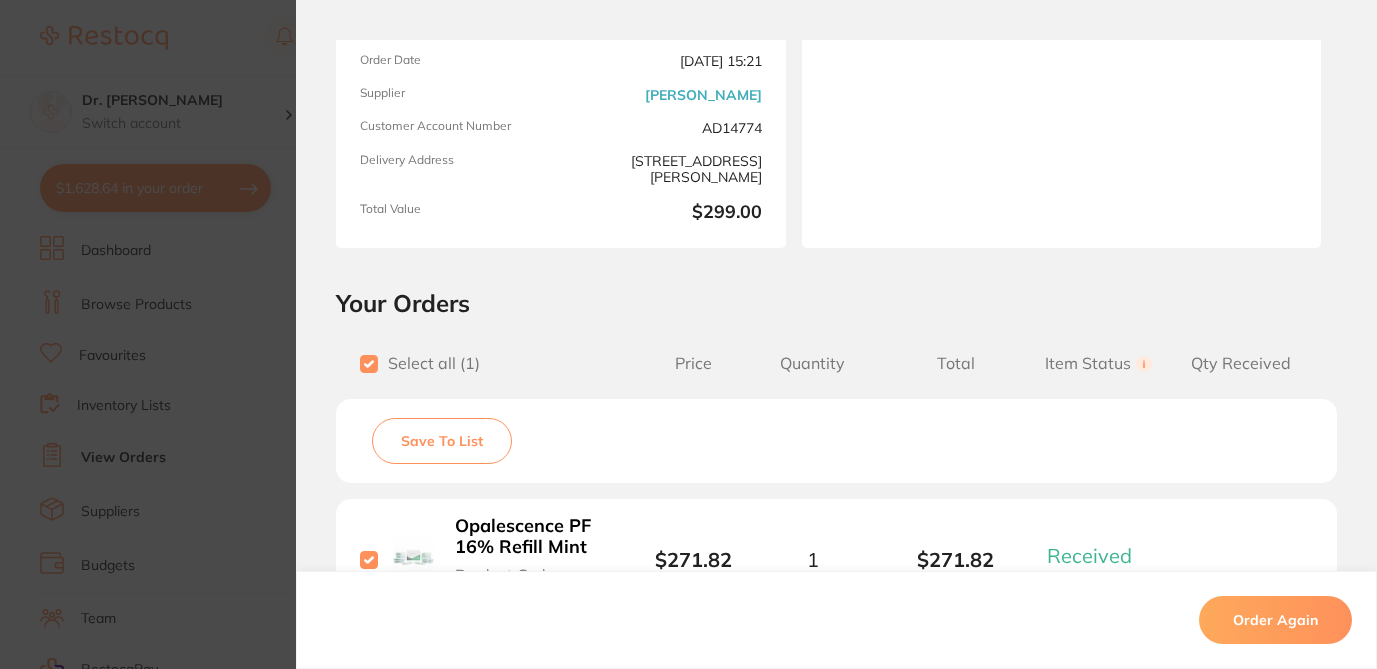 click on "Save To List" at bounding box center [442, 441] 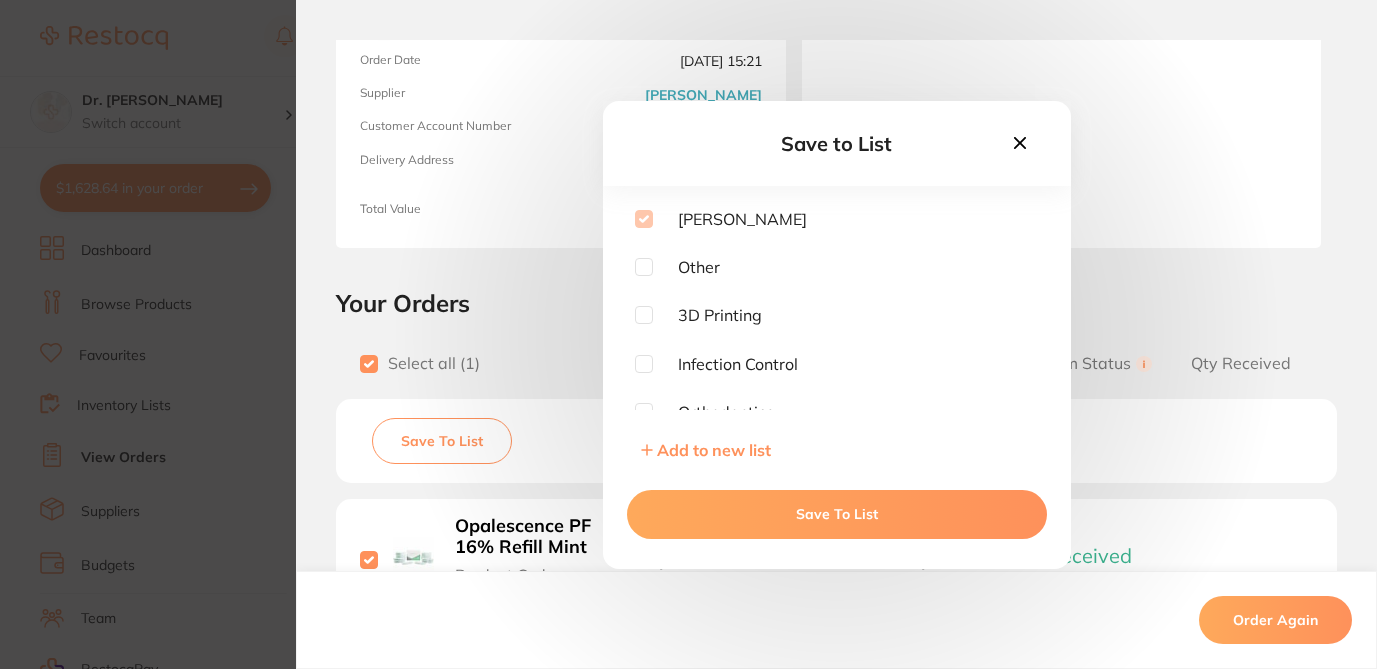 click on "Save To List" at bounding box center (837, 514) 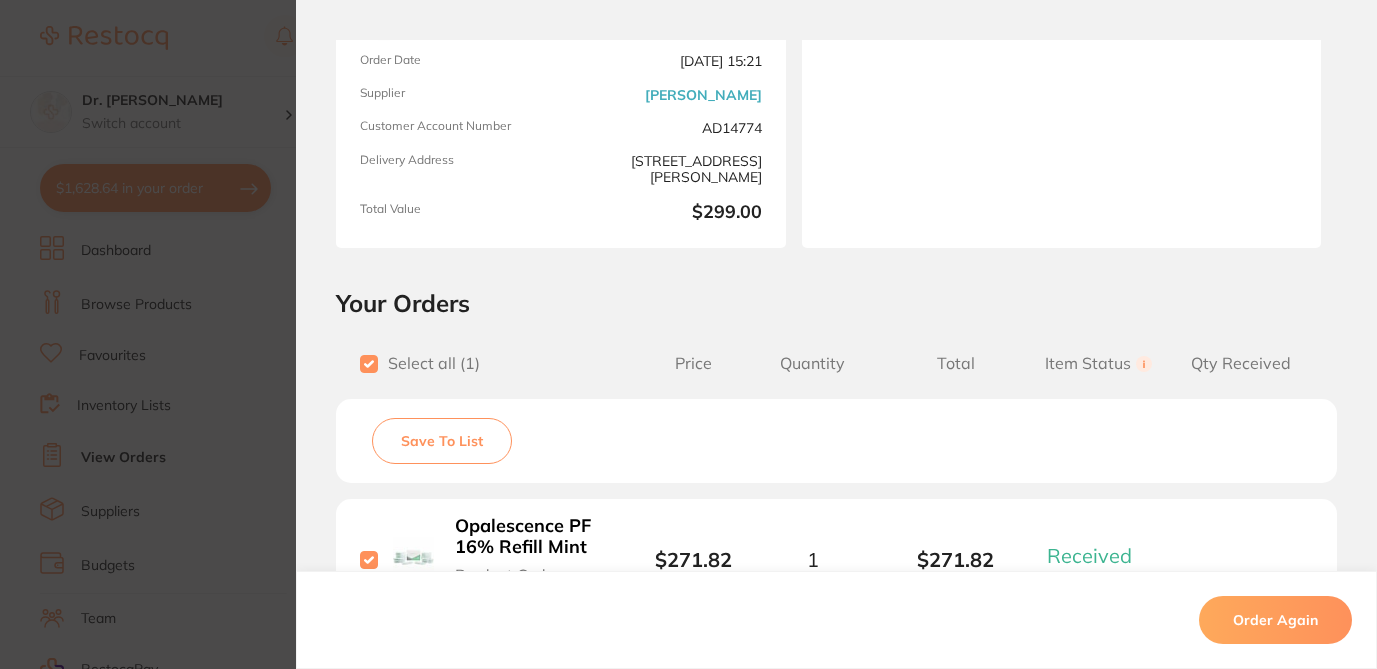 click on "Order ID: Restocq- 47852   Order Information   1  Received Completed  Order Order Date [DATE] 15:21 Supplier [PERSON_NAME] Dental   Customer Account Number AD14774 Delivery Address [STREET_ADDRESS][PERSON_NAME] Total Value $299.00 Order Notes Upload attachments There are currently no notes to display. Your Orders   Select all ( 1 ) Price Quantity Total Item Status   You can use this feature to track items that you have received and those that are on backorder Qty Received Save To List Opalescence PF 16% Refill Mint   Product    Code:  UDT4486     $271.82 1 $271.82 Received Received Back Order Opalescence PF 16% Refill Mint Product    Code:  UDT4486 $271.82 Quantity:  1 Status:   Received Received Back Order Quantity Received:  Recipient: Default ( [EMAIL_ADDRESS][DOMAIN_NAME] ) Message:   10.0 % GST Incl. $27.18 Sub Total  Incl. GST  ( 1   Items) $299.00 Order Again ✕ ✕" at bounding box center (688, 334) 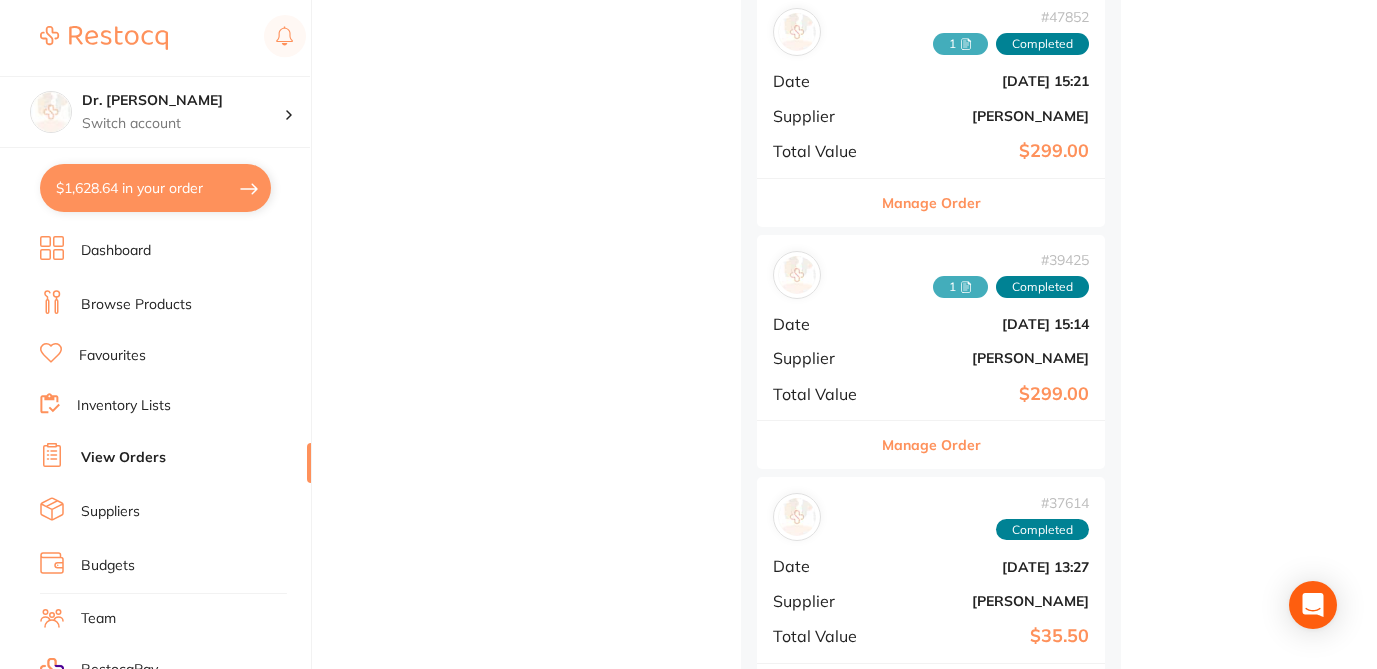 click on "placed / accepted  ( 0 ) Sort by Latest Notification There are no placed / accepted order records found for the selected filter. Try adjust the filter to find what you are looking for. completed  ( 11 ) Sort by Latest Notification  # 69646 1   Completed Date [DATE] 12:06 Supplier [PERSON_NAME] Total Value $385.76 Manage Order  # 67065 1   Completed Date [DATE] 16:38 Supplier [PERSON_NAME] Total Value $253.50 Manage Order  # 63797 1   Completed Date [DATE] 14:05 Supplier [PERSON_NAME] Total Value $21.10 Manage Order  # 58941 1   Completed Date [DATE] 15:08 Supplier [PERSON_NAME] Total Value $67.95 Manage Order  # 57055 Completed Date [DATE] 12:23 Supplier [PERSON_NAME] Total Value $63.90 Manage Order  # 55688 1   Completed Date [DATE] 11:54 Supplier [PERSON_NAME] Total Value $185.00 Manage Order  # 51894 1   Completed Date [DATE] 10:54 Supplier [PERSON_NAME] Dental Total Value $409.59 Manage Order  # 47852 1   Completed Date [DATE] 15:21 Supplier [PERSON_NAME] Total Value $299.00  # 39425 1" at bounding box center (858, -415) 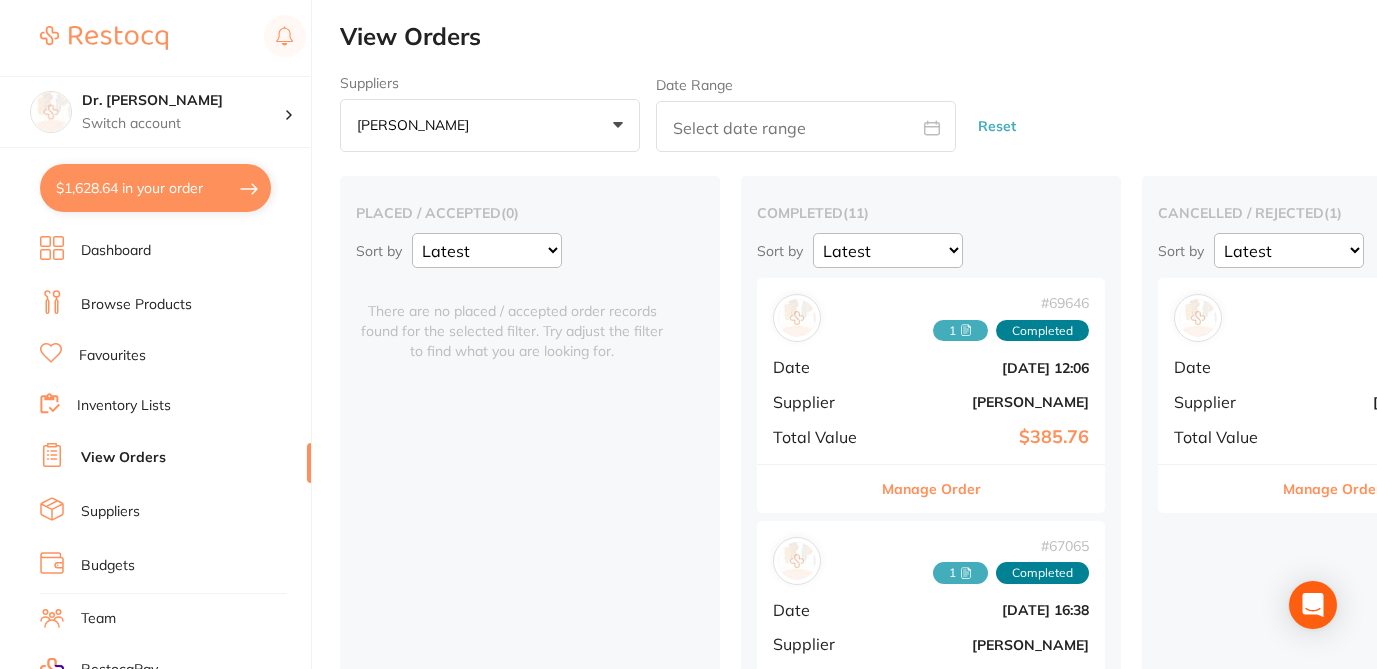 scroll, scrollTop: 0, scrollLeft: 0, axis: both 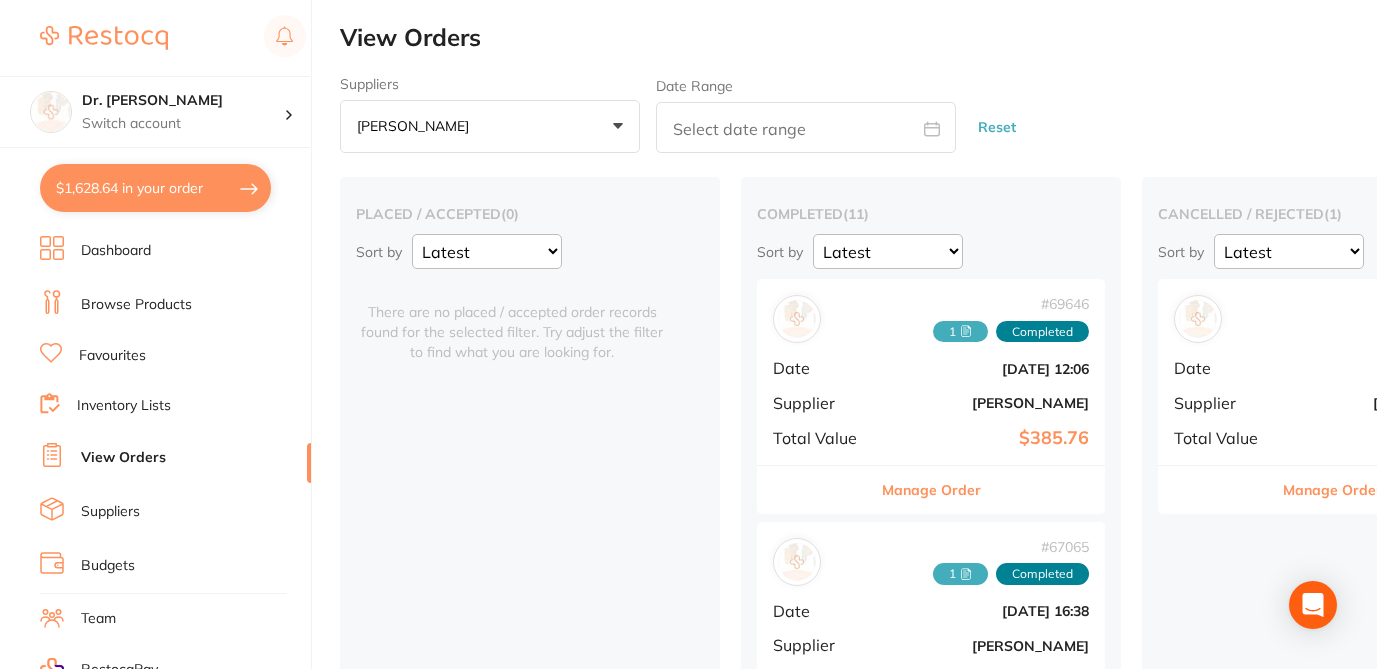 click on "[PERSON_NAME] +0" at bounding box center (490, 127) 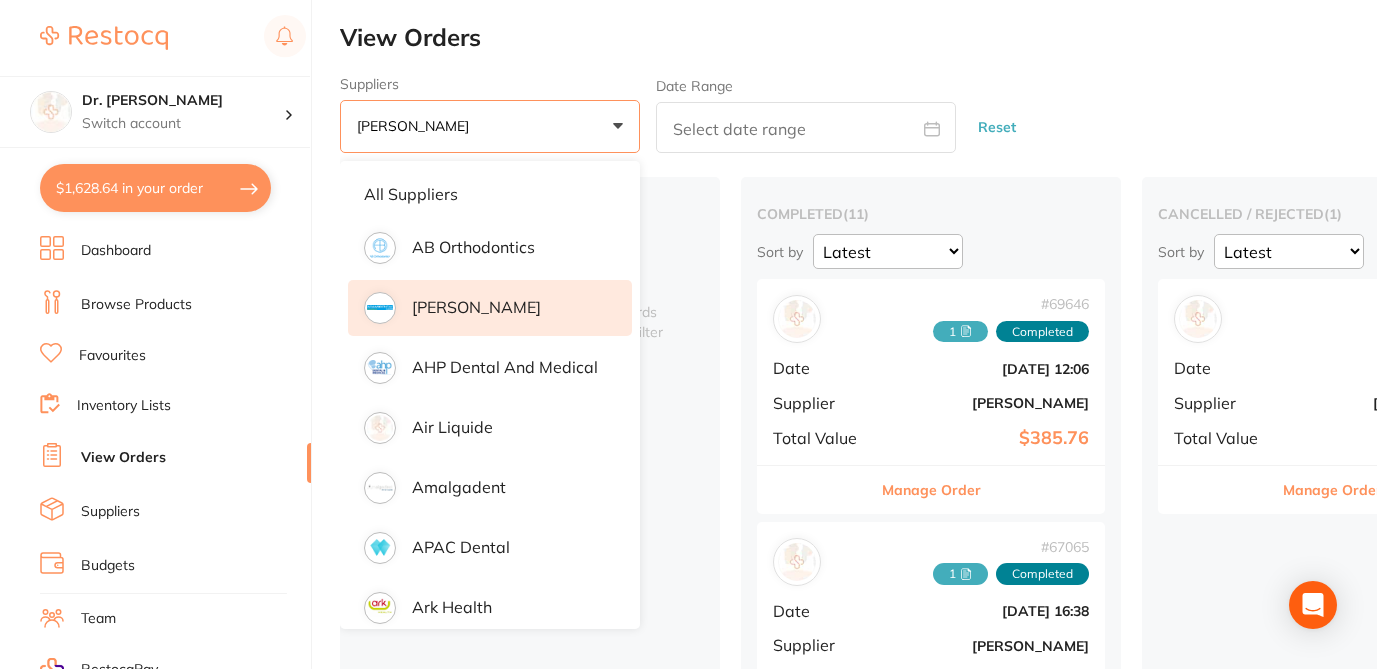 click on "[PERSON_NAME] +0" at bounding box center (490, 127) 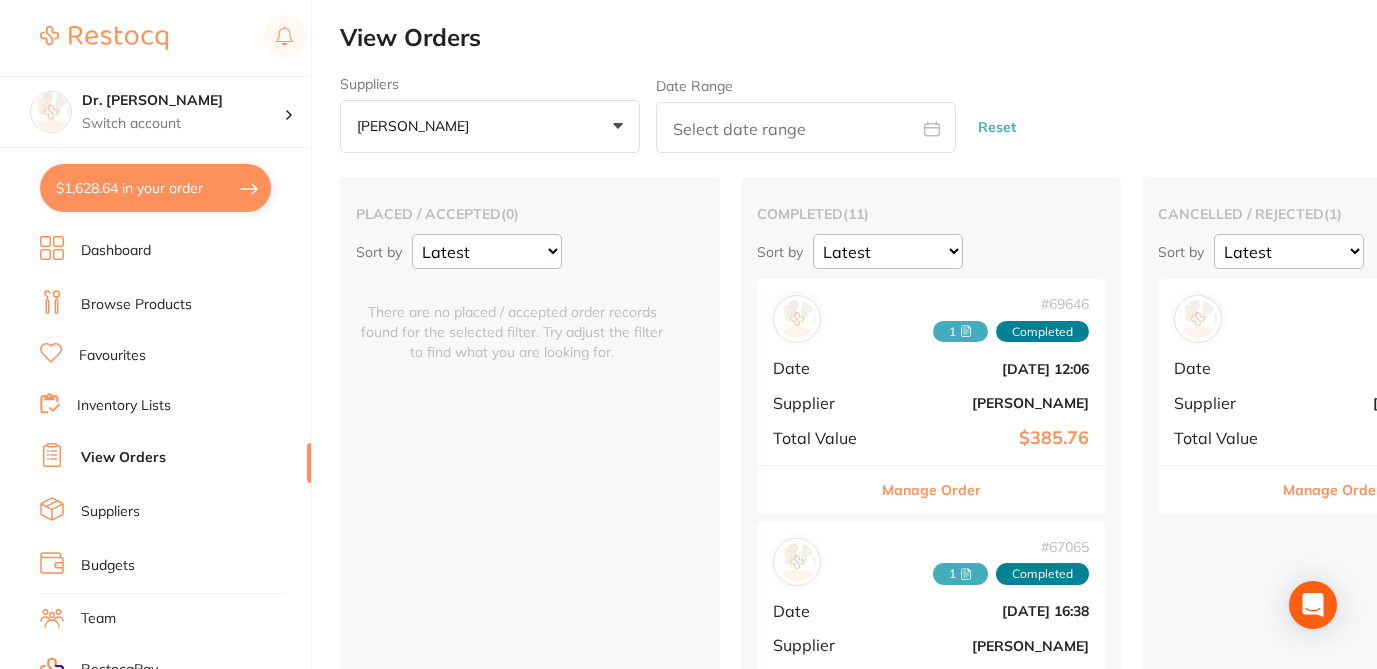 click on "[PERSON_NAME] +0" at bounding box center (490, 127) 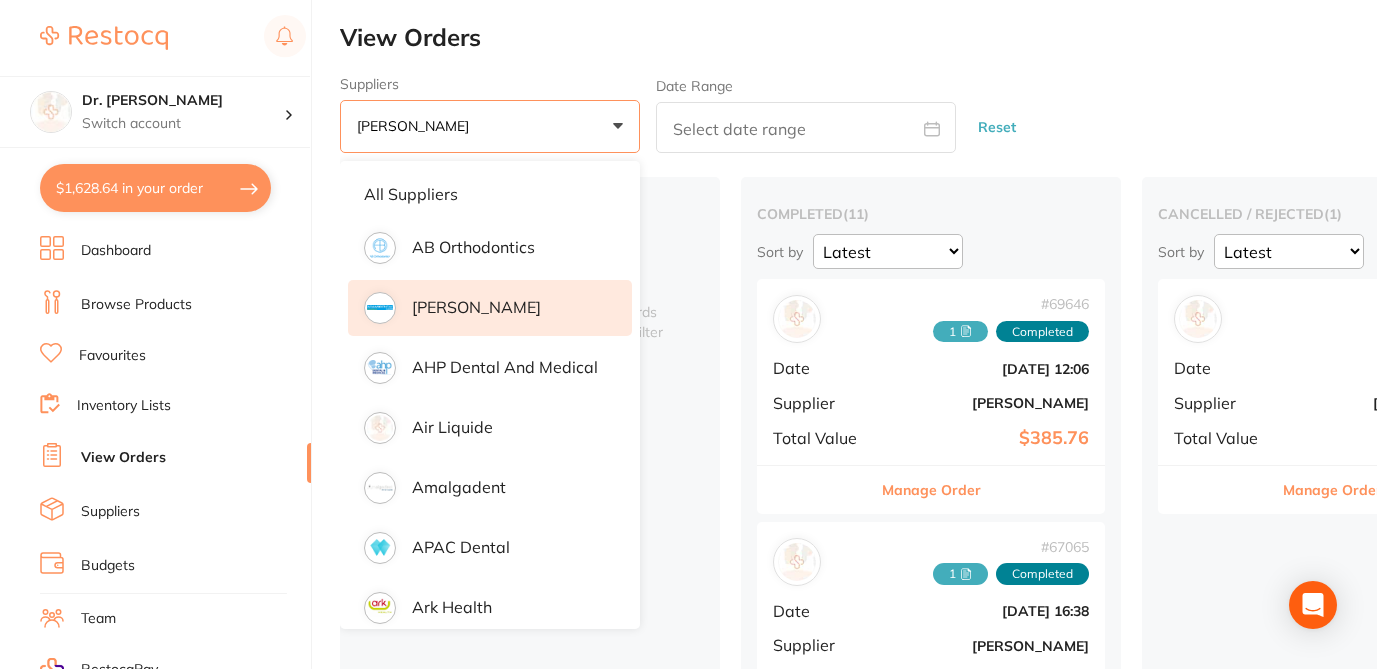 type 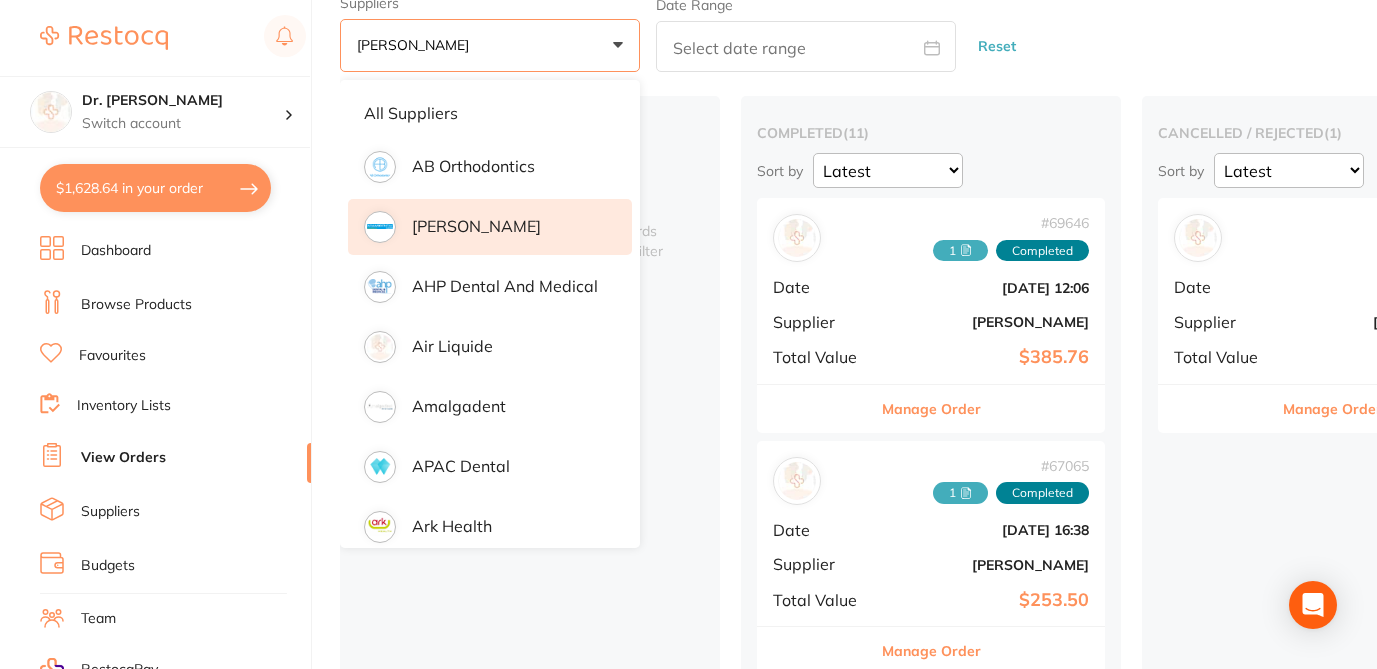 scroll, scrollTop: 0, scrollLeft: 0, axis: both 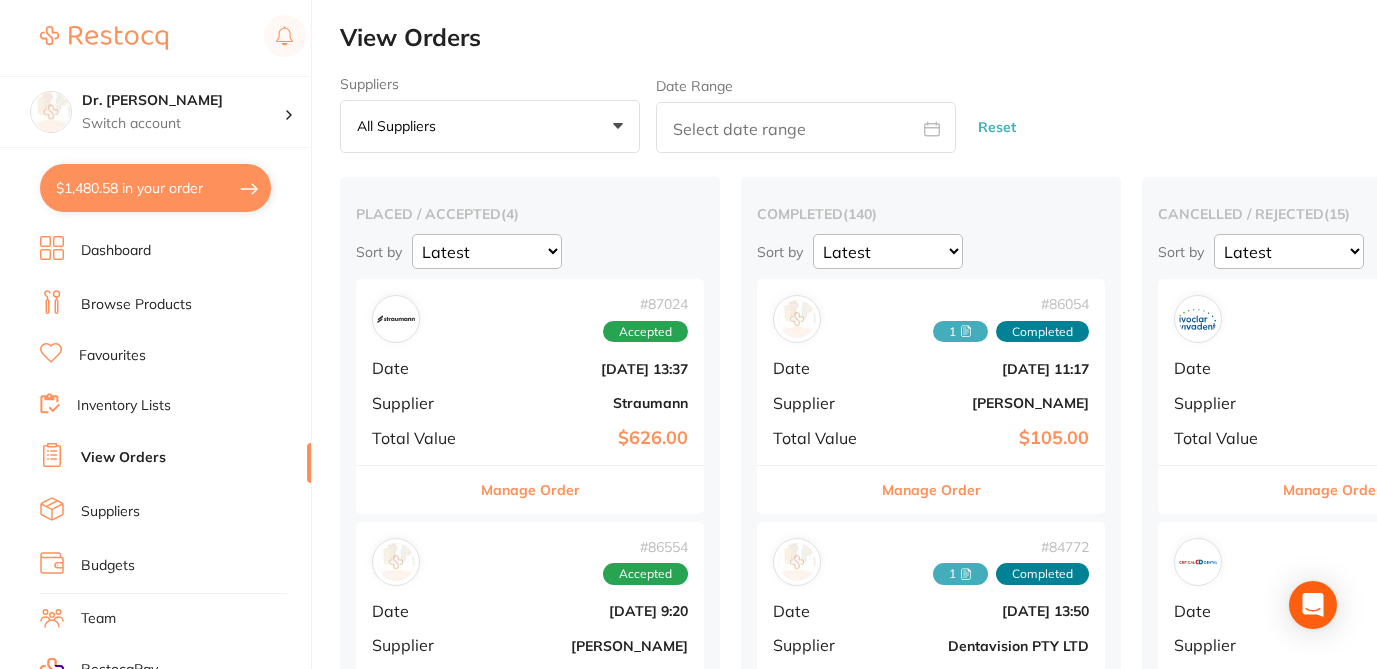 click on "All suppliers +0" at bounding box center [490, 127] 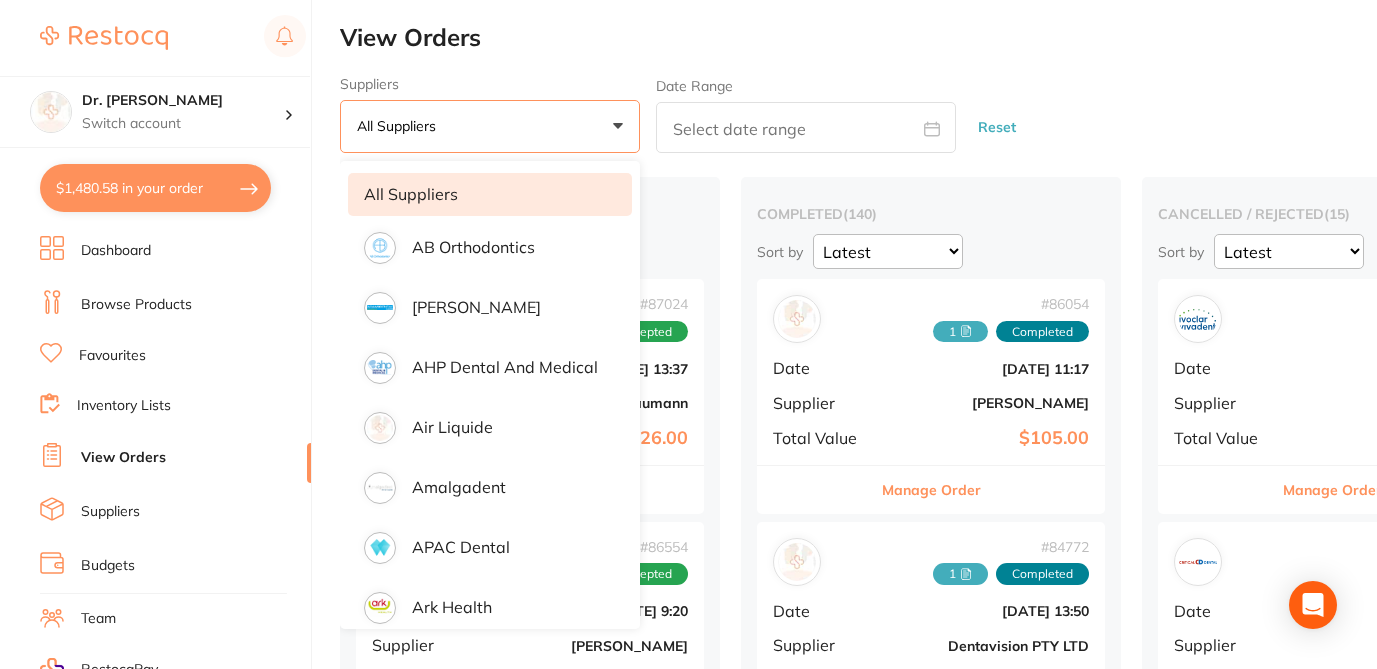 type 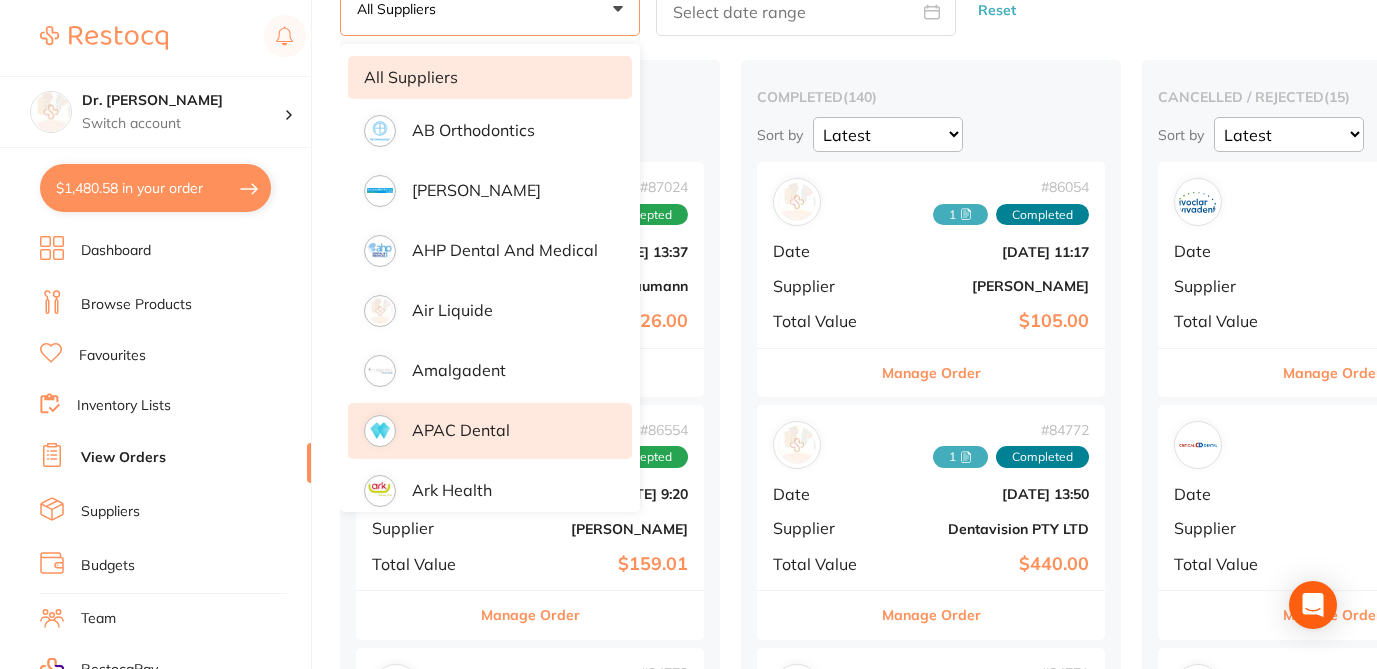 scroll, scrollTop: 120, scrollLeft: 0, axis: vertical 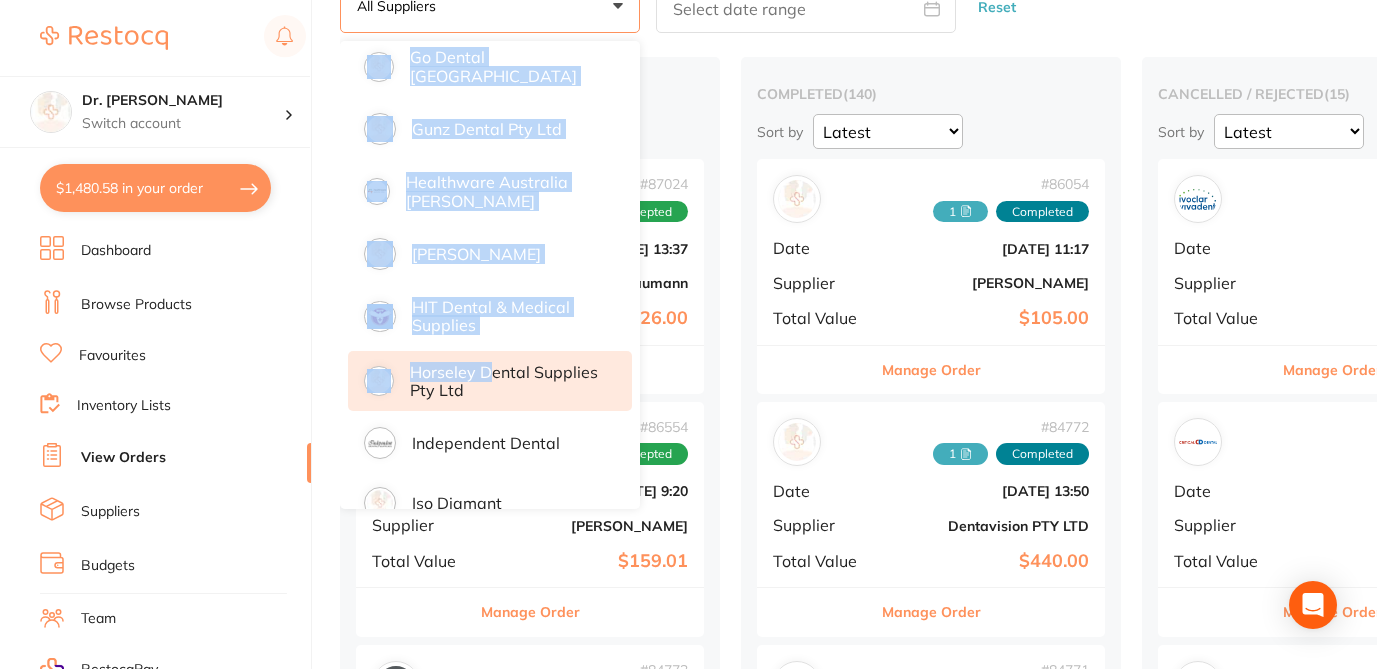 drag, startPoint x: 484, startPoint y: 292, endPoint x: 490, endPoint y: 367, distance: 75.23962 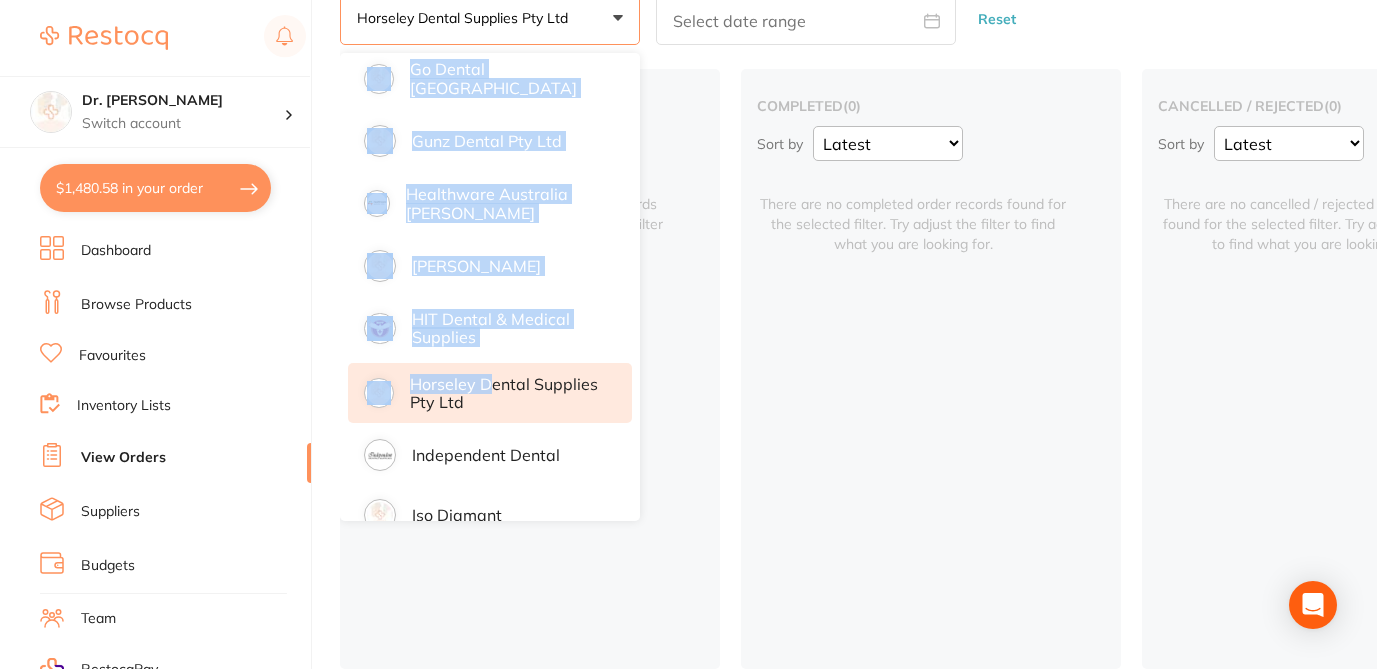 scroll, scrollTop: 118, scrollLeft: 0, axis: vertical 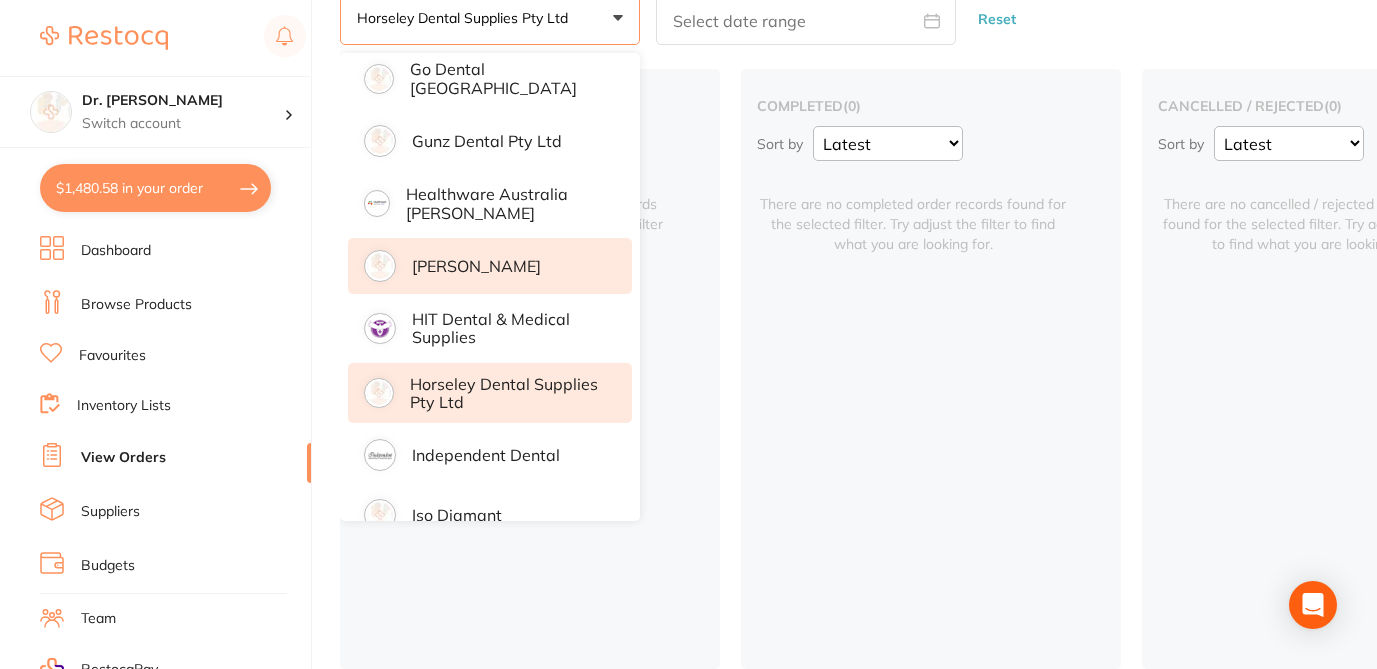 click on "[PERSON_NAME]" at bounding box center (490, 266) 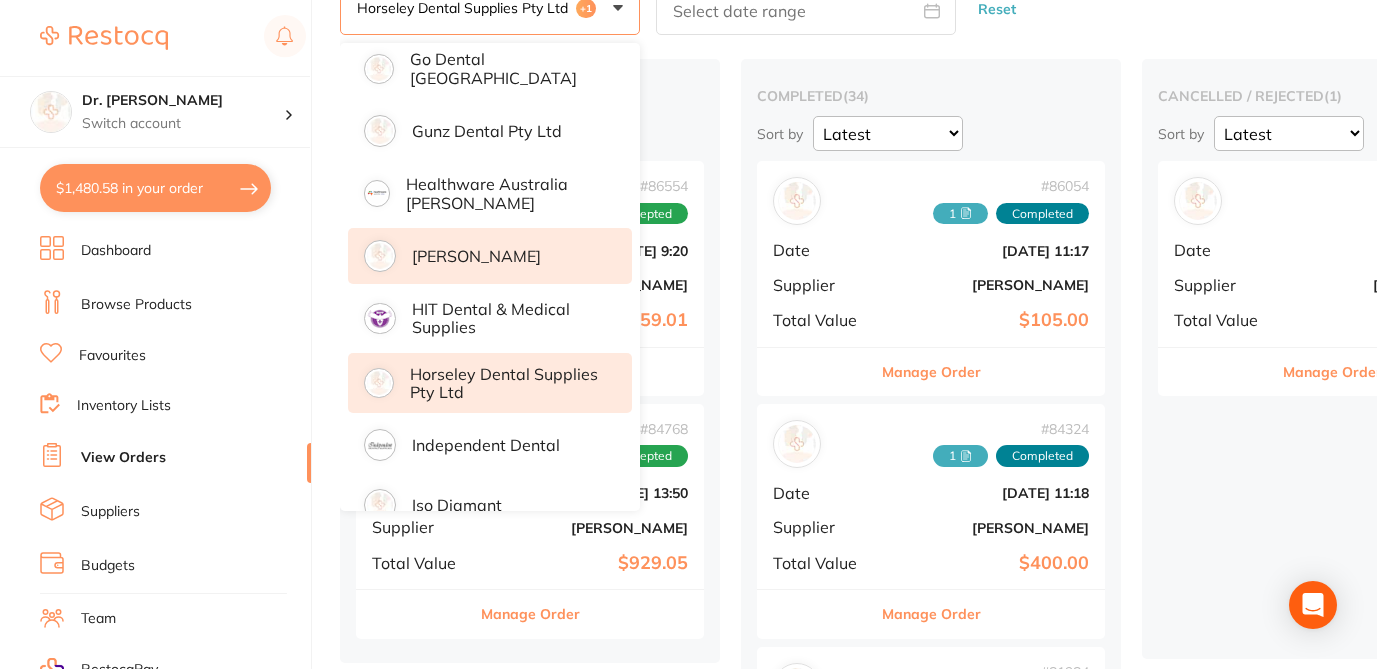 scroll, scrollTop: 120, scrollLeft: 0, axis: vertical 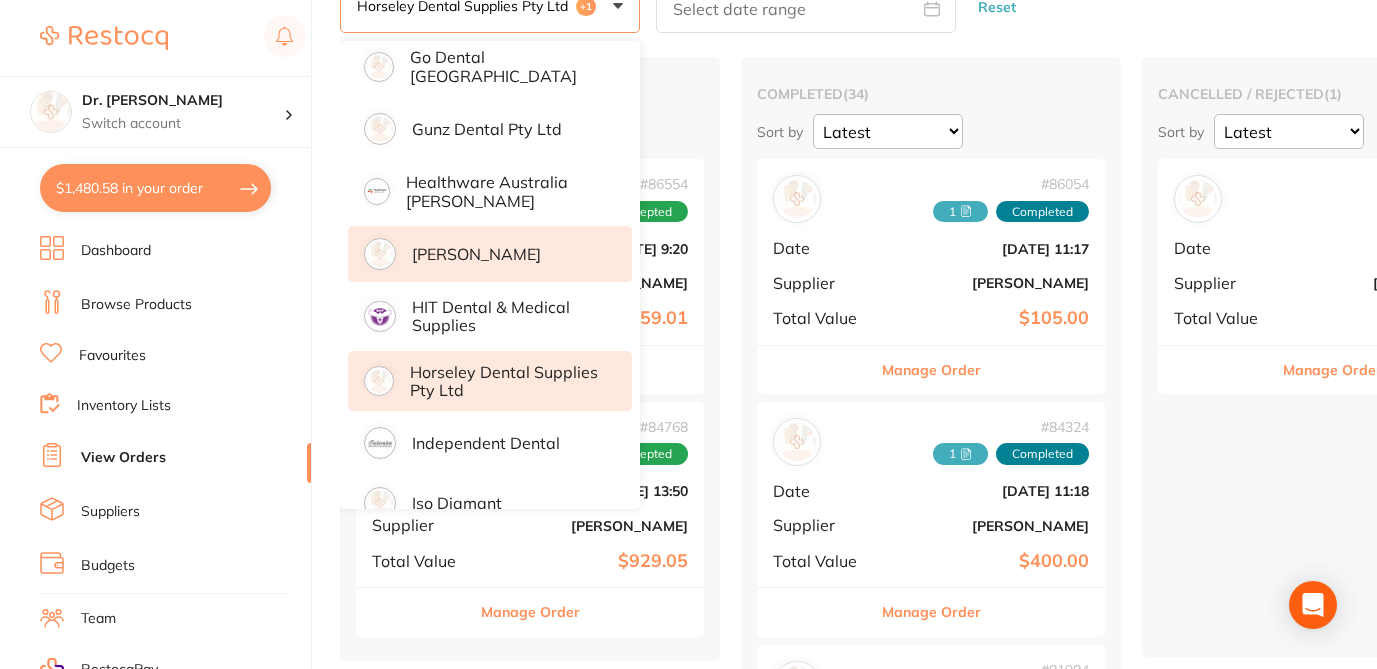 click on "Horseley Dental Supplies Pty Ltd" at bounding box center (490, 381) 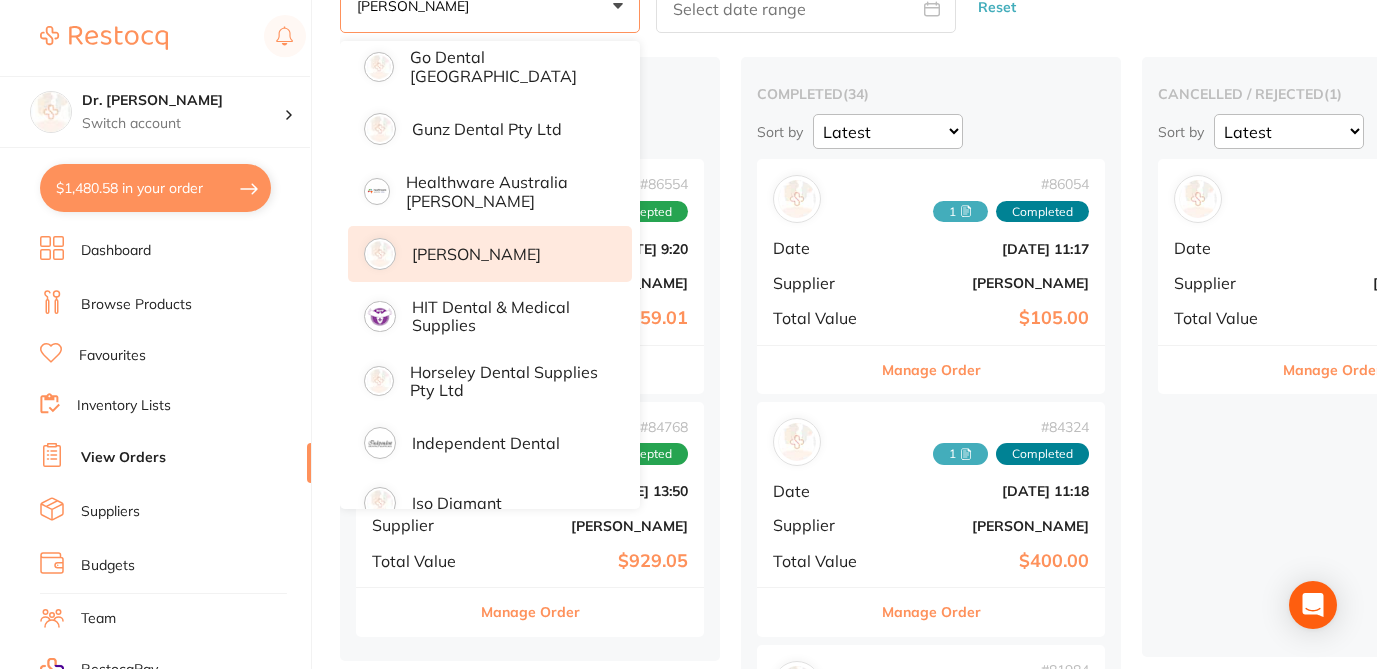 click on "placed / accepted  ( 2 ) Sort by Latest Notification  # 86554 Accepted Date Jul 15 2025, 9:20 Supplier Henry Schein Halas Total Value $159.01 Manage Order  # 84768 Accepted Date Jun 30 2025, 13:50 Supplier Henry Schein Halas Total Value $929.05 Manage Order completed  ( 34 ) Sort by Latest Notification  # 86054 1   Completed Date Jul 9 2025, 11:17 Supplier Henry Schein Halas Total Value $105.00 Manage Order  # 84324 1   Completed Date Jun 25 2025, 11:18 Supplier Henry Schein Halas Total Value $400.00 Manage Order  # 81984 4   Completed Date Jun 3 2025, 15:06 Supplier Henry Schein Halas Total Value $1,843.17 Manage Order  # 78966 1   Completed Date May 7 2025, 14:58 Supplier Henry Schein Halas Total Value $225.98 Manage Order  # 78506 2   Completed Date May 5 2025, 13:43 Supplier Henry Schein Halas Total Value $933.13 Manage Order  # 75462 1   Completed Date Apr 2 2025, 16:52 Supplier Henry Schein Halas Total Value $59.75 Manage Order  # 75302 4   Completed Date Apr 2 2025, 10:47 Supplier Henry Schein Halas  #" at bounding box center (858, 4239) 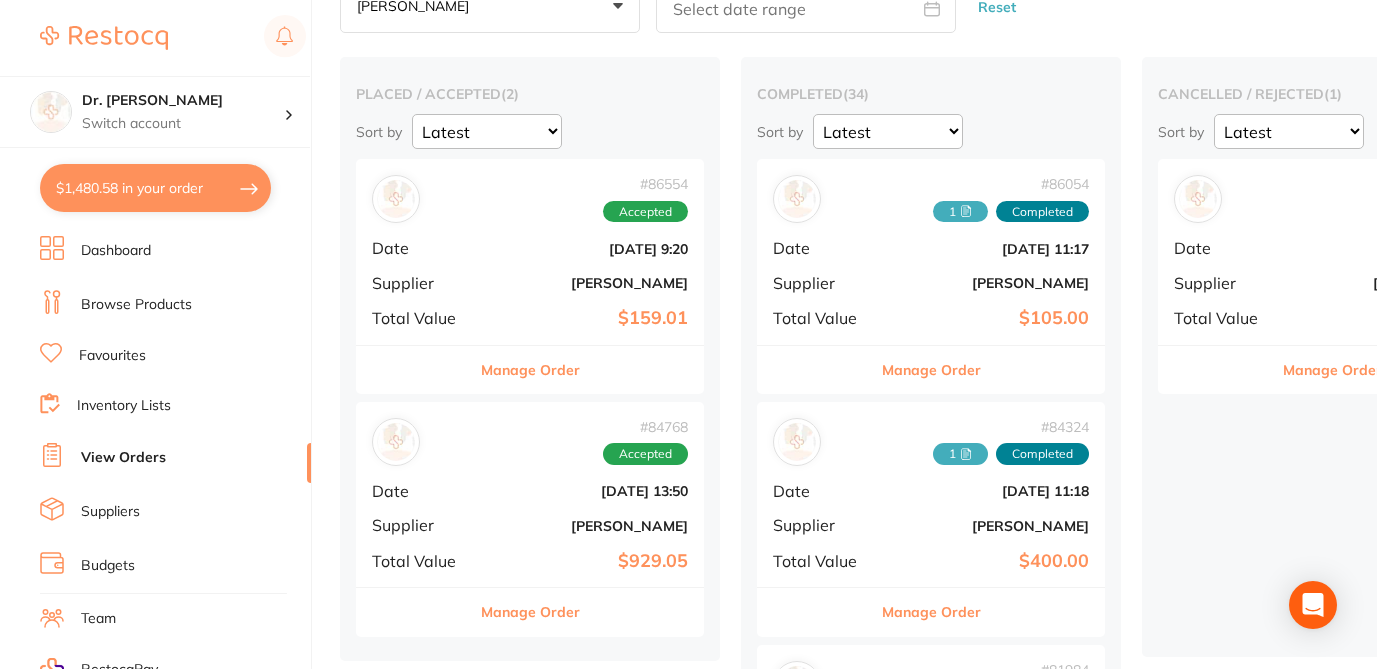 click on "Manage Order" at bounding box center [530, 370] 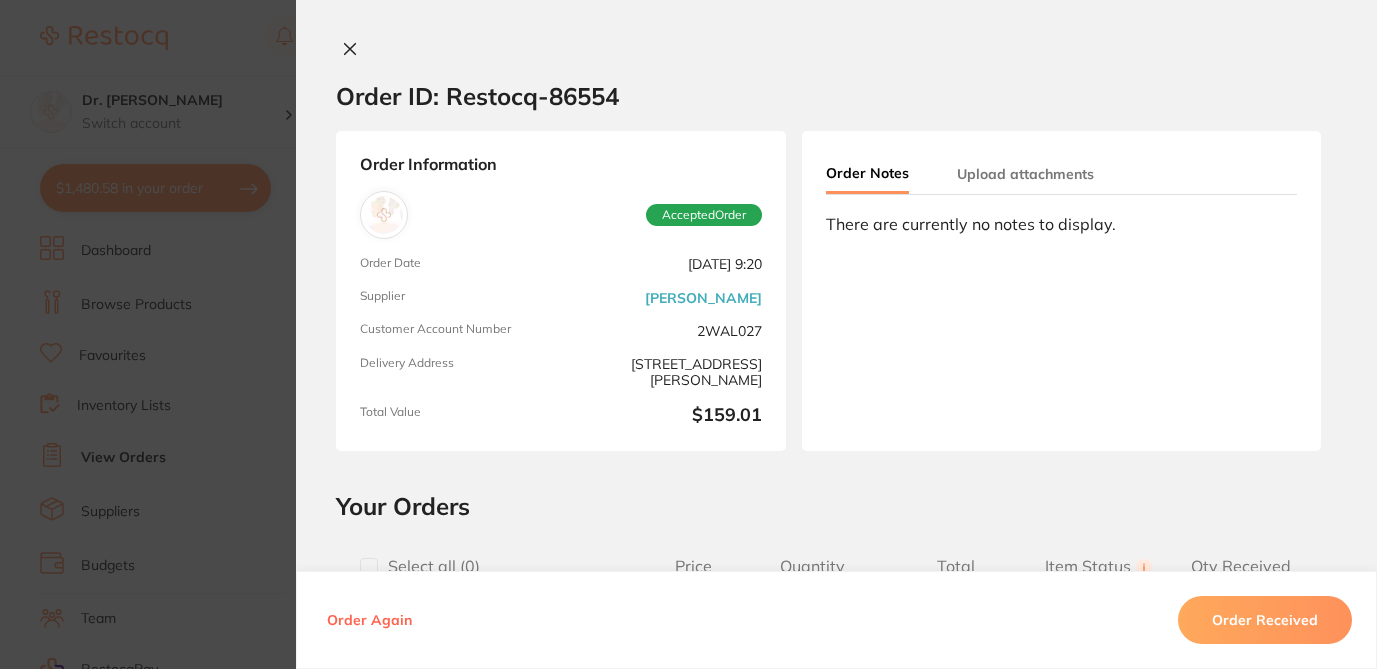 click at bounding box center [369, 567] 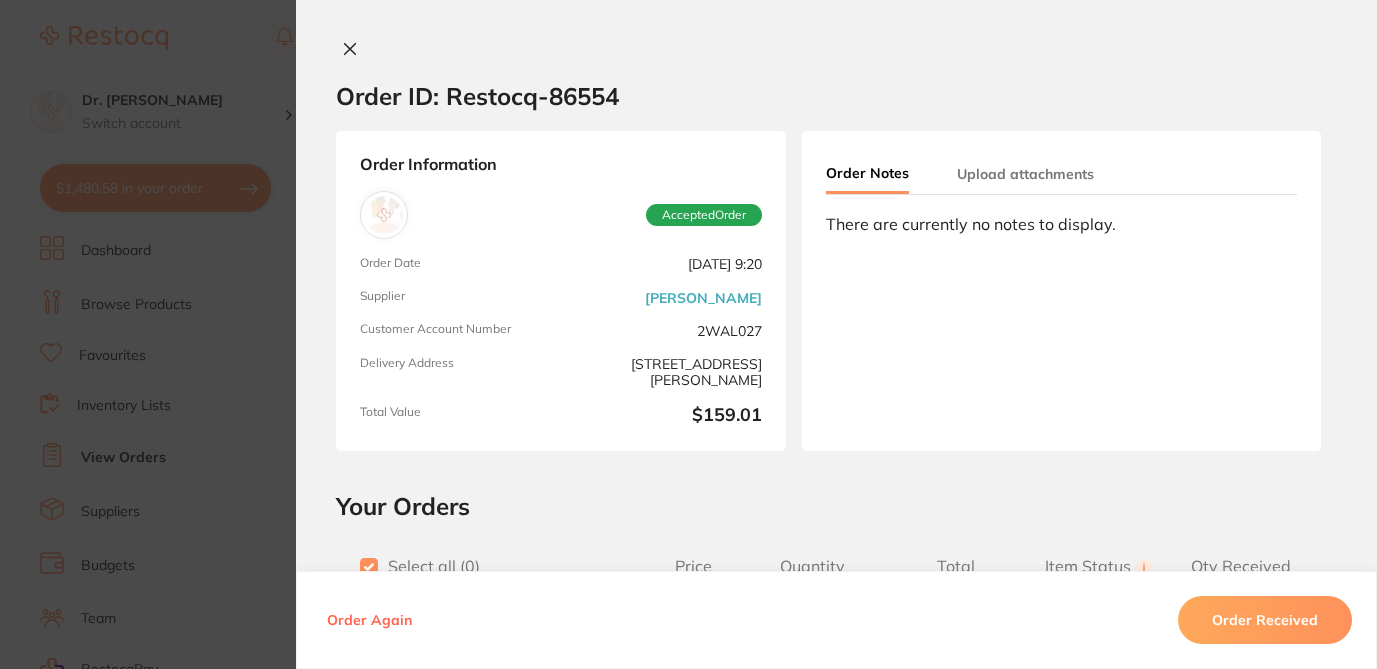 checkbox on "true" 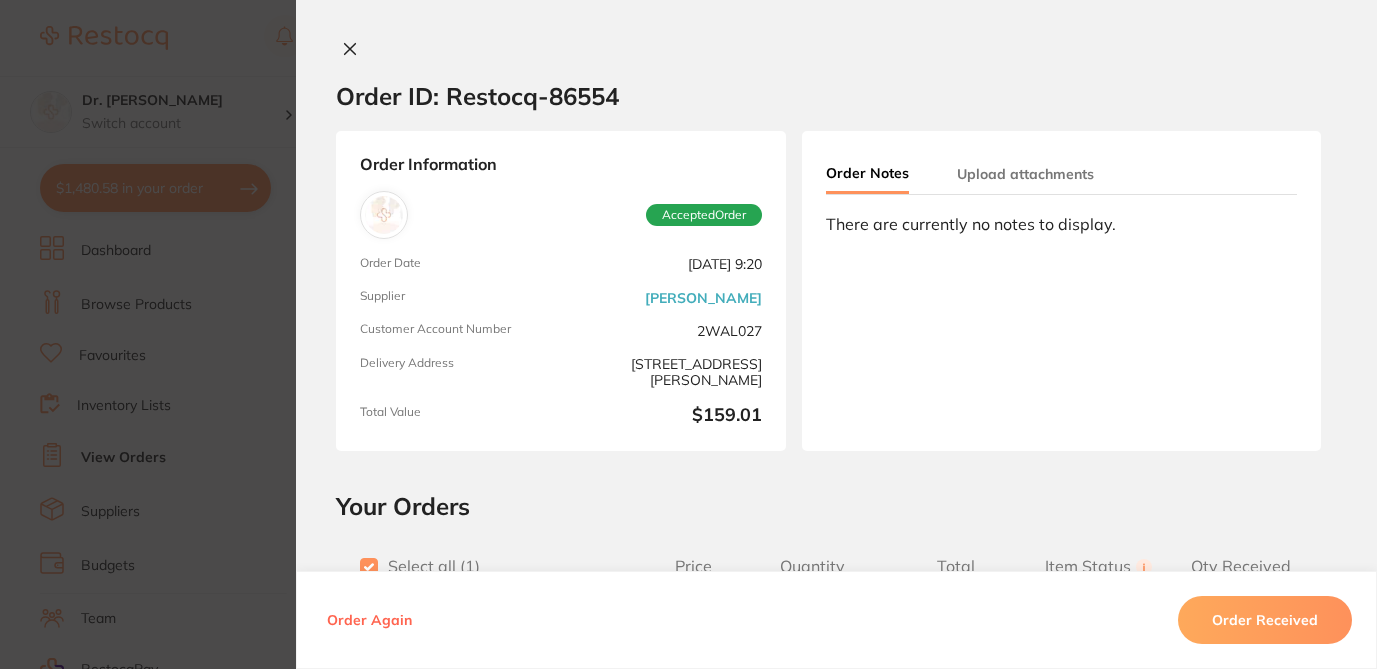 scroll, scrollTop: 705, scrollLeft: 0, axis: vertical 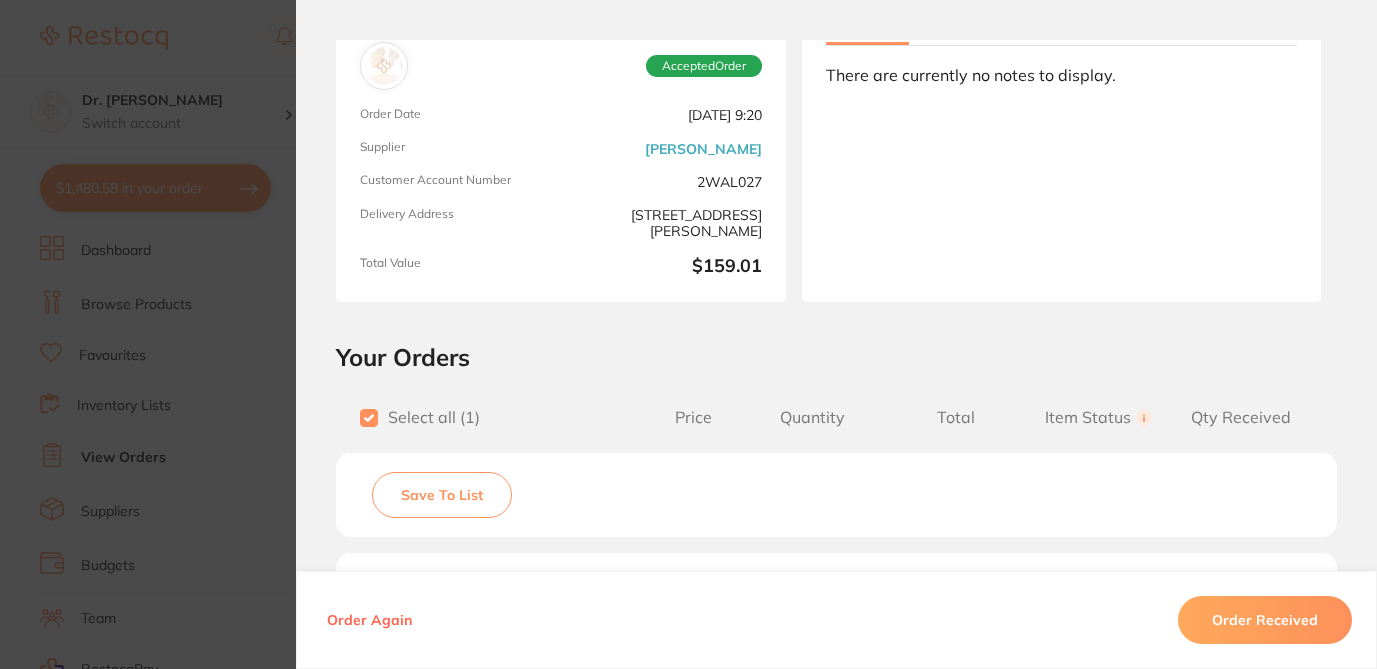 click on "Save To List" at bounding box center [442, 495] 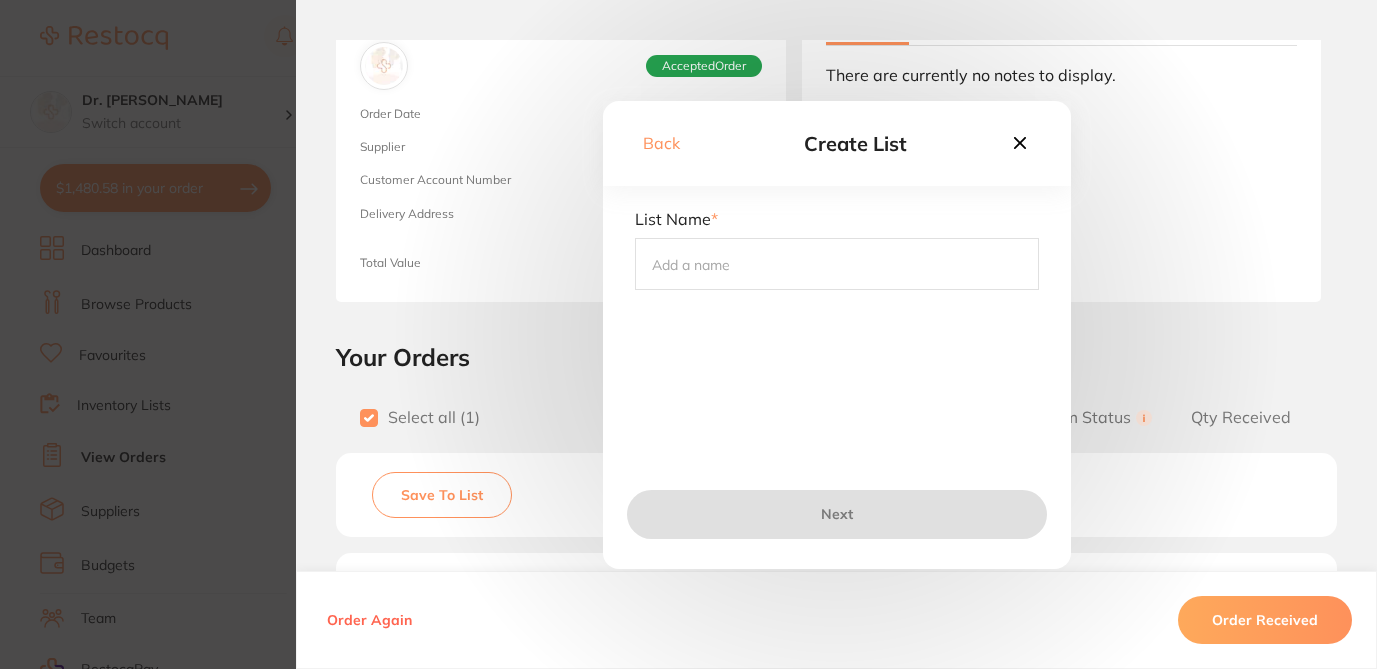 click at bounding box center [837, 264] 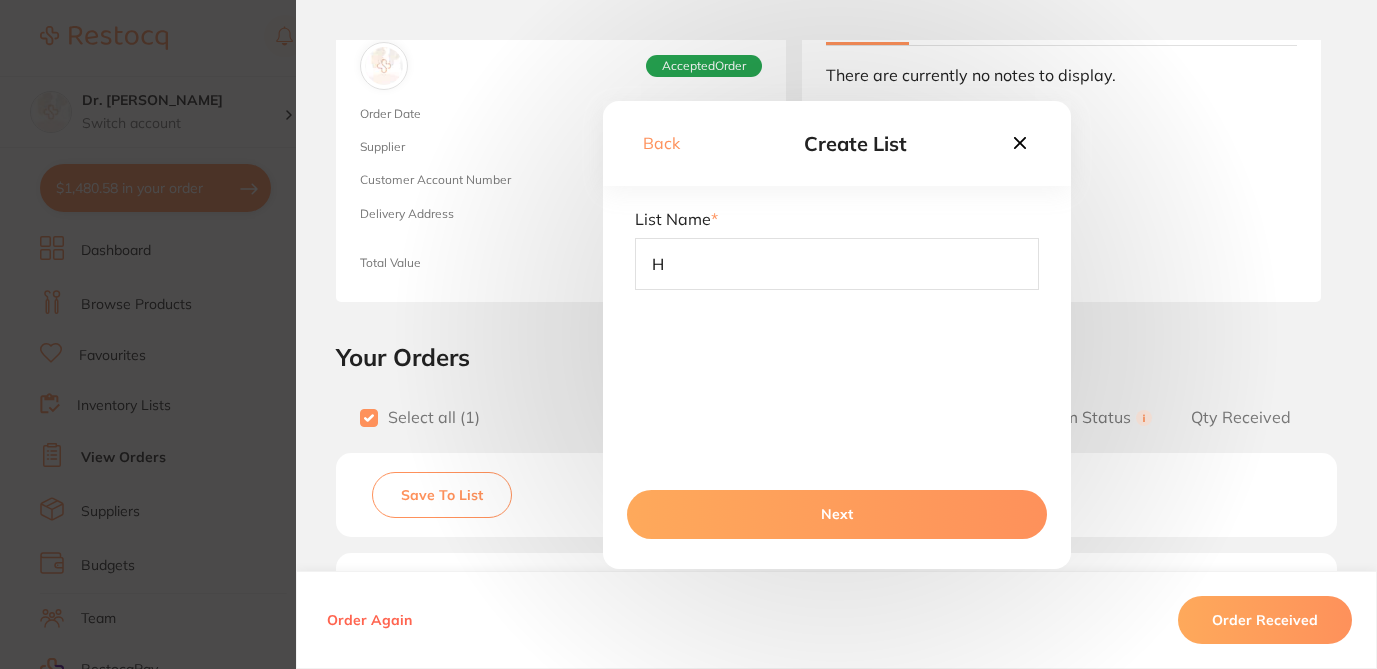 type on "[PERSON_NAME]" 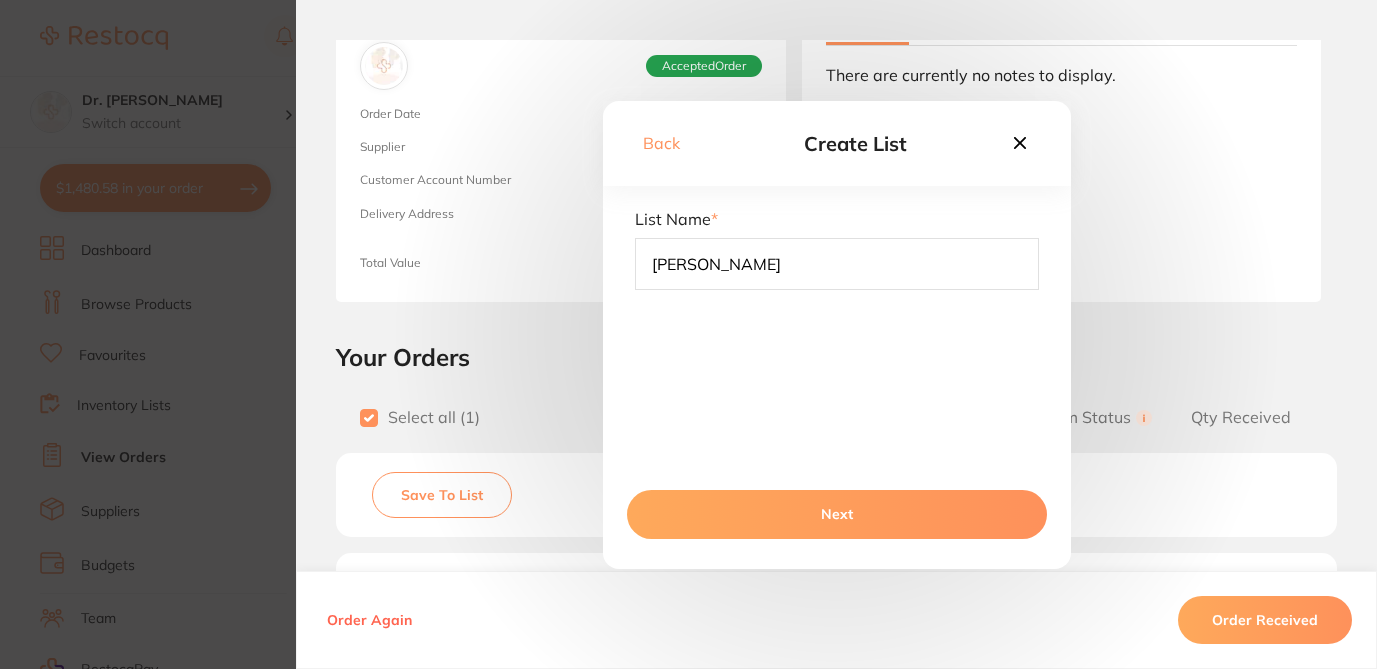 click on "Next" at bounding box center (837, 514) 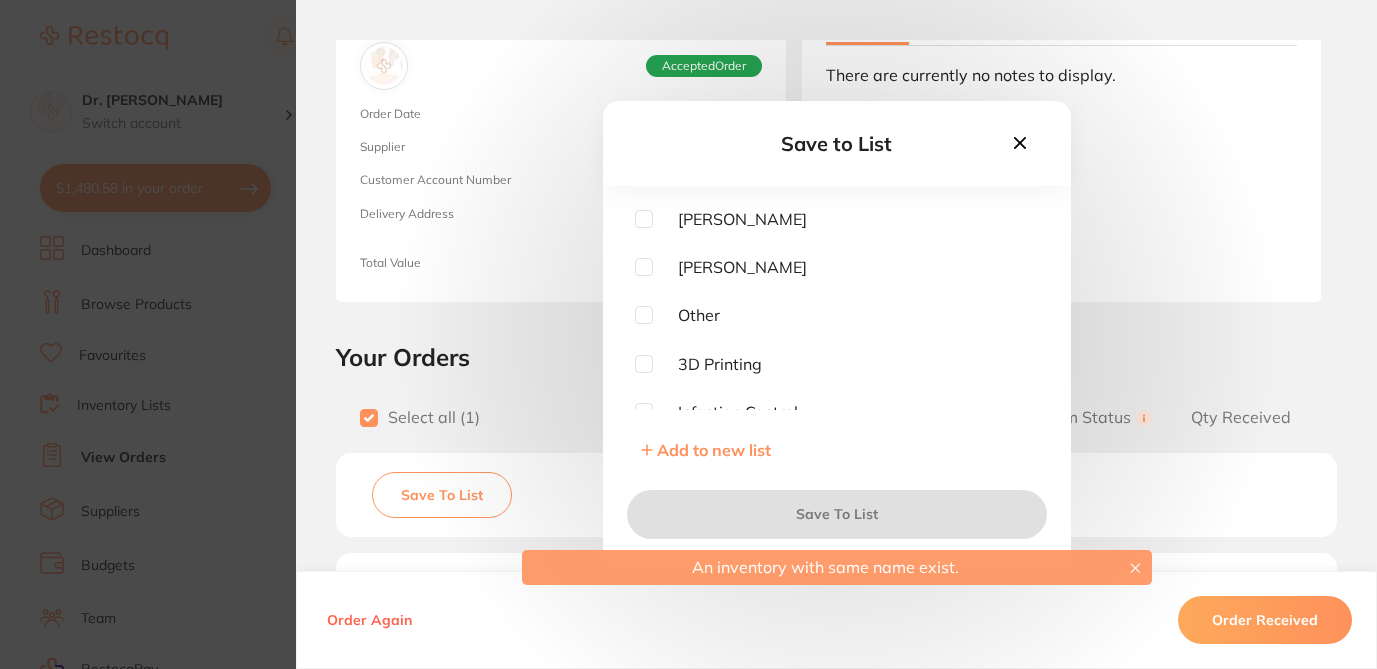 click at bounding box center [644, 219] 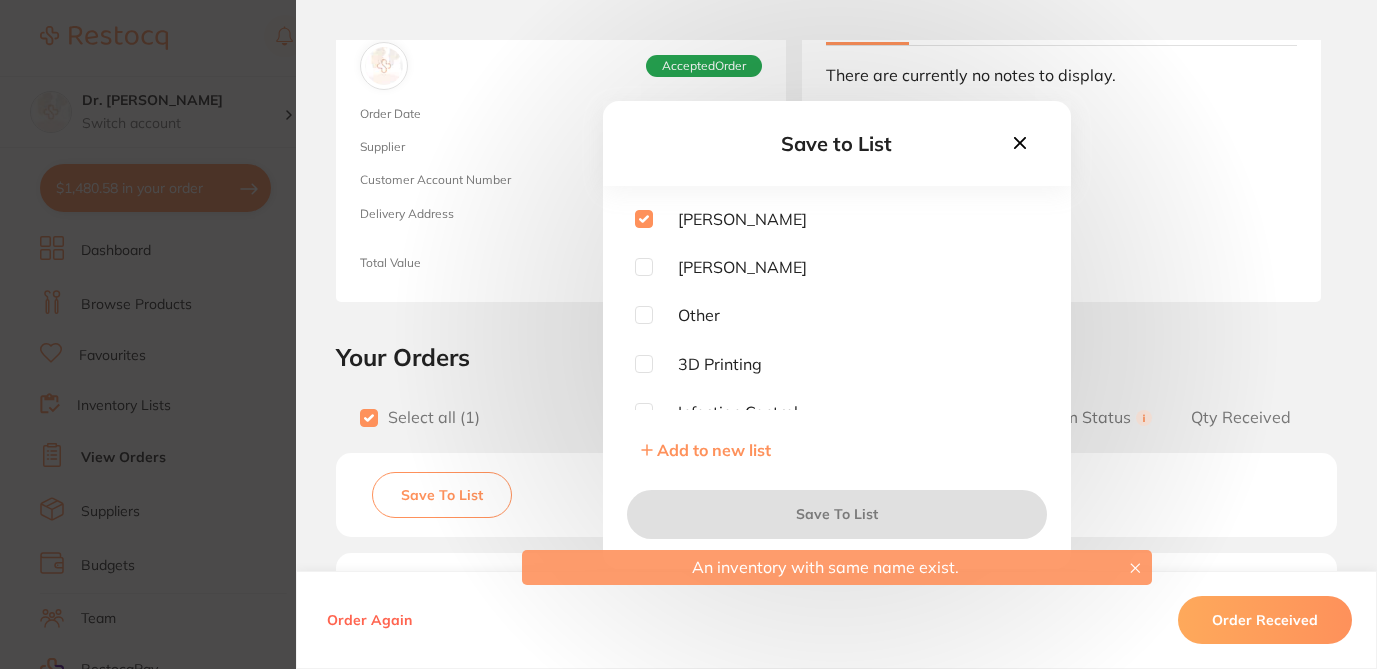checkbox on "true" 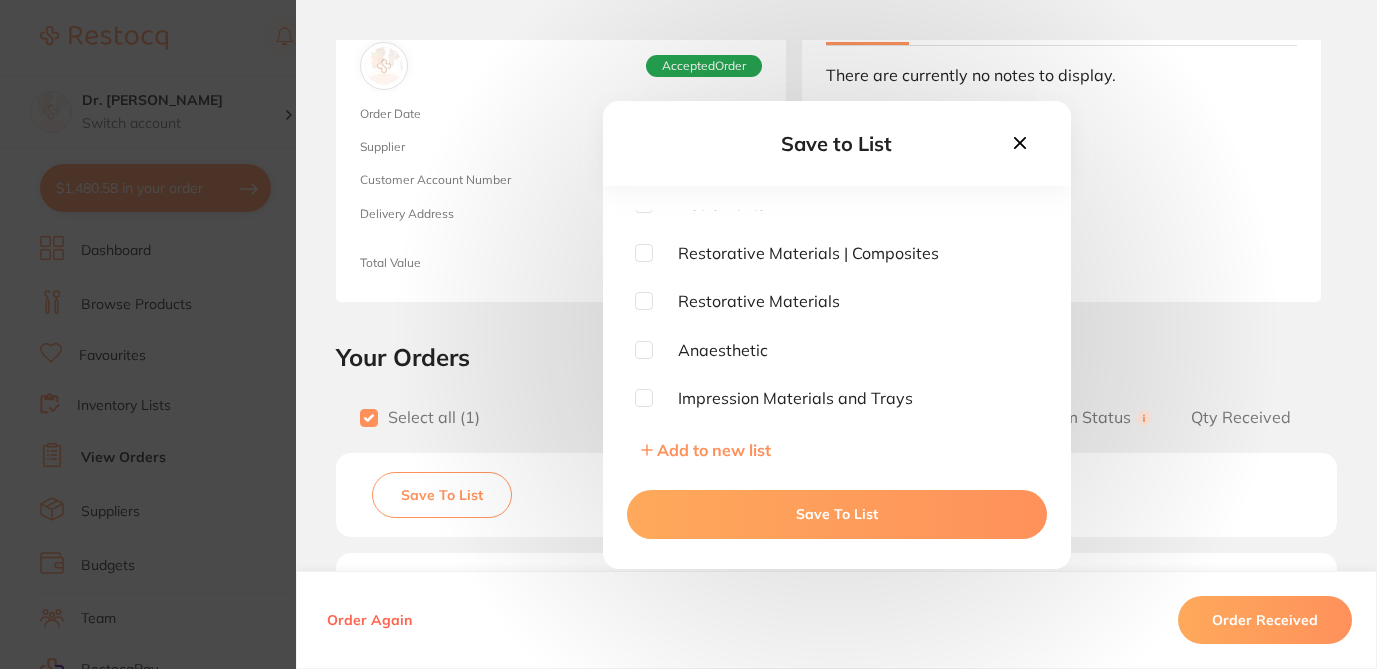 scroll, scrollTop: 0, scrollLeft: 0, axis: both 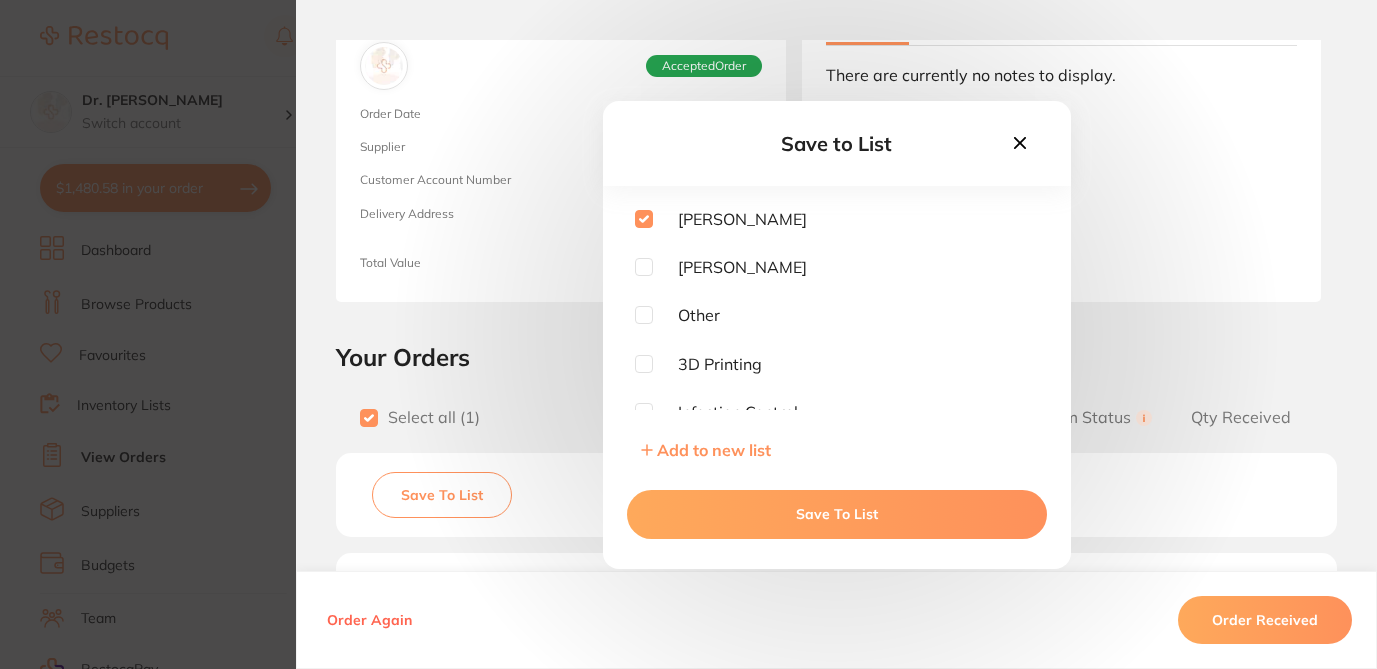 click on "Save To List" at bounding box center (837, 514) 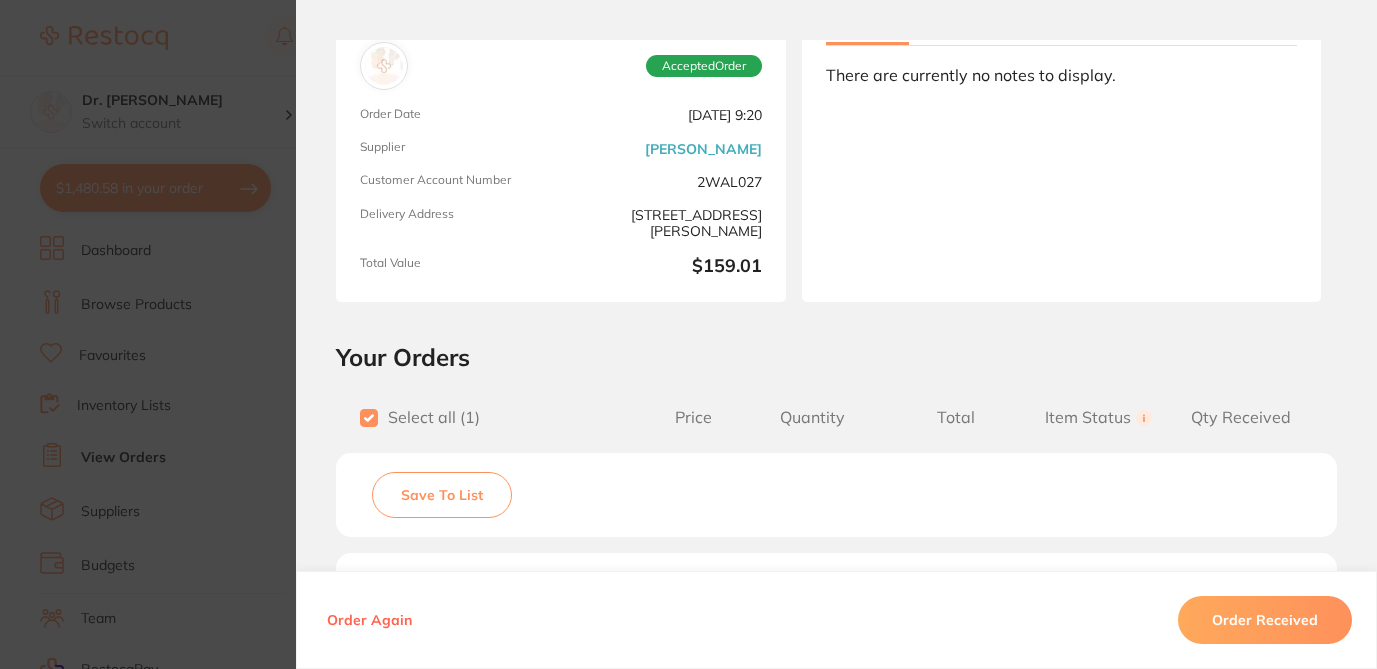 click on "Order ID: Restocq- 86554   Order Information Accepted  Order Order Date Jul 15 2025, 9:20 Supplier Henry Schein Halas   Customer Account Number 2WAL027 Delivery Address Suite 10, 17-19 Knox St , Double Bay NSW 2028 Total Value $159.01 Order Notes Upload attachments There are currently no notes to display. Your Orders   Select all ( 1 ) Price Quantity Total Item Status   You can use this feature to track items that you have received and those that are on backorder Qty Received Save To List Pro-Form Temp Splint Material - 1mm, 25-Pack   Product    Code:  WD-RETBLANK040     $144.55 1 $144.55 Select Received Back Order Pro-Form Temp Splint Material - 1mm, 25-Pack Product    Code:  WD-RETBLANK040 $144.55 Quantity:  1 Status:   Select Received Back Order Quantity Received: Recipient: Default ( customer.care@henryschein.com.au ) Message:   10.0 % GST Incl. $14.46 Sub Total  Incl. GST  ( 1   Items) $159.01 Order Again Order Received ✕ An inventory with same name exist. ✕" at bounding box center (688, 334) 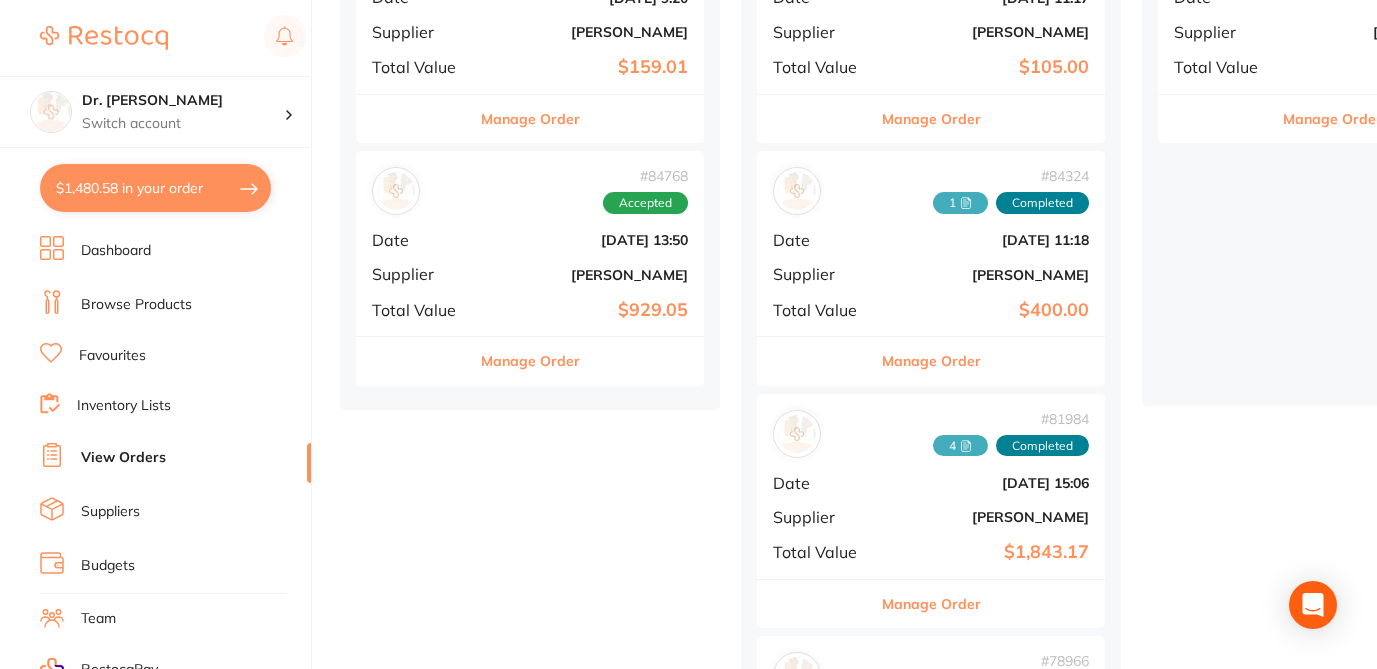 scroll, scrollTop: 384, scrollLeft: 0, axis: vertical 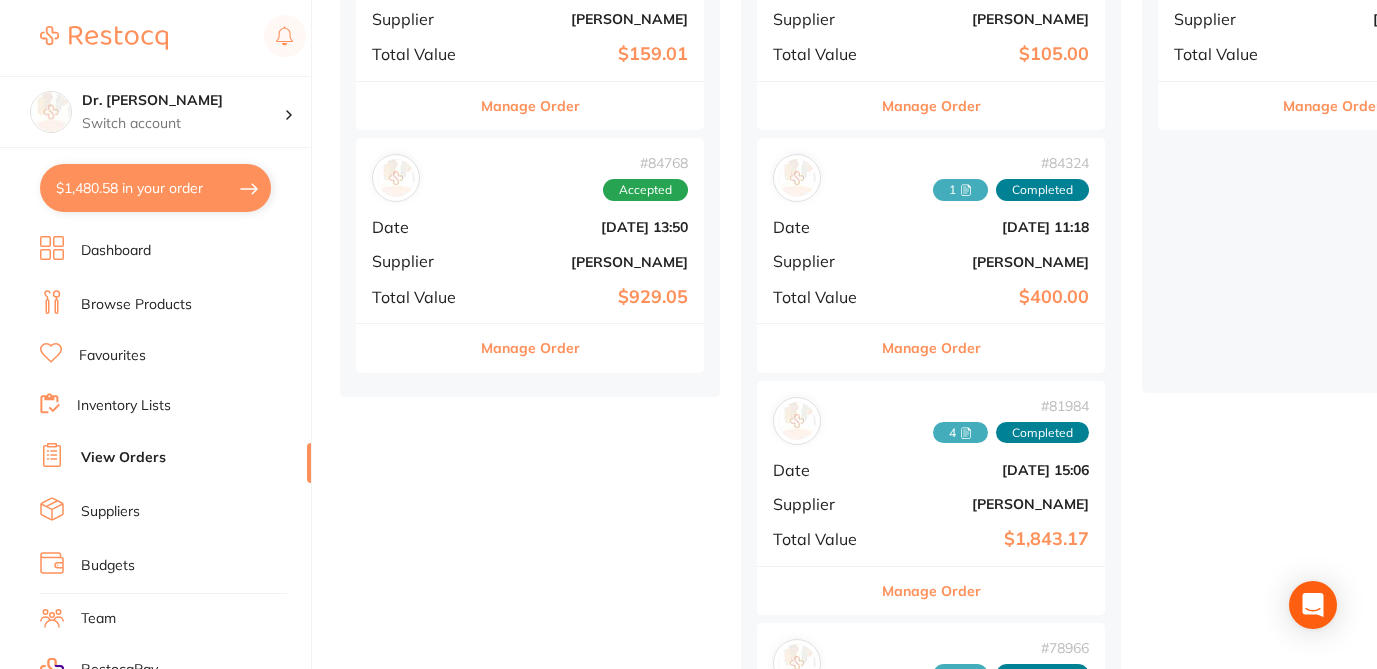 click on "Manage Order" at bounding box center [530, 348] 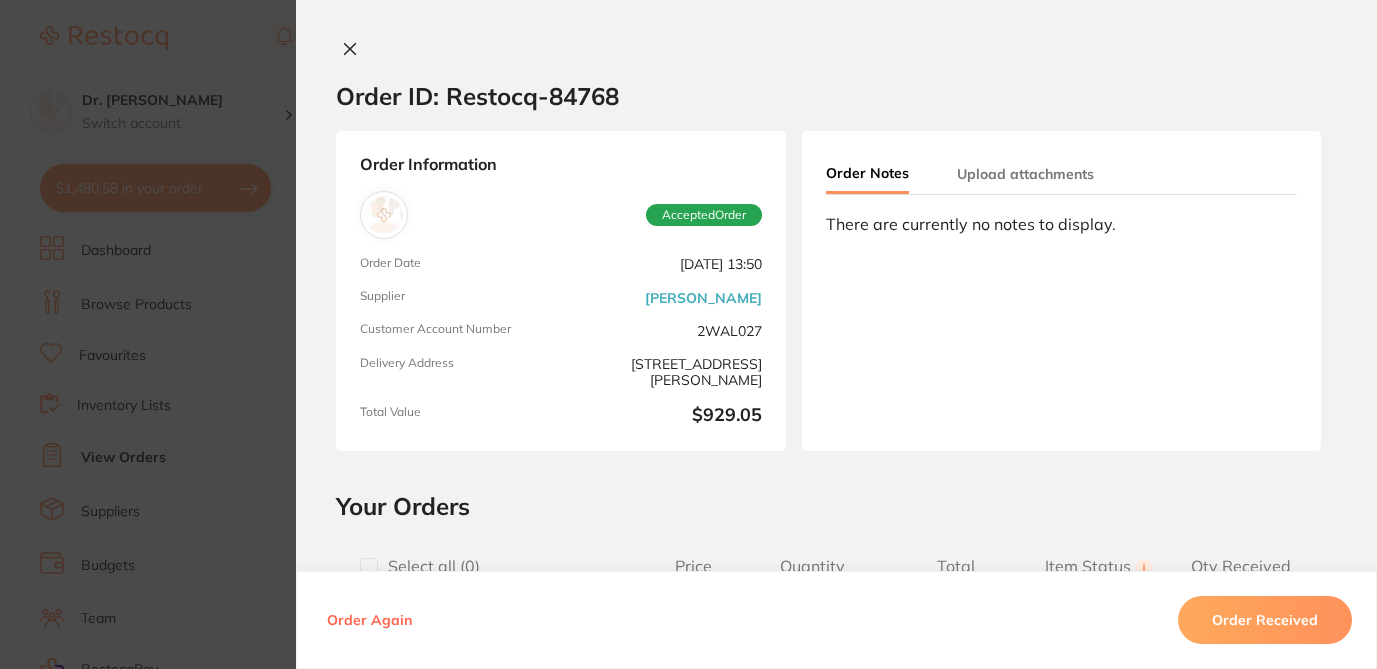 click on "Select all ( 0 ) Price Quantity Total Item Status   You can use this feature to track items that you have received and those that are on backorder Qty Received" at bounding box center [836, 566] 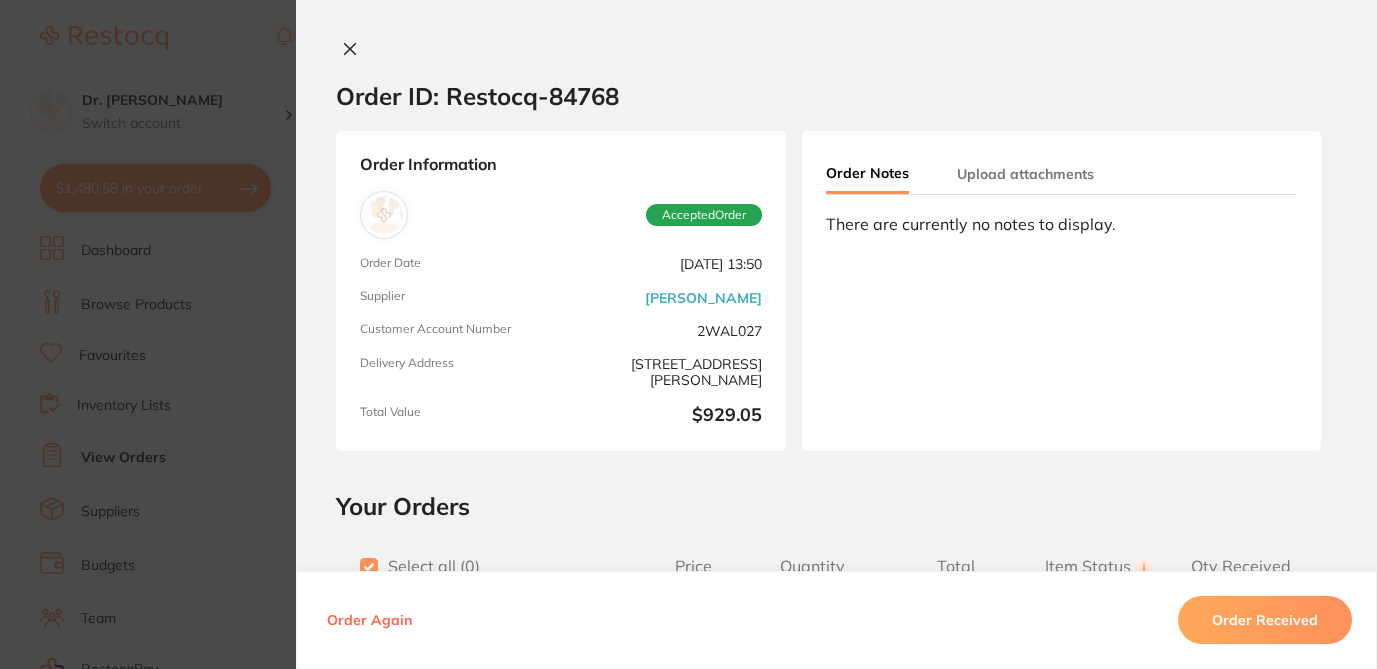 checkbox on "true" 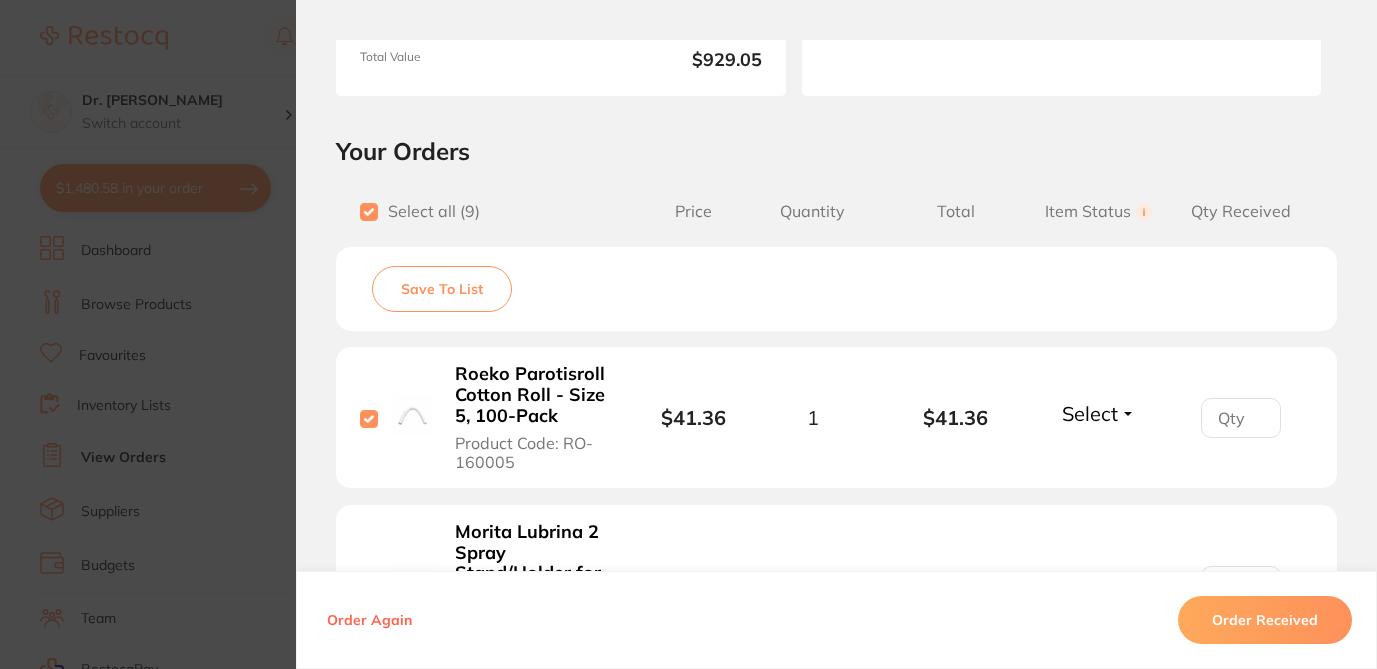 scroll, scrollTop: 368, scrollLeft: 0, axis: vertical 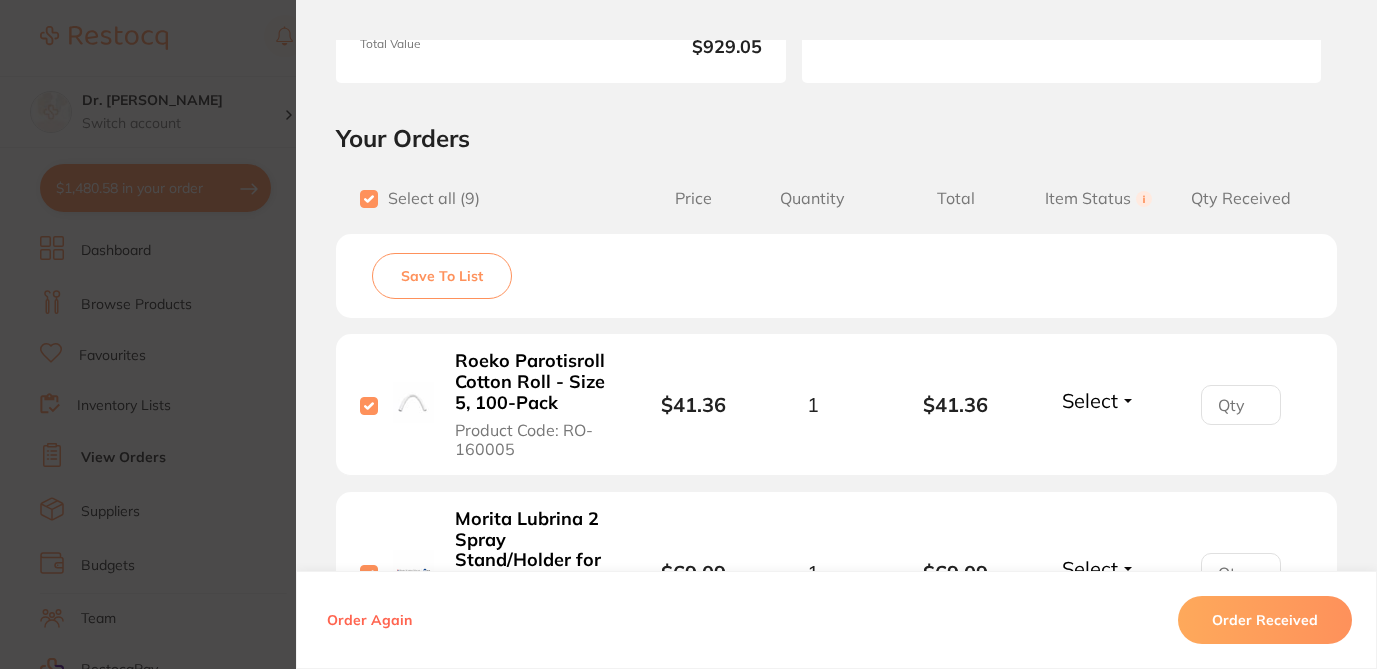 click on "Save To List" at bounding box center [442, 276] 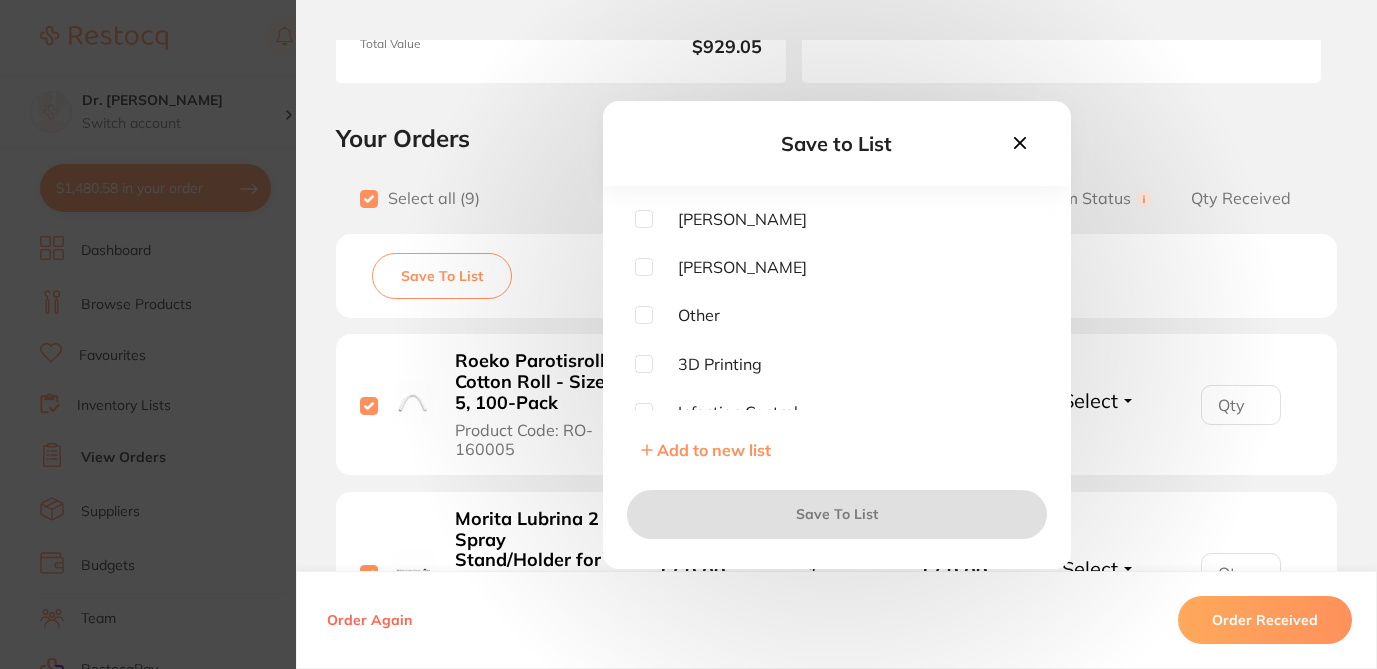 click at bounding box center [644, 219] 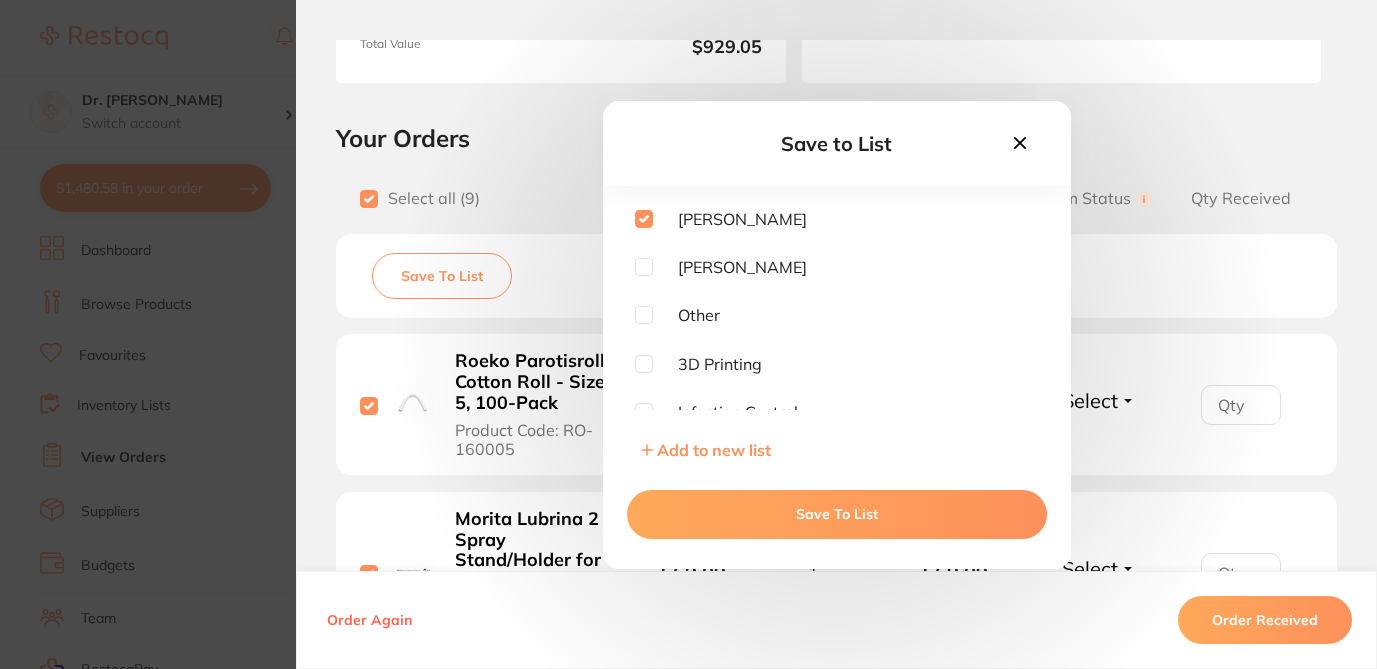 click on "Save To List" at bounding box center (837, 514) 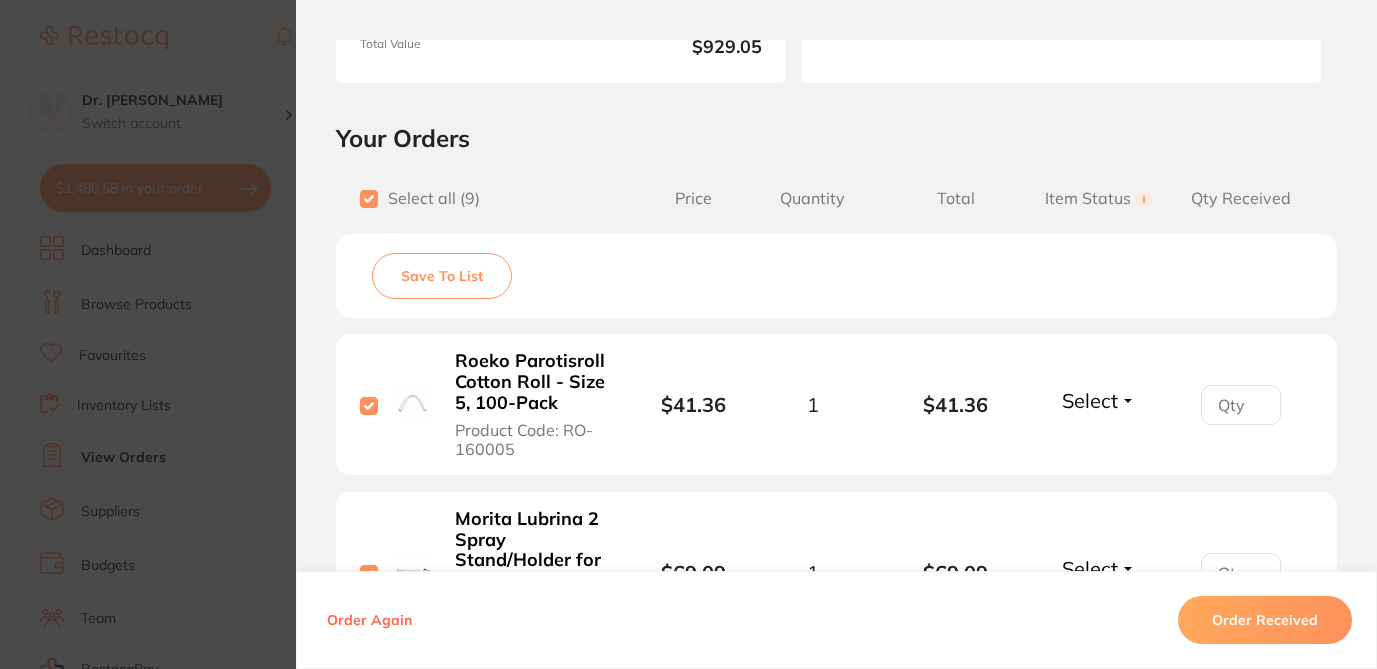 click on "Order ID: Restocq- 84768   Order Information Accepted  Order Order Date Jun 30 2025, 13:50 Supplier Henry Schein Halas   Customer Account Number 2WAL027 Delivery Address Suite 10, 17-19 Knox St , Double Bay NSW 2028 Total Value $929.05 Order Notes Upload attachments There are currently no notes to display. Your Orders   Select all ( 9 ) Price Quantity Total Item Status   You can use this feature to track items that you have received and those that are on backorder Qty Received Save To List Roeko Parotisroll Cotton Roll - Size 5, 100-Pack   Product    Code:  RO-160005     $41.36 1 $41.36 Select Received Back Order Morita Lubrina 2 Spray Stand/Holder for MultiSpray Oil   Product    Code:  M-107505     $69.09 1 $69.09 Select Received Back Order GC EPITEX - Finishing & Polishing Strips - Fine - Gray - 10m   Product    Code:  GC-EPSTRIPF     $64.23 1 $64.23 Select Received Back Order Whiteley Speedy Clean Wipes - Neutral Detergent Wipes - Canister of 100 Wipes   Product    Code:  WC-190328     $10.30 10 $103.00" at bounding box center (688, 334) 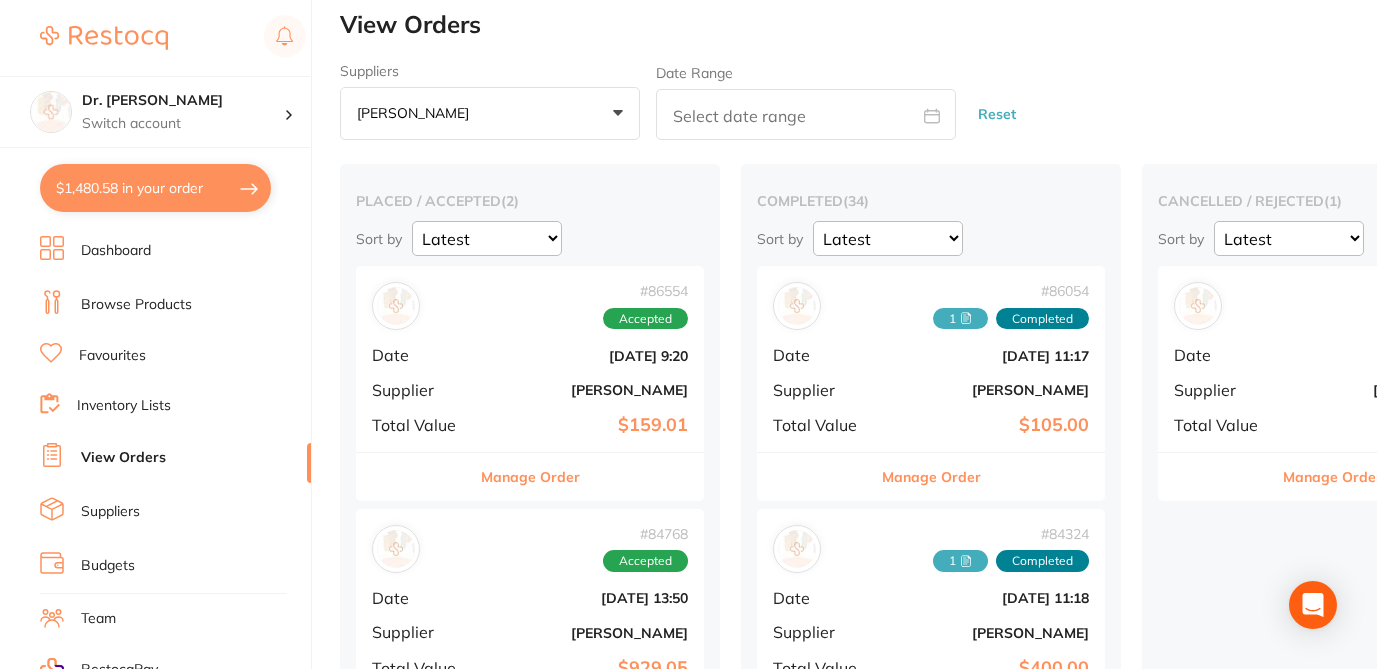 scroll, scrollTop: 26, scrollLeft: 0, axis: vertical 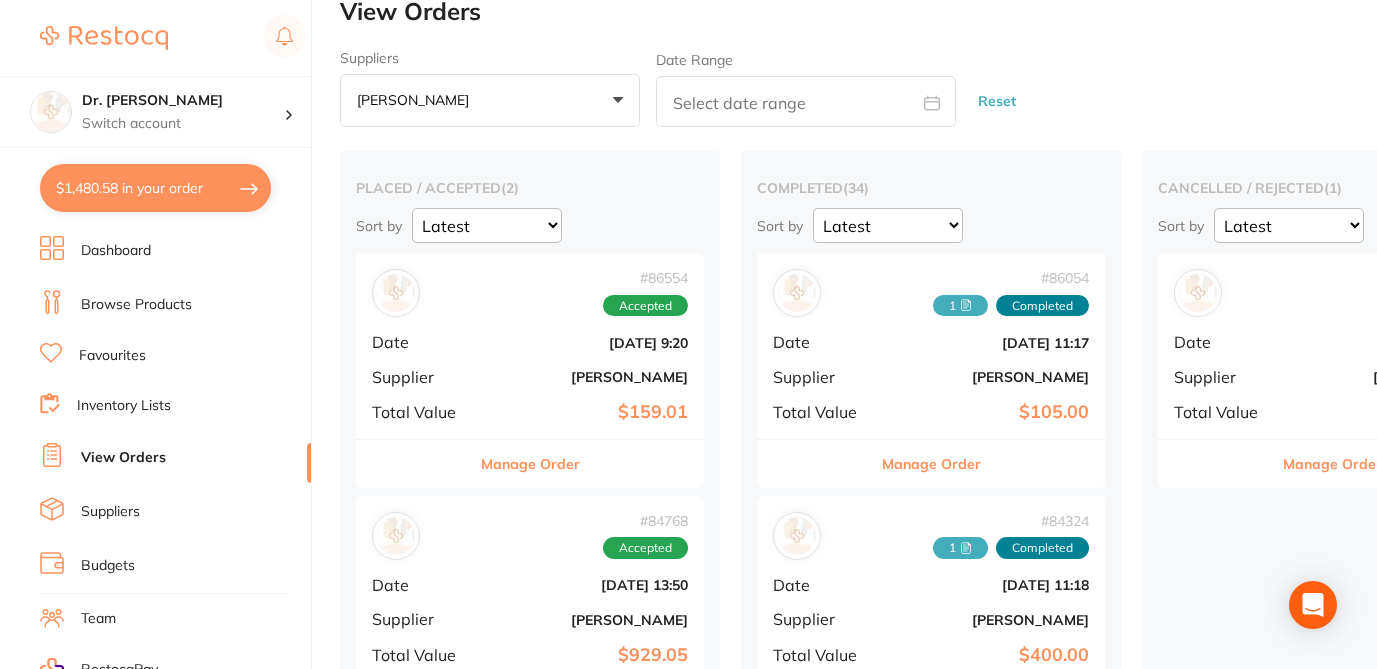 click on "Manage Order" at bounding box center [931, 464] 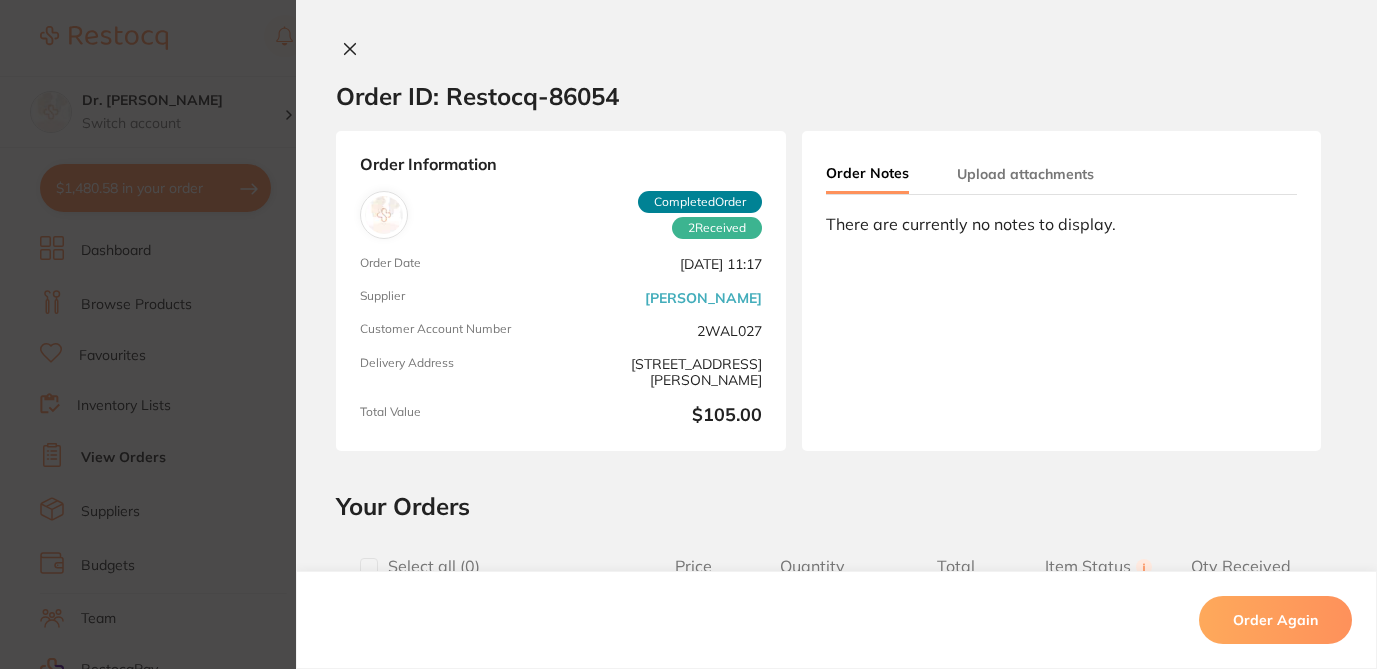 click at bounding box center (369, 567) 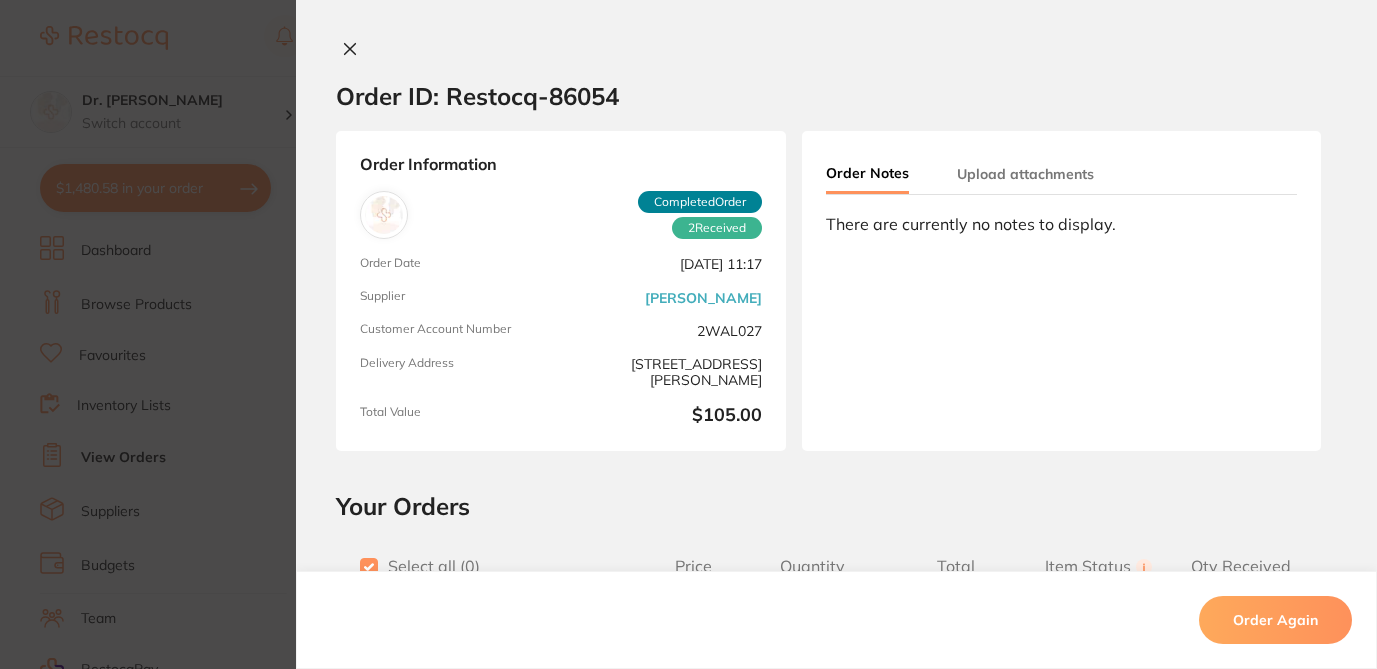 checkbox on "true" 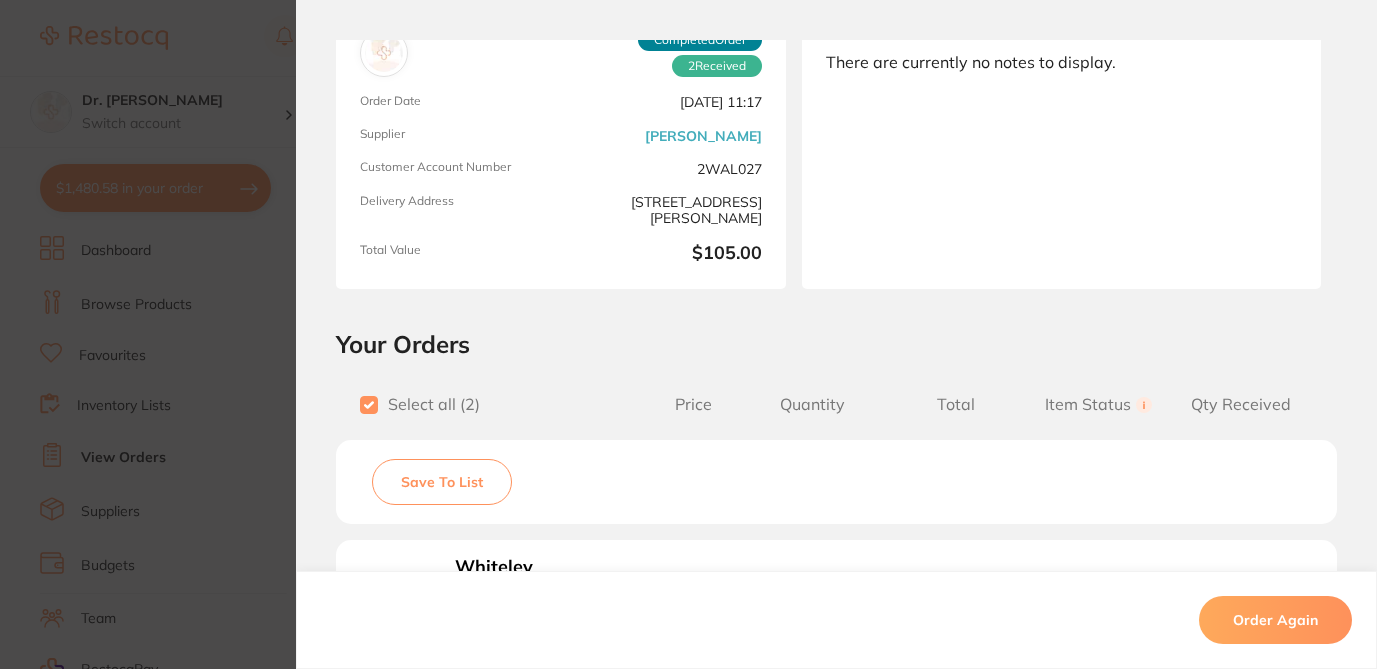 scroll, scrollTop: 199, scrollLeft: 0, axis: vertical 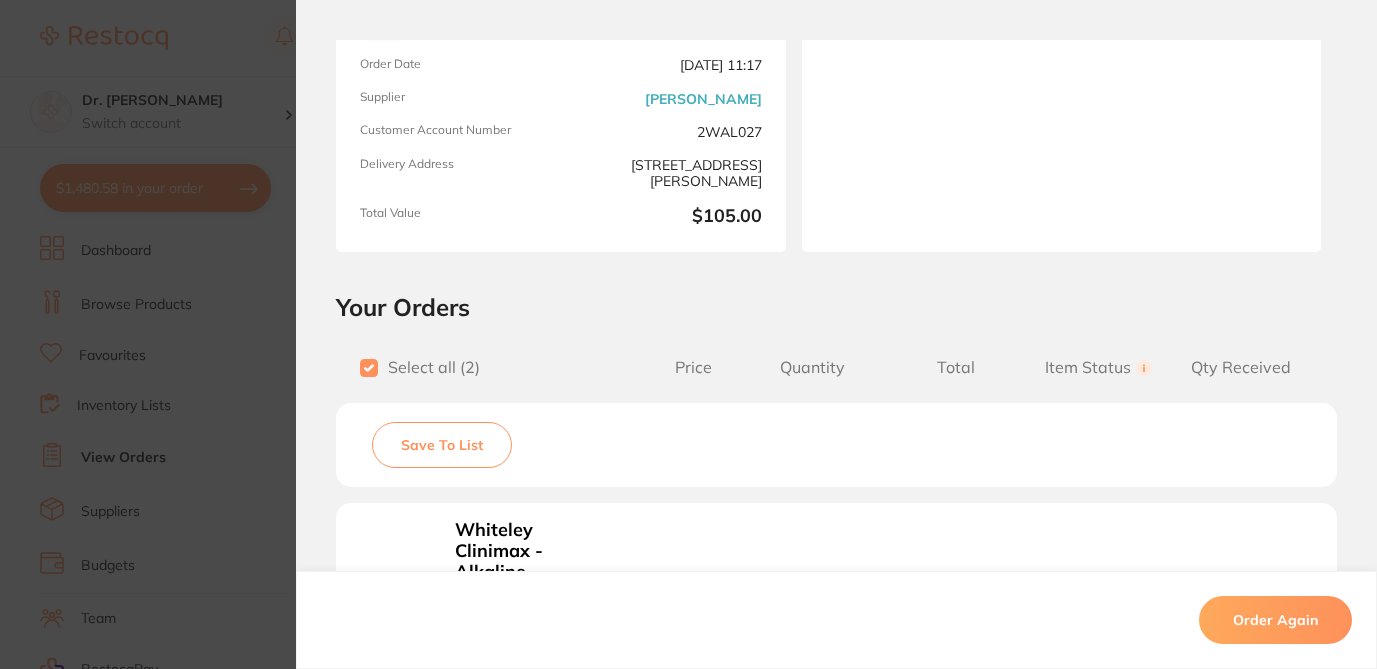 click on "Save To List" at bounding box center [442, 445] 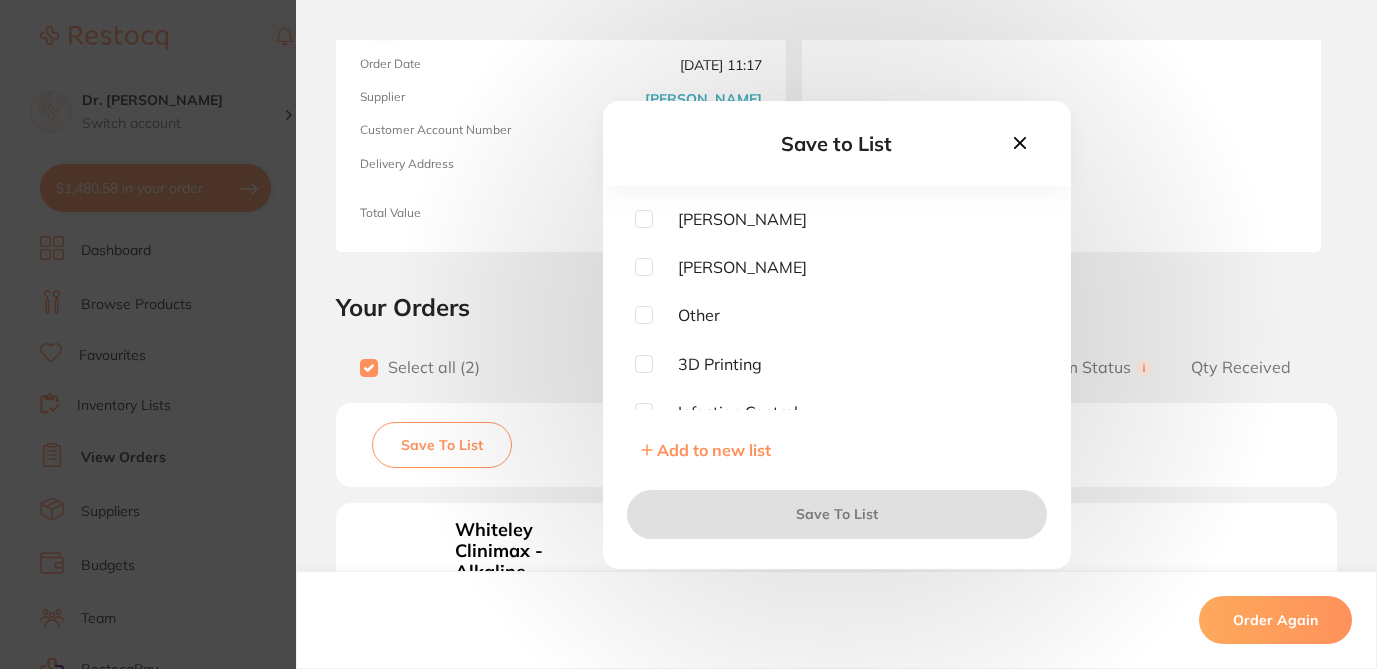 click at bounding box center (644, 219) 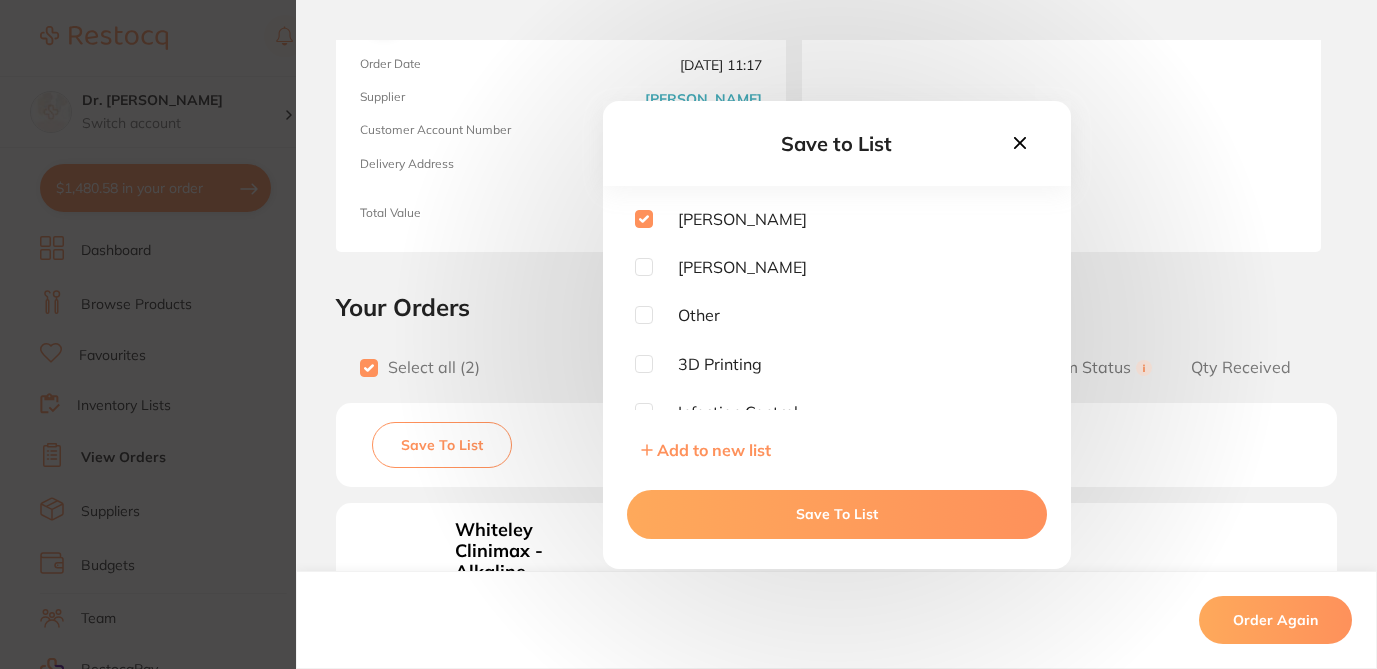 click on "Save To List" at bounding box center (837, 514) 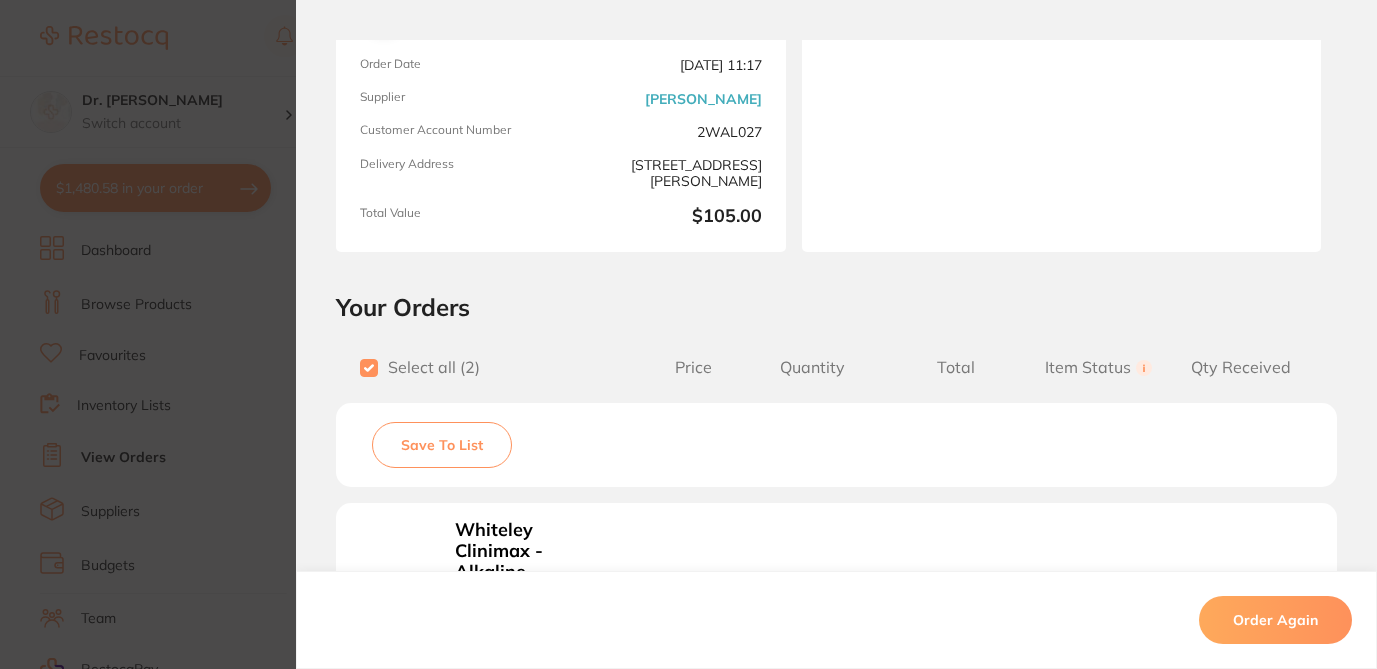 click on "Order ID: Restocq- 86054   Order Information   2  Received Completed  Order Order Date Jul 9 2025, 11:17 Supplier Henry Schein Halas   Customer Account Number 2WAL027 Delivery Address Suite 10, 17-19 Knox St , Double Bay NSW 2028 Total Value $105.00 Order Notes Upload attachments There are currently no notes to display. Your Orders   Select all ( 2 ) Price Quantity Total Item Status   You can use this feature to track items that you have received and those that are on backorder Qty Received Save To List Whiteley Clinimax - Alkaline Multipurpose Detergent - 5L Bottle   Product    Code:  WC-030404     $47.27 1 $47.27 Received Received Back Order Henry Schein Maxi-Gard VL Barrier Envelopes - Size 2, 300-Pack   Product    Code:  HS-5701560     $48.18 1 $48.18 Received Received Back Order Whiteley Clinimax - Alkaline Multipurpose Detergent - 5L Bottle Product    Code:  WC-030404 $47.27 Quantity:  1 Status:   Received Received Back Order Quantity Received:  Product    Code:  HS-5701560 $48.18 Quantity:  1 Status:" at bounding box center (688, 334) 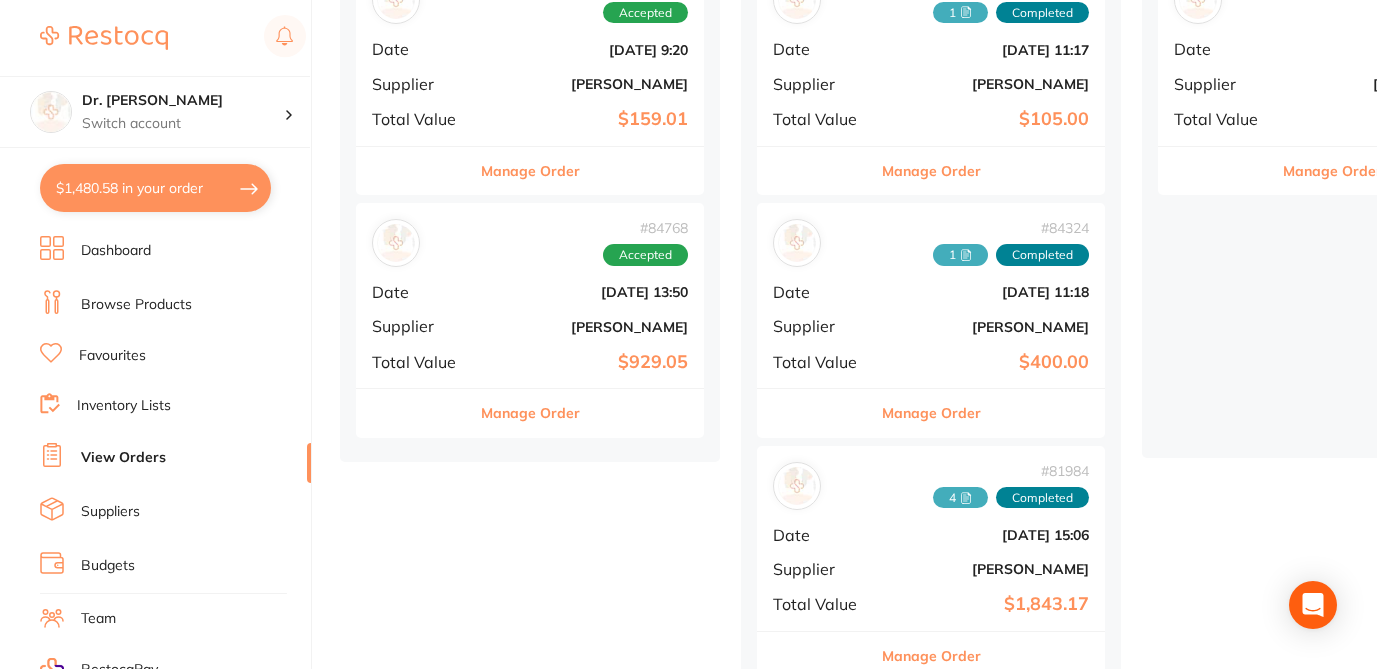 scroll, scrollTop: 332, scrollLeft: 0, axis: vertical 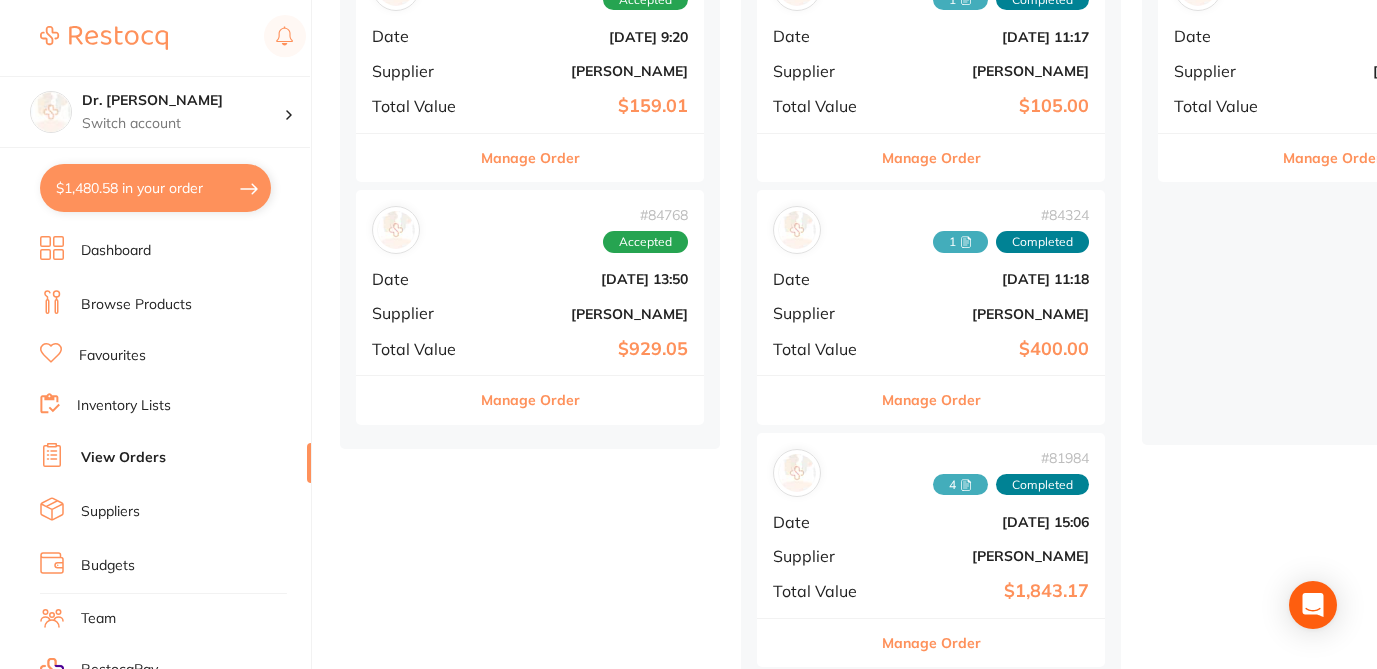 click on "Manage Order" at bounding box center (931, 400) 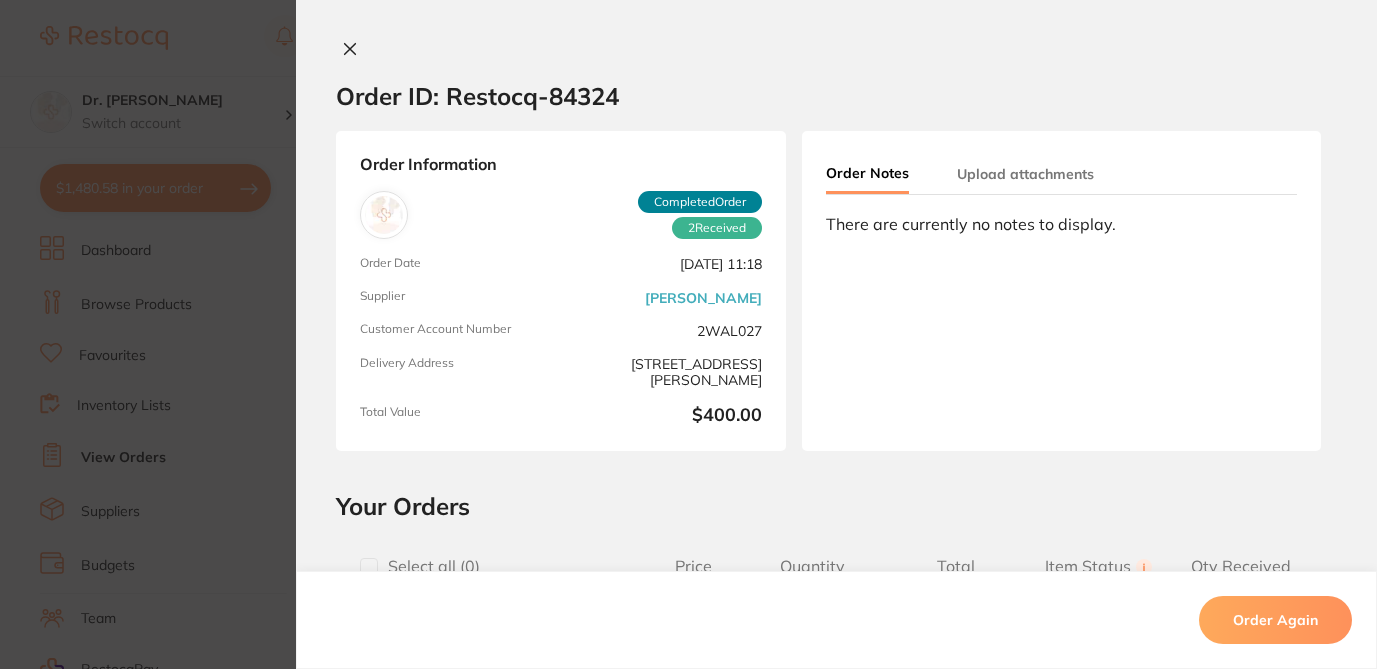 click at bounding box center (369, 567) 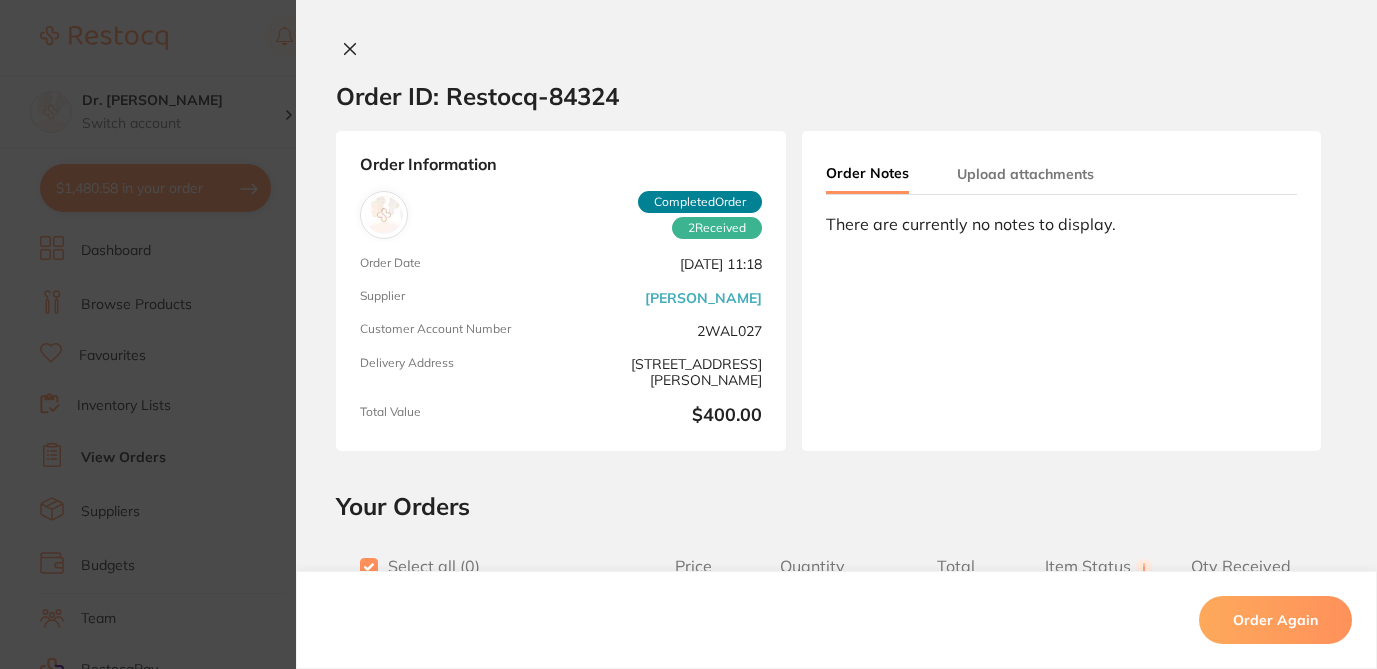 checkbox on "true" 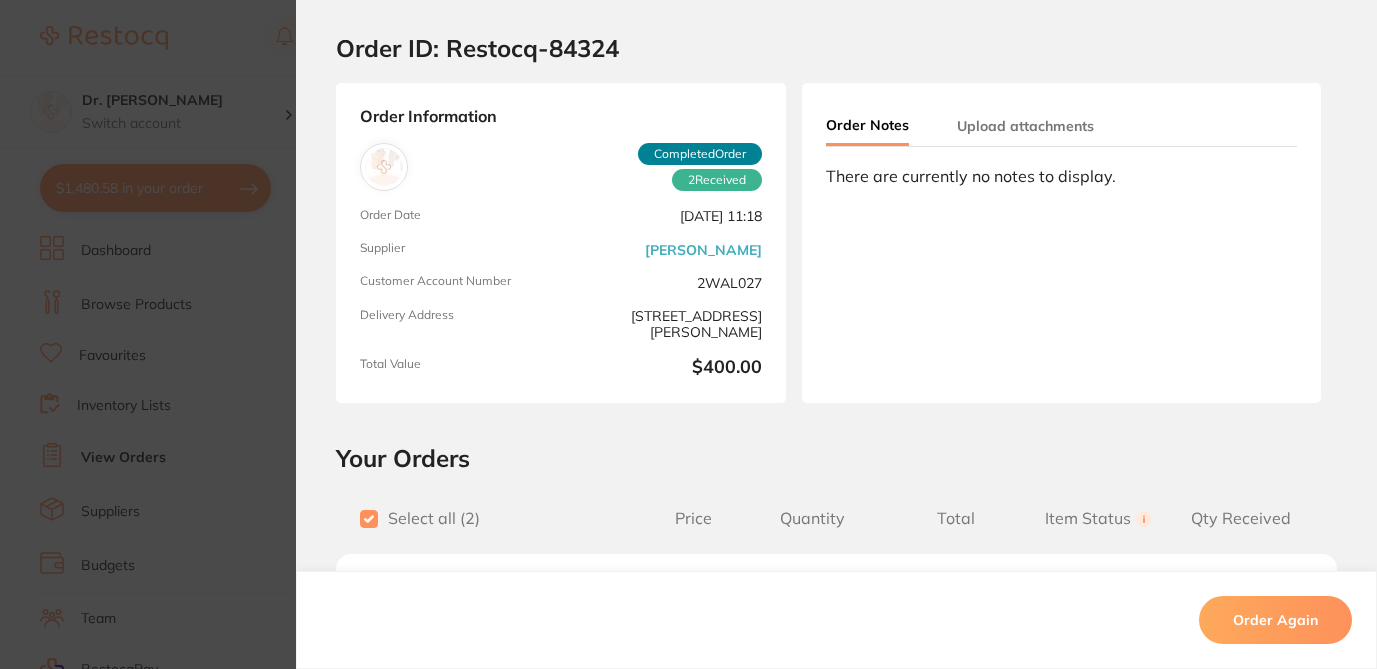 scroll, scrollTop: 59, scrollLeft: 0, axis: vertical 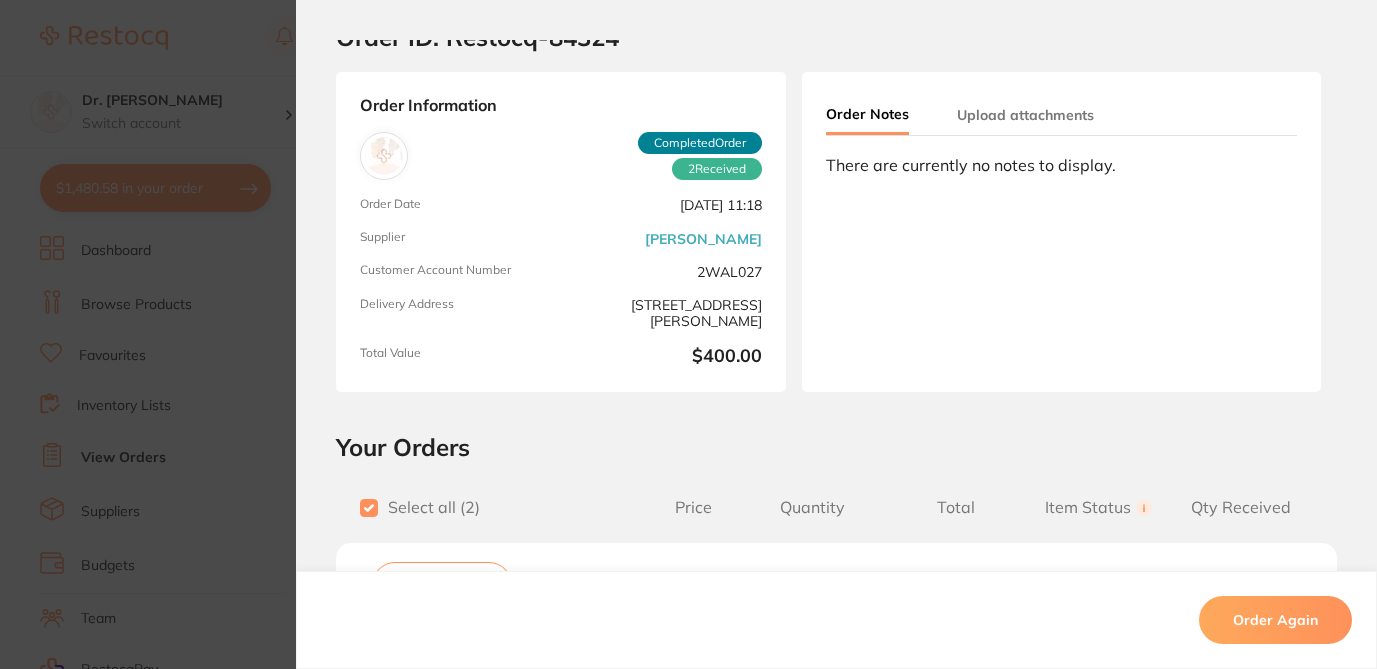 click on "Save To List" at bounding box center [442, 585] 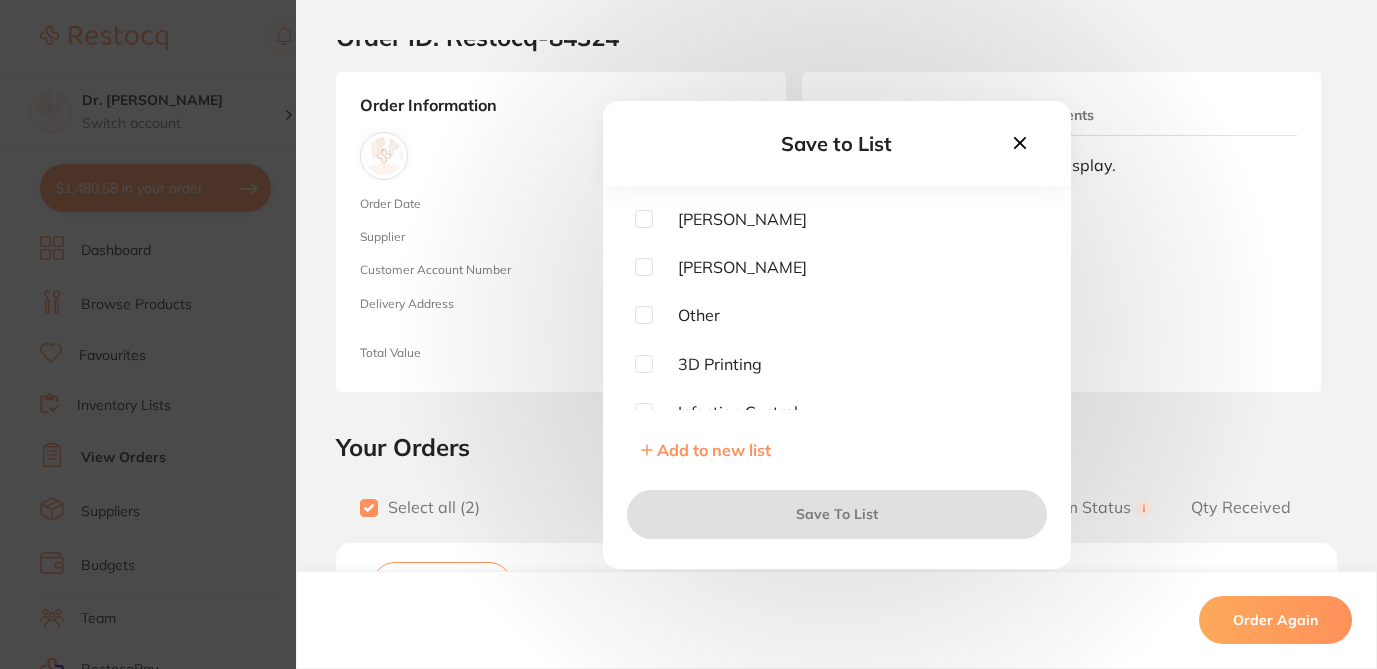 click at bounding box center [644, 219] 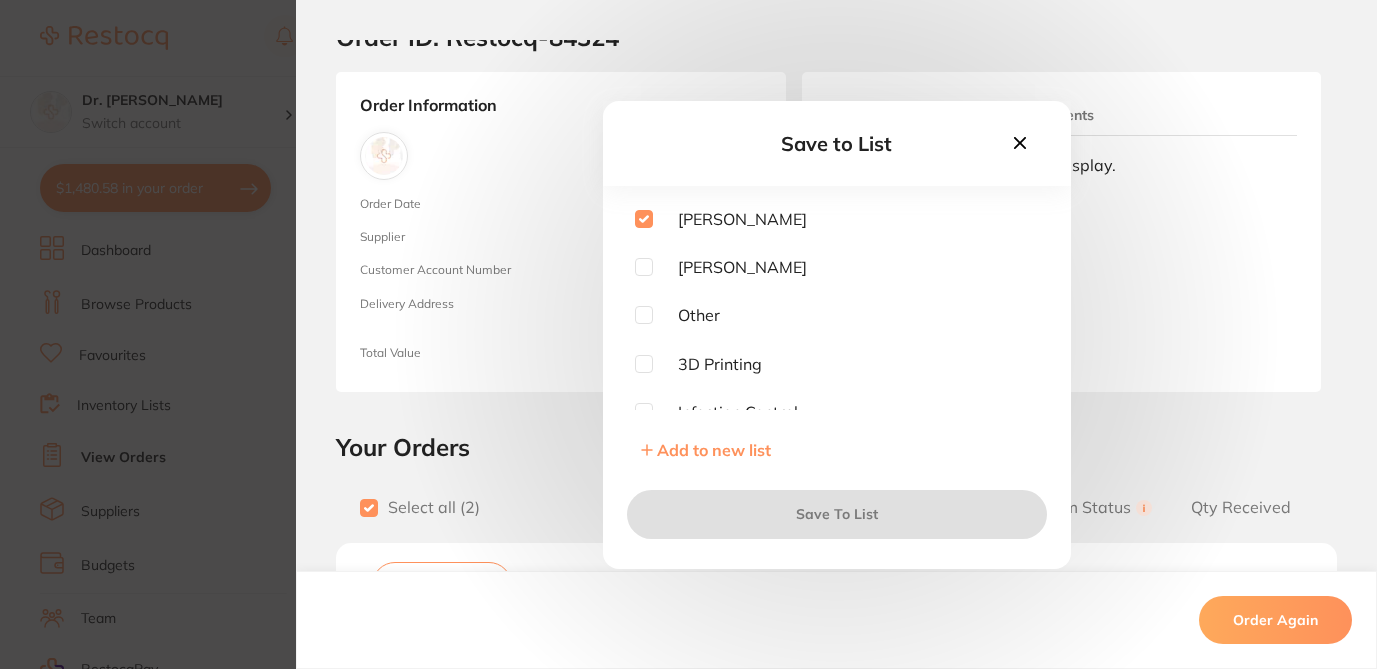 checkbox on "true" 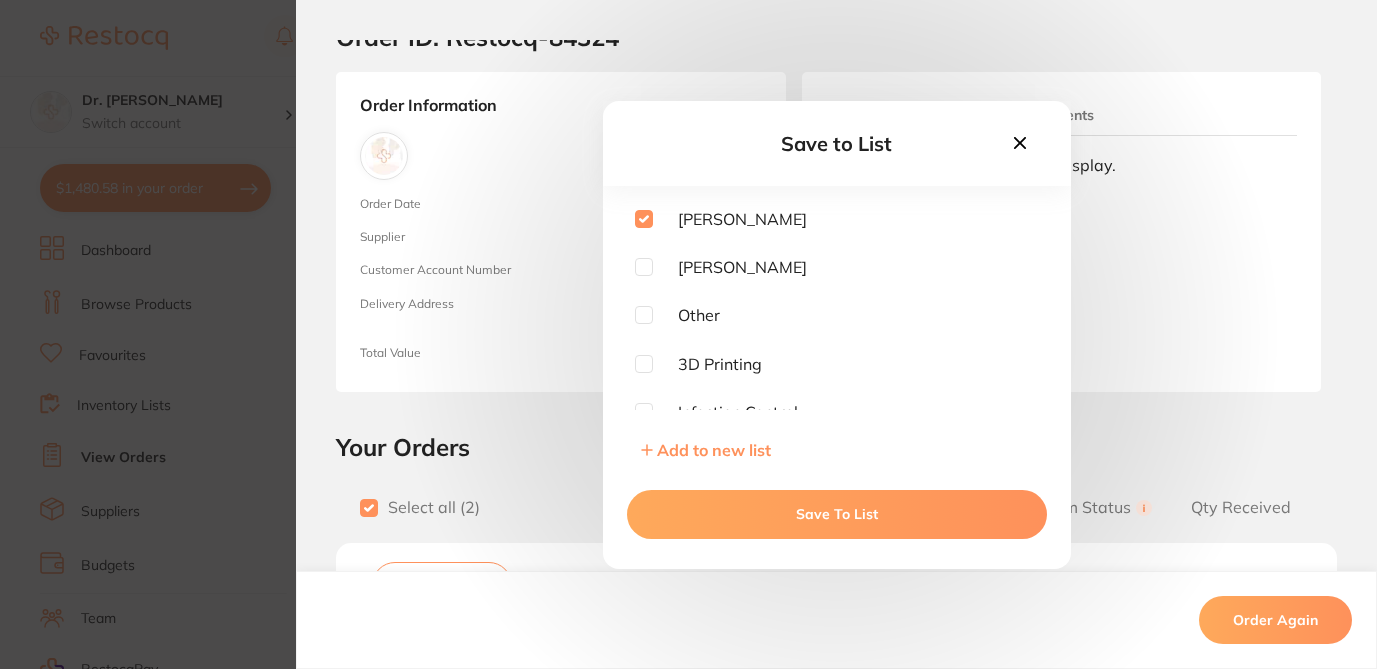 click on "Save To List" at bounding box center (837, 514) 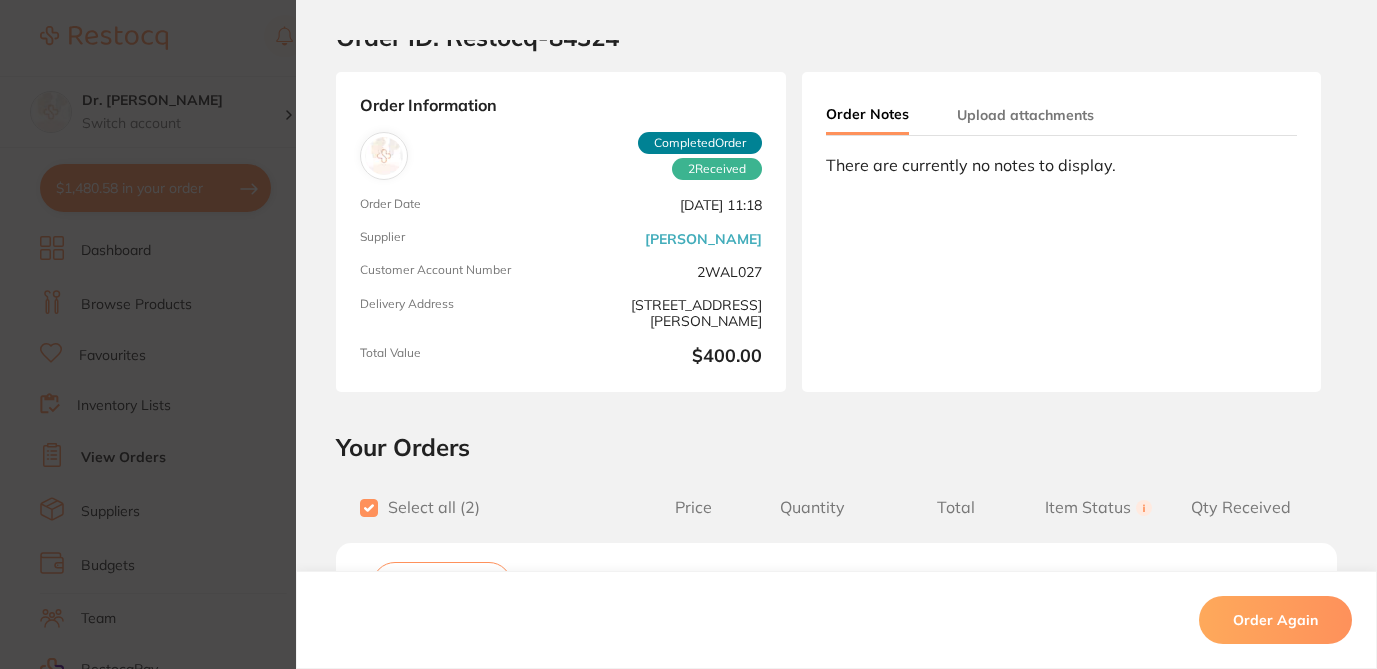 click on "Order ID: Restocq- 84324   Order Information   2  Received Completed  Order Order Date Jun 25 2025, 11:18 Supplier Henry Schein Halas   Customer Account Number 2WAL027 Delivery Address Suite 10, 17-19 Knox St , Double Bay NSW 2028 Total Value $400.00 Order Notes Upload attachments There are currently no notes to display. Your Orders   Select all ( 2 ) Price Quantity Total Item Status   You can use this feature to track items that you have received and those that are on backorder Qty Received Save To List Cello CELLONAP Paper Bib - 8ply - White - 200 x 280mm, 1000-Pack   Product    Code:  C1-CELLOWHITE     $178.18 1 $178.18 Received Received Back Order GC GAENIAL Universal Injectable - High Strength Universal Composite - Shade BW - 1ml Syringe, 1-Pack with 10 Tips   Product    Code:  GC-GUIBW     $61.82 3 $185.46 Received Received Back Order Cello CELLONAP Paper Bib - 8ply - White - 200 x 280mm, 1000-Pack Product    Code:  C1-CELLOWHITE $178.18 Quantity:  1 Status:   Received Received Back Order Product   3" at bounding box center [688, 334] 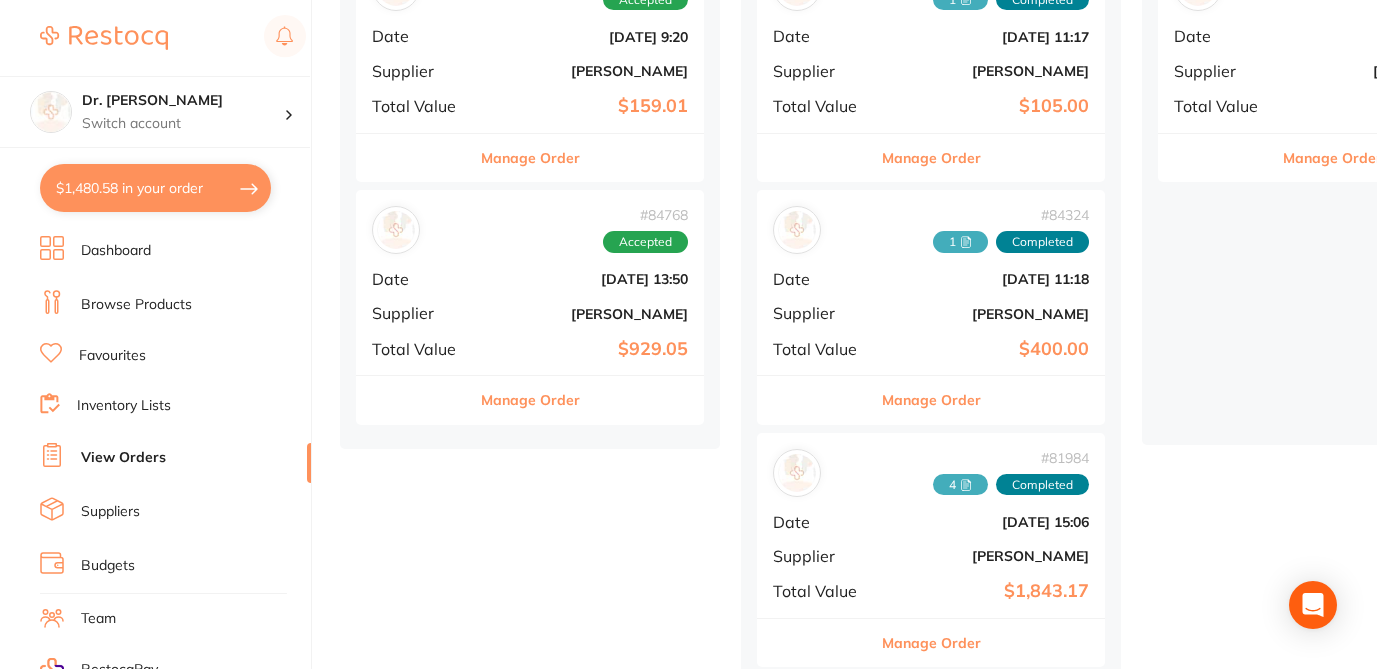 click on "Manage Order" at bounding box center [931, 643] 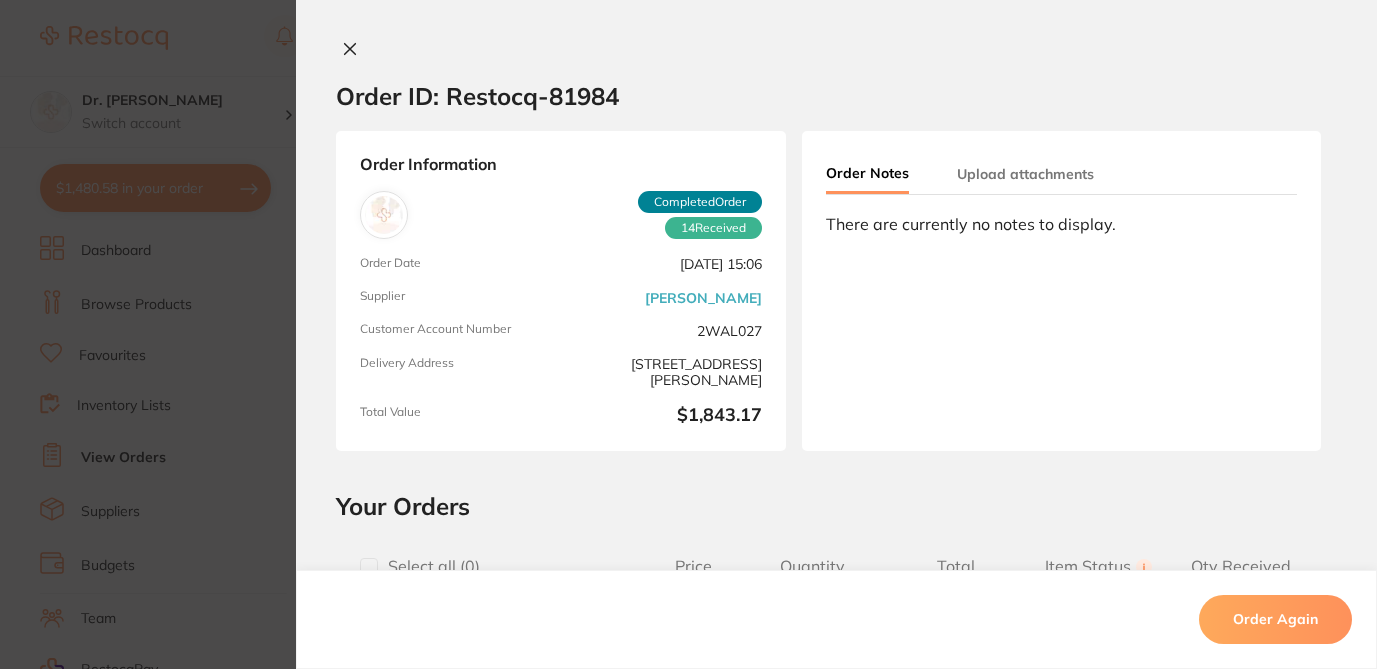click at bounding box center [369, 567] 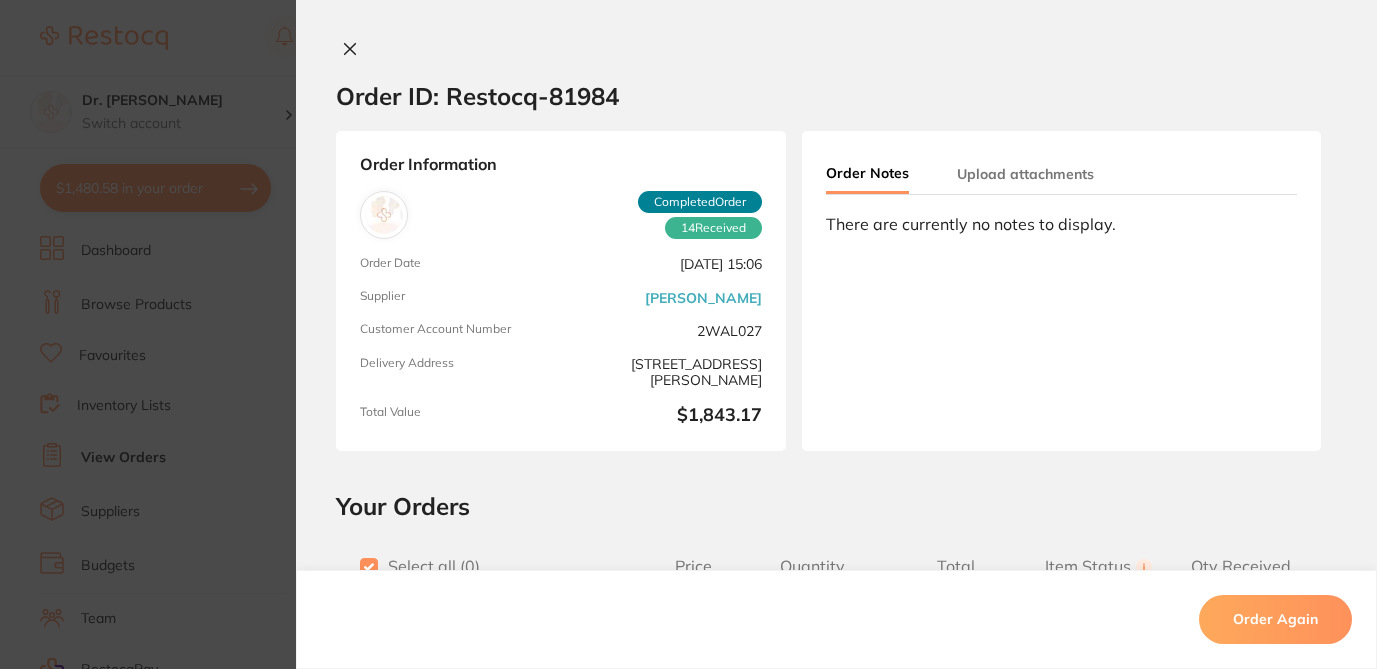 checkbox on "true" 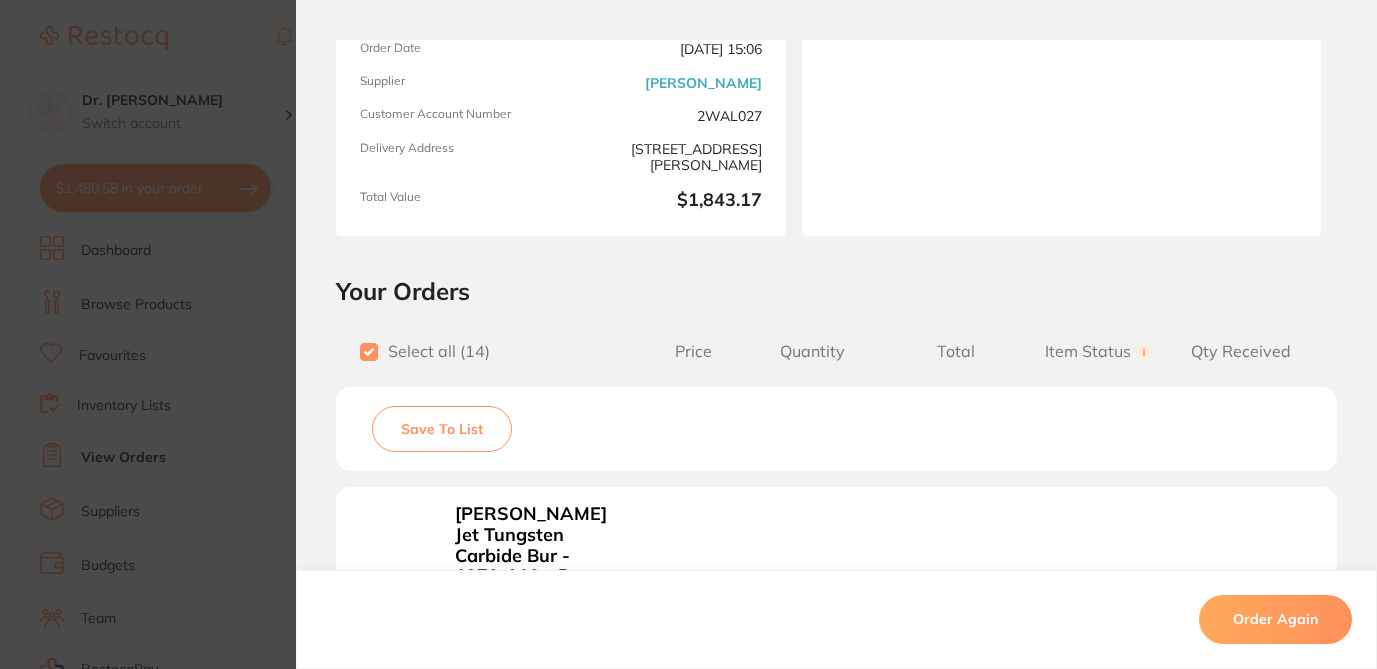 scroll, scrollTop: 310, scrollLeft: 0, axis: vertical 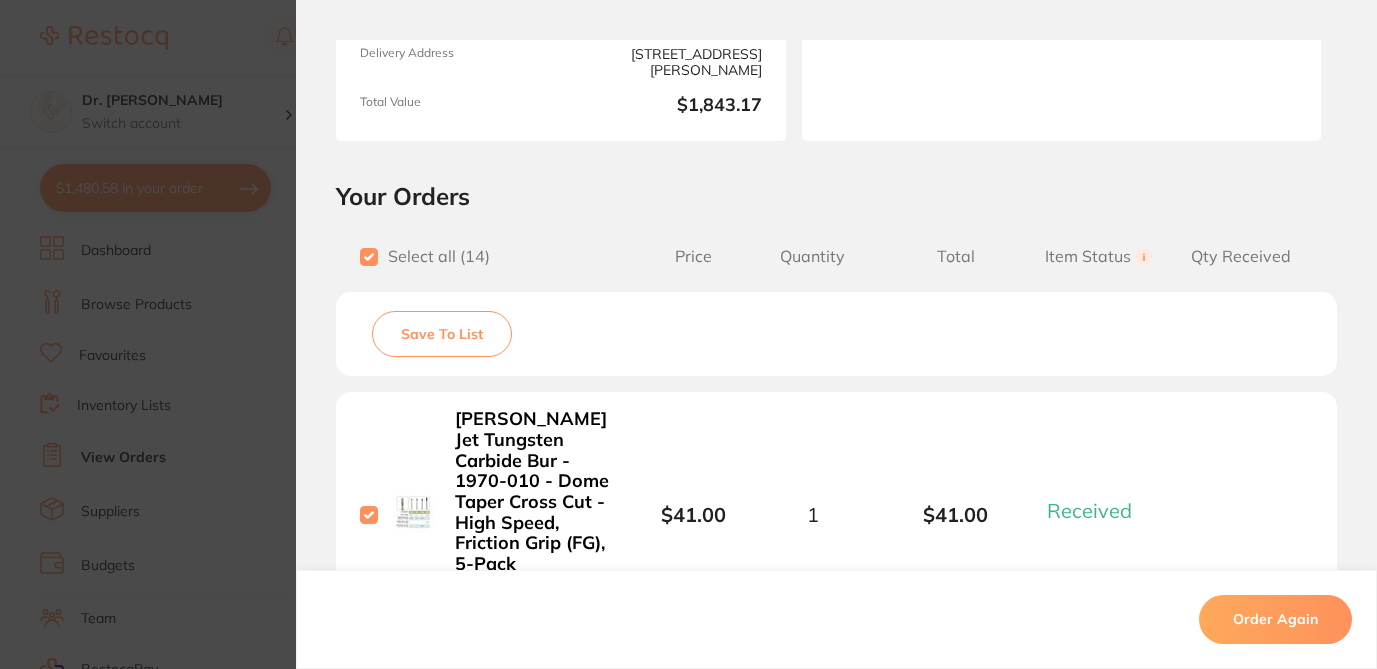 click on "Save To List" at bounding box center [442, 334] 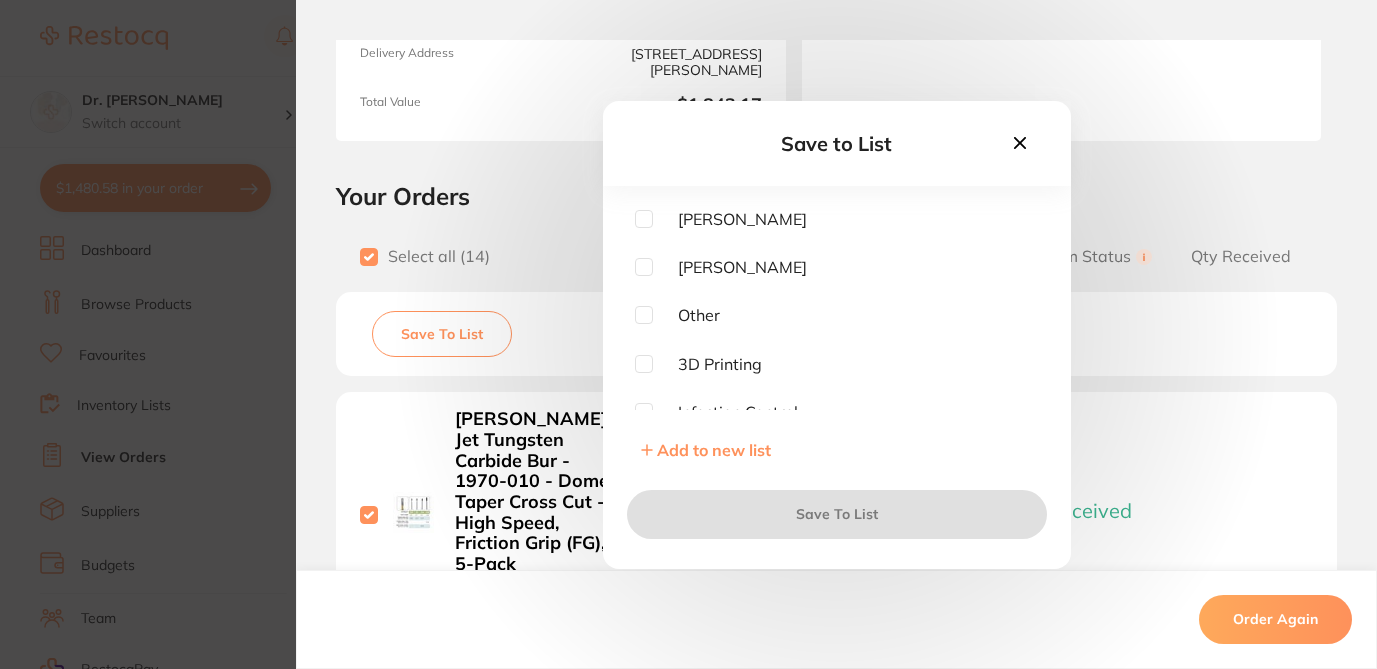 click at bounding box center [644, 219] 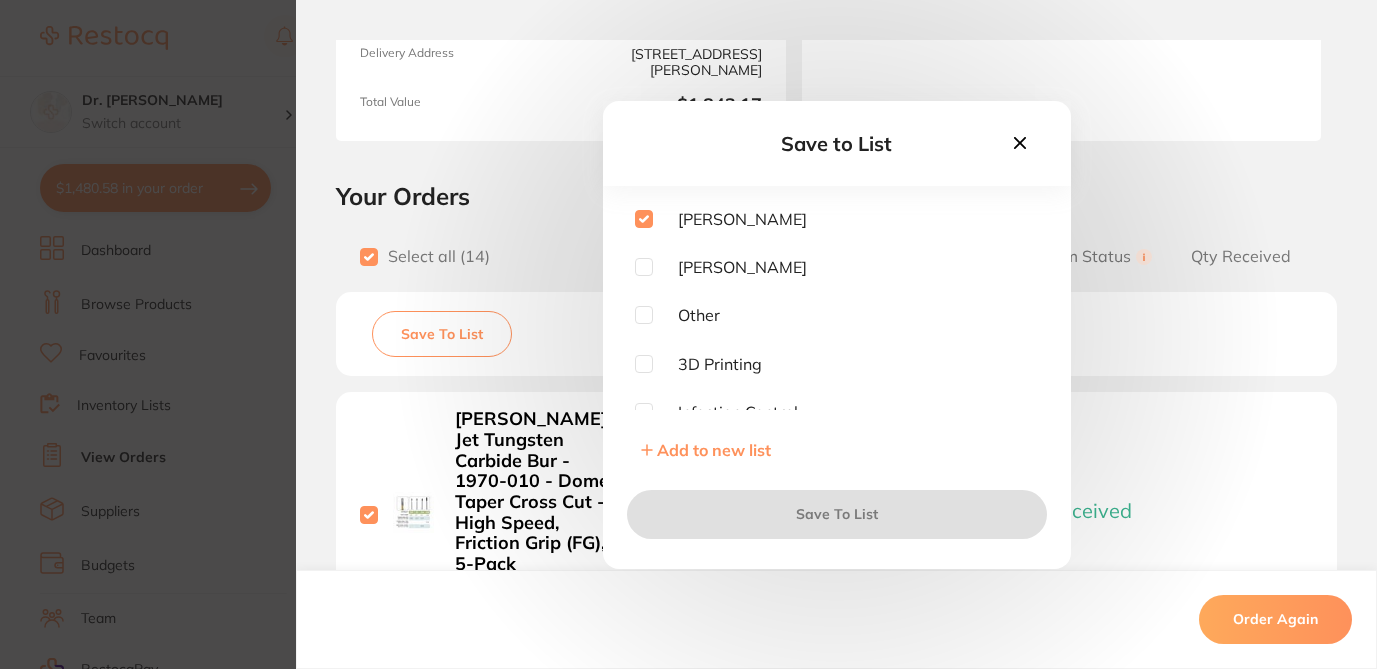 checkbox on "true" 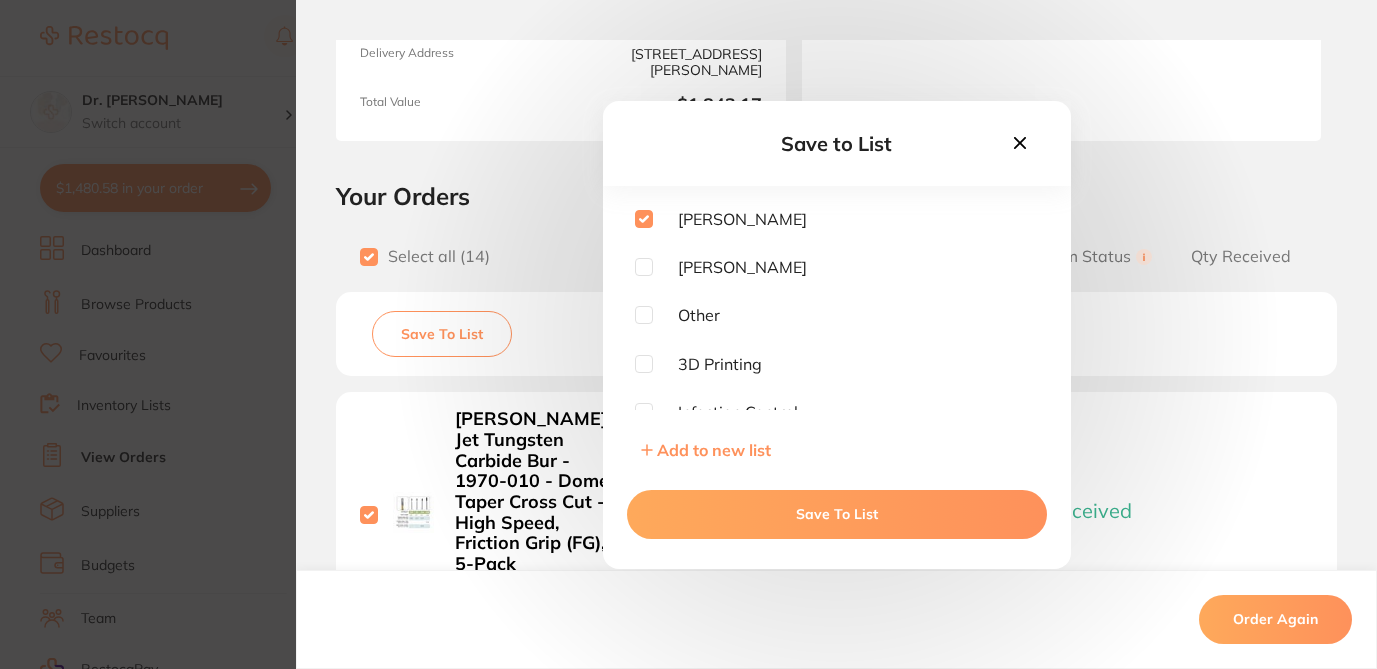 click on "Save To List" at bounding box center [837, 514] 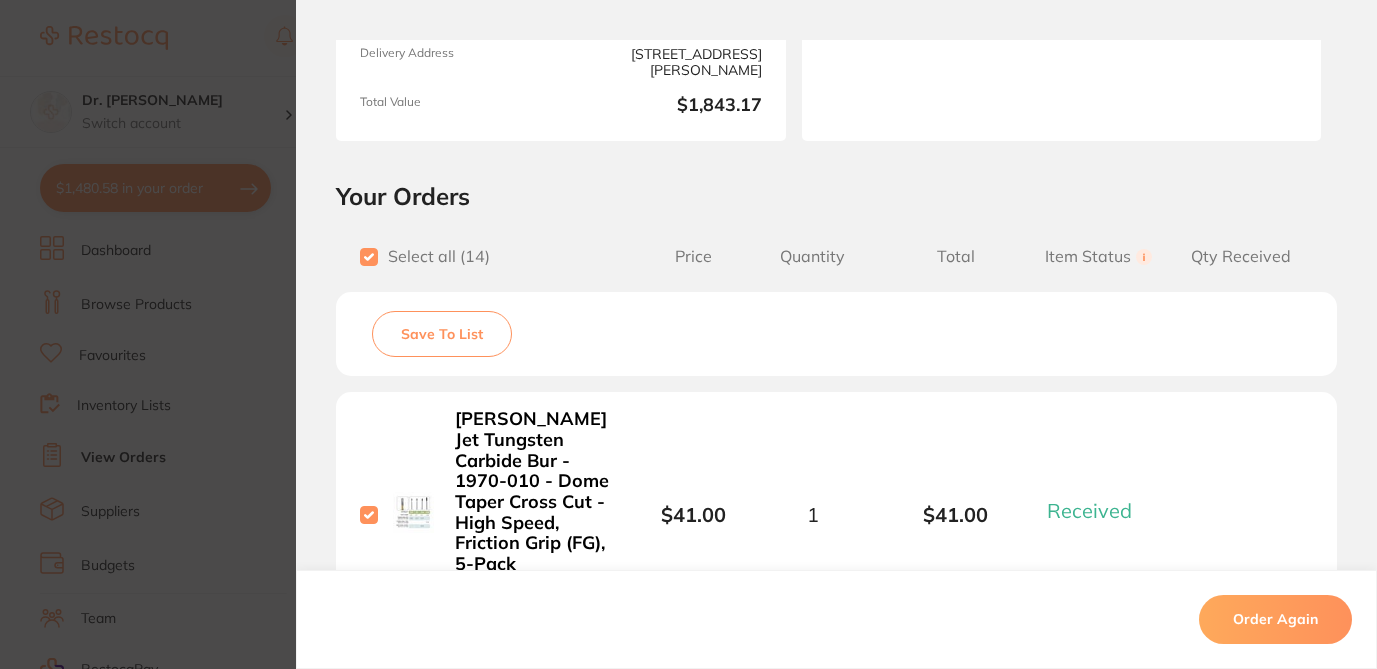 click on "Order ID: Restocq- 81984   Order Information   14  Received Completed  Order Order Date Jun 3 2025, 15:06 Supplier Henry Schein Halas   Customer Account Number 2WAL027 Delivery Address Suite 10, 17-19 Knox St , Double Bay NSW 2028 Total Value $1,843.17 Order Notes Upload attachments There are currently no notes to display. Your Orders   Select all ( 14 ) Price Quantity Total Item Status   You can use this feature to track items that you have received and those that are on backorder Qty Received Save To List Kerr Jet Tungsten Carbide Bur - 1970-010 - Dome Taper Cross Cut - High Speed, Friction Grip (FG), 5-Pack   Product    Code:  KE-1970314-5     $41.00 1 $41.00 Received Received Back Order TOPPER Gauze - Non Sterile - 7.5 x 7.5cm, 200-Pack   Product    Code:  JJ-M53407N     $25.82 3 $77.46 Received Received Back Order Henry Schein Maxi-Gard VL Barrier Envelopes - Size 2, 300-Pack   Product    Code:  HS-5701560     $48.18 1 $48.18 Received Received Back Order W9 FRESH N UP - Wet Towels, 50#NAME?   Product" at bounding box center [688, 334] 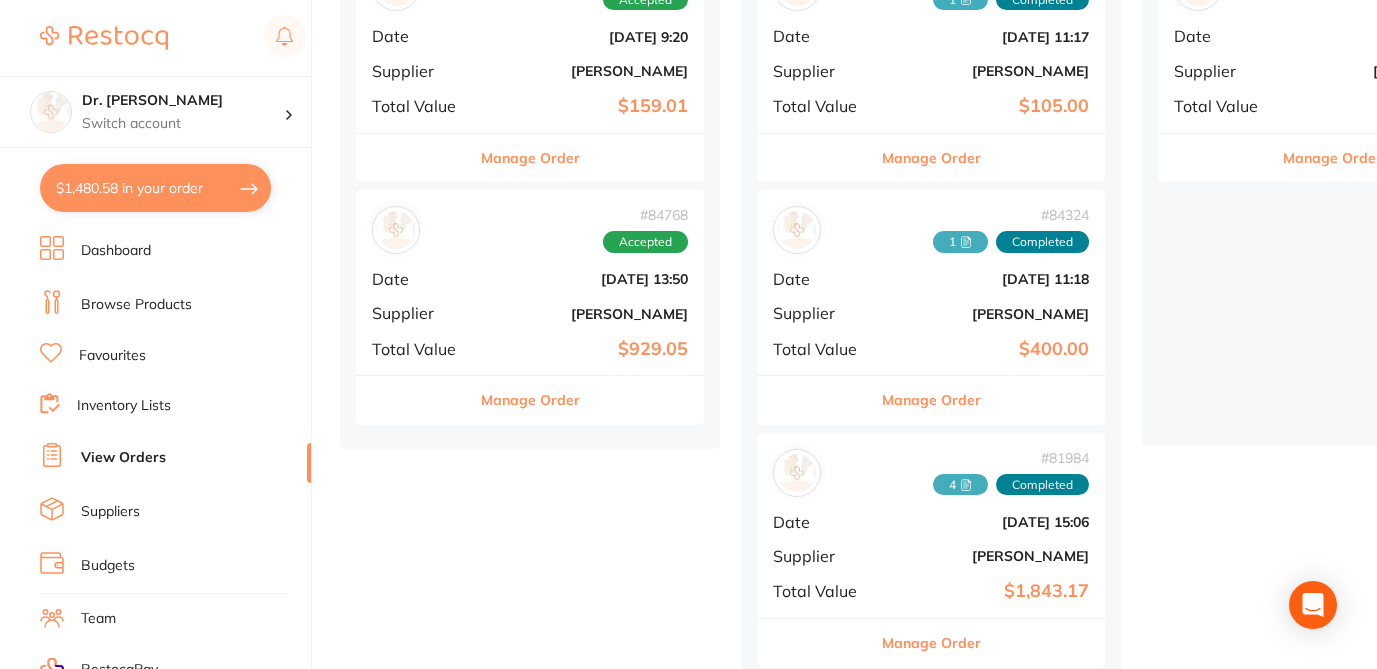 click on "placed / accepted  ( 2 ) Sort by Latest Notification  # 86554 Accepted Date Jul 15 2025, 9:20 Supplier Henry Schein Halas Total Value $159.01 Manage Order  # 84768 Accepted Date Jun 30 2025, 13:50 Supplier Henry Schein Halas Total Value $929.05 Manage Order completed  ( 34 ) Sort by Latest Notification  # 86054 1   Completed Date Jul 9 2025, 11:17 Supplier Henry Schein Halas Total Value $105.00 Manage Order  # 84324 1   Completed Date Jun 25 2025, 11:18 Supplier Henry Schein Halas Total Value $400.00 Manage Order  # 81984 4   Completed Date Jun 3 2025, 15:06 Supplier Henry Schein Halas Total Value $1,843.17 Manage Order  # 78966 1   Completed Date May 7 2025, 14:58 Supplier Henry Schein Halas Total Value $225.98 Manage Order  # 78506 2   Completed Date May 5 2025, 13:43 Supplier Henry Schein Halas Total Value $933.13 Manage Order  # 75462 1   Completed Date Apr 2 2025, 16:52 Supplier Henry Schein Halas Total Value $59.75 Manage Order  # 75302 4   Completed Date Apr 2 2025, 10:47 Supplier Henry Schein Halas  #" at bounding box center [858, 4027] 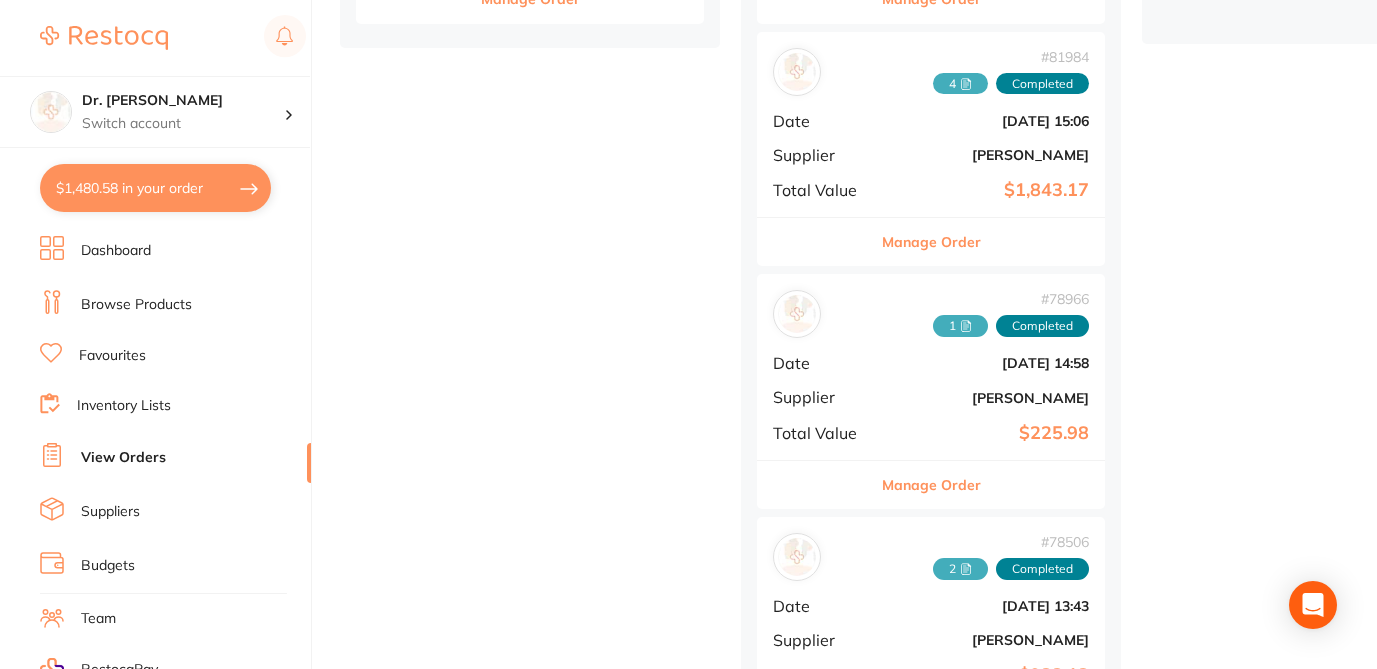 scroll, scrollTop: 772, scrollLeft: 0, axis: vertical 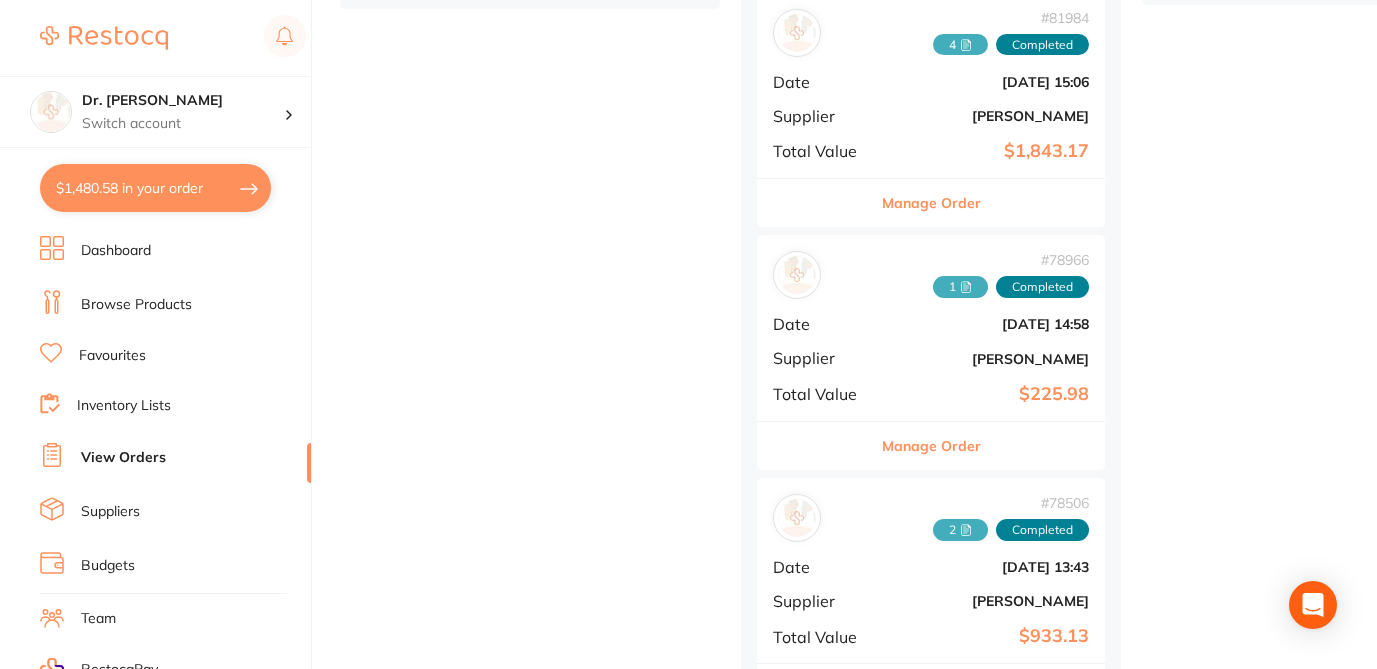 click on "Manage Order" at bounding box center [931, 446] 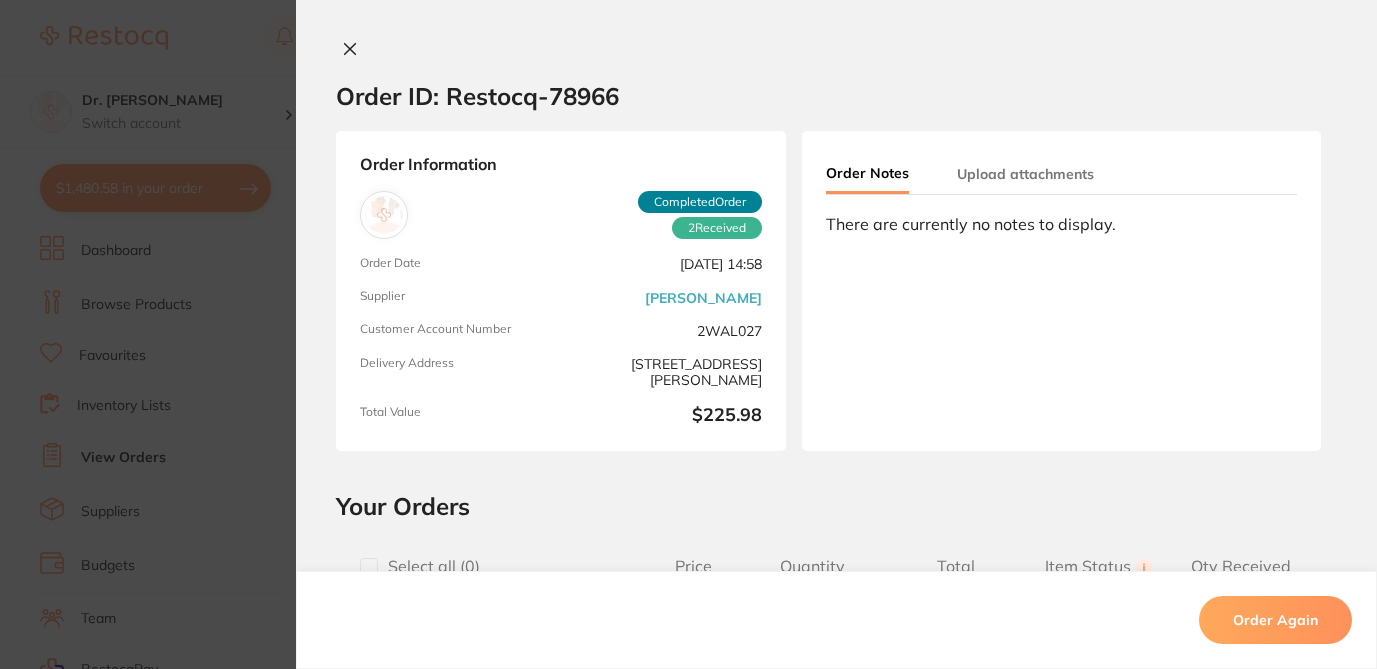 click at bounding box center [369, 567] 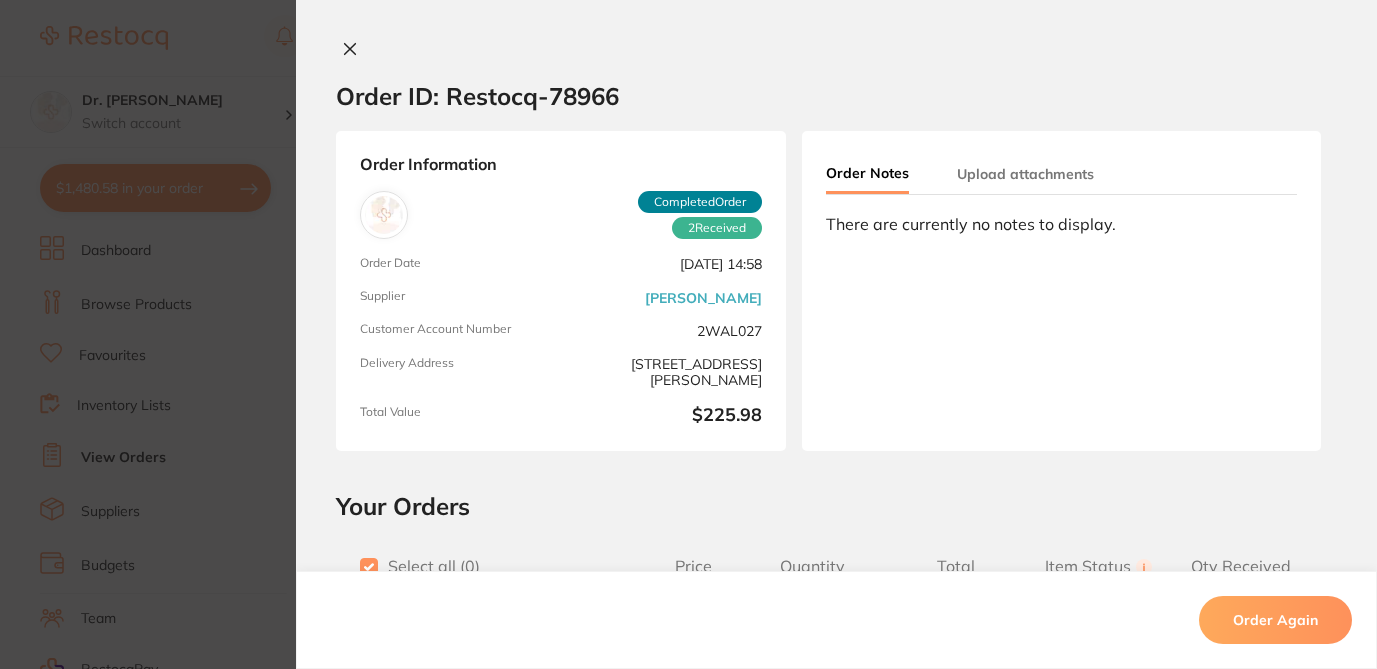 checkbox on "true" 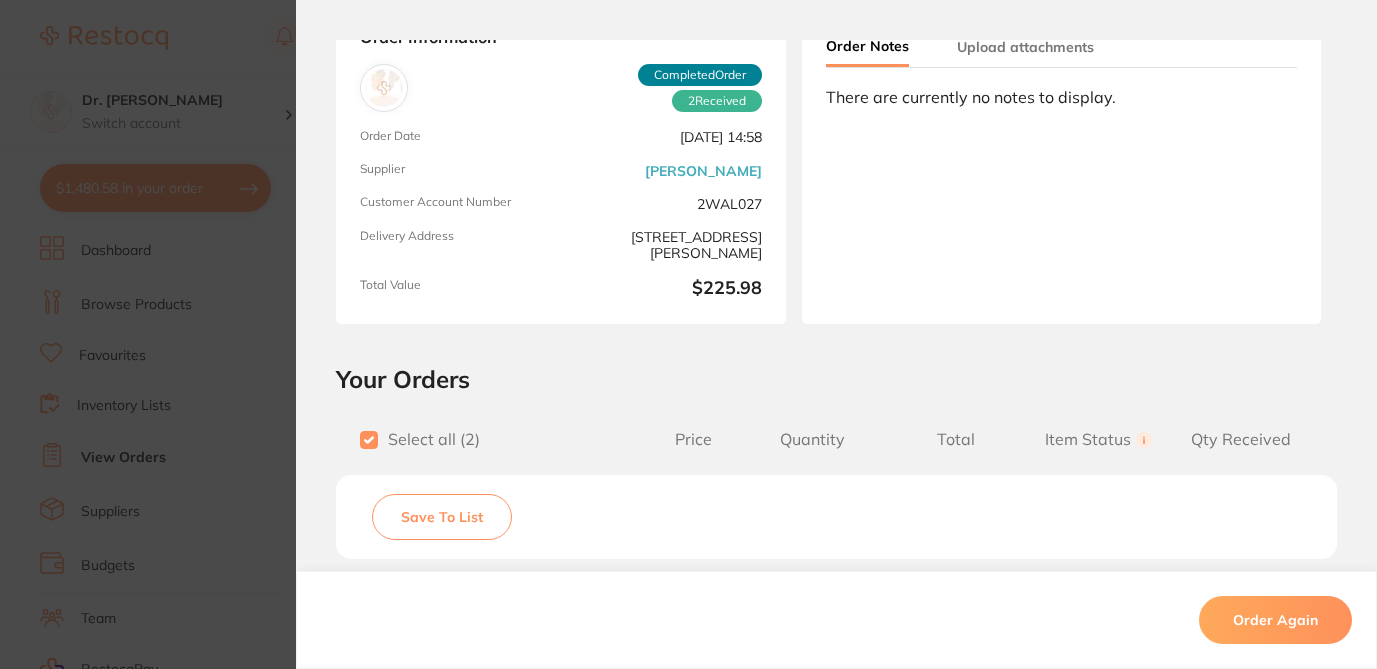scroll, scrollTop: 155, scrollLeft: 0, axis: vertical 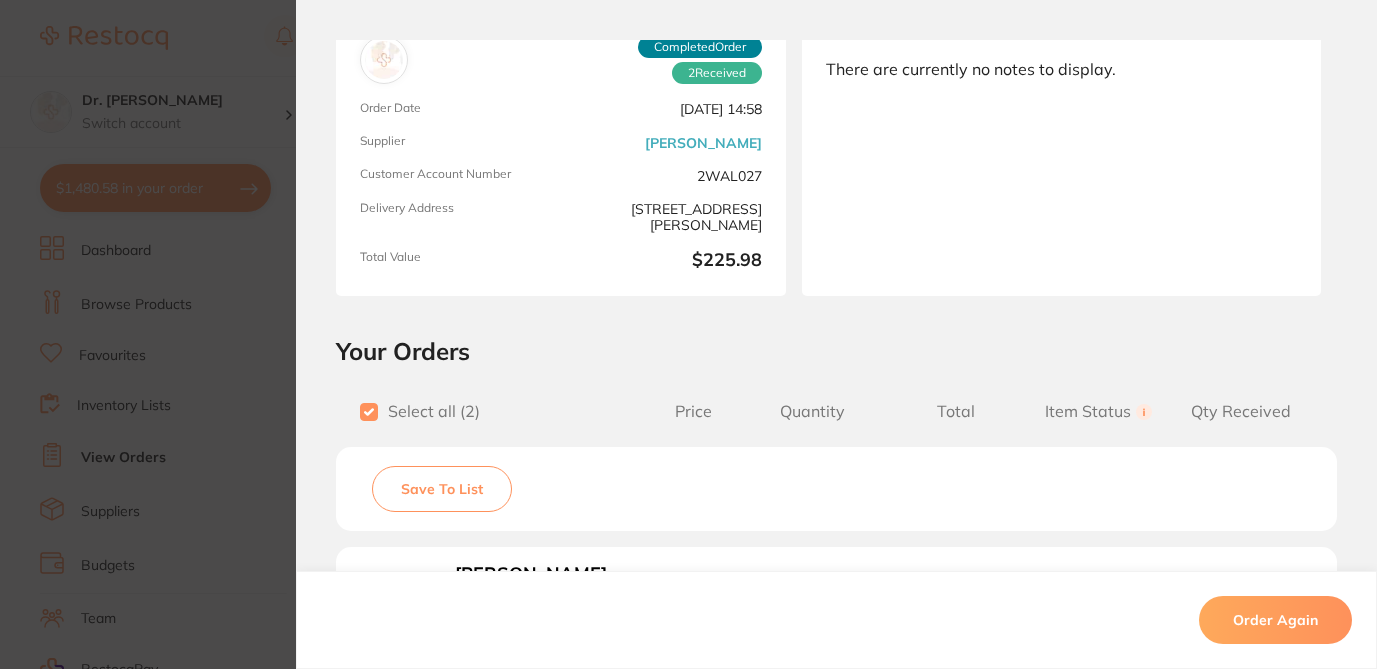 click on "Save To List" at bounding box center [442, 489] 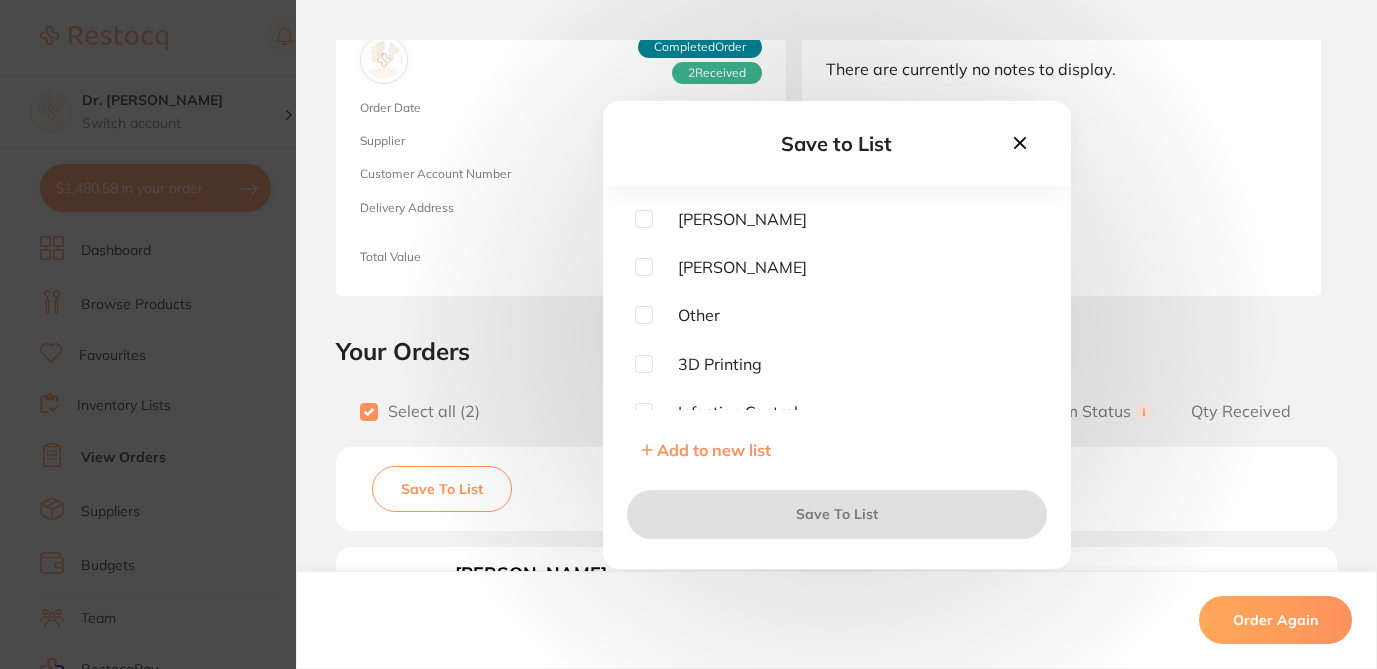 click at bounding box center (644, 219) 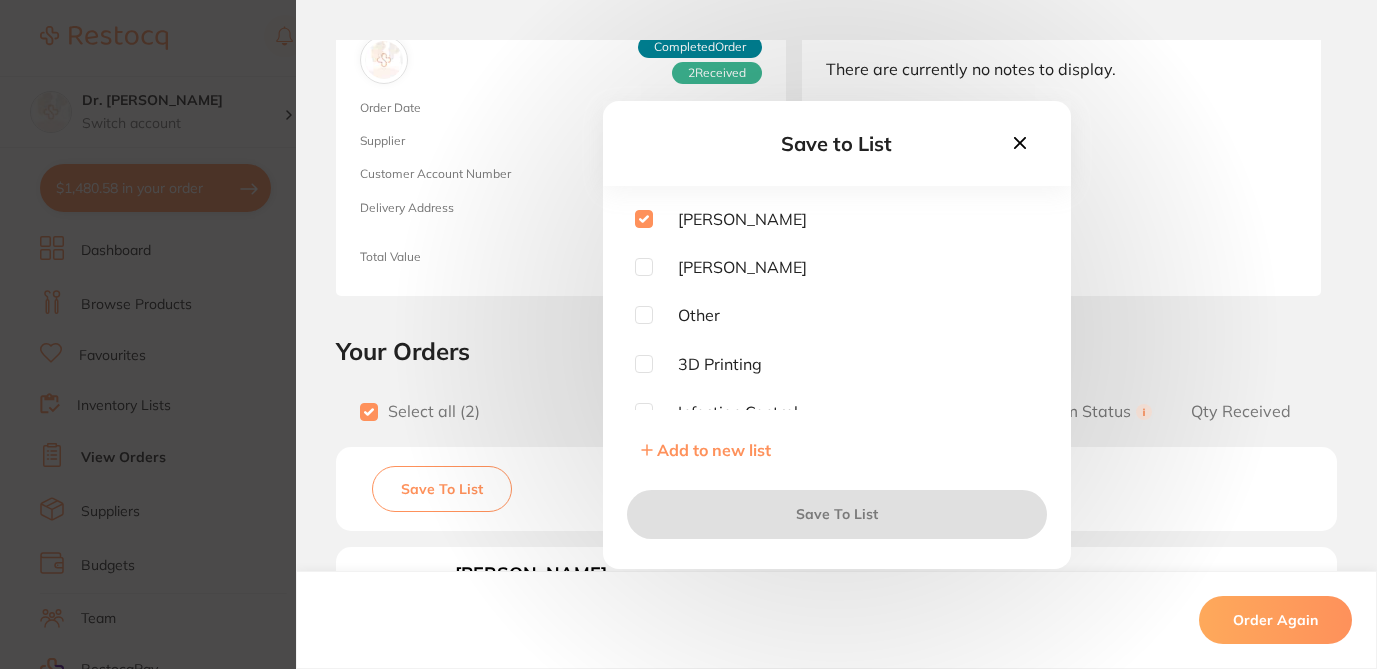 checkbox on "true" 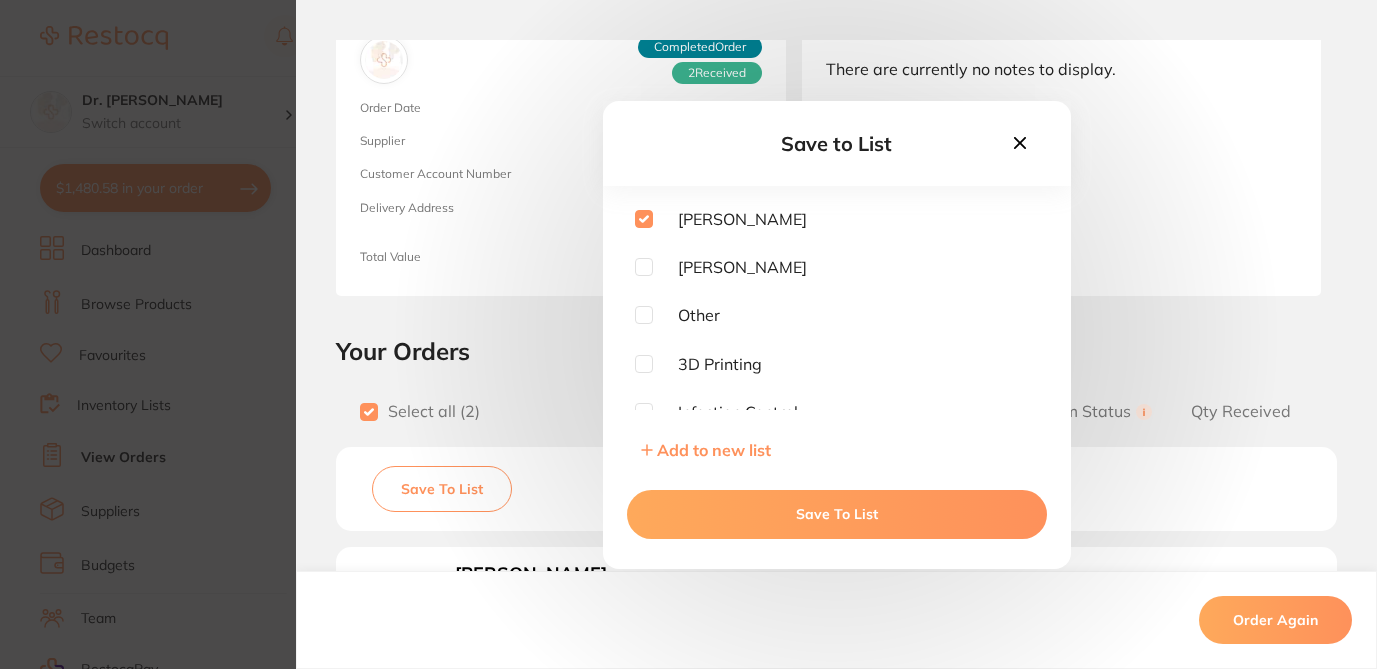 click on "Save To List" at bounding box center [837, 514] 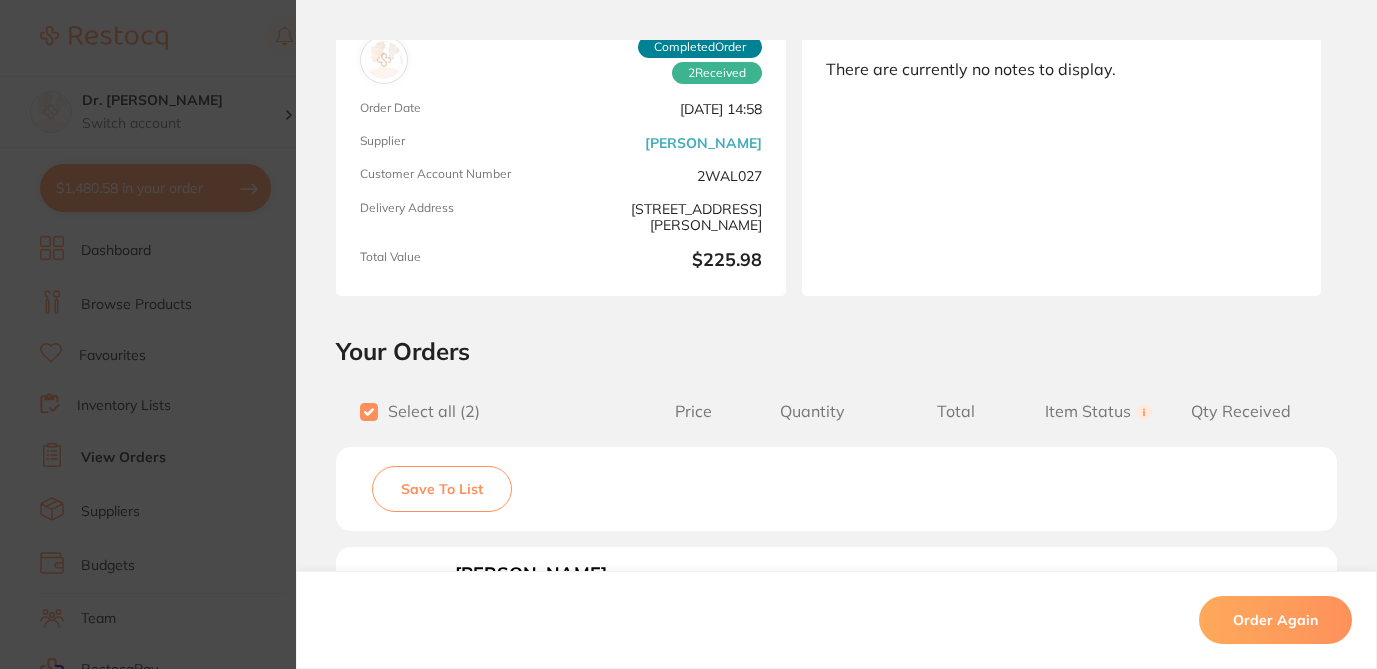 click on "Order ID: Restocq- 78966   Order Information   2  Received Completed  Order Order Date May 7 2025, 14:58 Supplier Henry Schein Halas   Customer Account Number 2WAL027 Delivery Address Suite 10, 17-19 Knox St , Double Bay NSW 2028 Total Value $225.98 Order Notes Upload attachments There are currently no notes to display. Your Orders   Select all ( 2 ) Price Quantity Total Item Status   You can use this feature to track items that you have received and those that are on backorder Qty Received Save To List Durr Bite Wing Block - Size 2, 8-Pack   Product    Code:  DU-2130100022     $87.73 1 $87.73 Received Received Back Order Durr Aiming Ring - Bitewing Colour   Product    Code:  DU-2130100028     $117.71 1 $117.71 Received Received Back Order Durr Bite Wing Block - Size 2, 8-Pack Product    Code:  DU-2130100022 $87.73 Quantity:  1 Status:   Received Received Back Order Quantity Received:  Durr Aiming Ring - Bitewing Colour Product    Code:  DU-2130100028 $117.71 Quantity:  1 Status:   Received Received )   10.0" at bounding box center (688, 334) 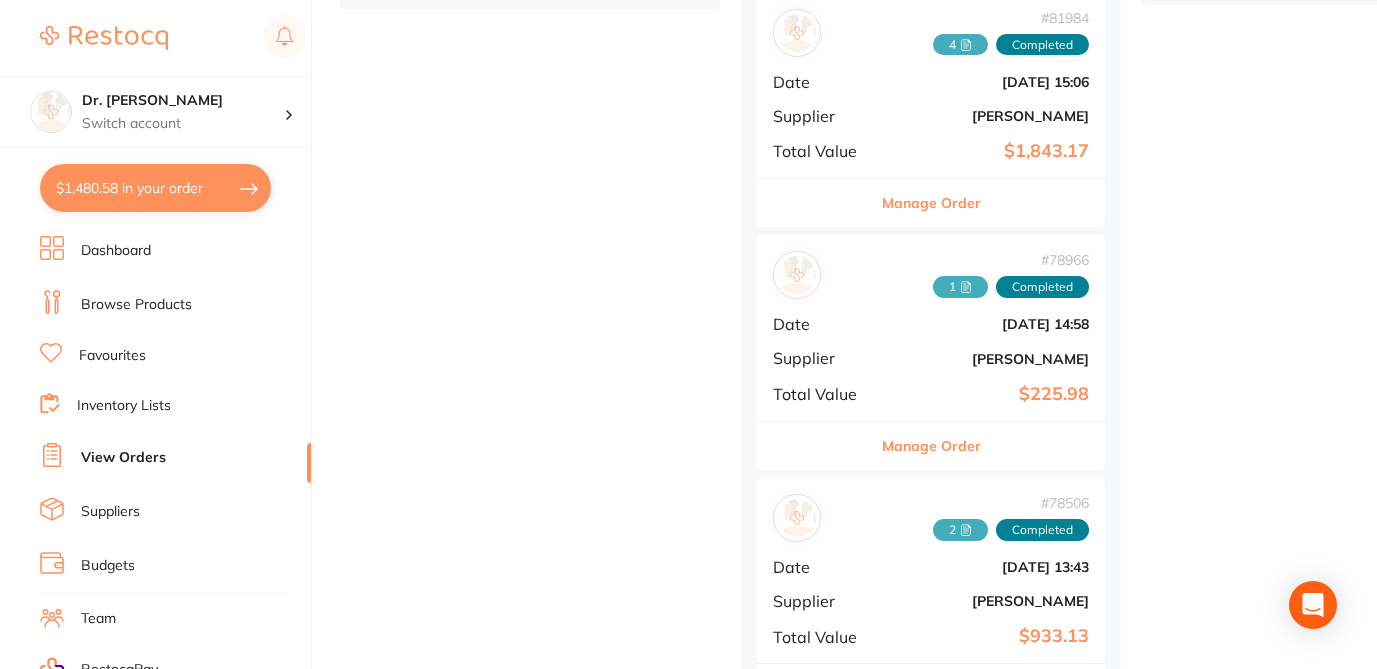 click on "placed / accepted  ( 2 ) Sort by Latest Notification  # 86554 Accepted Date Jul 15 2025, 9:20 Supplier Henry Schein Halas Total Value $159.01 Manage Order  # 84768 Accepted Date Jun 30 2025, 13:50 Supplier Henry Schein Halas Total Value $929.05 Manage Order completed  ( 34 ) Sort by Latest Notification  # 86054 1   Completed Date Jul 9 2025, 11:17 Supplier Henry Schein Halas Total Value $105.00 Manage Order  # 84324 1   Completed Date Jun 25 2025, 11:18 Supplier Henry Schein Halas Total Value $400.00 Manage Order  # 81984 4   Completed Date Jun 3 2025, 15:06 Supplier Henry Schein Halas Total Value $1,843.17 Manage Order  # 78966 1   Completed Date May 7 2025, 14:58 Supplier Henry Schein Halas Total Value $225.98 Manage Order  # 78506 2   Completed Date May 5 2025, 13:43 Supplier Henry Schein Halas Total Value $933.13 Manage Order  # 75462 1   Completed Date Apr 2 2025, 16:52 Supplier Henry Schein Halas Total Value $59.75 Manage Order  # 75302 4   Completed Date Apr 2 2025, 10:47 Supplier Henry Schein Halas  #" at bounding box center [858, 3587] 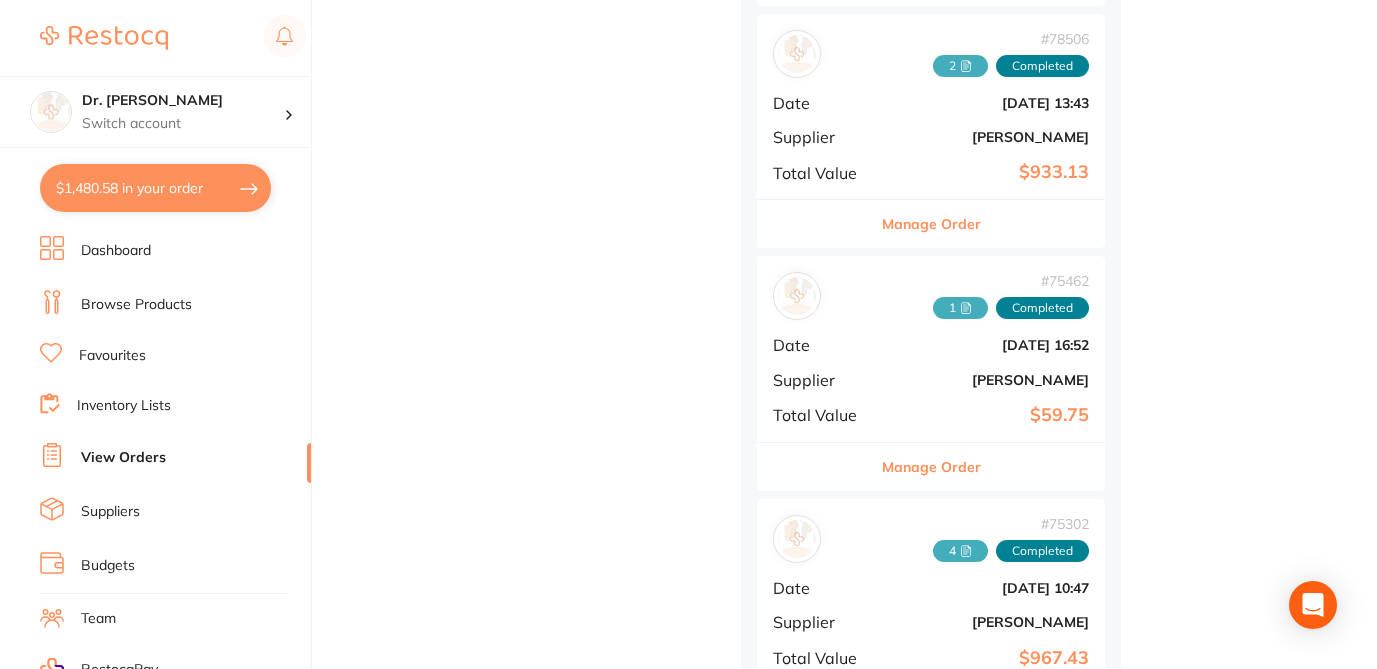scroll, scrollTop: 1252, scrollLeft: 0, axis: vertical 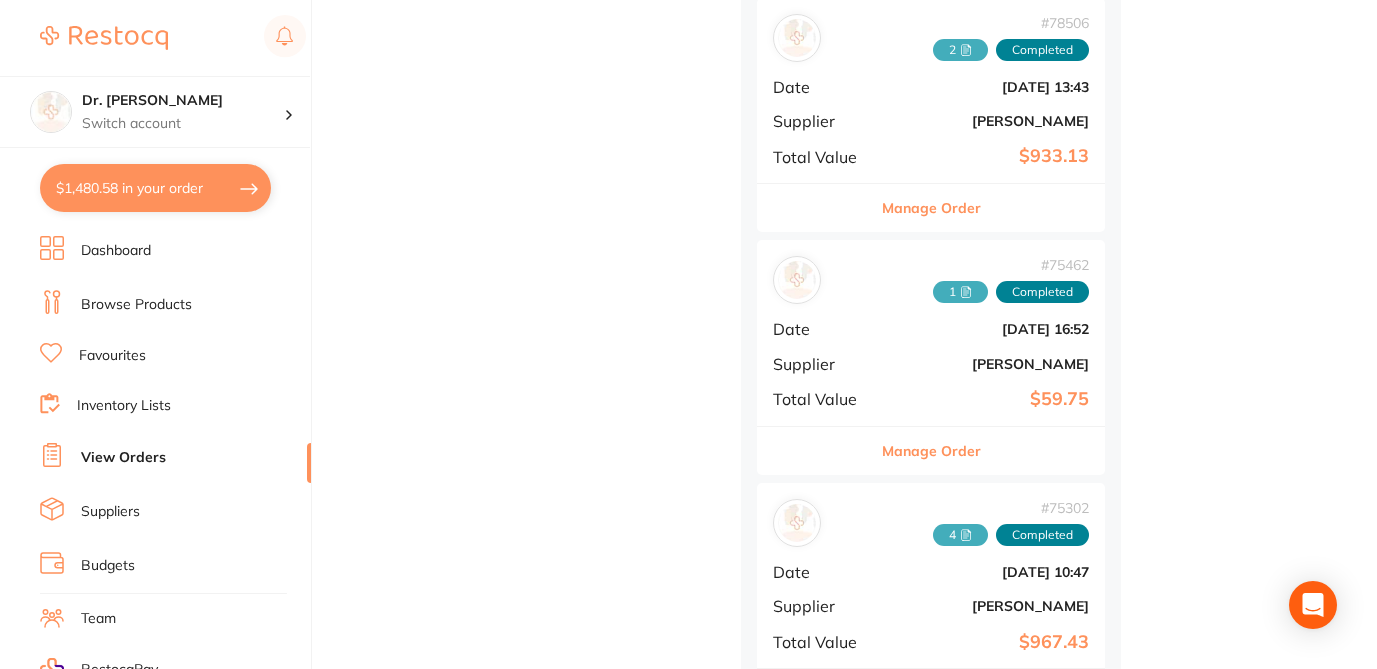 click on "Manage Order" at bounding box center [931, 208] 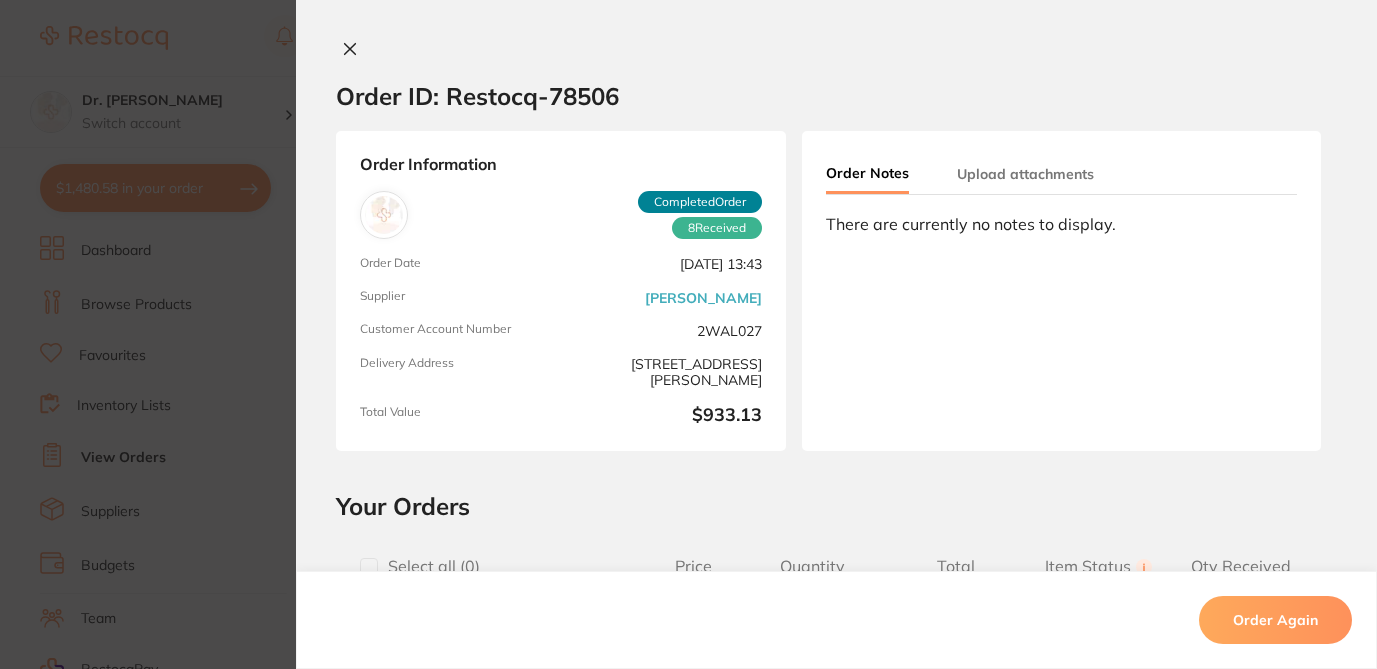 click at bounding box center [369, 567] 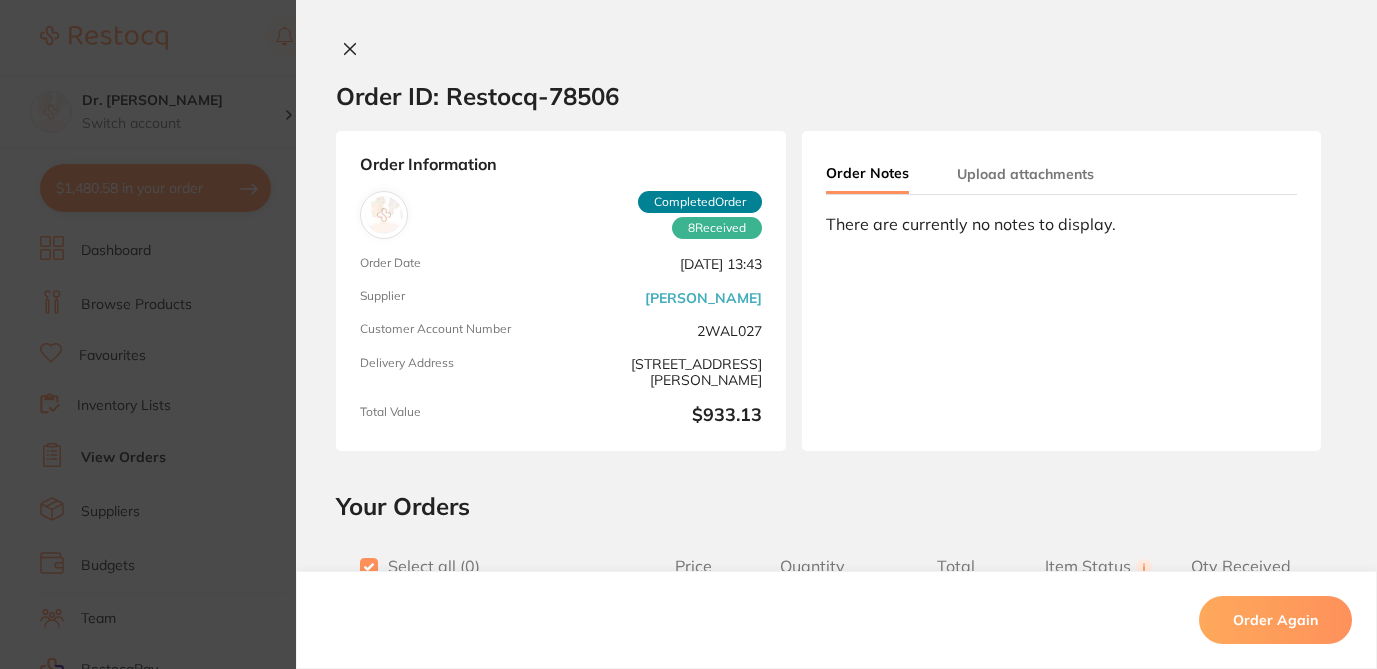 checkbox on "true" 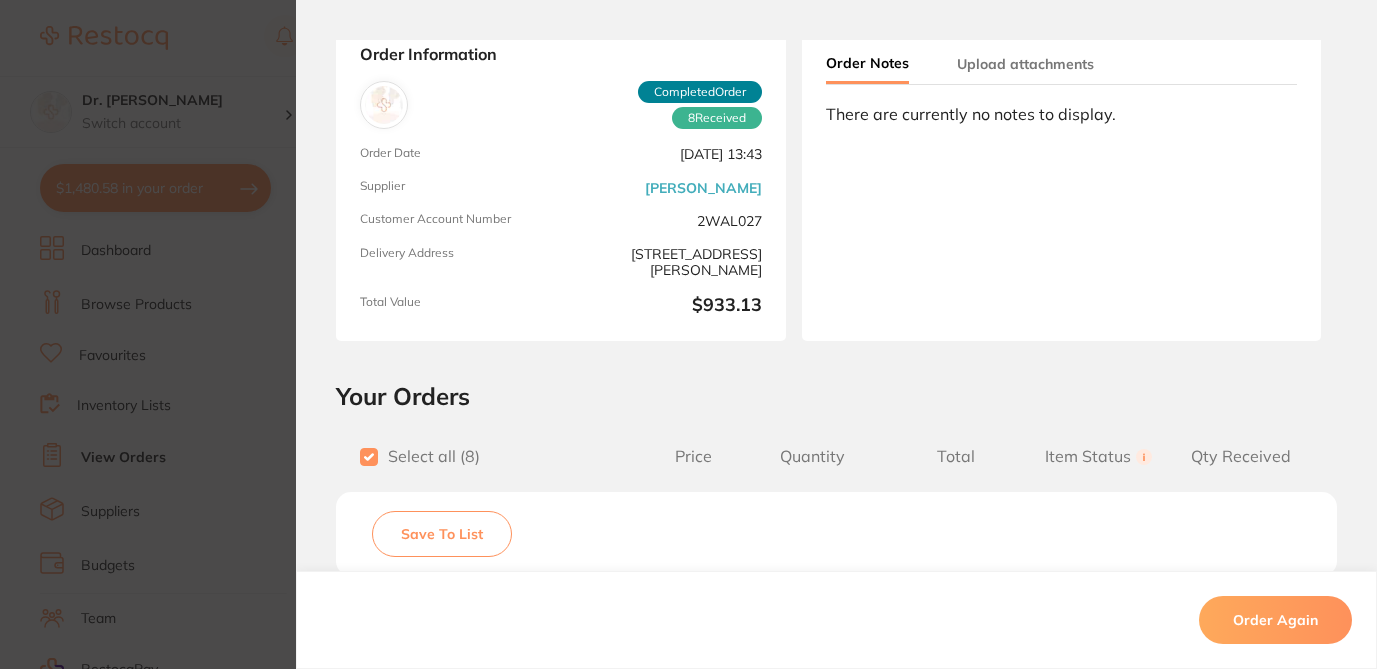 scroll, scrollTop: 135, scrollLeft: 0, axis: vertical 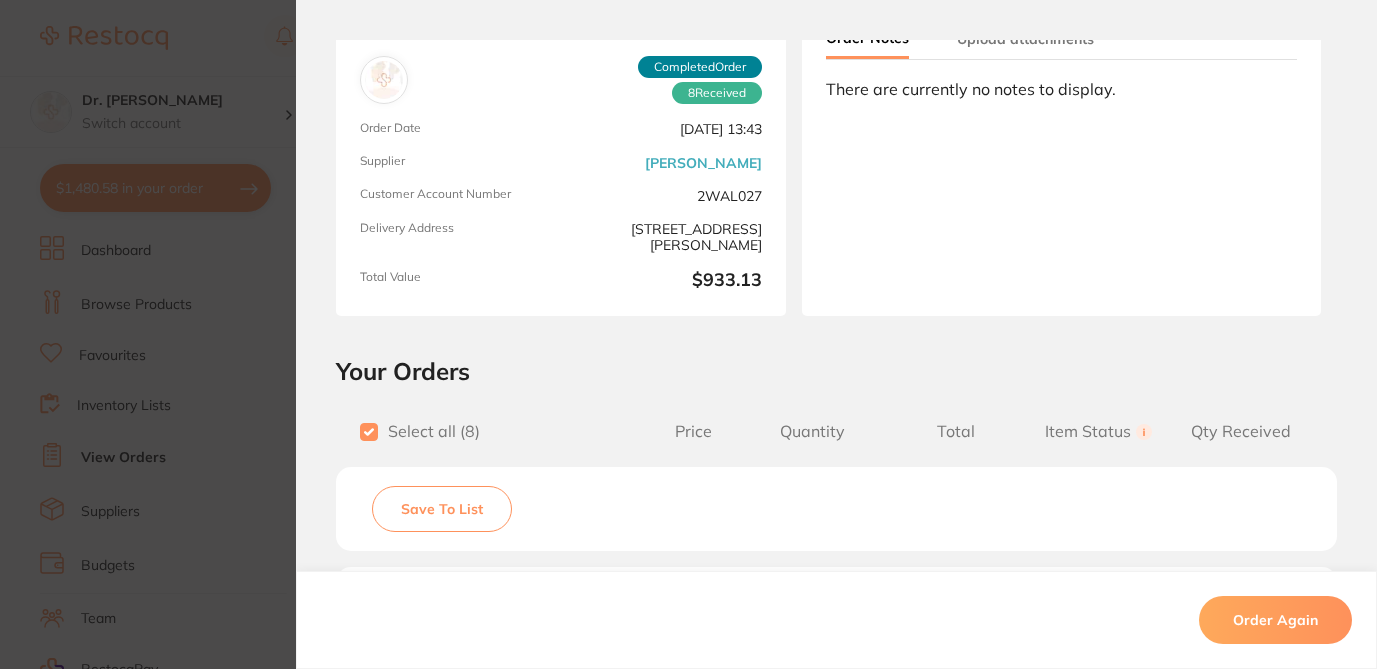 click on "Save To List" at bounding box center [442, 509] 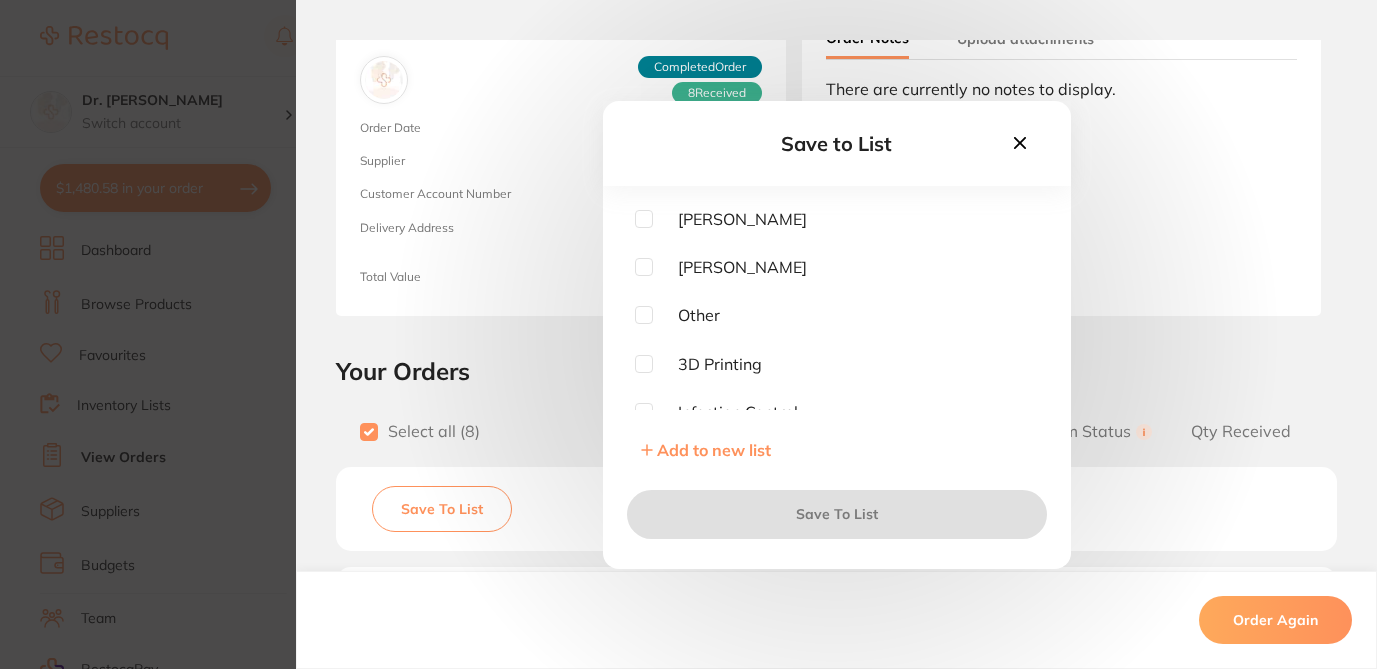 click at bounding box center [644, 219] 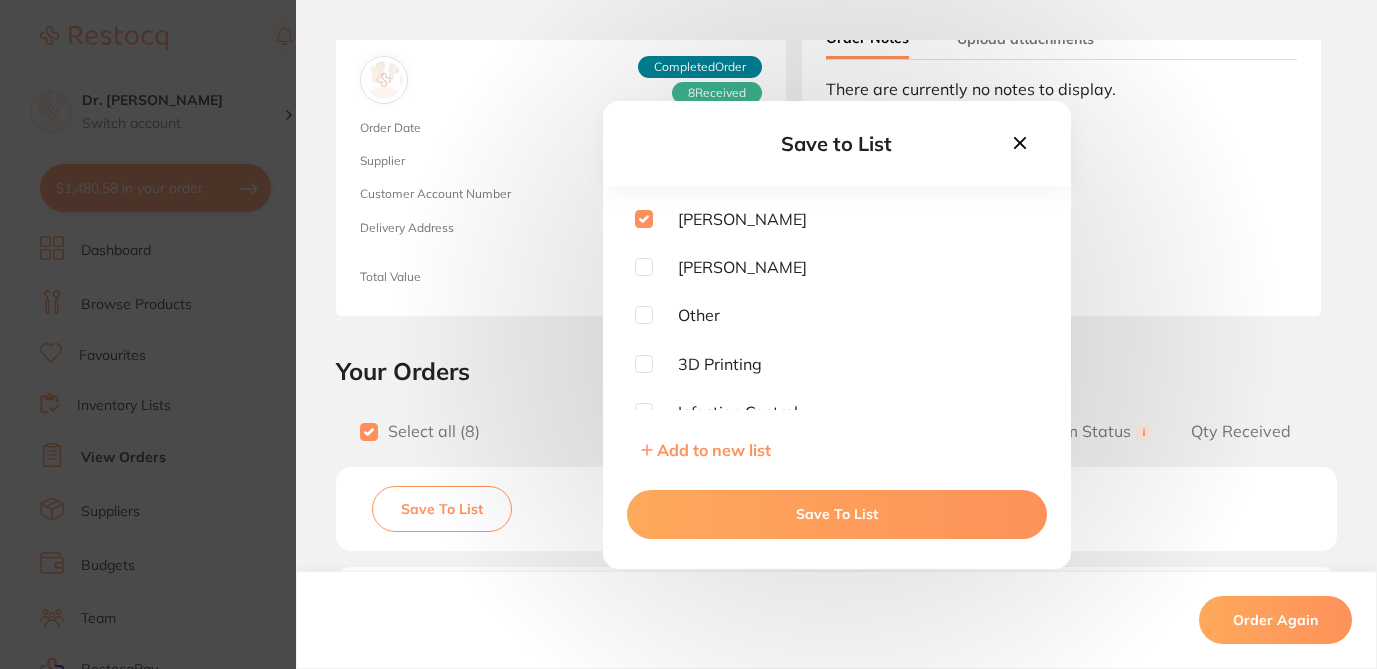 click on "Save To List" at bounding box center (837, 514) 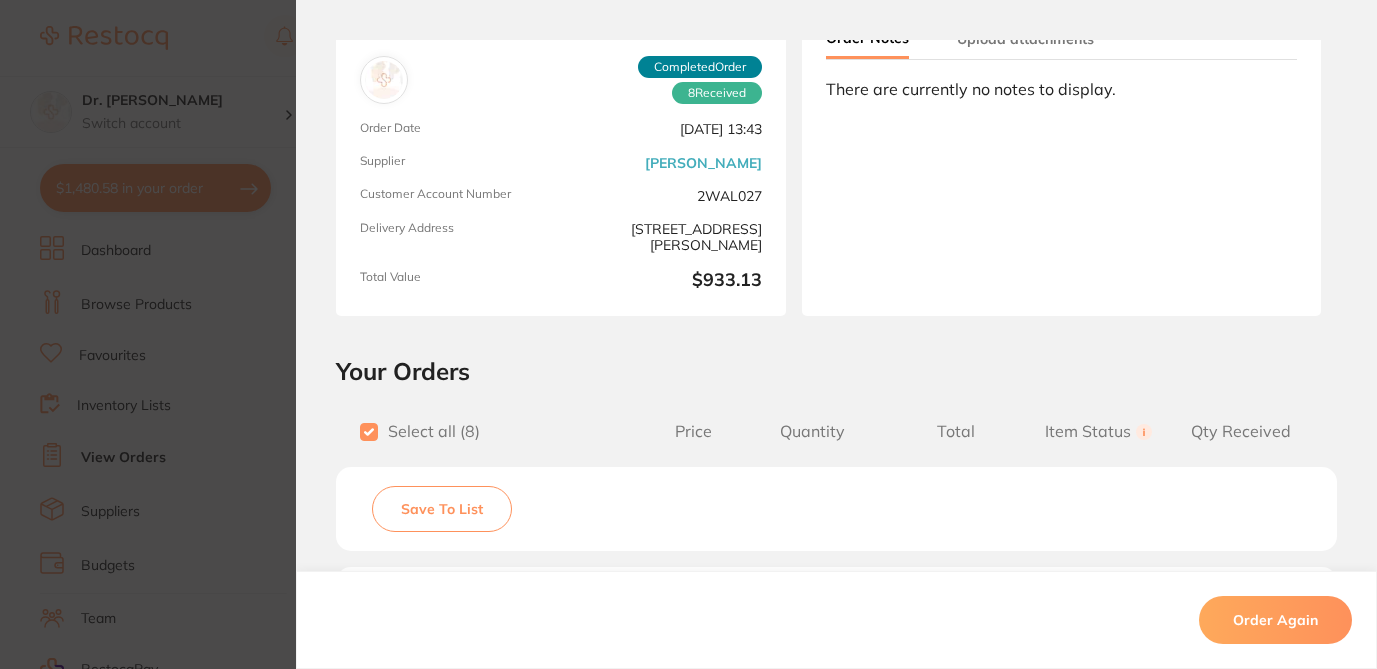 click on "Order ID: Restocq- 78506   Order Information   8  Received Completed  Order Order Date May 5 2025, 13:43 Supplier Henry Schein Halas   Customer Account Number 2WAL027 Delivery Address Suite 10, 17-19 Knox St , Double Bay NSW 2028 Total Value $933.13 Order Notes Upload attachments There are currently no notes to display. Your Orders   Select all ( 8 ) Price Quantity Total Item Status   You can use this feature to track items that you have received and those that are on backorder Qty Received Save To List Aesculap Surgical Aspirator Tip - Stainless Steel - 5mm - 170mm   Product    Code:  AE-DF785     $51.36 4 $205.44 Received Received Back Order **ON PROMO** NEUTRAFLUOR 5000 Plus Toothpaste Box 12 x 56g Tubes   Product    Code:  CG-AU00556A     $139.57 1 $139.57 Received Received Back Order Henry Schein Eurosept Xtra - Evac Suction Cleaner - Concentrate Daily - 5L Bottle   Product    Code:  HS-9888966     $94.55 1 $94.55 Received Received Back Order   Product    Code:  WC-030404     $47.27 1 $47.27 Received" at bounding box center (688, 334) 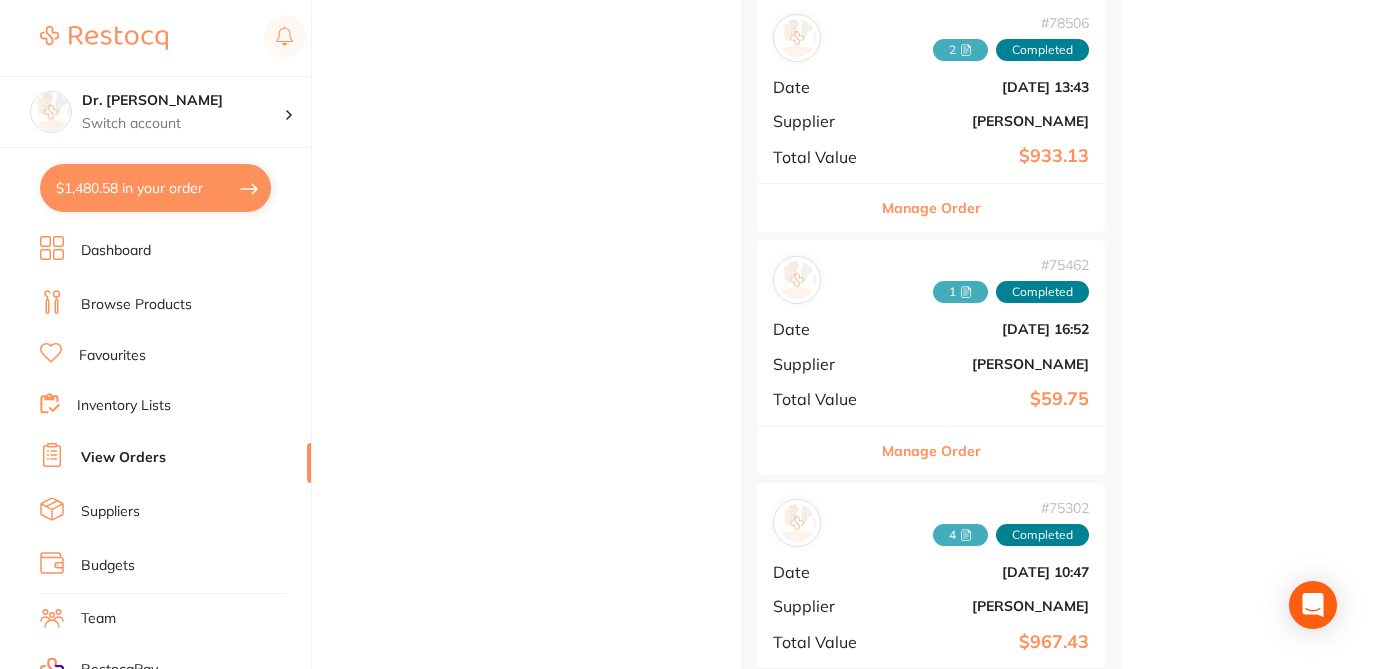 click on "Manage Order" at bounding box center (931, 451) 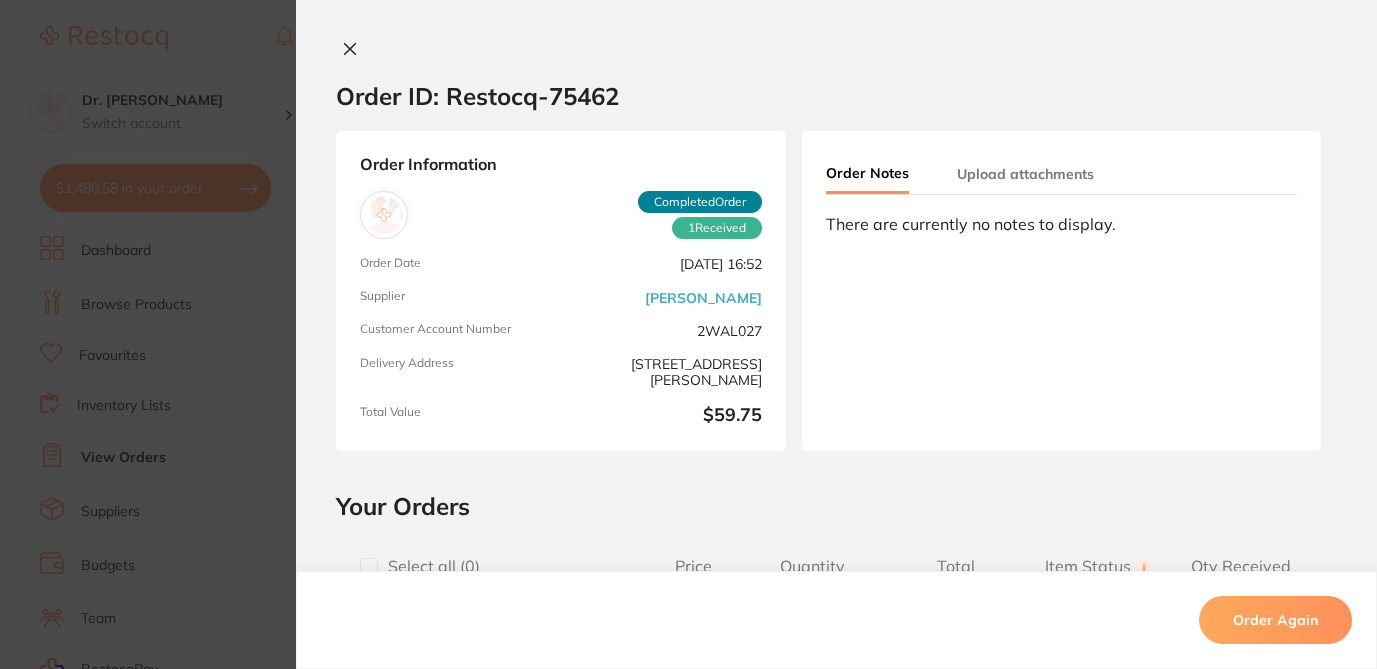 click at bounding box center (369, 567) 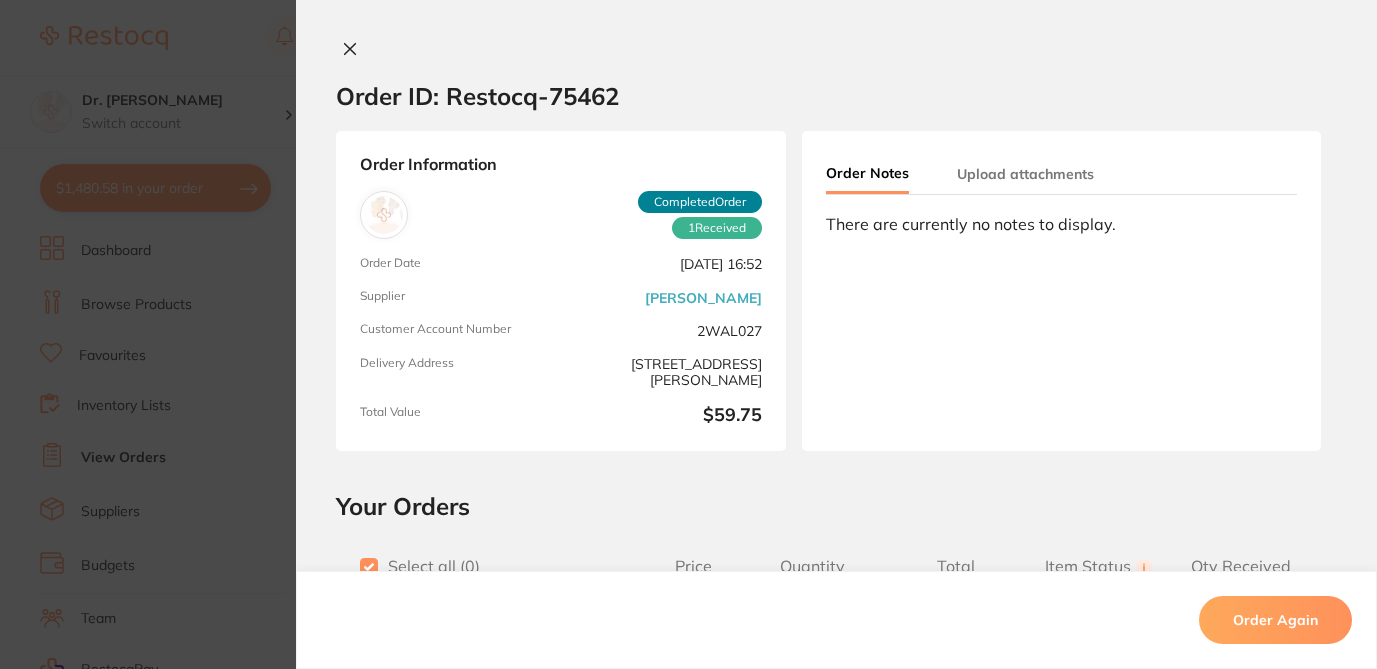 checkbox on "true" 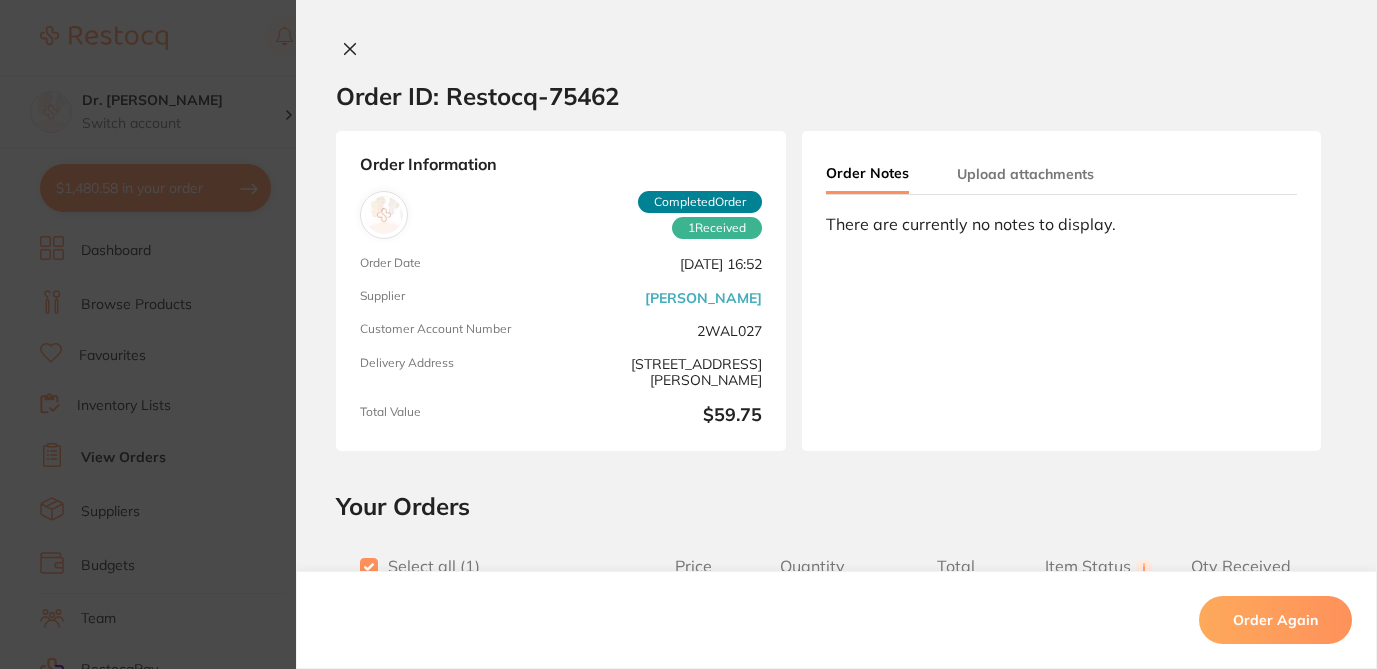 click on "Order ID: Restocq- 75462   Order Information   1  Received Completed  Order Order Date Apr 2 2025, 16:52 Supplier Henry Schein Halas   Customer Account Number 2WAL027 Delivery Address Suite 10, 17-19 Knox St , Double Bay NSW 2028 Total Value $59.75 Order Notes Upload attachments There are currently no notes to display. Your Orders   Select all ( 1 ) Price Quantity Total Item Status   You can use this feature to track items that you have received and those that are on backorder Qty Received Save To List Aspen Kenalog in Orabase 5g for mouth ulcers treatment   Product    Code:  AA-15236     $13.58 4 $54.32 Received Received Back Order Aspen Kenalog in Orabase 5g for mouth ulcers treatment Product    Code:  AA-15236 $13.58 Quantity:  4 Status:   Received Received Back Order Quantity Received:  Recipient: Default ( customer.care@henryschein.com.au ) Message:   10.0 % GST Incl. $5.43 Sub Total  Incl. GST  ( 1   Items) $59.75 Order Again" at bounding box center [836, 354] 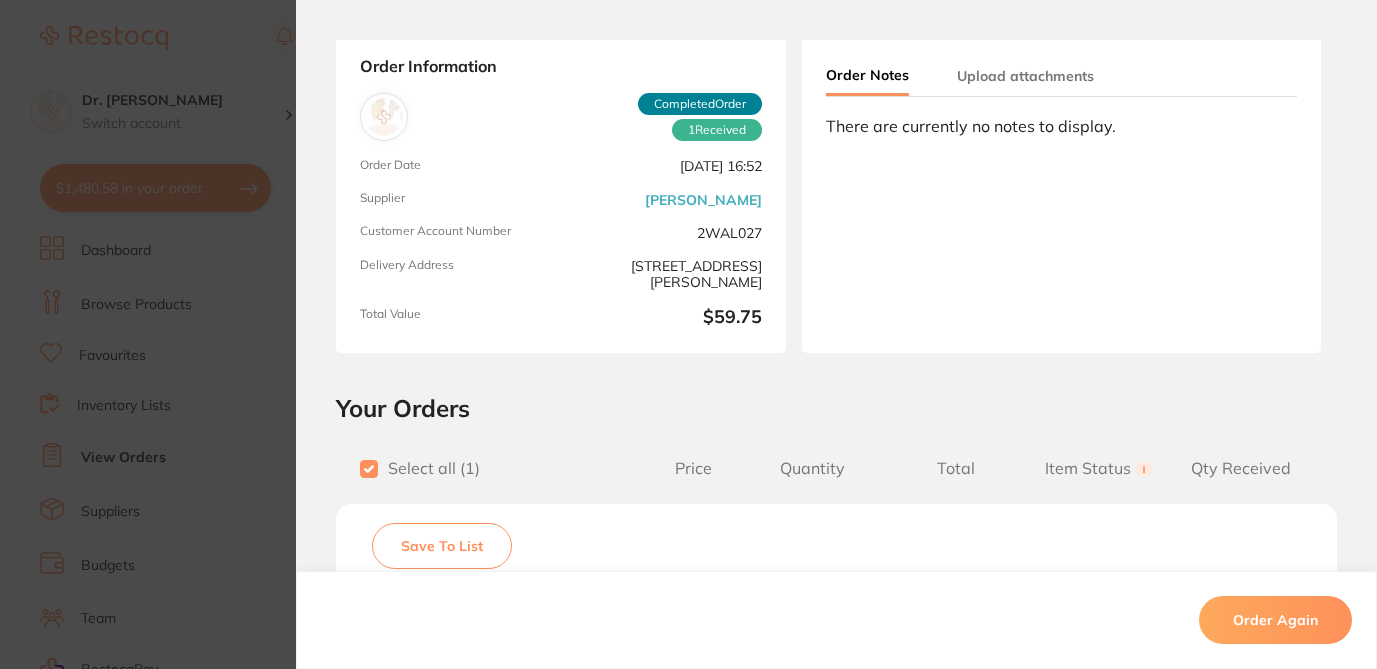 scroll, scrollTop: 120, scrollLeft: 0, axis: vertical 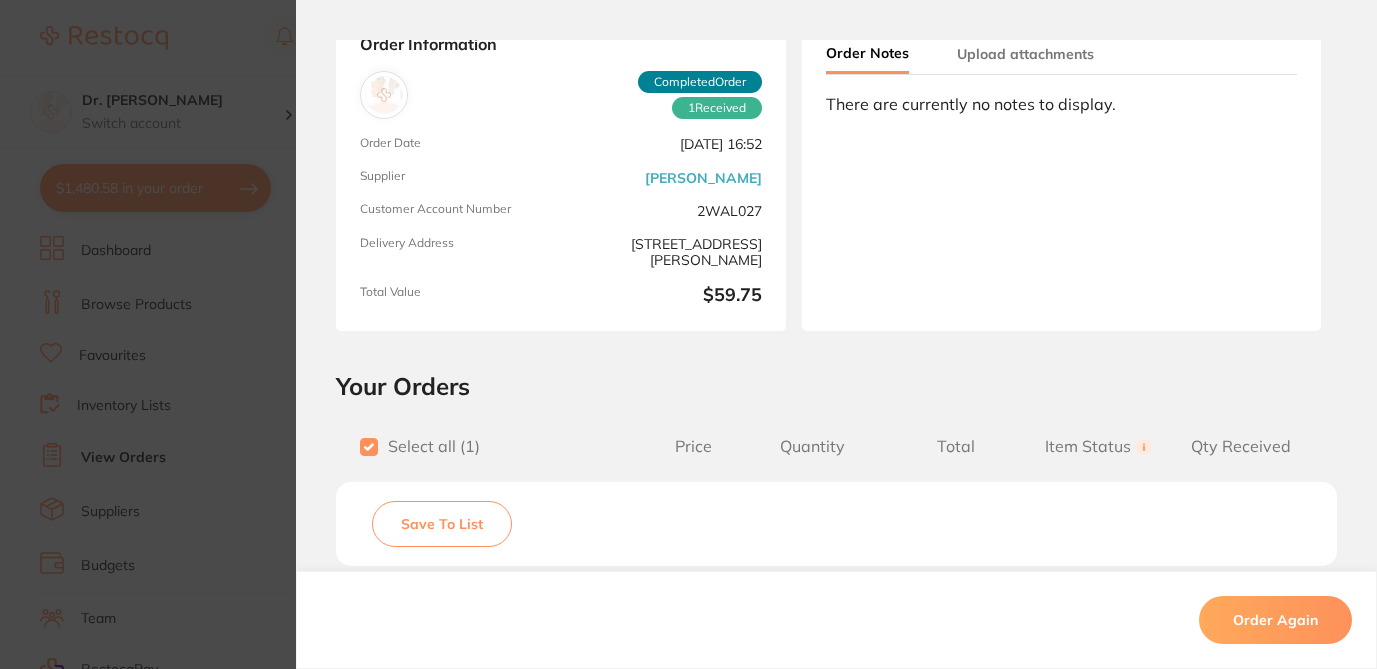 click on "Save To List" at bounding box center (442, 524) 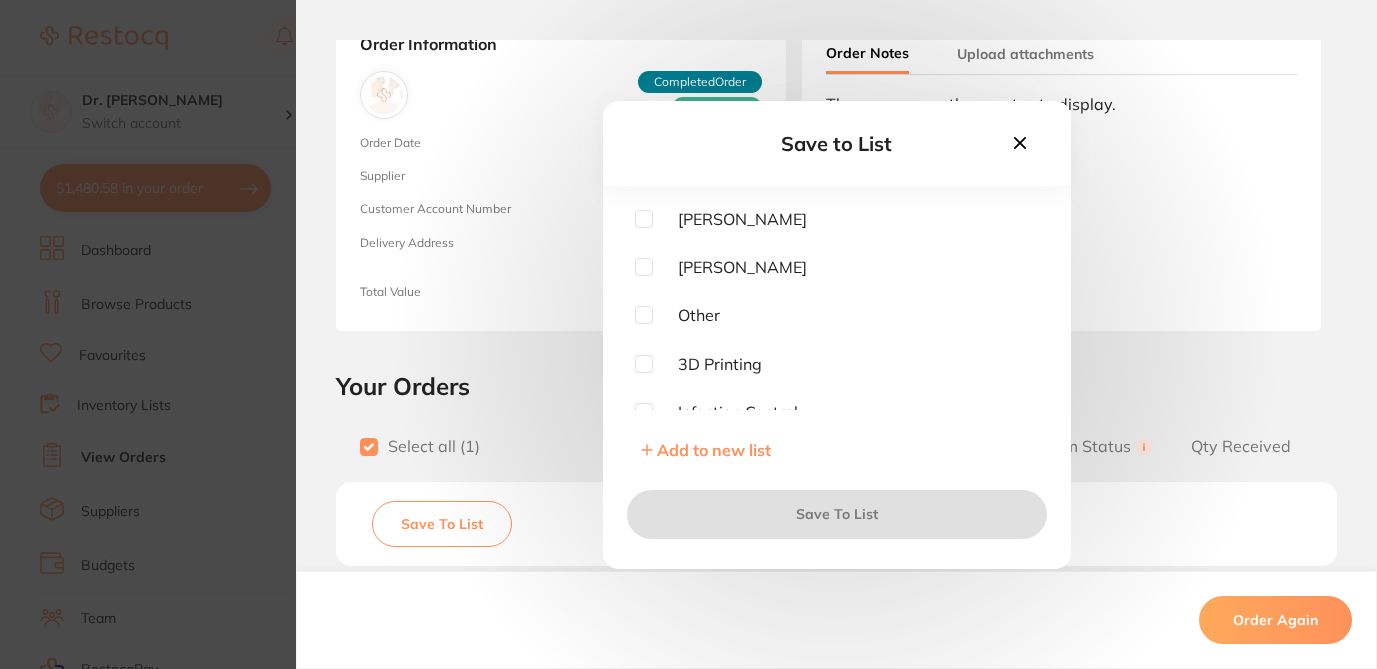 click at bounding box center (644, 219) 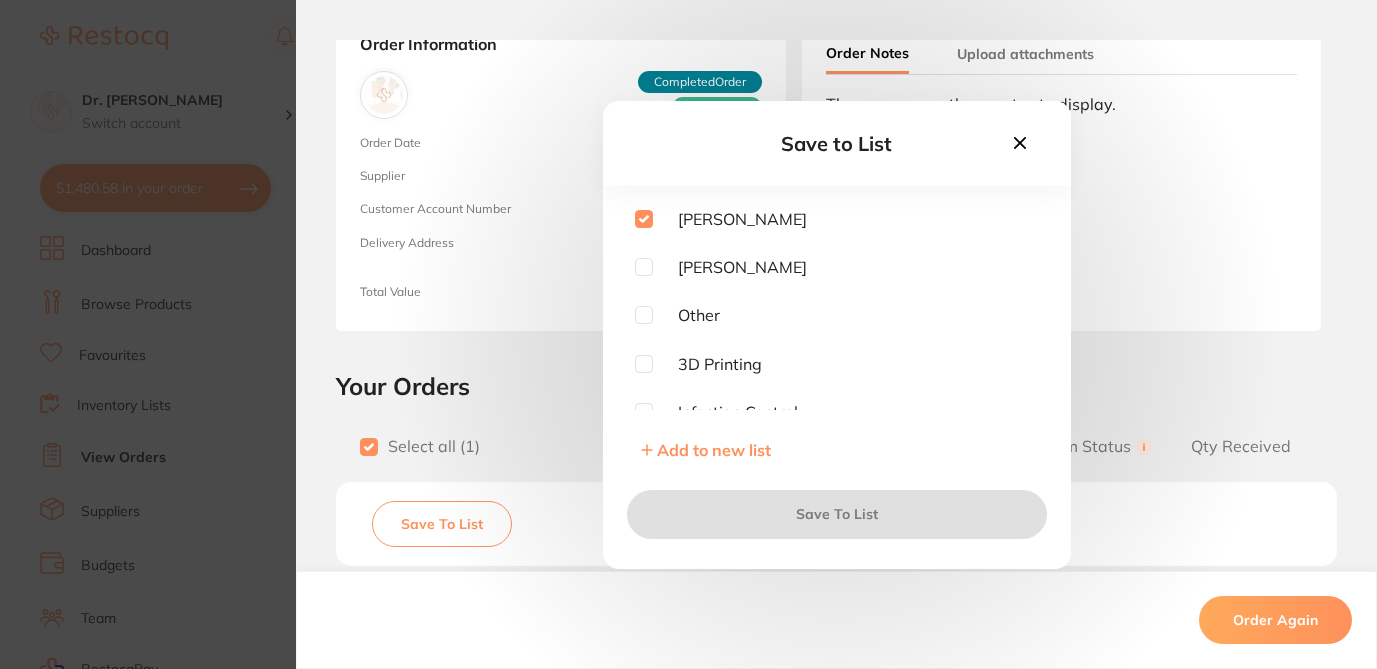 checkbox on "true" 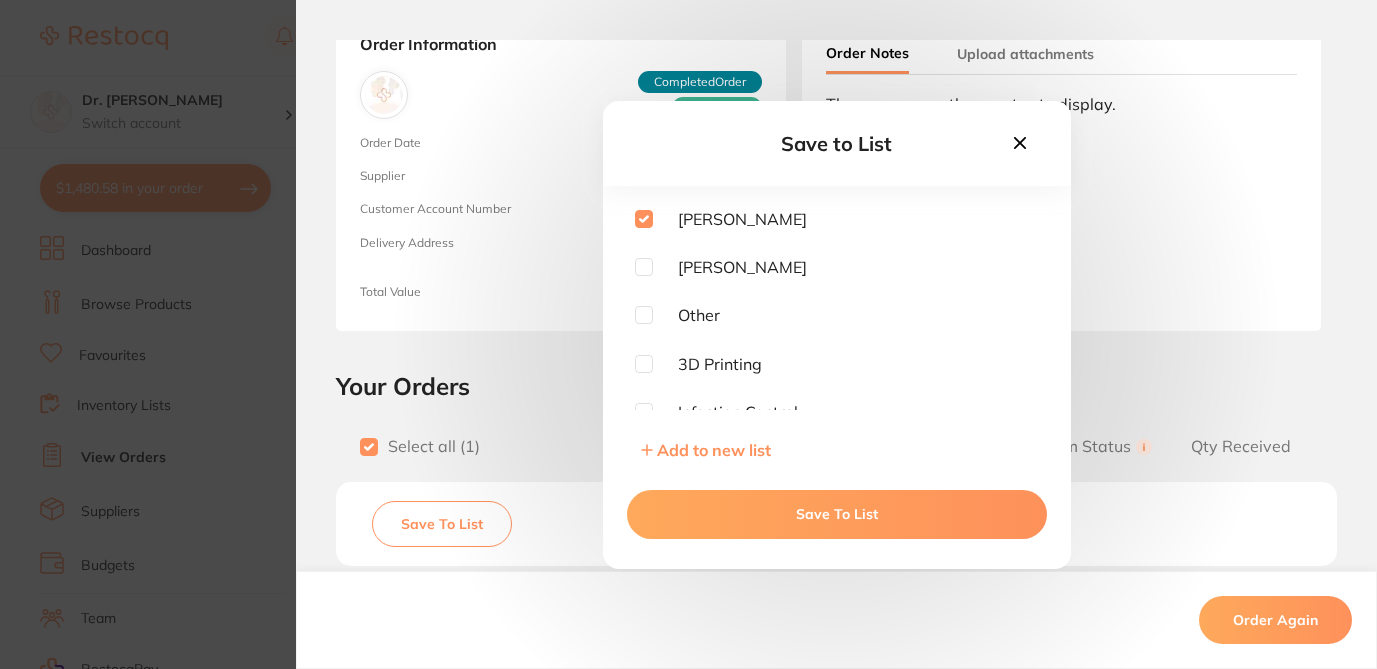 click on "Save To List" at bounding box center [837, 514] 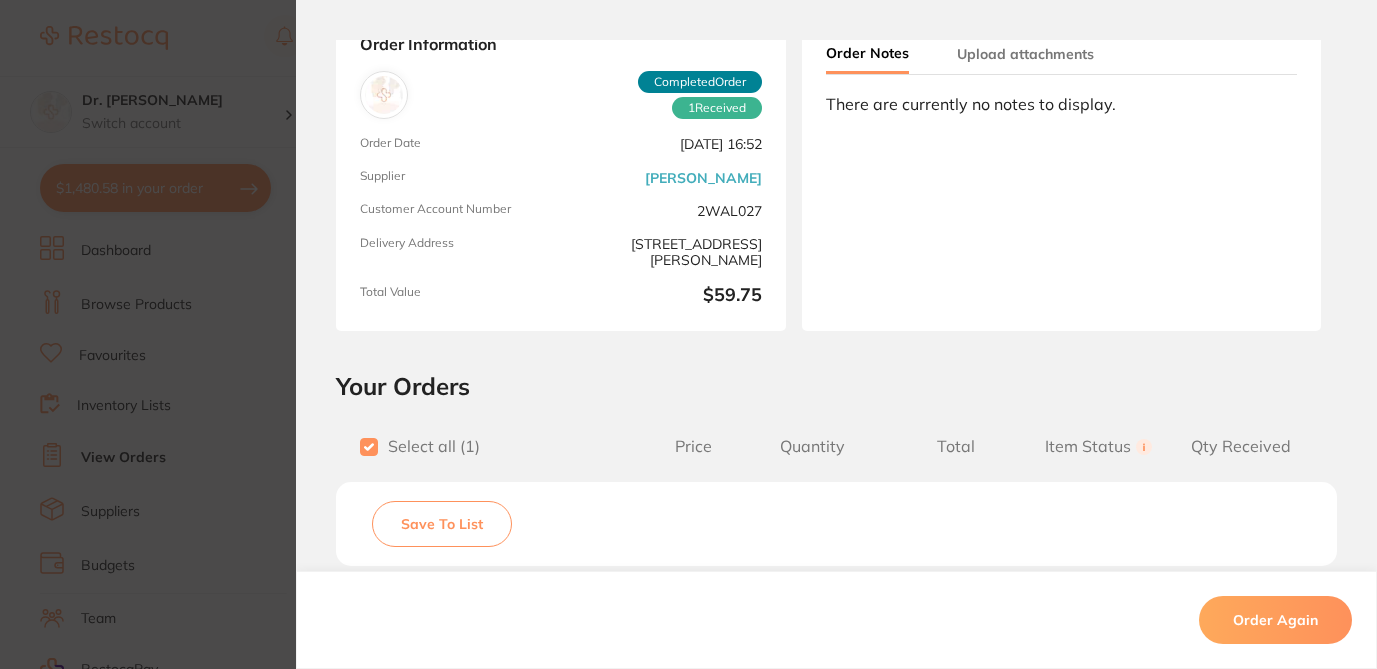 click on "Order ID: Restocq- 75462   Order Information   1  Received Completed  Order Order Date Apr 2 2025, 16:52 Supplier Henry Schein Halas   Customer Account Number 2WAL027 Delivery Address Suite 10, 17-19 Knox St , Double Bay NSW 2028 Total Value $59.75 Order Notes Upload attachments There are currently no notes to display. Your Orders   Select all ( 1 ) Price Quantity Total Item Status   You can use this feature to track items that you have received and those that are on backorder Qty Received Save To List Aspen Kenalog in Orabase 5g for mouth ulcers treatment   Product    Code:  AA-15236     $13.58 4 $54.32 Received Received Back Order Aspen Kenalog in Orabase 5g for mouth ulcers treatment Product    Code:  AA-15236 $13.58 Quantity:  4 Status:   Received Received Back Order Quantity Received:  Recipient: Default ( customer.care@henryschein.com.au ) Message:   10.0 % GST Incl. $5.43 Sub Total  Incl. GST  ( 1   Items) $59.75 Order Again ✕ ✕" at bounding box center [688, 334] 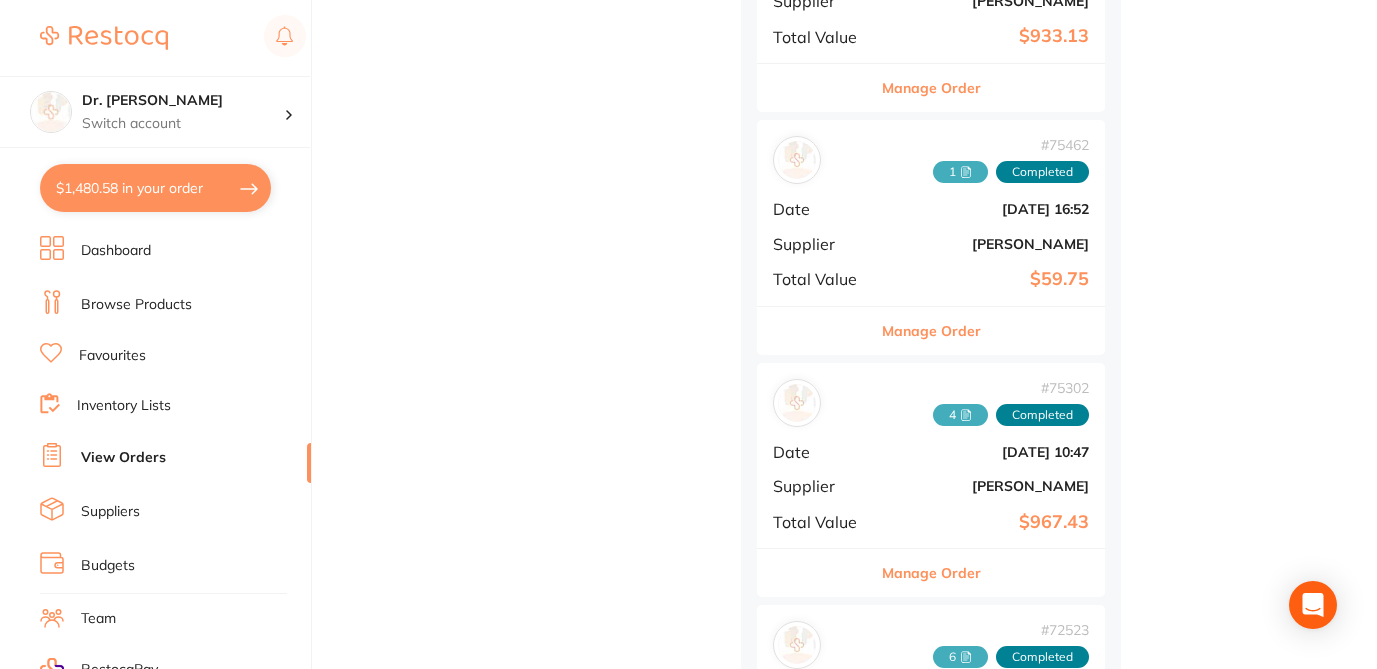 click on "Manage Order" at bounding box center [931, 573] 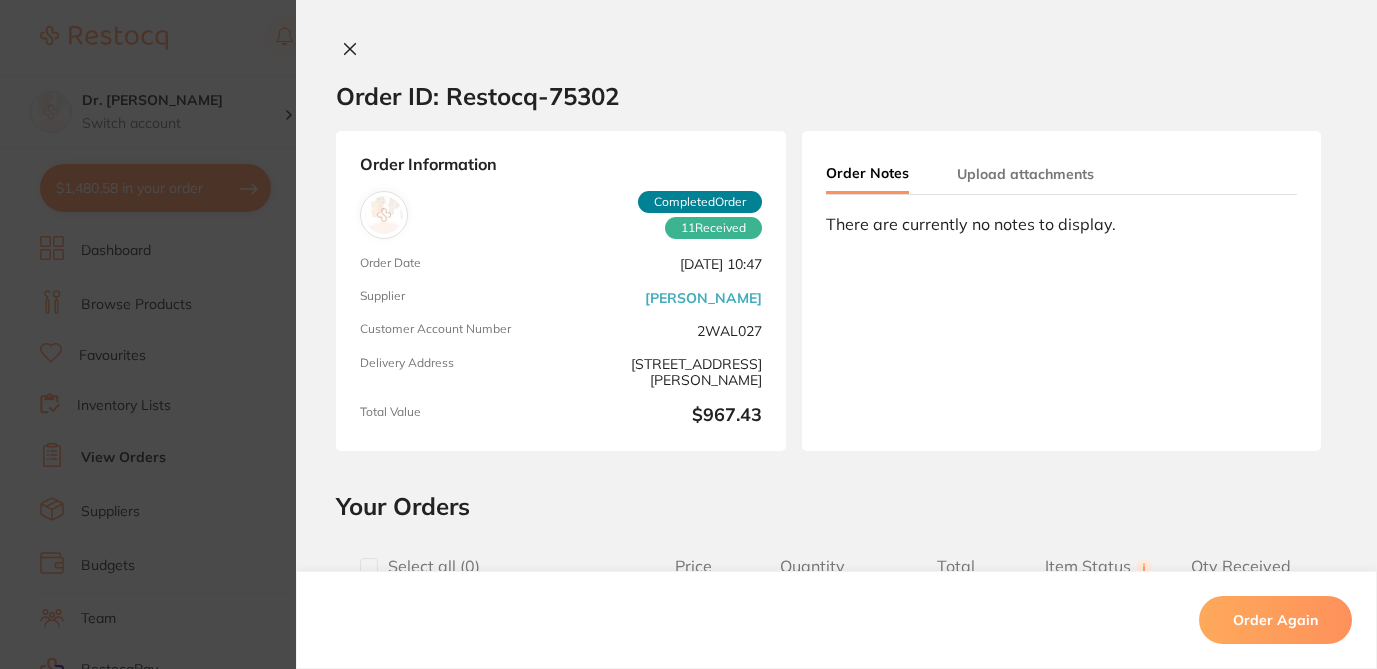 click at bounding box center [369, 567] 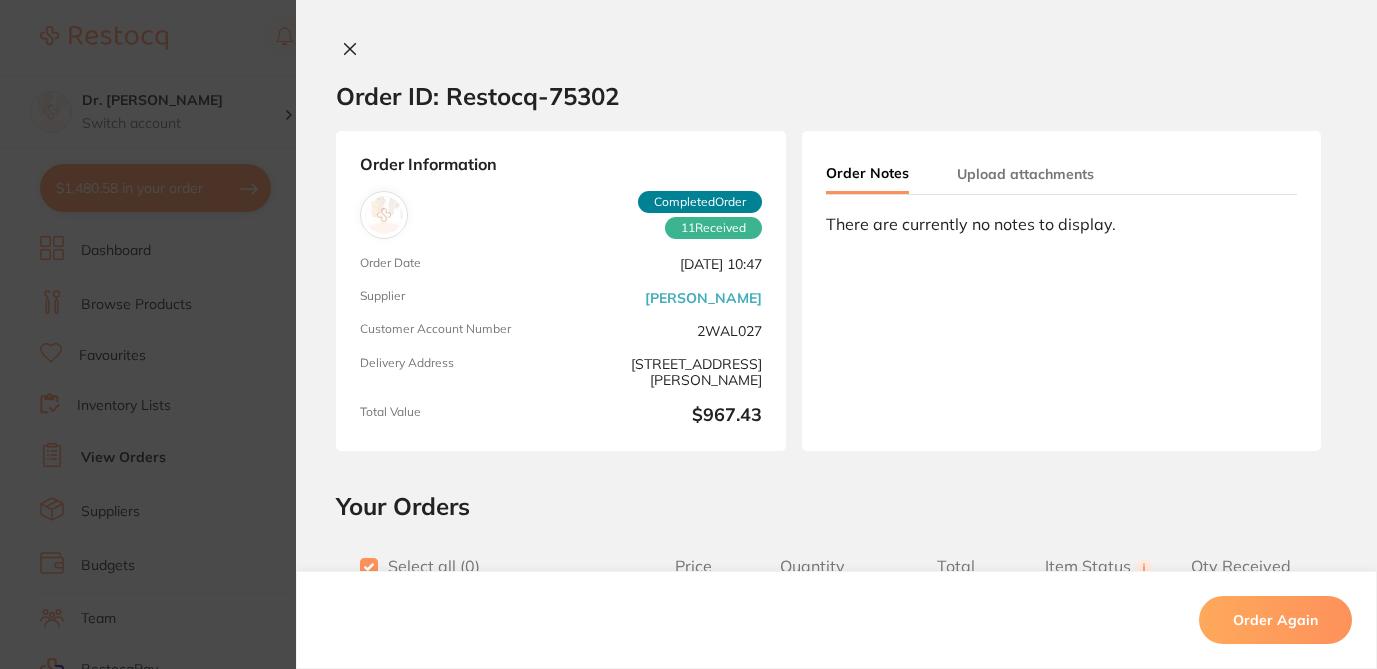 checkbox on "true" 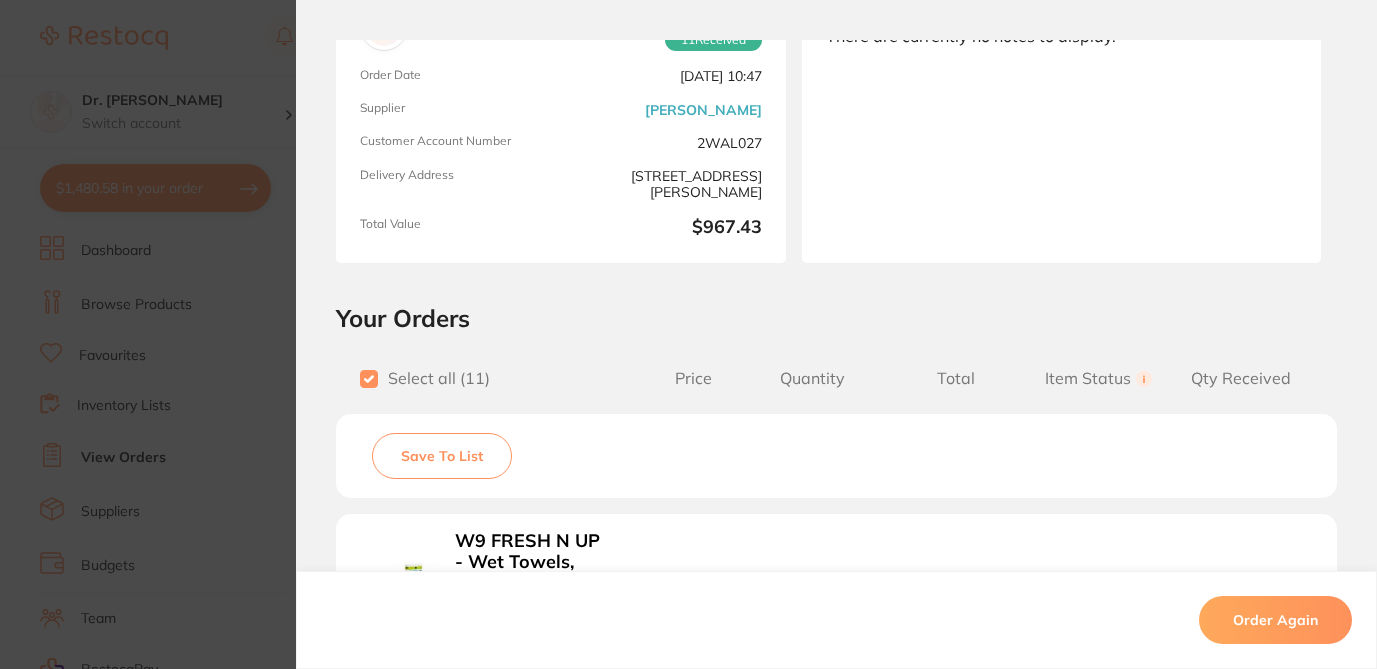 scroll, scrollTop: 227, scrollLeft: 0, axis: vertical 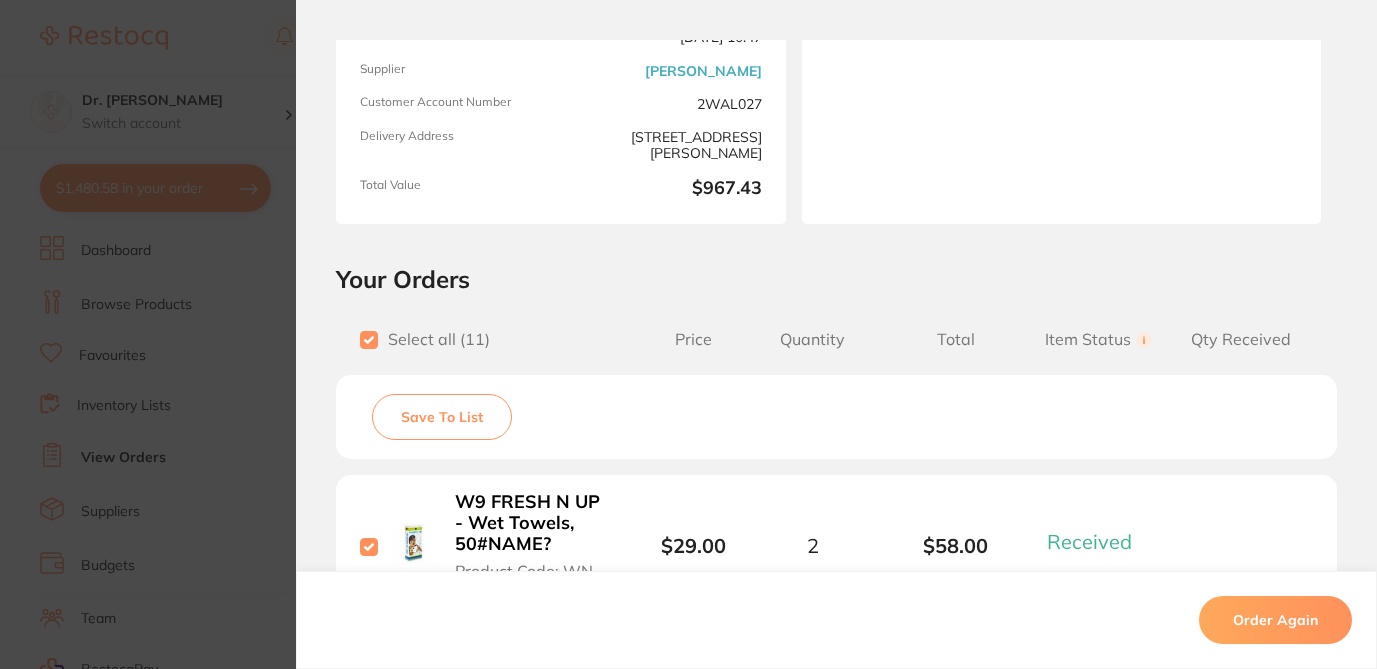 click on "Save To List" at bounding box center [442, 417] 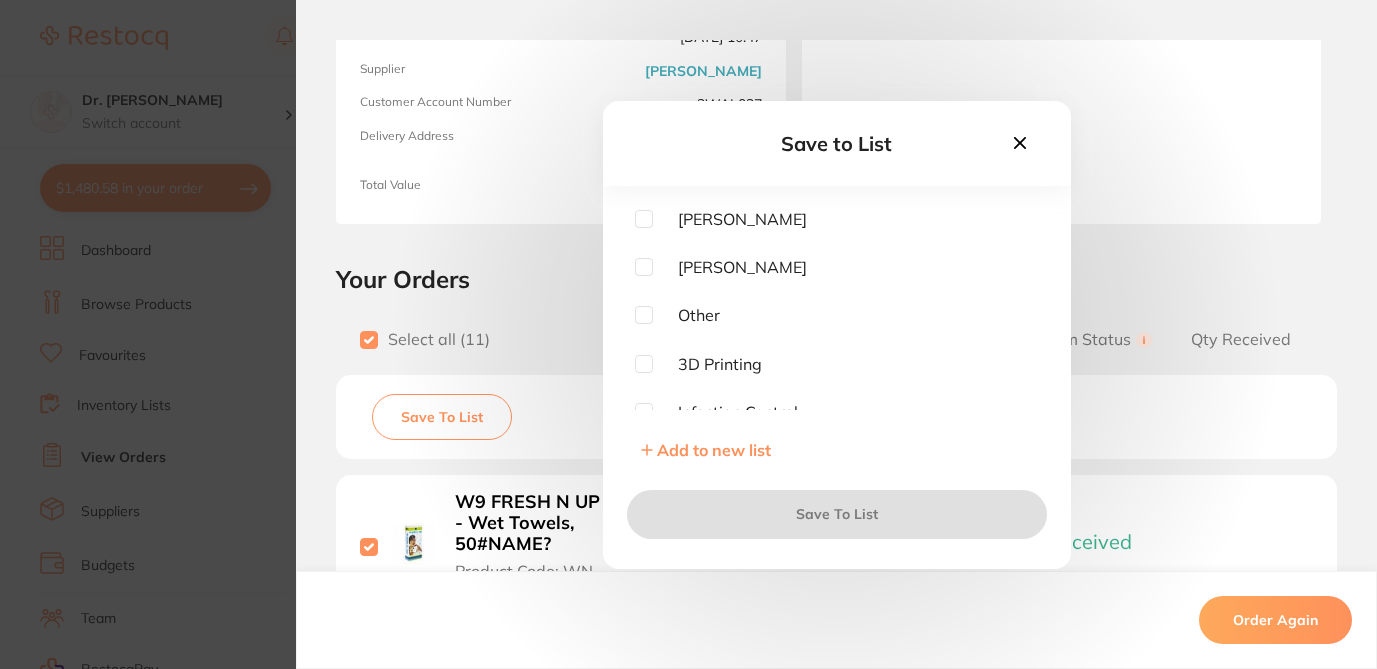click at bounding box center [644, 219] 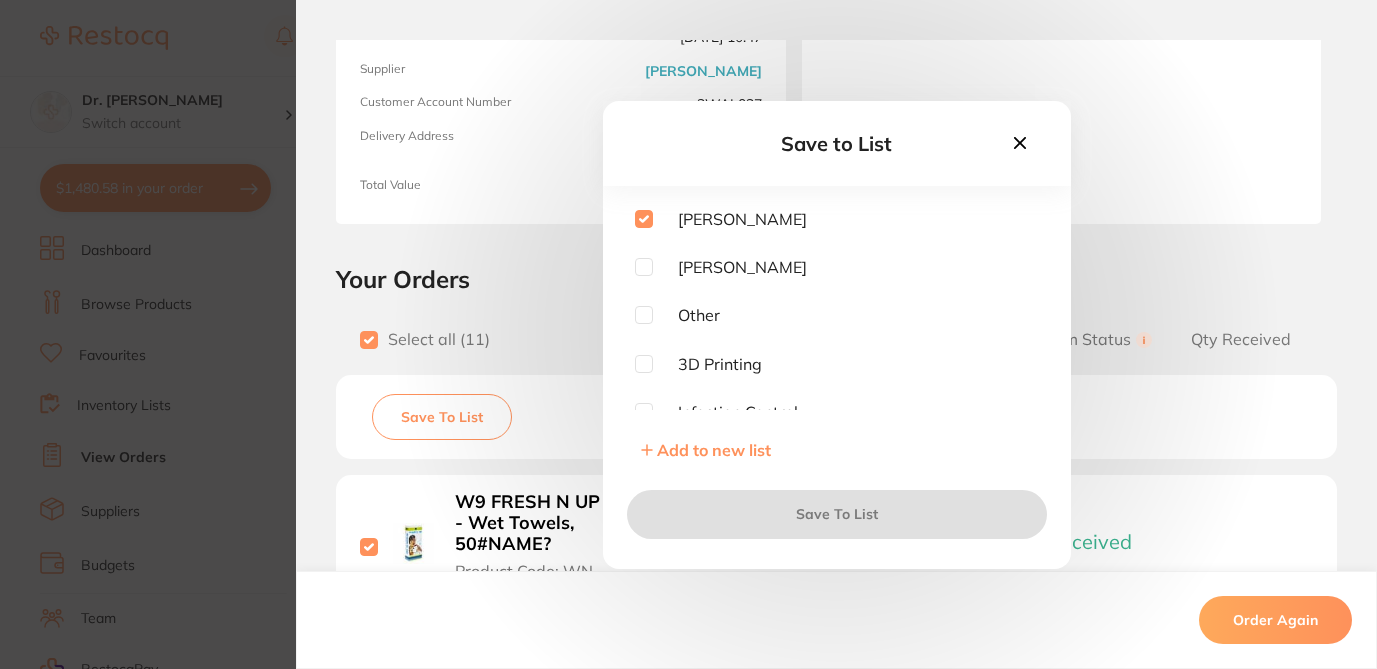 checkbox on "true" 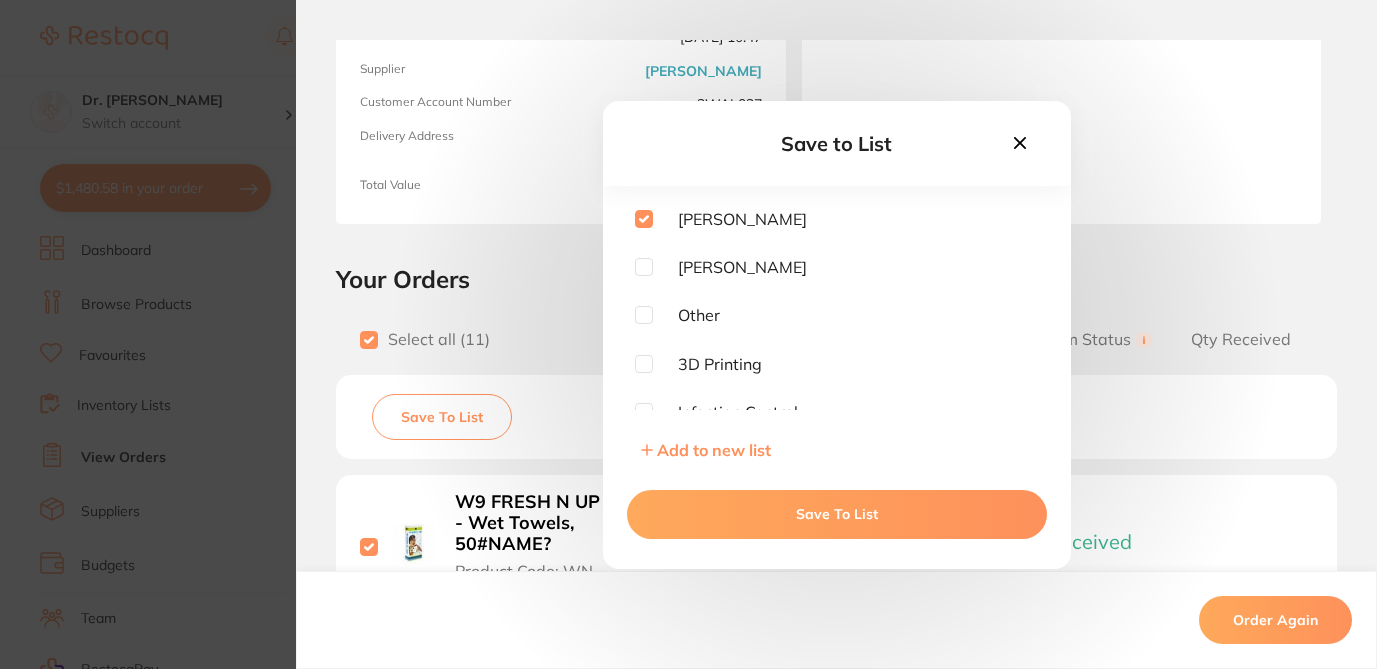 click on "Save To List" at bounding box center (837, 514) 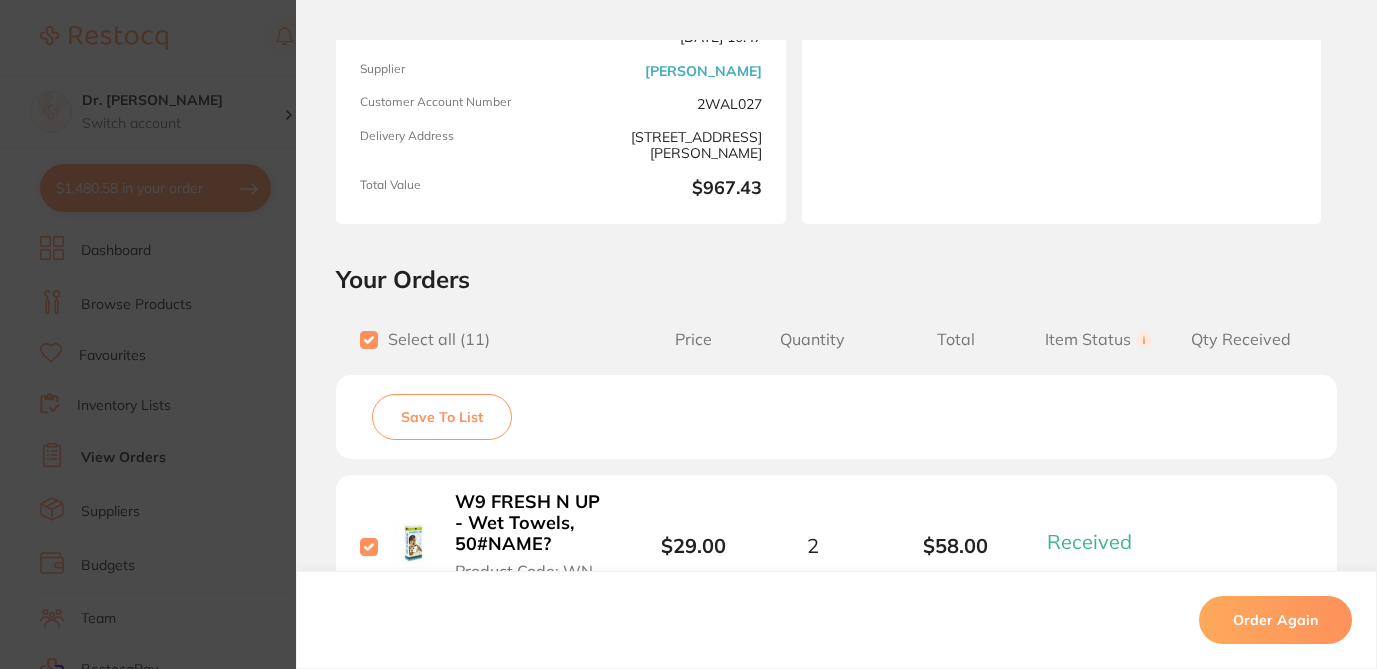 click on "Order ID: Restocq- 75302   Order Information   11  Received Completed  Order Order Date Apr 2 2025, 10:47 Supplier Henry Schein Halas   Customer Account Number 2WAL027 Delivery Address Suite 10, 17-19 Knox St , Double Bay NSW 2028 Total Value $967.43 Order Notes Upload attachments There are currently no notes to display. Your Orders   Select all ( 11 ) Price Quantity Total Item Status   You can use this feature to track items that you have received and those that are on backorder Qty Received Save To List W9 FRESH N UP - Wet Towels, 50#NAME?   Product    Code:  WN-685050     $29.00 2 $58.00 Received Received Back Order XYLOCAINE 10% Adhesive Ointment 15g Tube Topical   Product    Code:  AA-1101     $41.82 1 $41.82 Received Received Back Order Henry Schein Maxi-Gard VL Barrier Envelopes - Size 2, 300-Pack   Product    Code:  HS-5701560     $48.18 1 $48.18 Received Received Back Order Kuraray Noritake PANAVIA V5 - A2 Universal - 4.6ml Syringe, 1-Pack and 20 Mixing tips   Product    Code:  KY-281511     $269.09" at bounding box center [688, 334] 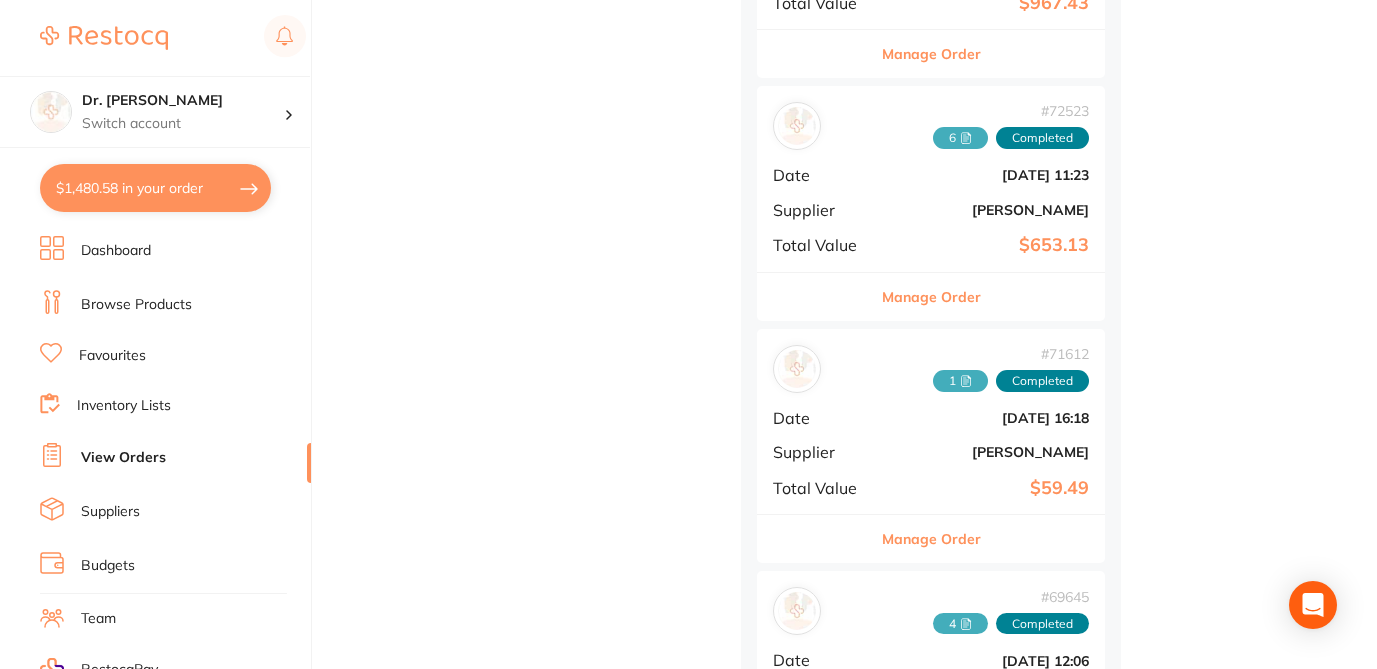 scroll, scrollTop: 1930, scrollLeft: 0, axis: vertical 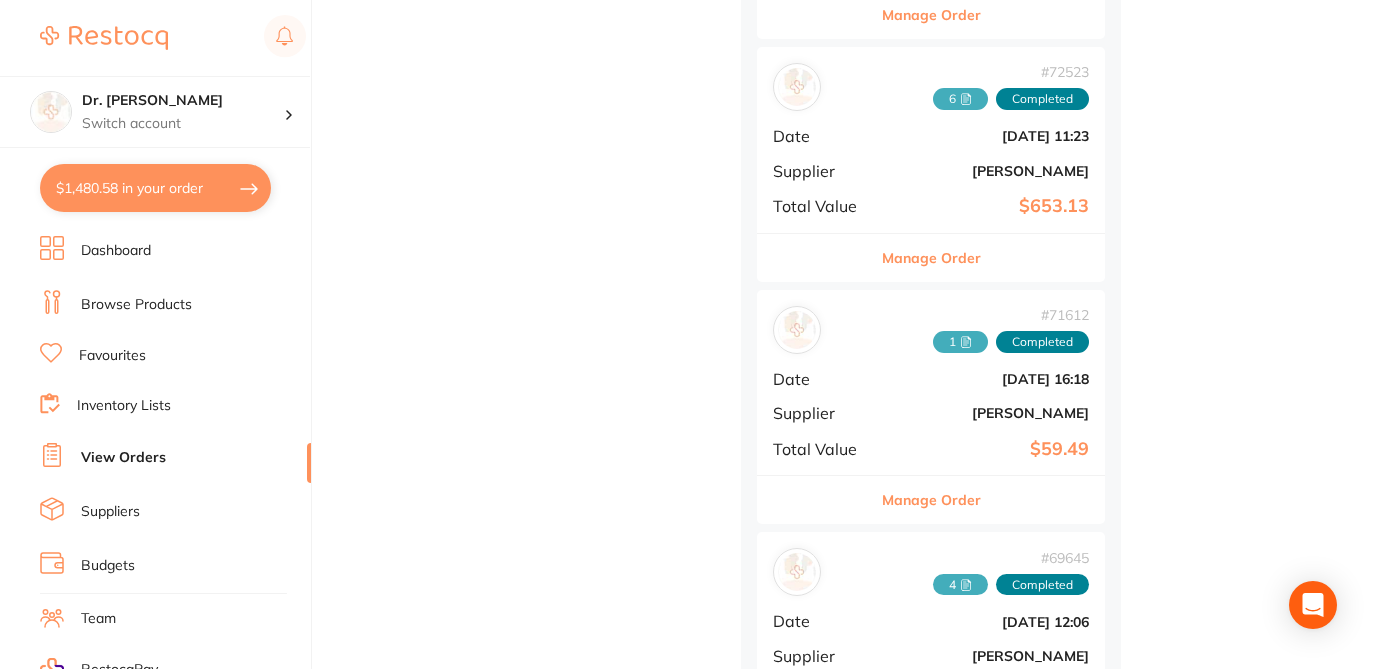 click on "Manage Order" at bounding box center [931, 258] 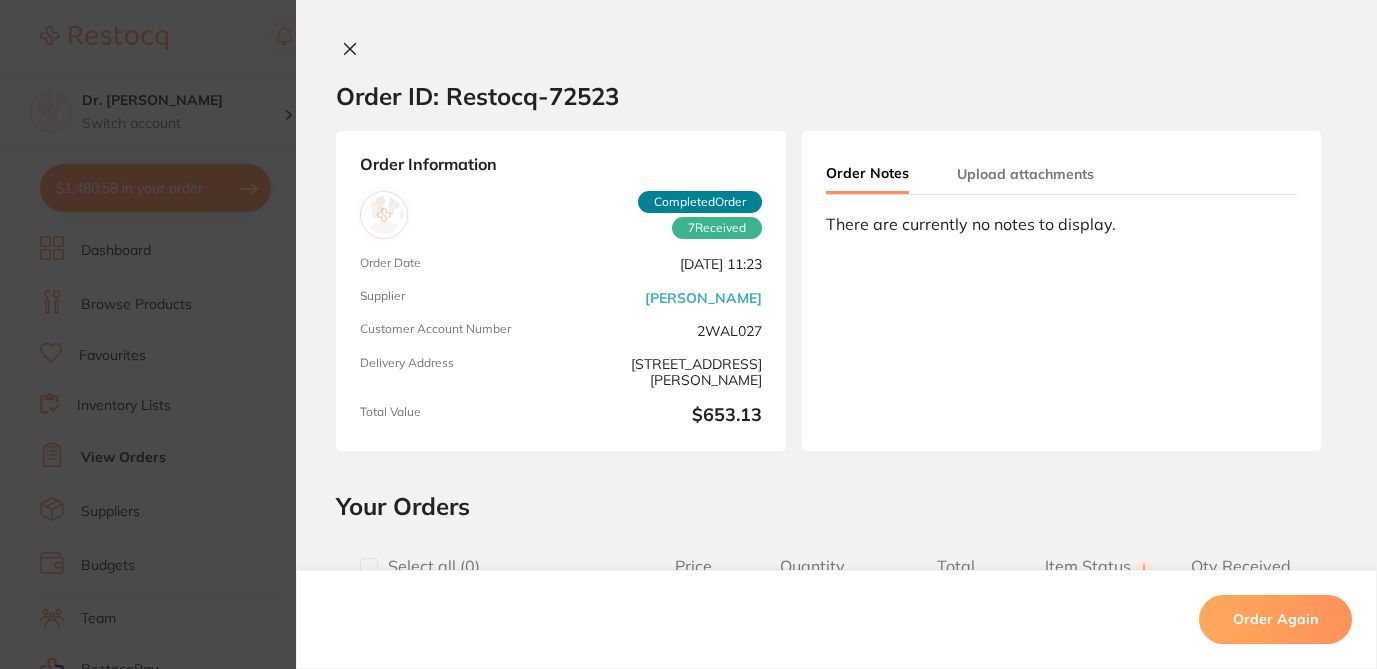 click at bounding box center [369, 567] 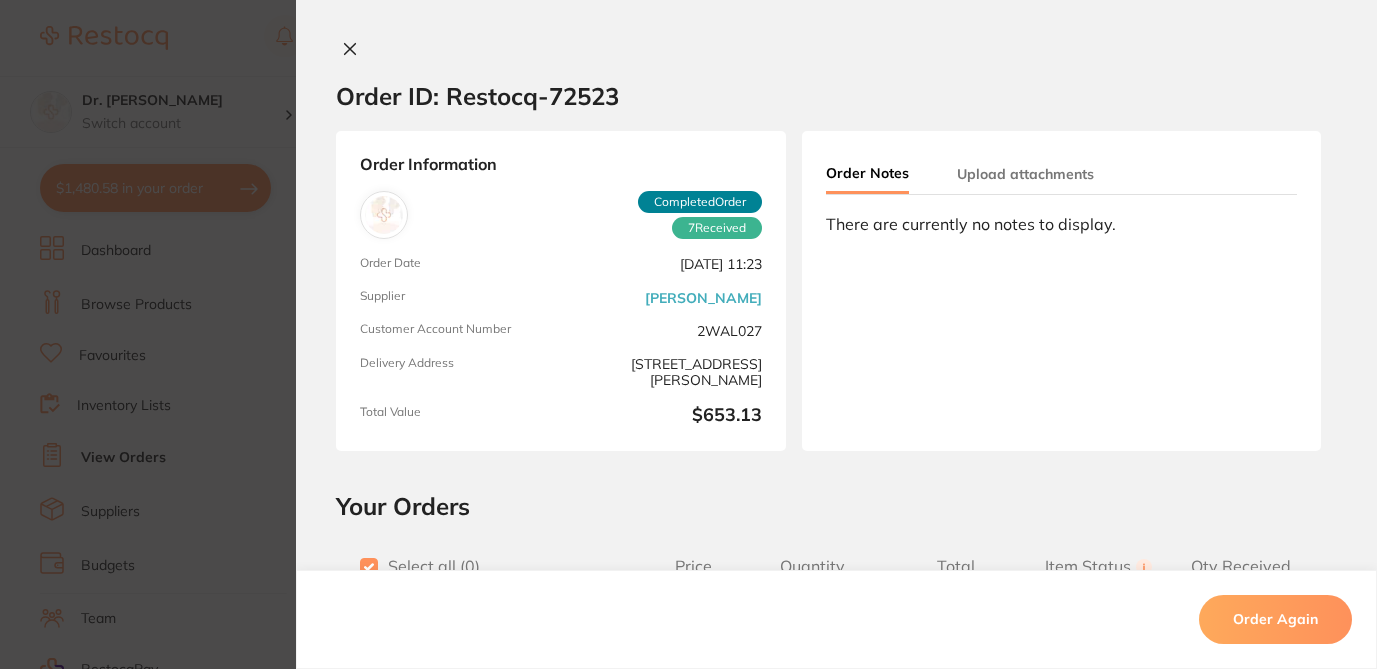 checkbox on "true" 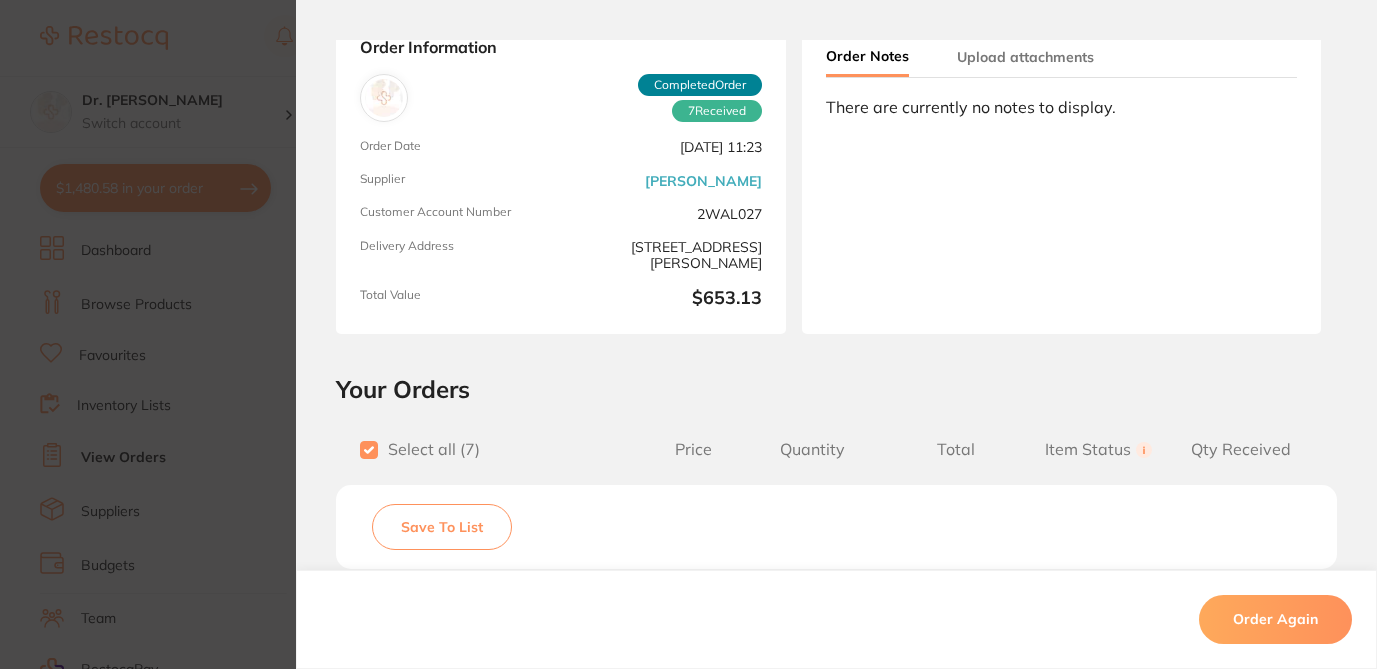 scroll, scrollTop: 176, scrollLeft: 0, axis: vertical 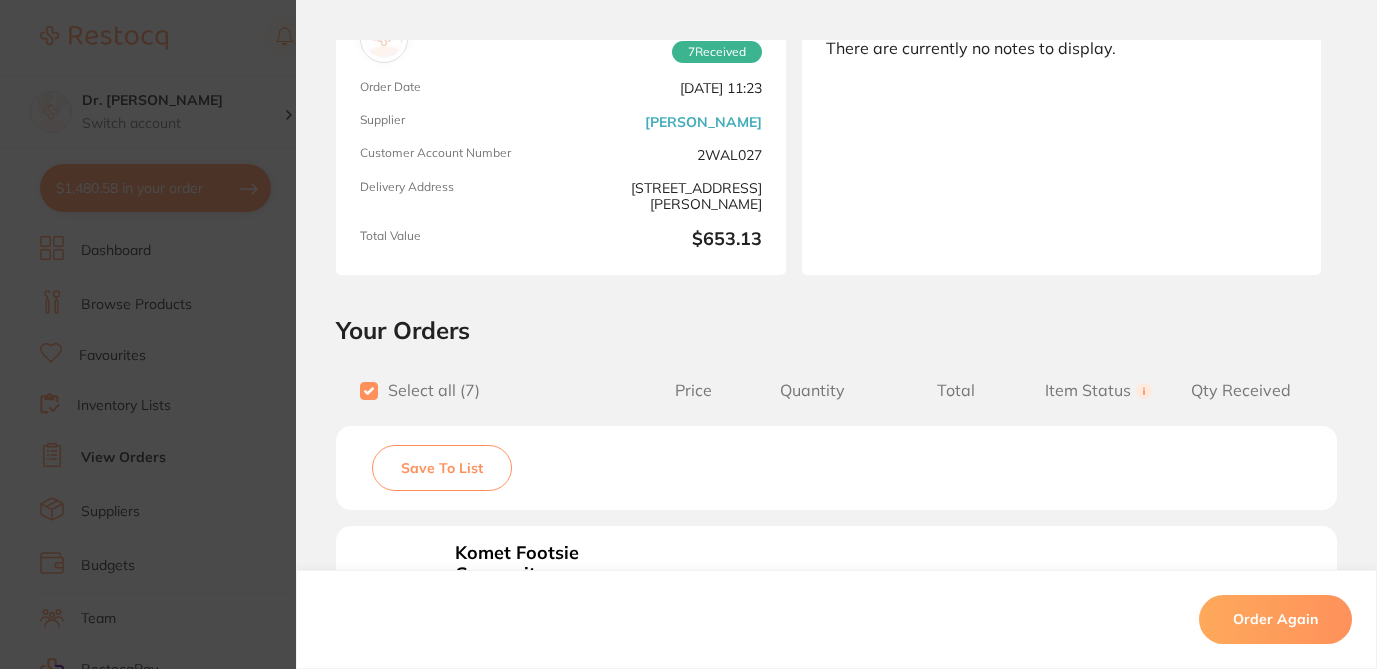click on "Save To List" at bounding box center [442, 468] 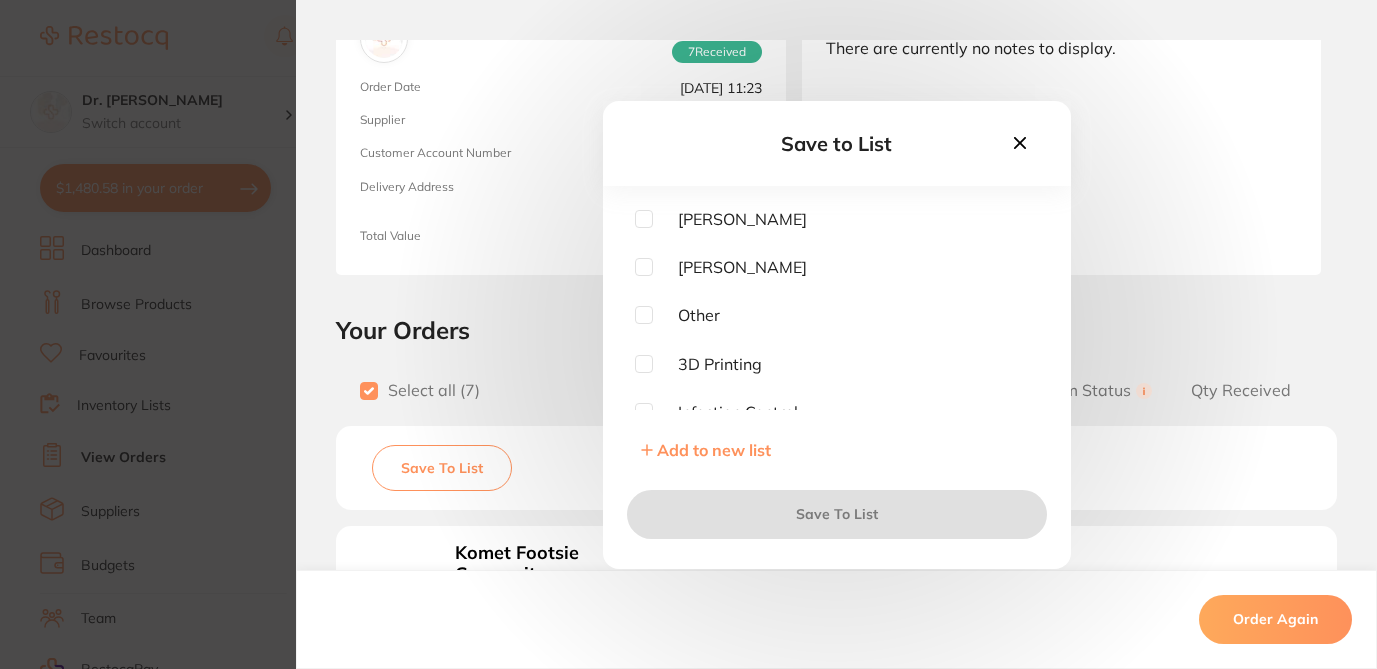 click at bounding box center [644, 219] 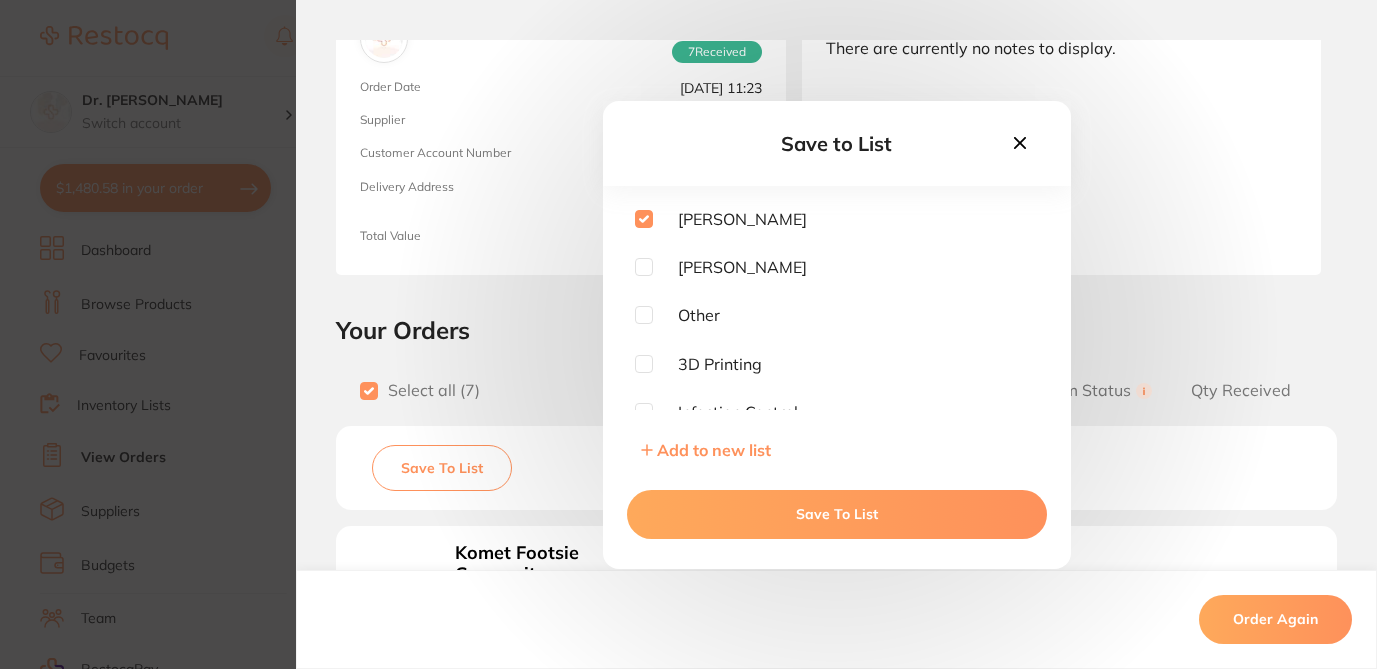 click on "Save To List" at bounding box center [837, 514] 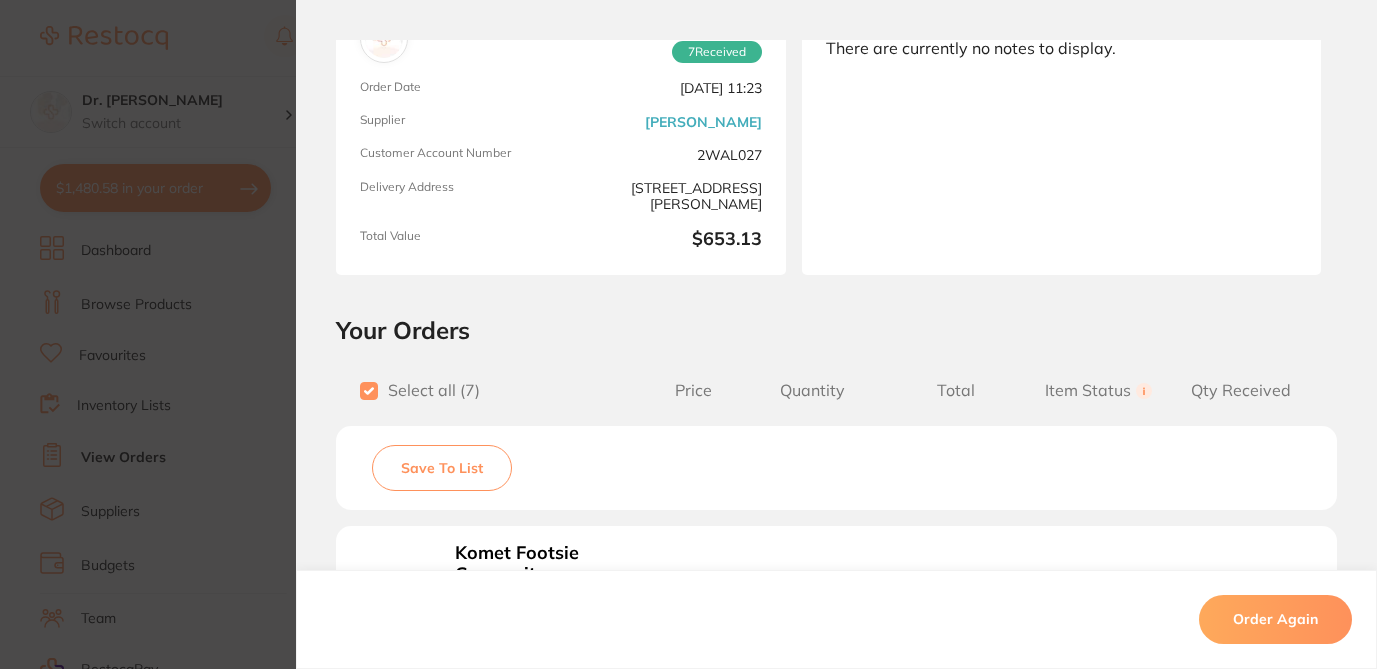 click on "Order ID: Restocq- 72523   Order Information   7  Received Completed  Order Order Date Mar 5 2025, 11:23 Supplier Henry Schein Halas   Customer Account Number 2WAL027 Delivery Address Suite 10, 17-19 Knox St , Double Bay NSW 2028 Total Value $653.13 Order Notes Upload attachments There are currently no notes to display. Your Orders   Select all ( 7 ) Price Quantity Total Item Status   You can use this feature to track items that you have received and those that are on backorder Qty Received Save To List Komet Footsie Composite Polisher - 94028F-130 - White Spiral Wheel - Fine - Slow Speed, Right Angle (RA), 5-Pack   Product    Code:  K-94028F204130X5     $86.36 1 $86.36 Received Received Back Order Komet Footsie Composite Polisher - 94028M-130 - Pink Spiral Wheel - Medium - Slow Speed, Right Angle (RA), 5-Pack   Product    Code:  K-94028M204130X5     $86.36 1 $86.36 Received Received Back Order 3M Filtek Supreme Flowable Composite - Shade B1 - 2g Syringe, 2-Pack   Product    Code:  TM-6032B1     $115.45 1" at bounding box center [688, 334] 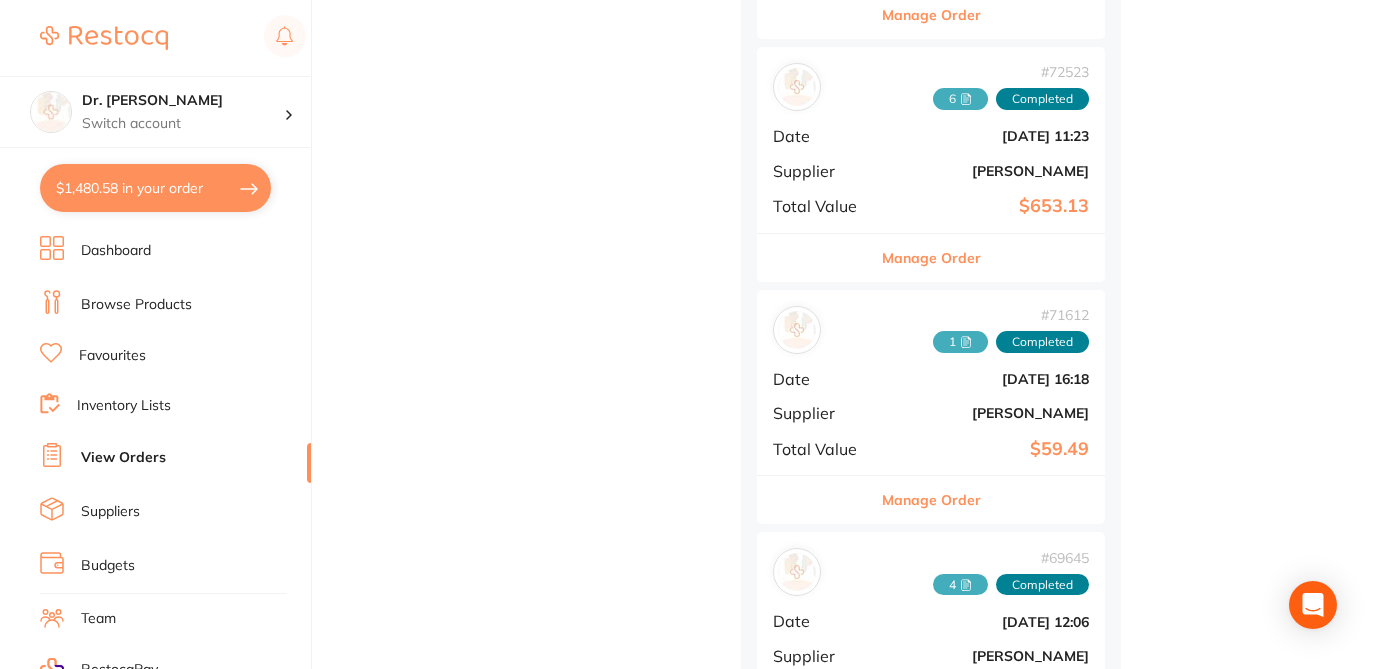 click on "Manage Order" at bounding box center [931, 500] 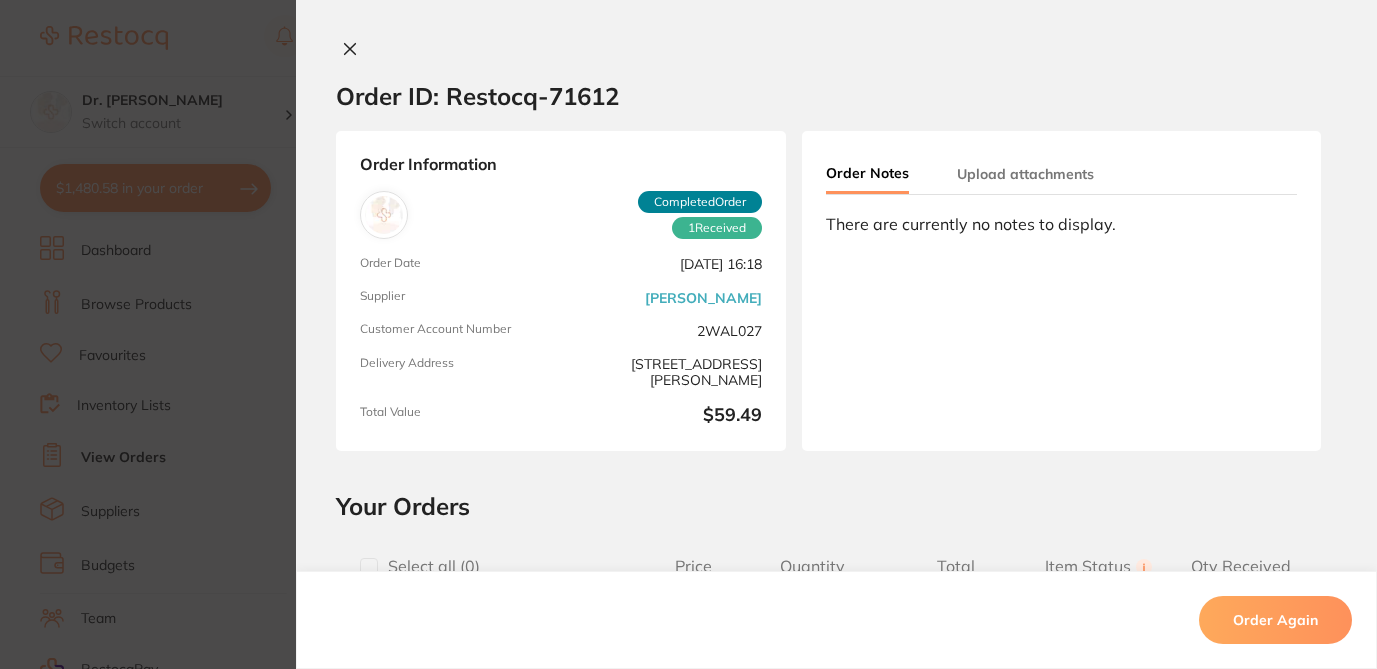 click at bounding box center [369, 567] 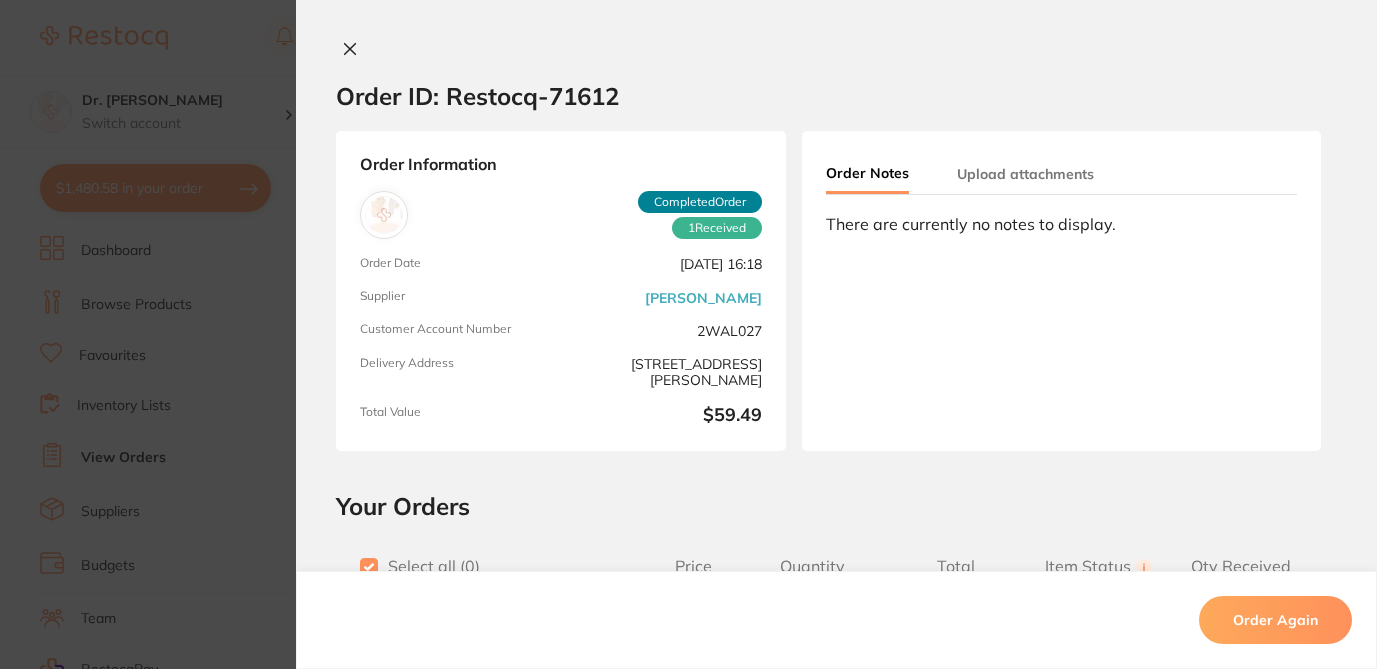 checkbox on "true" 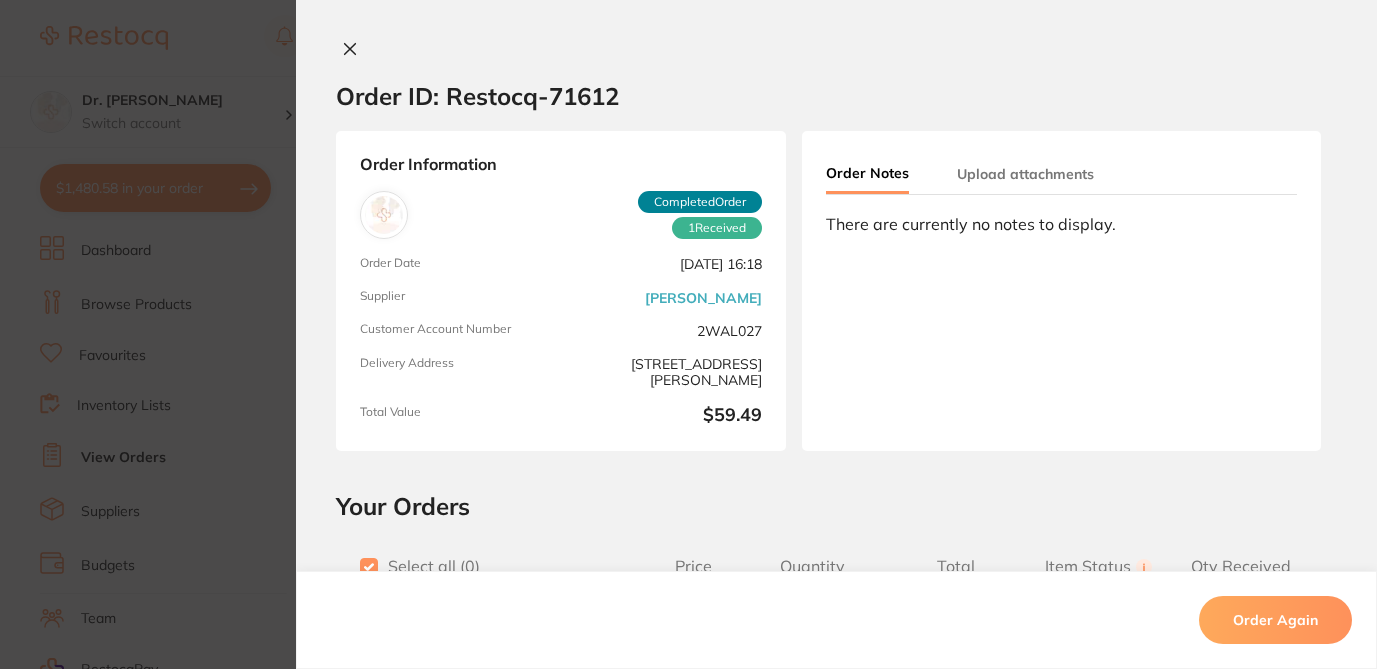 checkbox on "true" 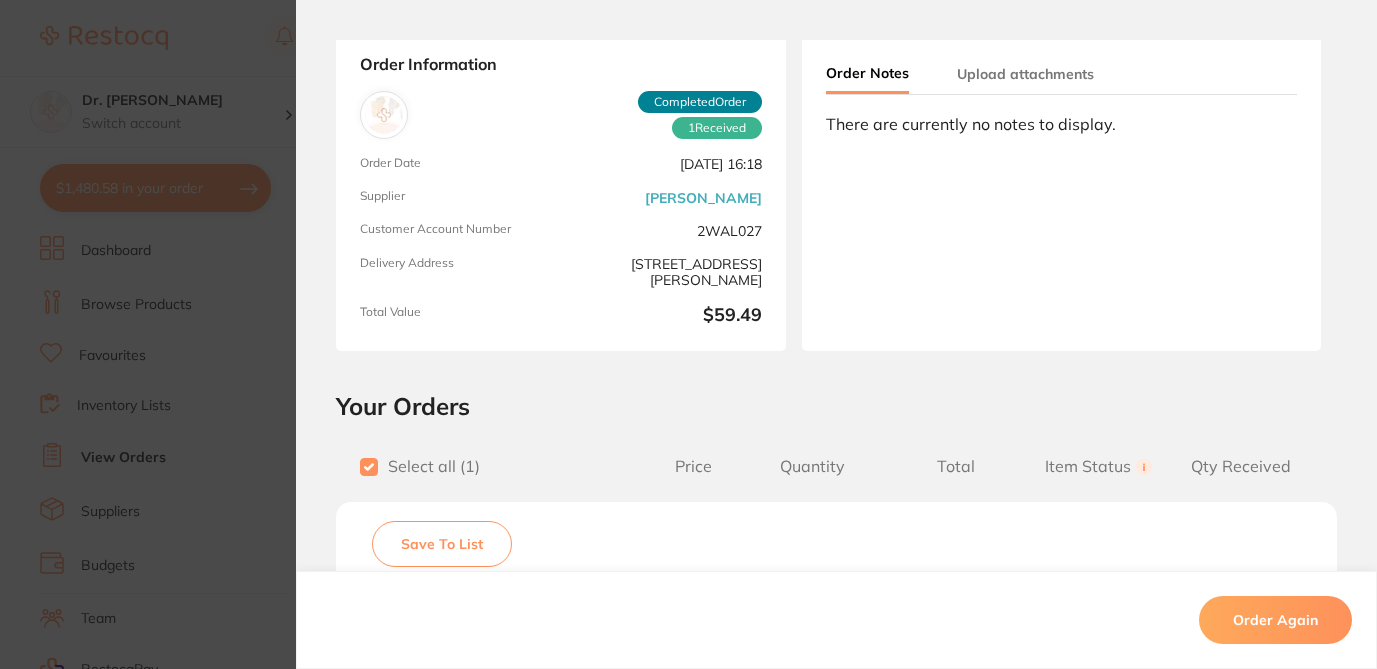 scroll, scrollTop: 112, scrollLeft: 0, axis: vertical 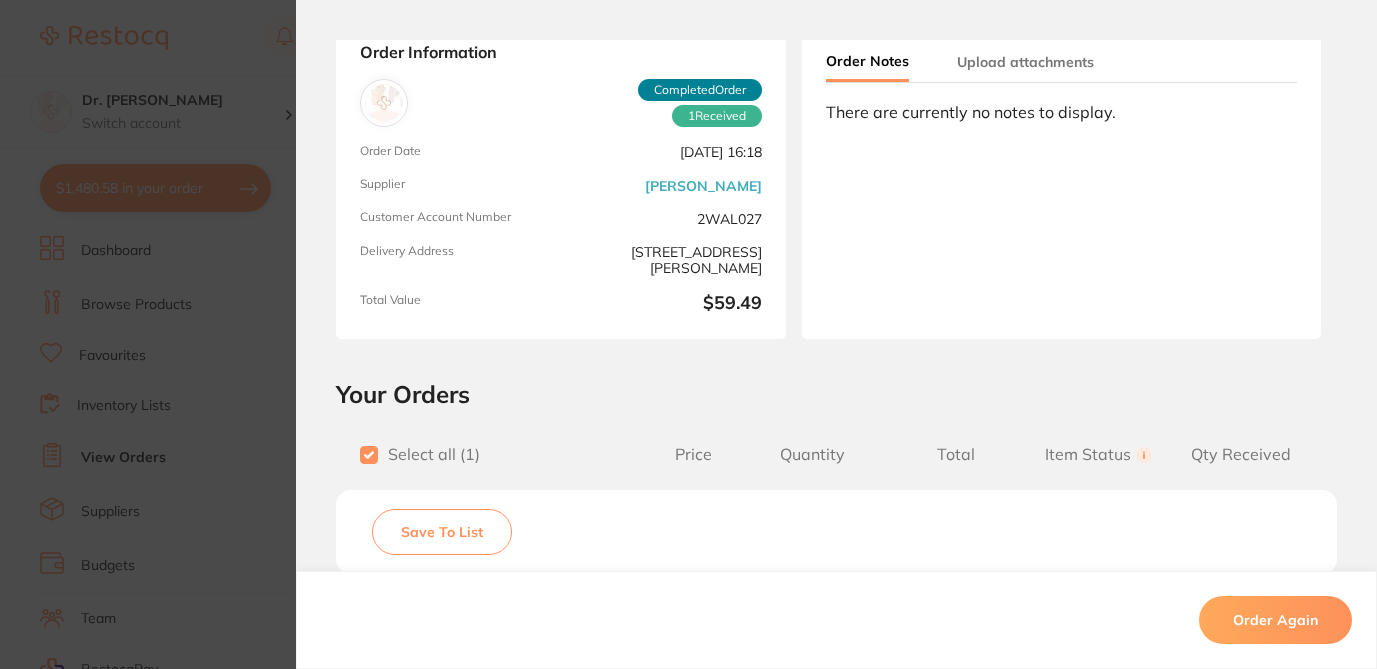 click on "Save To List" at bounding box center (442, 532) 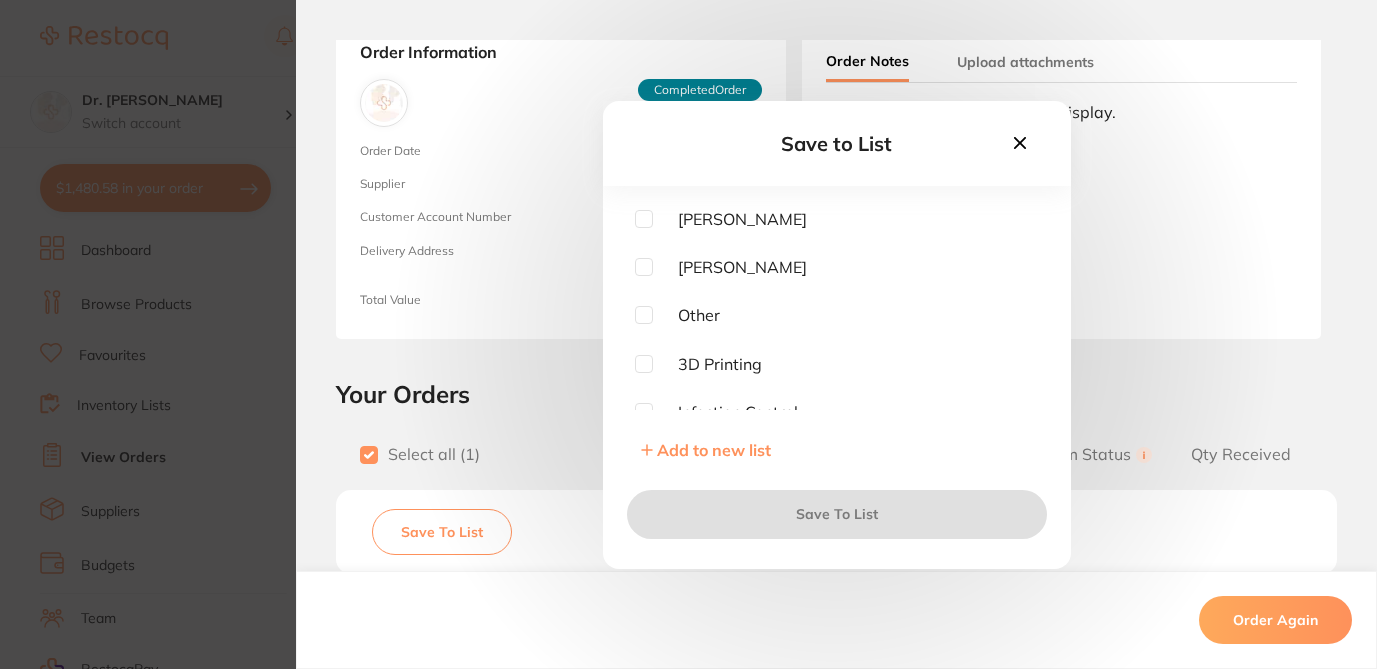 click at bounding box center (644, 219) 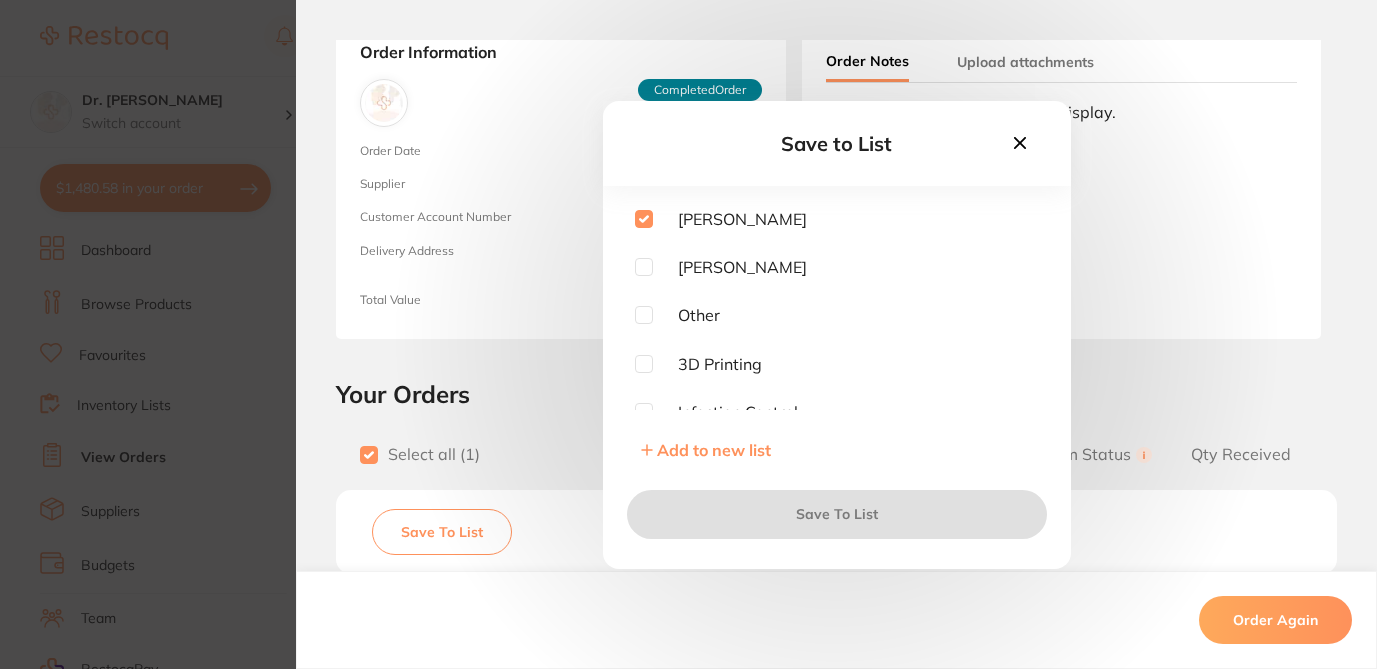 checkbox on "true" 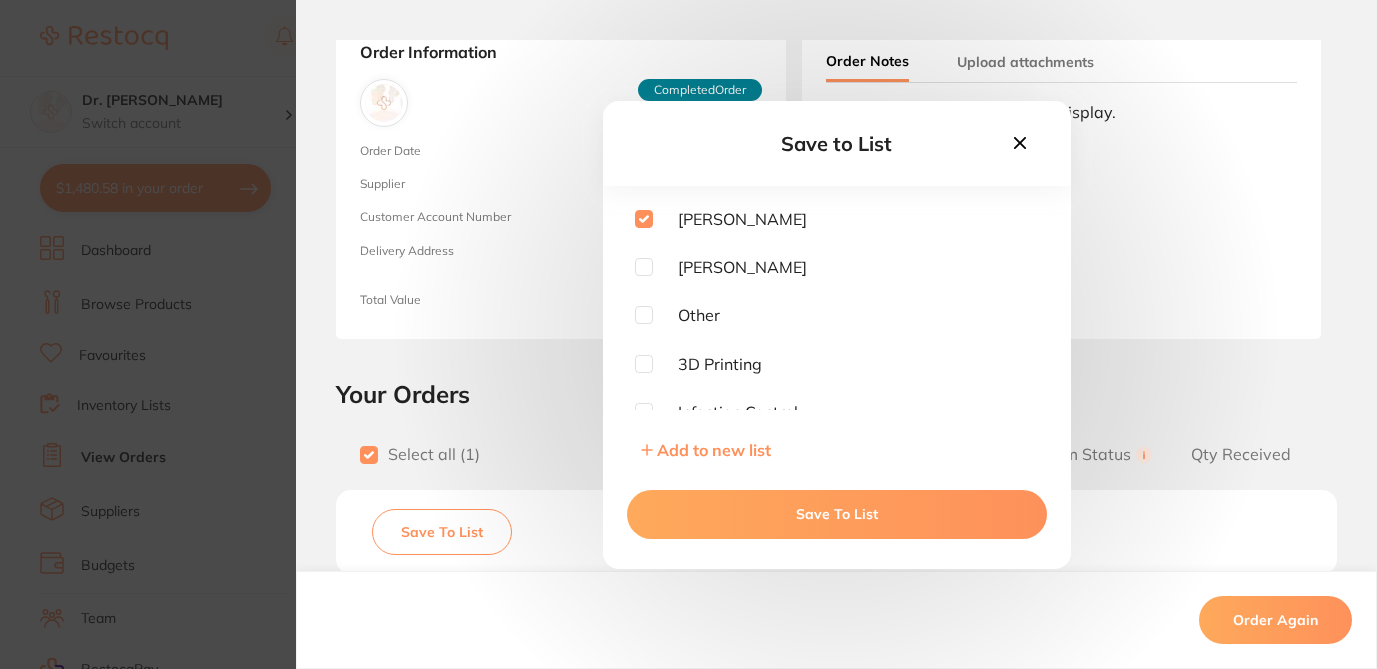 click on "Save To List" at bounding box center [837, 514] 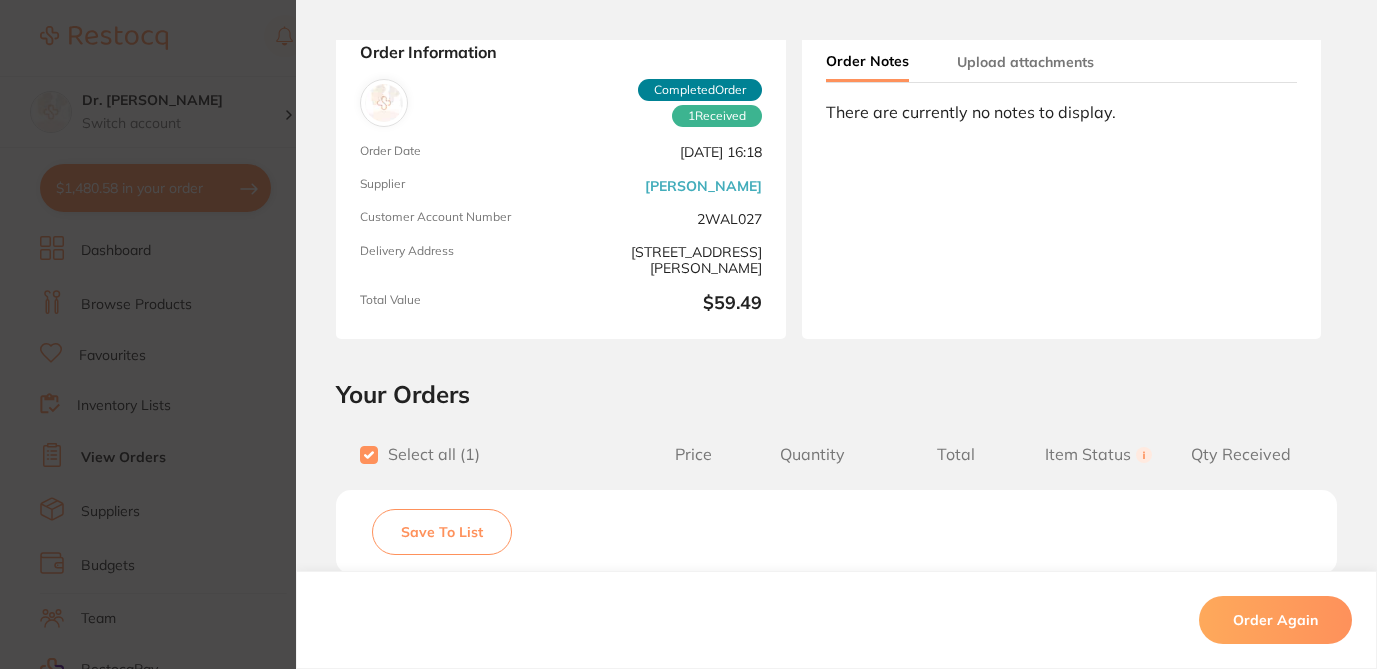 click on "Order ID: Restocq- 71612   Order Information   1  Received Completed  Order Order Date Feb 26 2025, 16:18 Supplier Henry Schein Halas   Customer Account Number 2WAL027 Delivery Address Suite 10, 17-19 Knox St , Double Bay NSW 2028 Total Value $59.49 Order Notes Upload attachments There are currently no notes to display. Your Orders   Select all ( 1 ) Price Quantity Total Item Status   You can use this feature to track items that you have received and those that are on backorder Qty Received Save To List DURAPHAT Varnish Light 22600ppmF 10ml tube   Product    Code:  CG-1224347     $54.08 1 $54.08 Received Received Back Order DURAPHAT Varnish Light 22600ppmF 10ml tube Product    Code:  CG-1224347 $54.08 Quantity:  1 Status:   Received Received Back Order Quantity Received:  Recipient: Default ( customer.care@henryschein.com.au ) Message:   10.0 % GST Incl. $5.41 Sub Total  Incl. GST  ( 1   Items) $59.49 Order Again ✕ ✕" at bounding box center [688, 334] 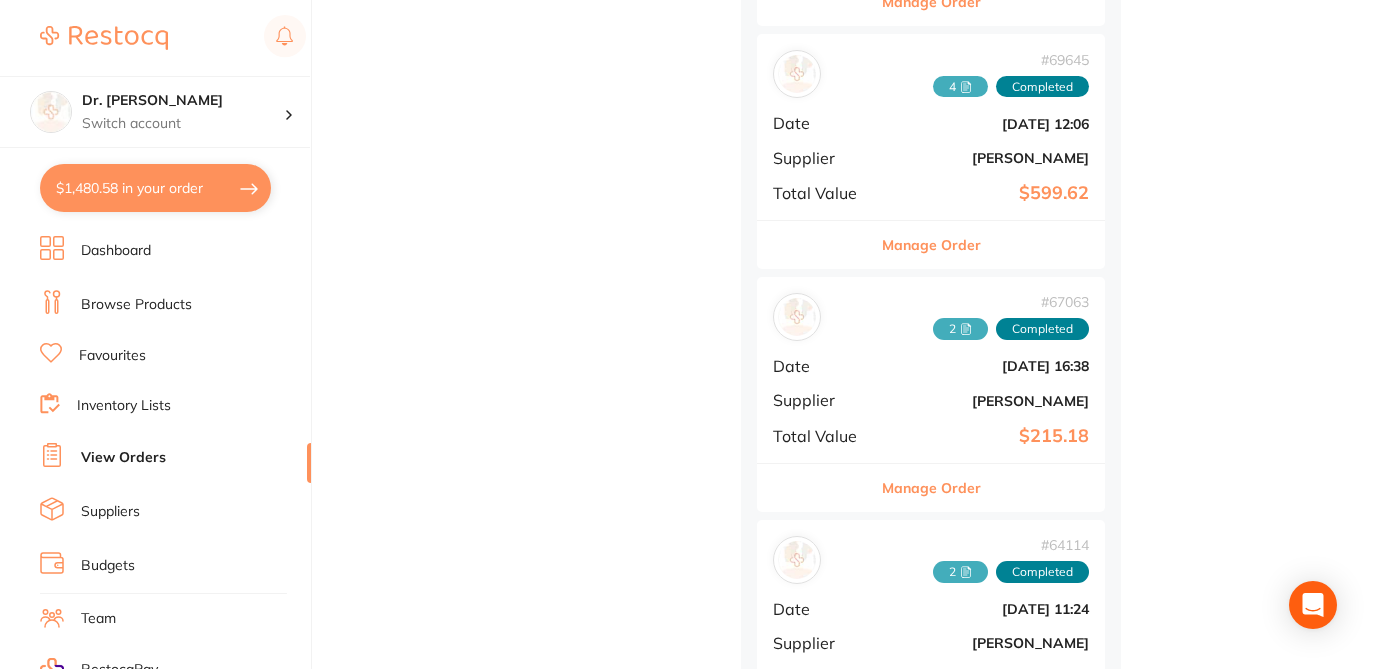 scroll, scrollTop: 2479, scrollLeft: 0, axis: vertical 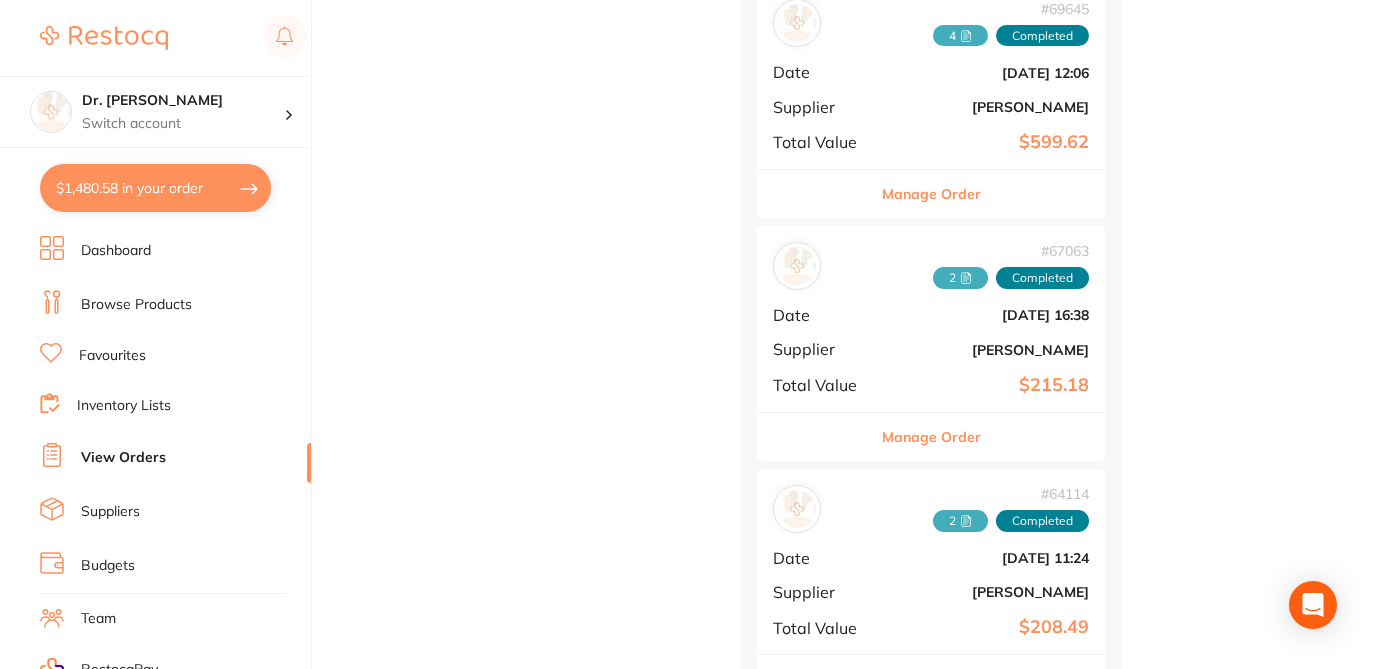 click on "Manage Order" at bounding box center (931, 194) 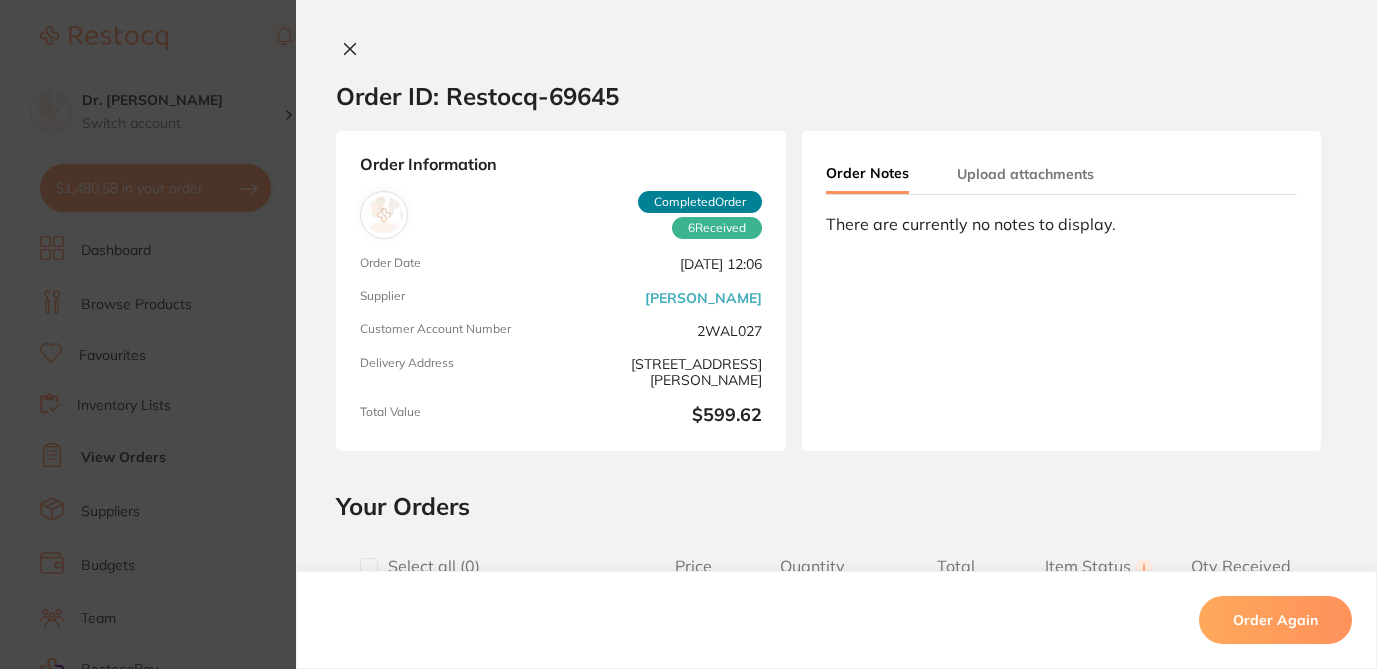 click at bounding box center (369, 567) 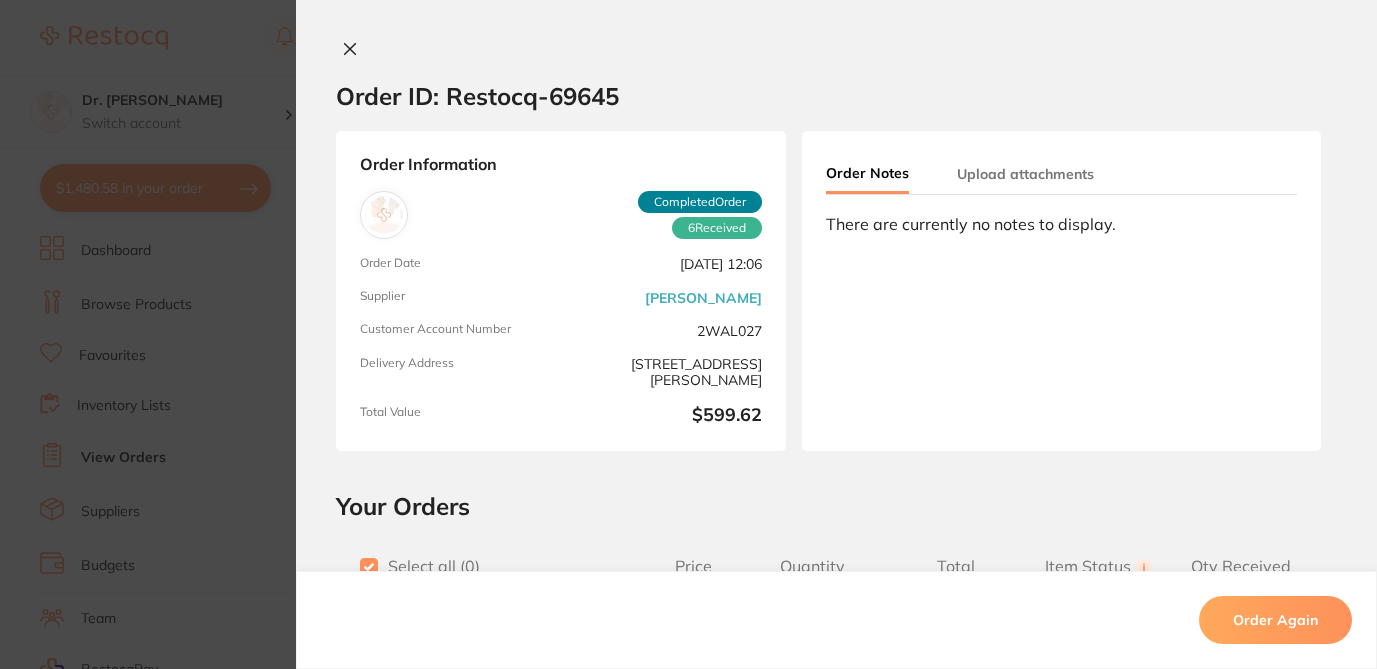 checkbox on "true" 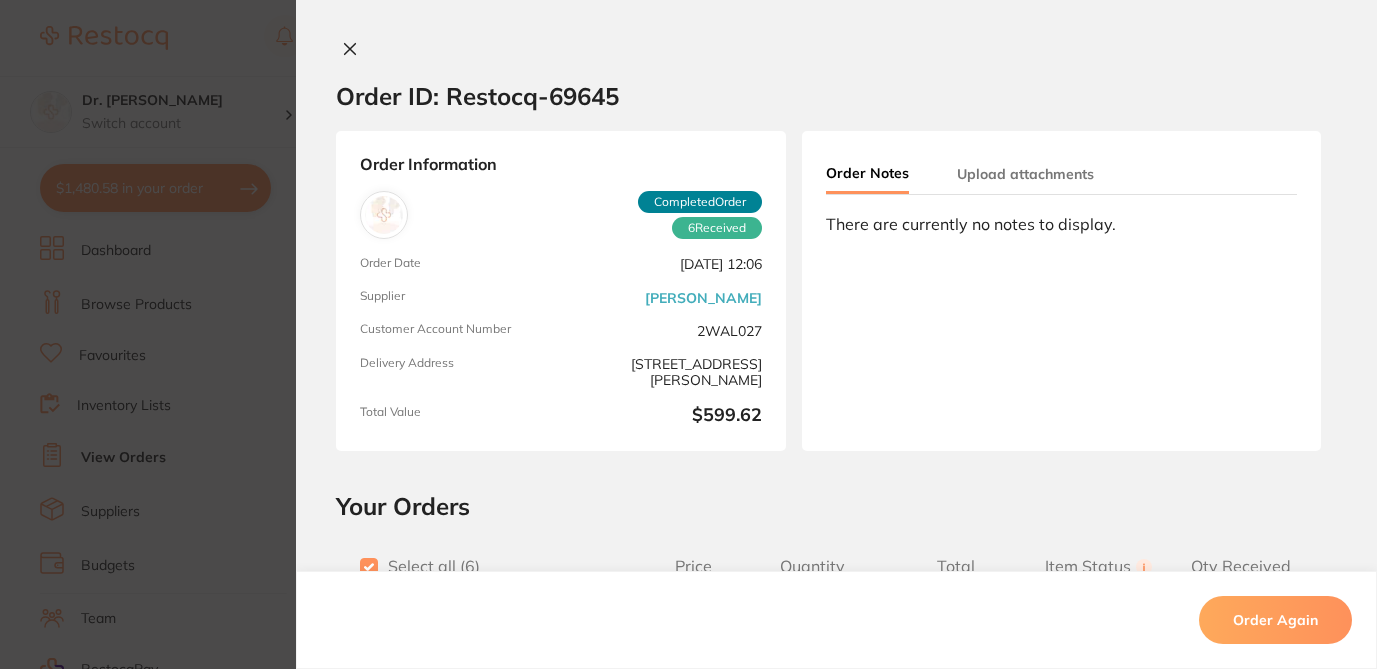click on "Order ID: Restocq- 69645   Order Information   6  Received Completed  Order Order Date Feb 7 2025, 12:06 Supplier Henry Schein Halas   Customer Account Number 2WAL027 Delivery Address Suite 10, 17-19 Knox St , Double Bay NSW 2028 Total Value $599.62 Order Notes Upload attachments There are currently no notes to display. Your Orders   Select all ( 6 ) Price Quantity Total Item Status   You can use this feature to track items that you have received and those that are on backorder Qty Received Save To List Henry Schein Saliva Ejector - All White - 15cm, 100-Pack   Product    Code:  HS-9882877     $5.55 4 $22.20 Received Received Back Order W9 FRESH N UP - Wet Towels, 50#NAME?   Product    Code:  WN-685050     $28.18 2 $56.36 Received Received Back Order Roeko Parotisroll Cotton Roll - Size 5, 100-Pack   Product    Code:  RO-160005     $46.82 2 $93.64 Received Received Back Order SEPTANEST 4% with 1:100000 adrenalin 2.2ml 2xBox 50 GOLD   Product    Code:  SP-4090-100     $258.18 1 $258.18 Received Received" at bounding box center (836, 354) 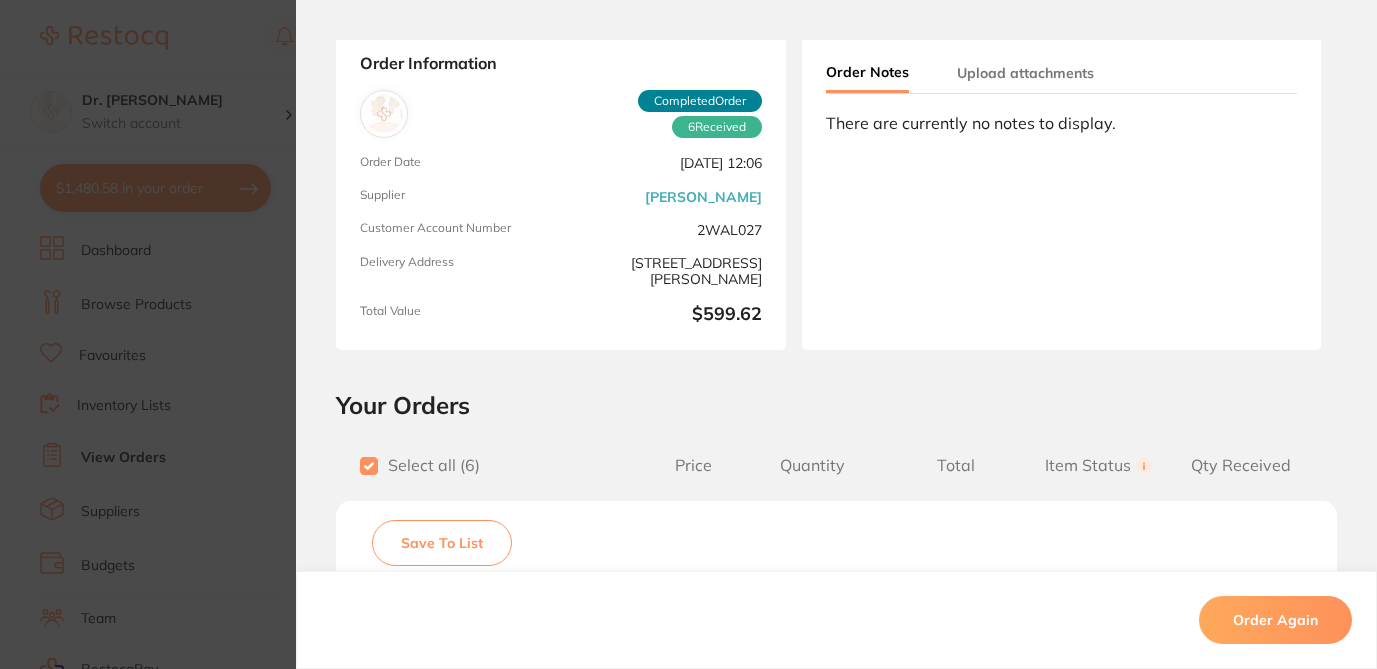 scroll, scrollTop: 171, scrollLeft: 0, axis: vertical 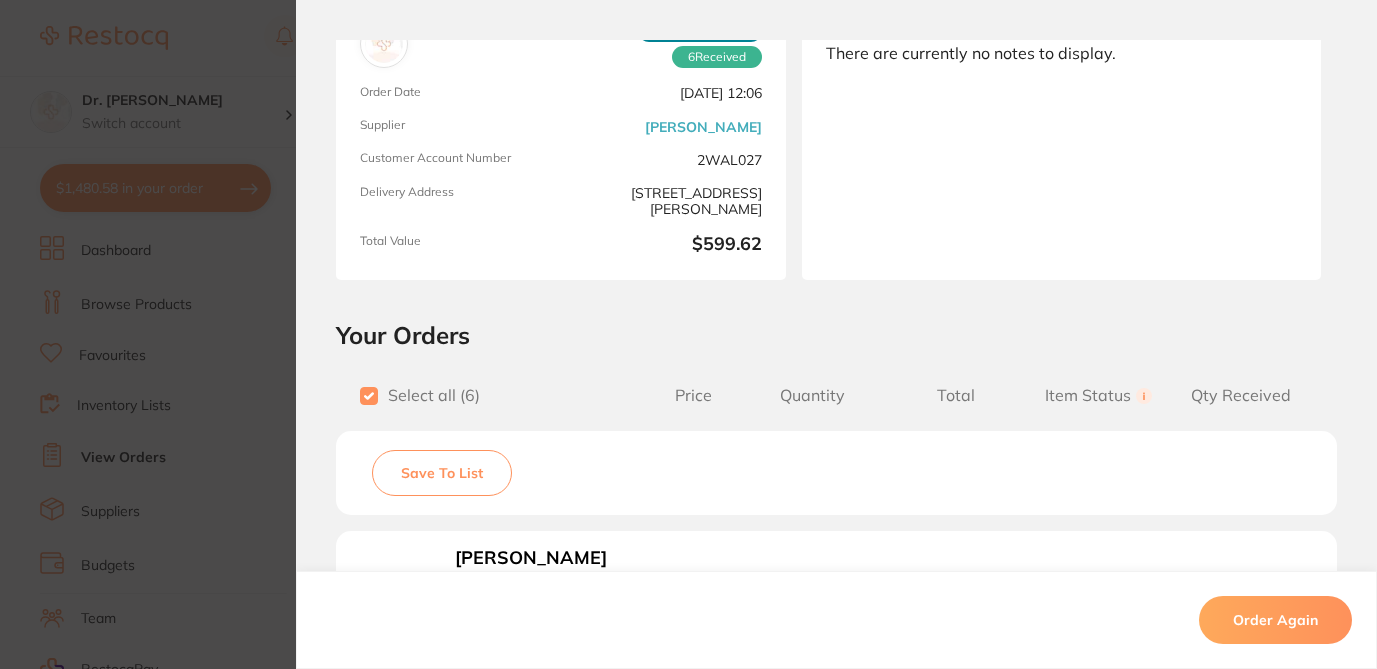 click on "Save To List" at bounding box center [442, 473] 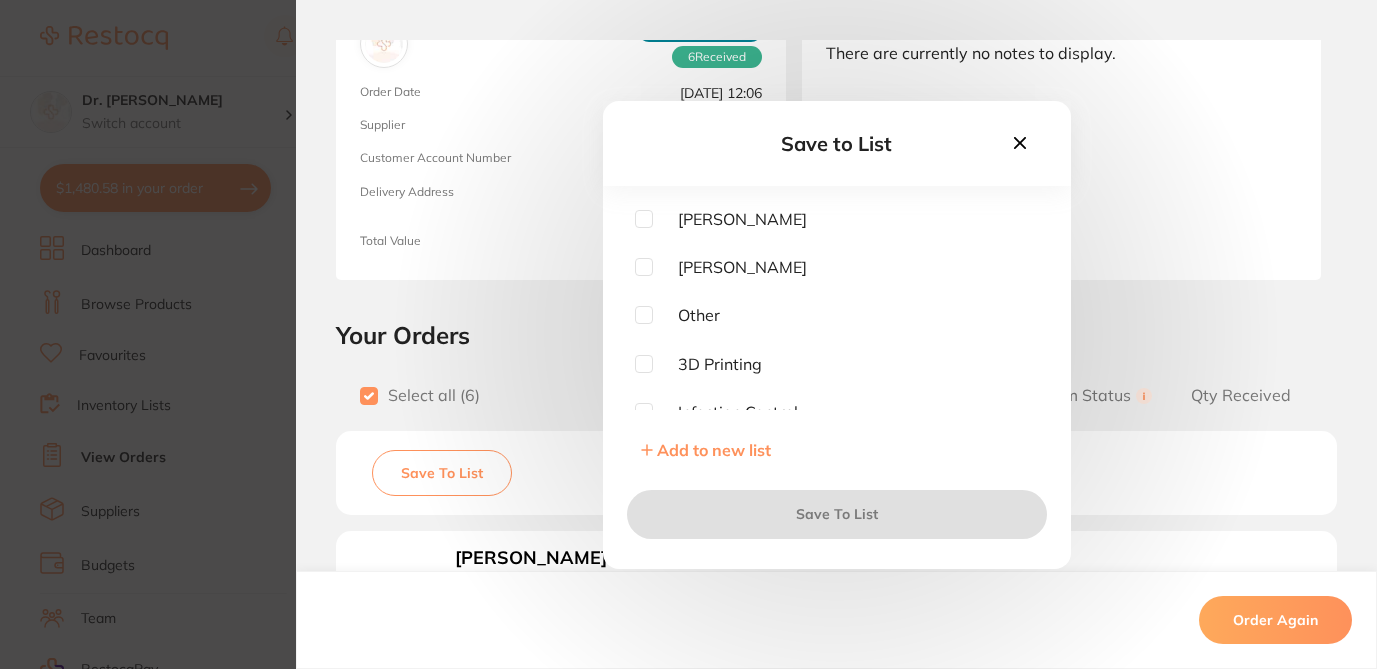 click at bounding box center [644, 219] 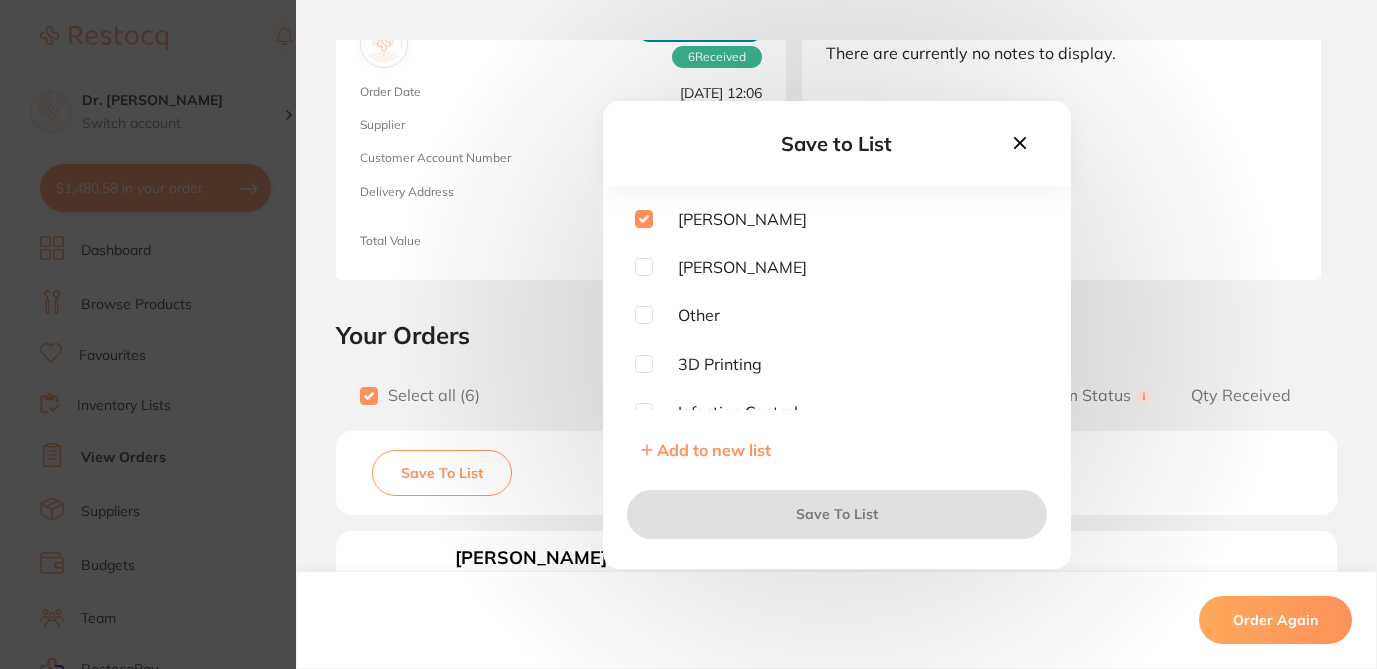 checkbox on "true" 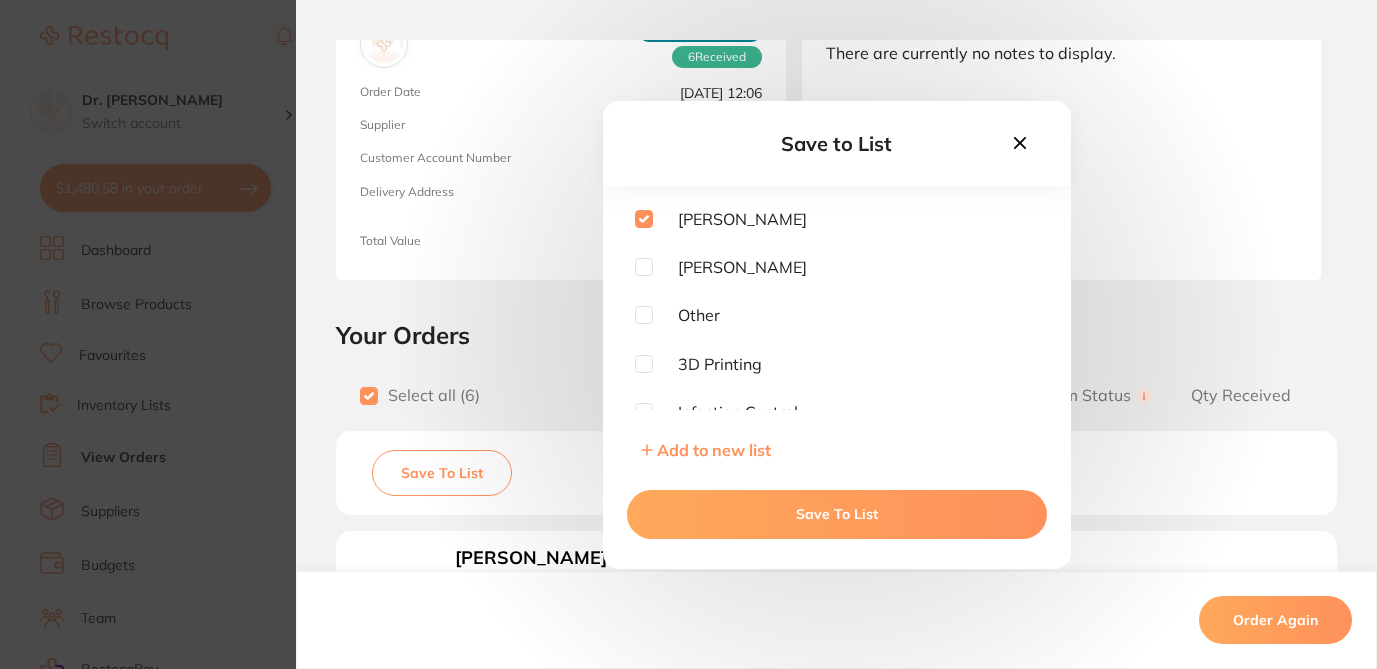 click on "Save To List" at bounding box center [837, 514] 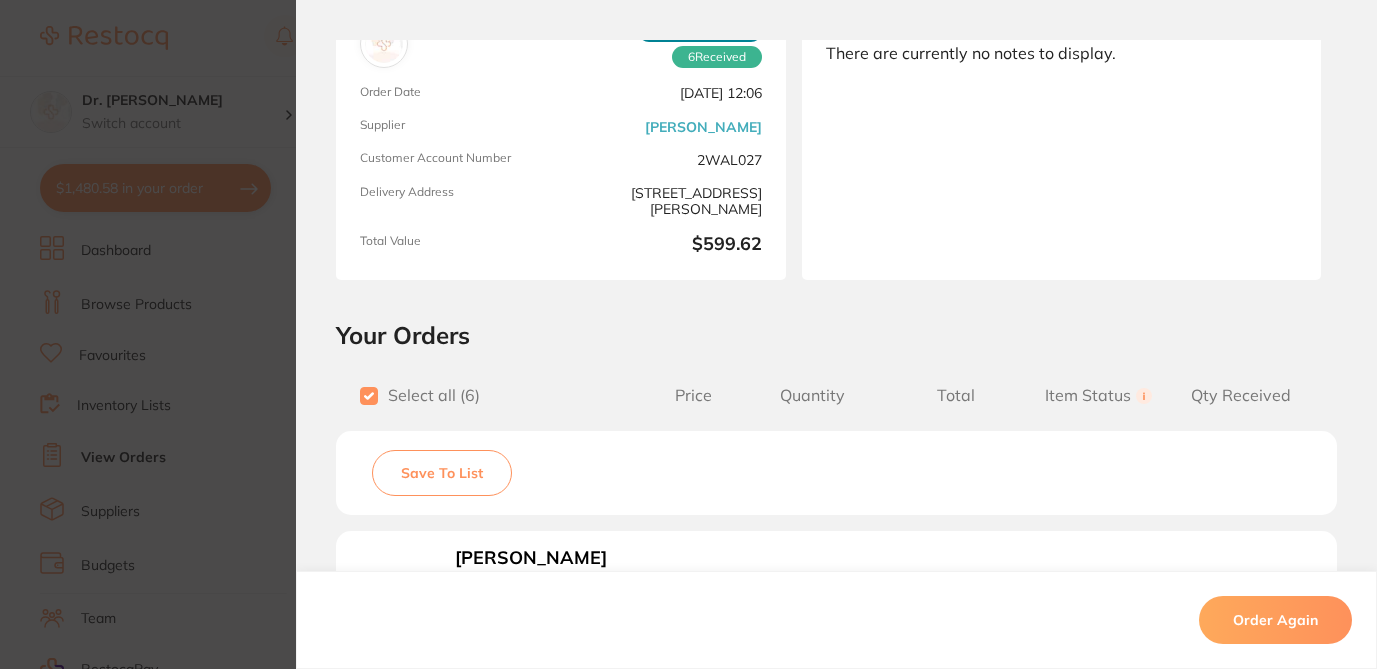 click on "Order ID: Restocq- 69645   Order Information   6  Received Completed  Order Order Date Feb 7 2025, 12:06 Supplier Henry Schein Halas   Customer Account Number 2WAL027 Delivery Address Suite 10, 17-19 Knox St , Double Bay NSW 2028 Total Value $599.62 Order Notes Upload attachments There are currently no notes to display. Your Orders   Select all ( 6 ) Price Quantity Total Item Status   You can use this feature to track items that you have received and those that are on backorder Qty Received Save To List Henry Schein Saliva Ejector - All White - 15cm, 100-Pack   Product    Code:  HS-9882877     $5.55 4 $22.20 Received Received Back Order W9 FRESH N UP - Wet Towels, 50#NAME?   Product    Code:  WN-685050     $28.18 2 $56.36 Received Received Back Order Roeko Parotisroll Cotton Roll - Size 5, 100-Pack   Product    Code:  RO-160005     $46.82 2 $93.64 Received Received Back Order SEPTANEST 4% with 1:100000 adrenalin 2.2ml 2xBox 50 GOLD   Product    Code:  SP-4090-100     $258.18 1 $258.18 Received Received" at bounding box center (688, 334) 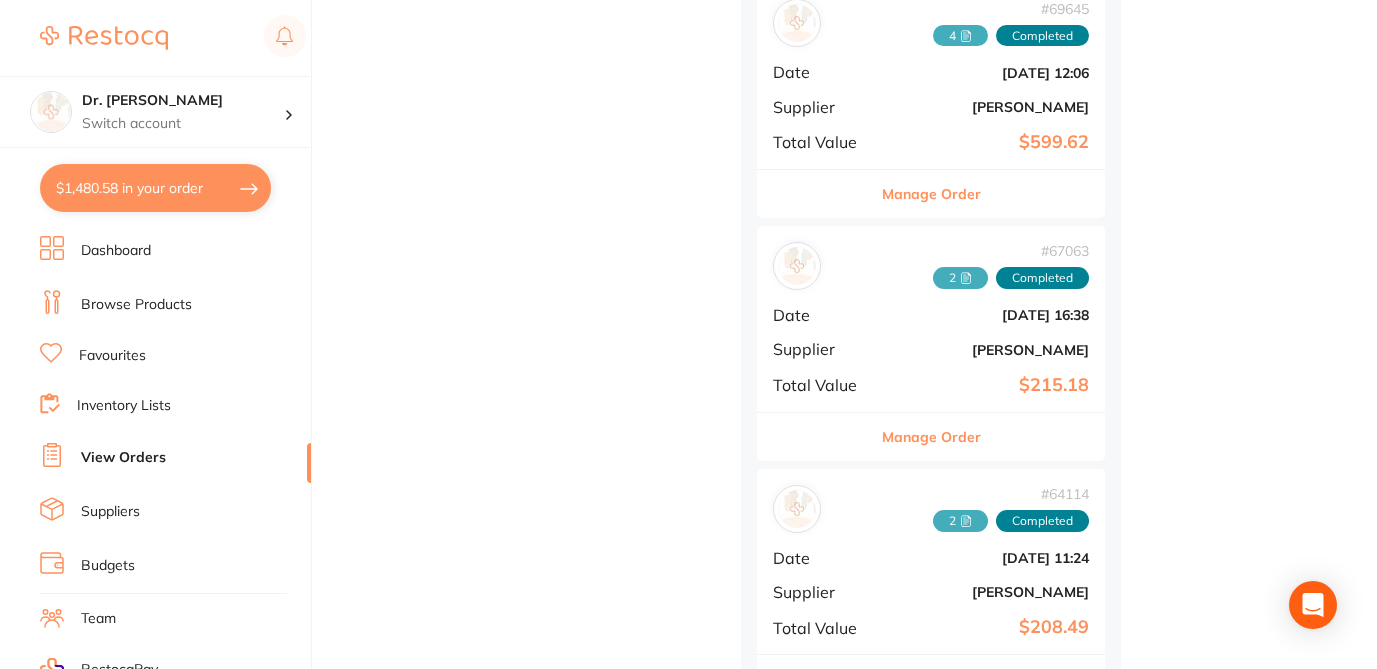 click on "Manage Order" at bounding box center [931, 437] 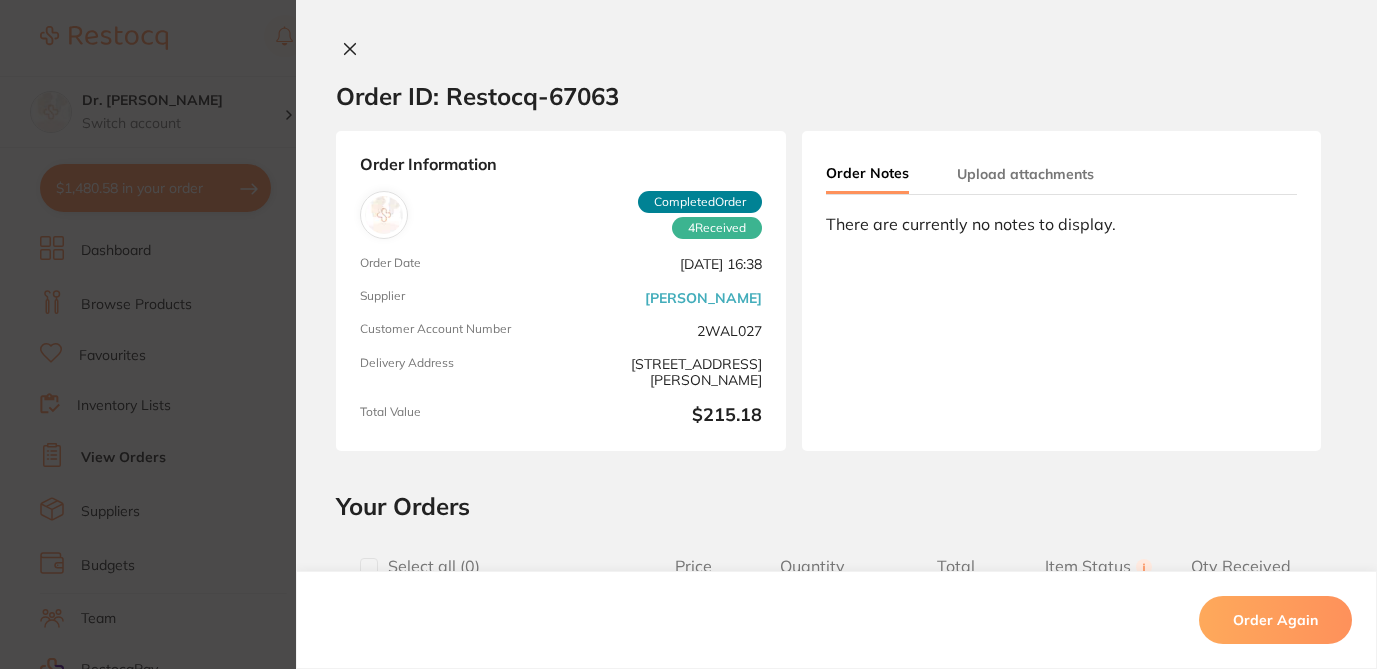 click at bounding box center [369, 567] 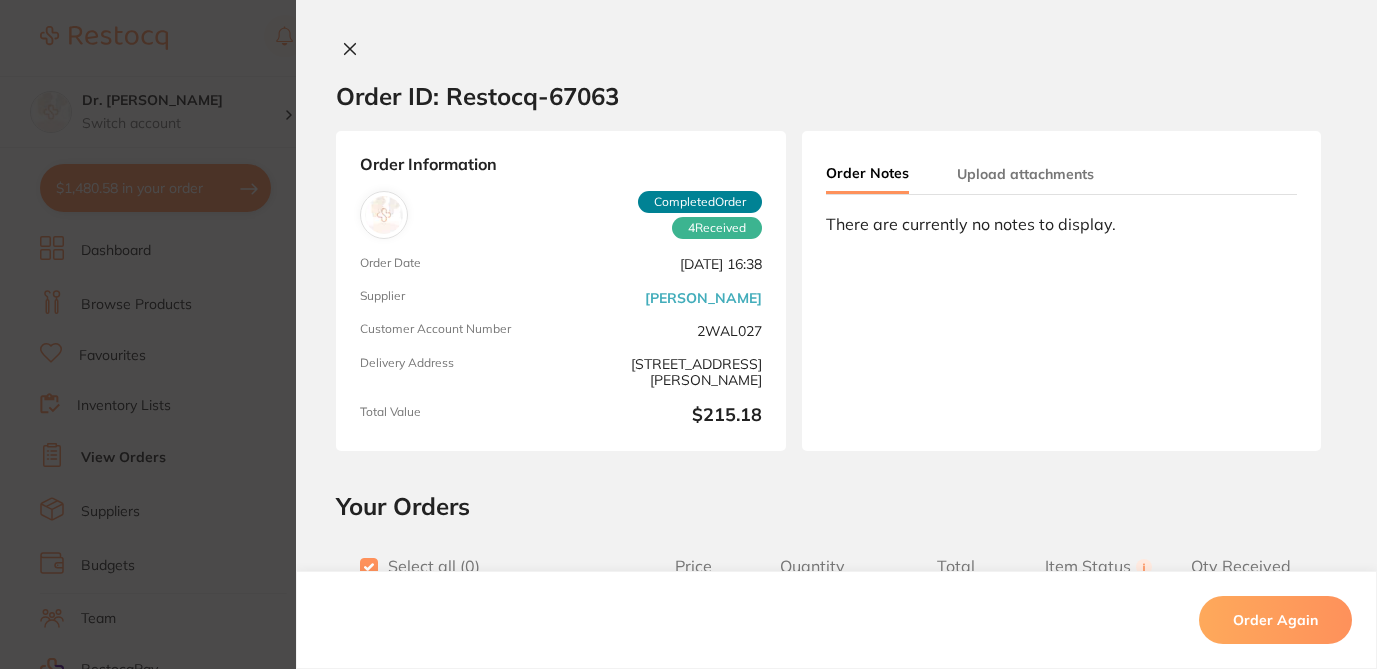 checkbox on "true" 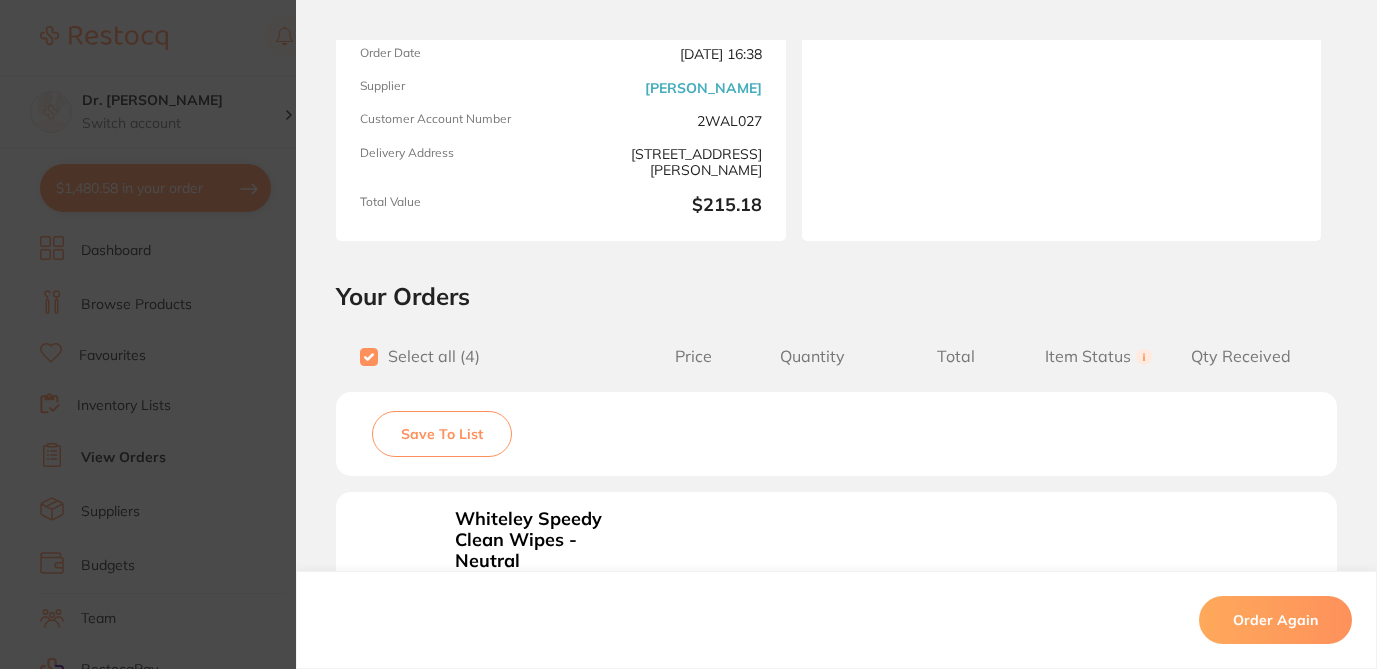 scroll, scrollTop: 251, scrollLeft: 0, axis: vertical 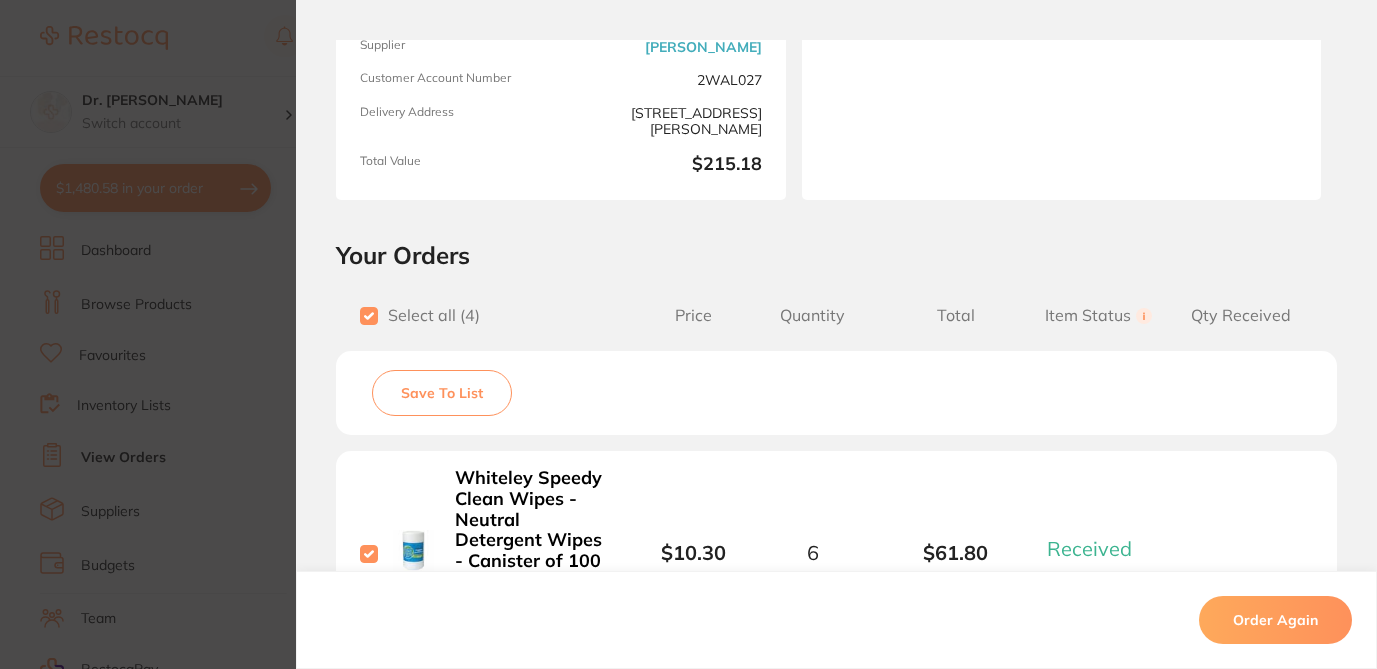 click on "Save To List" at bounding box center (442, 393) 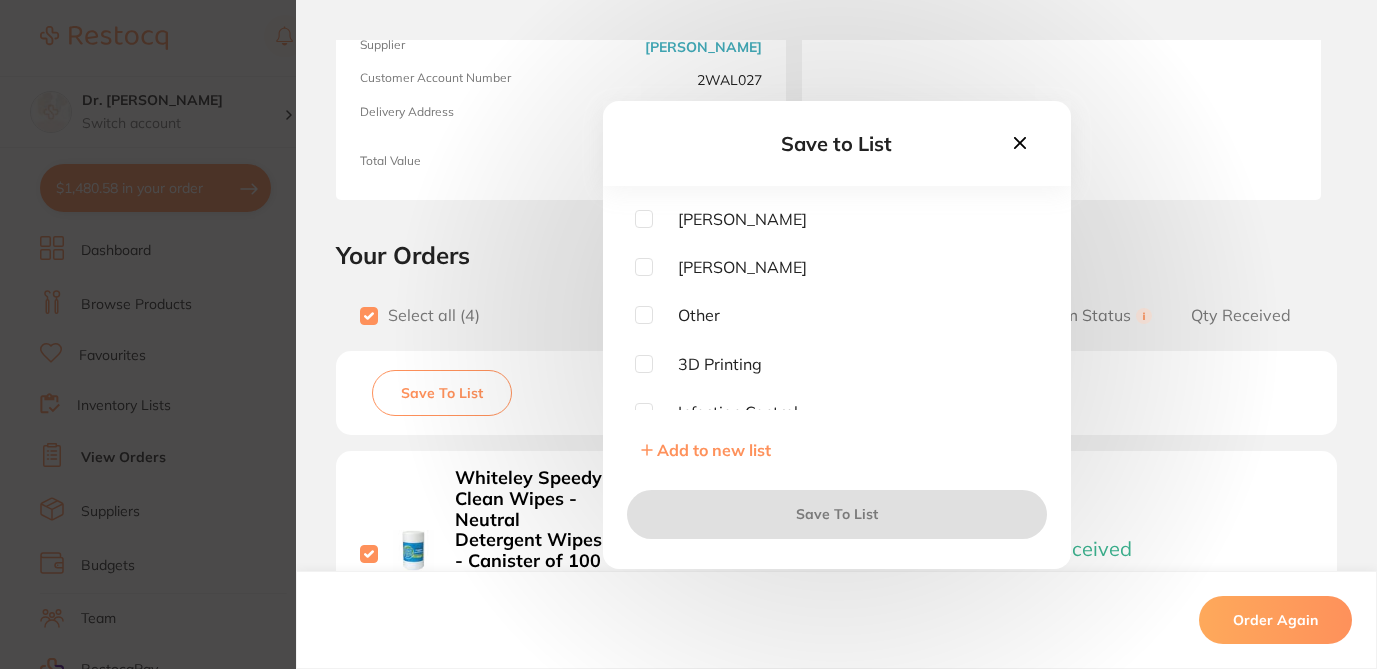 click at bounding box center (644, 219) 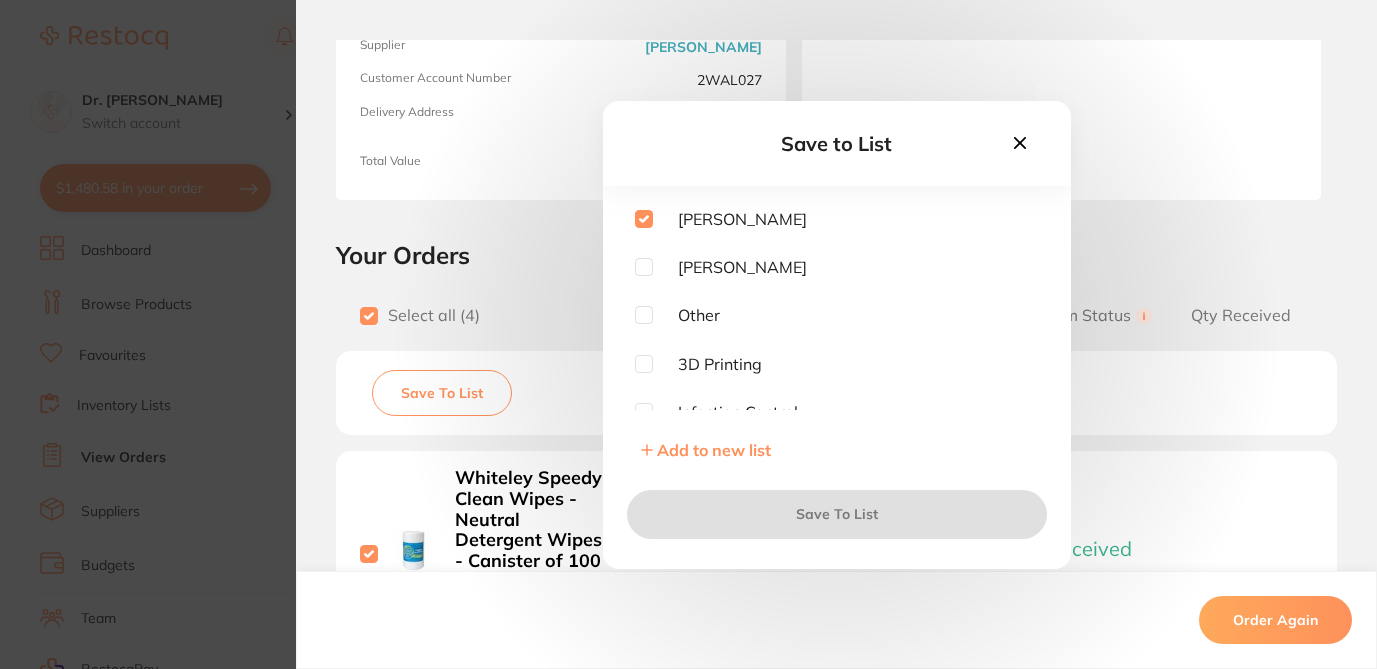 checkbox on "true" 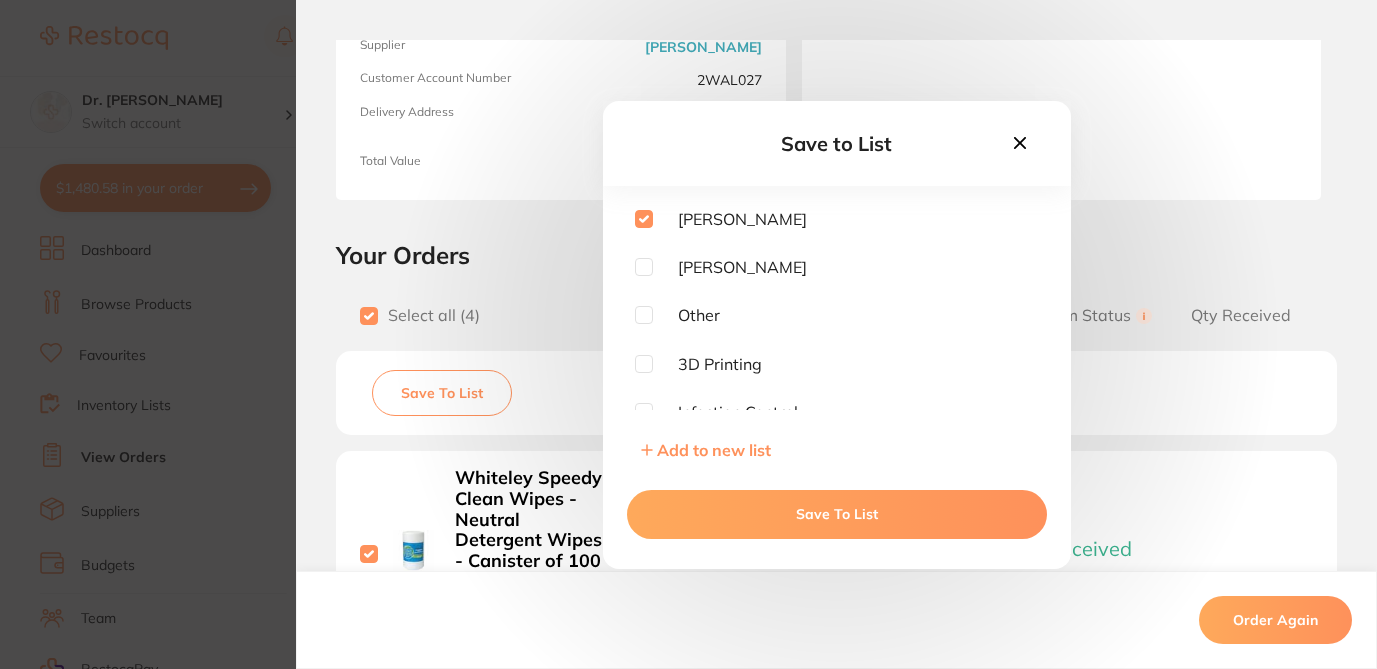 click on "Save To List" at bounding box center (837, 514) 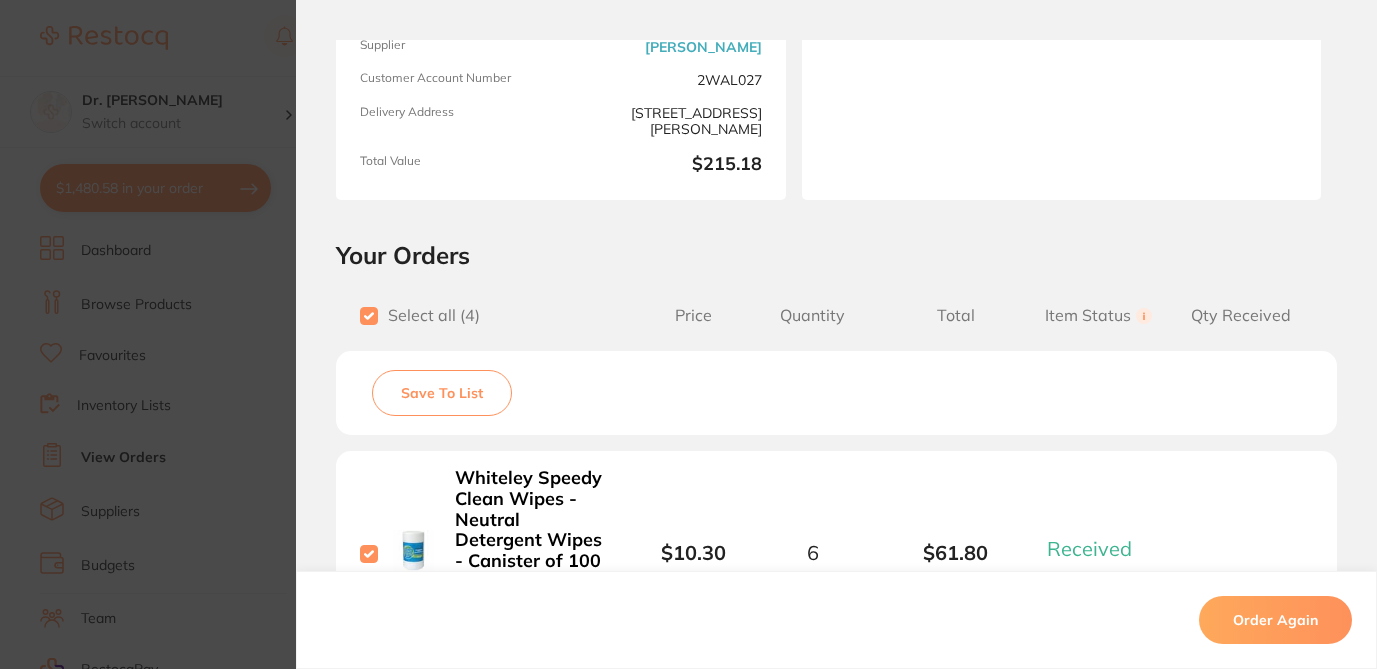 click on "Order ID: Restocq- 67063   Order Information   4  Received Completed  Order Order Date Jan 16 2025, 16:38 Supplier Henry Schein Halas   Customer Account Number 2WAL027 Delivery Address Suite 10, 17-19 Knox St , Double Bay NSW 2028 Total Value $215.18 Order Notes Upload attachments There are currently no notes to display. Your Orders   Select all ( 4 ) Price Quantity Total Item Status   You can use this feature to track items that you have received and those that are on backorder Qty Received Save To List Whiteley Speedy Clean Wipes - Neutral Detergent Wipes - Canister of 100 Wipes   Product    Code:  WC-190328     $10.30 6 $61.80 Received Received Back Order Henry Schein Alcohol Wipes - Hospital Grade Isopropyl Alcohol 70% - 220 Wipes - Tub   Product    Code:  HS-5722624     $13.91 1 $13.91 Received Received Back Order Henry Schein Maxi-Gard VL Barrier Envelopes - Size 2, 300-Pack   Product    Code:  HS-5701560     $48.18 2 $96.36 Received Received Back Order   Product    Code:  HSA-5722767     $23.55 1   6" at bounding box center [688, 334] 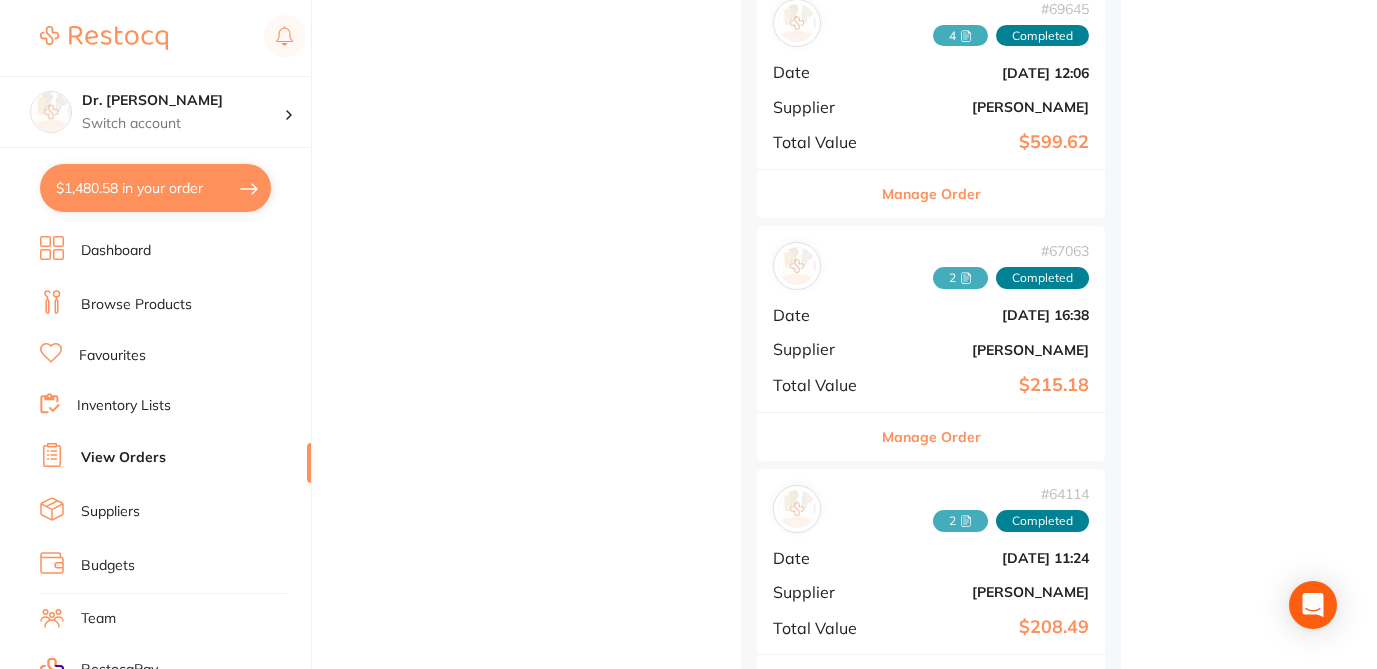 click on "Manage Order" at bounding box center (931, 194) 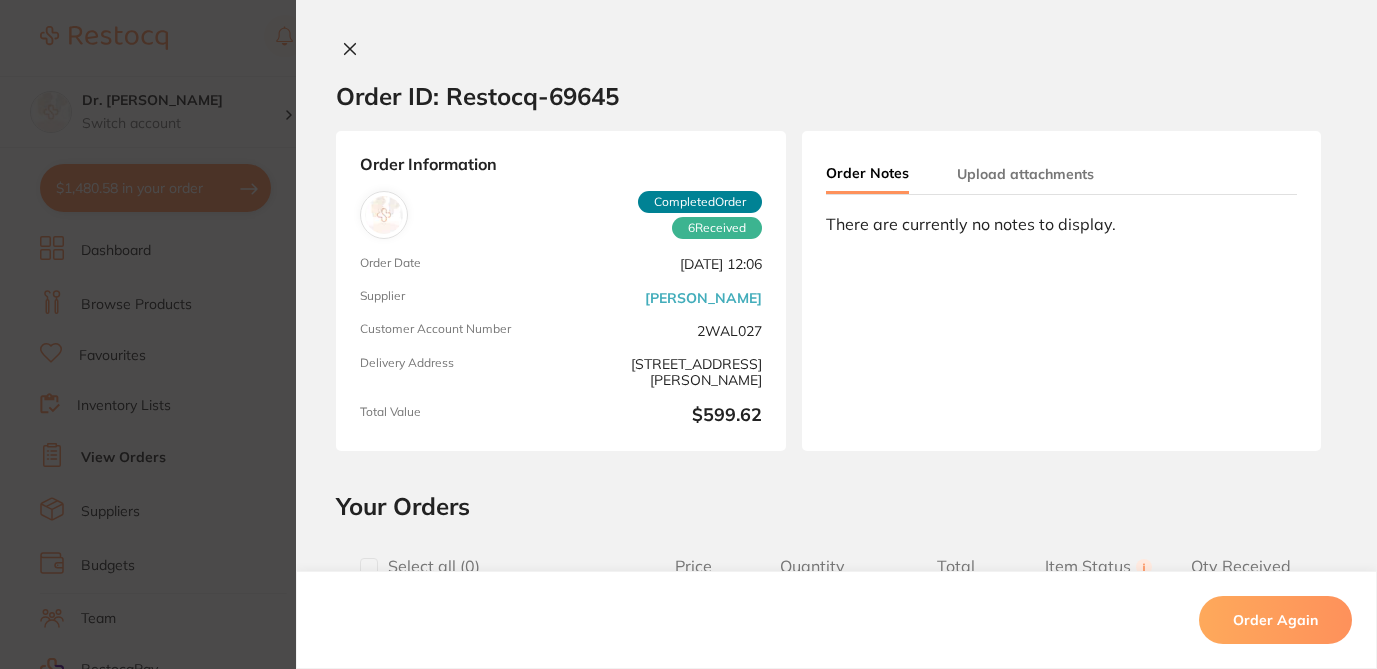 click at bounding box center (369, 567) 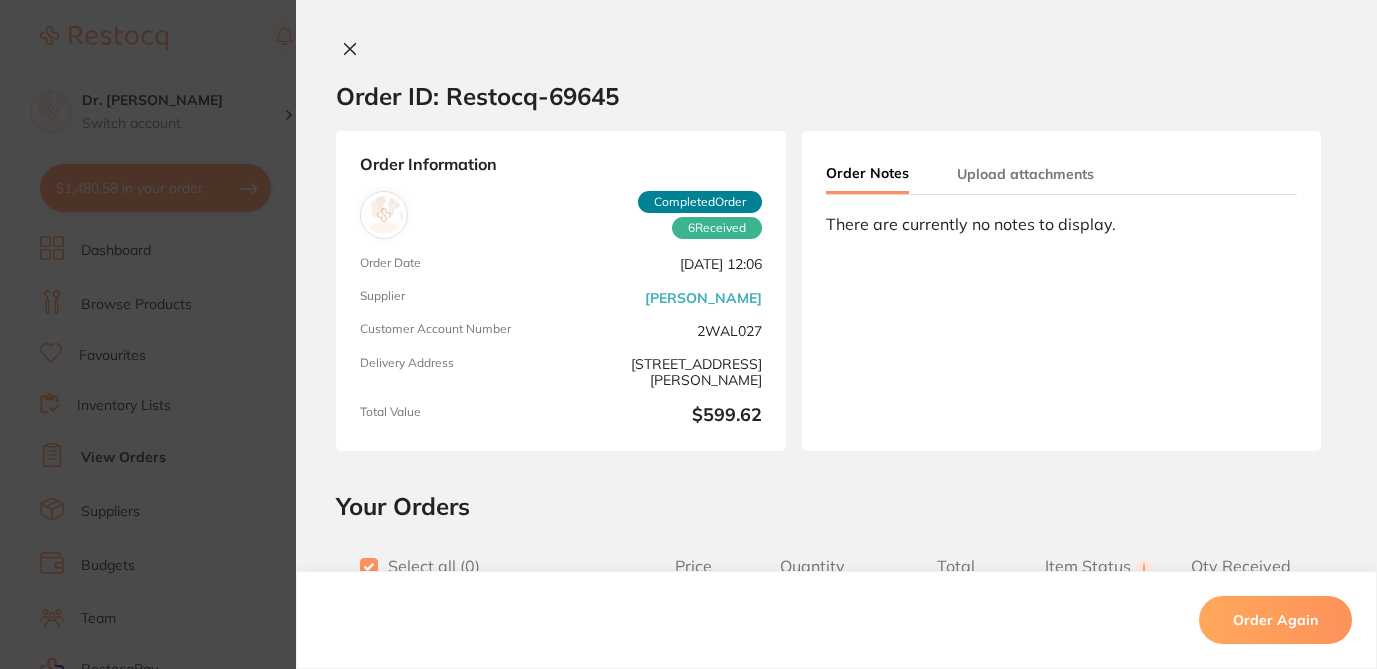 checkbox on "true" 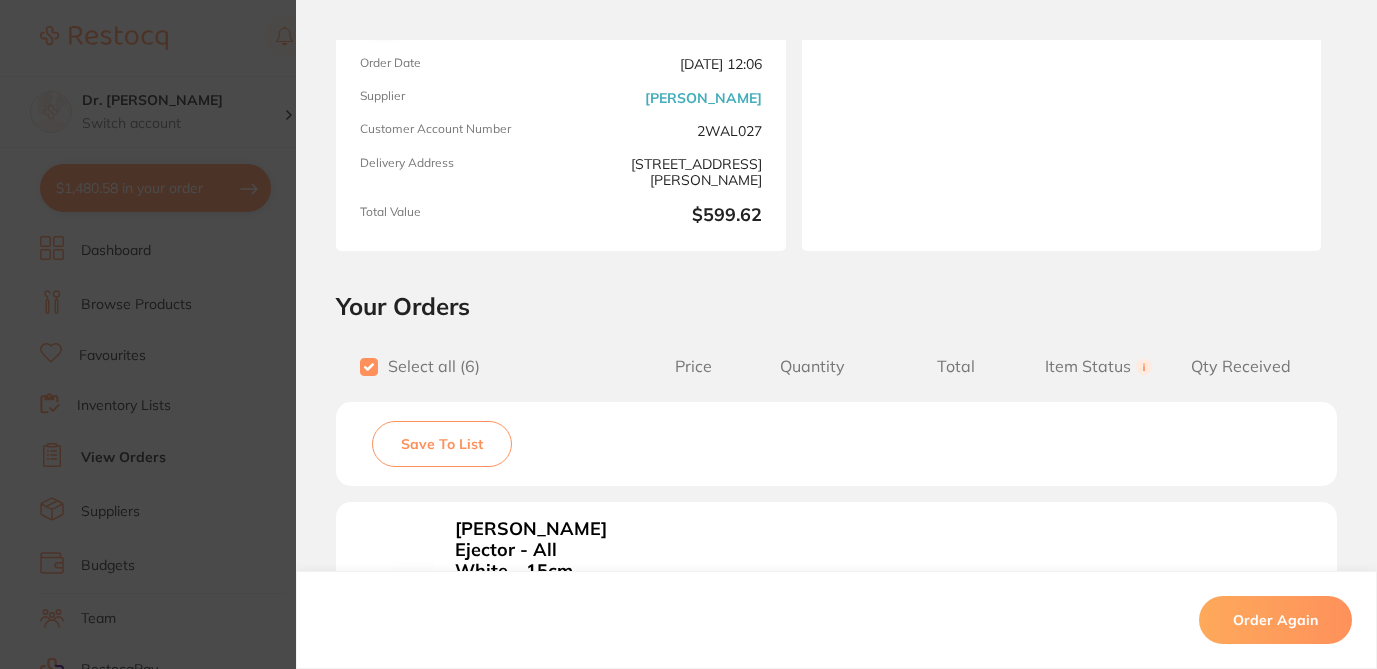 scroll, scrollTop: 204, scrollLeft: 0, axis: vertical 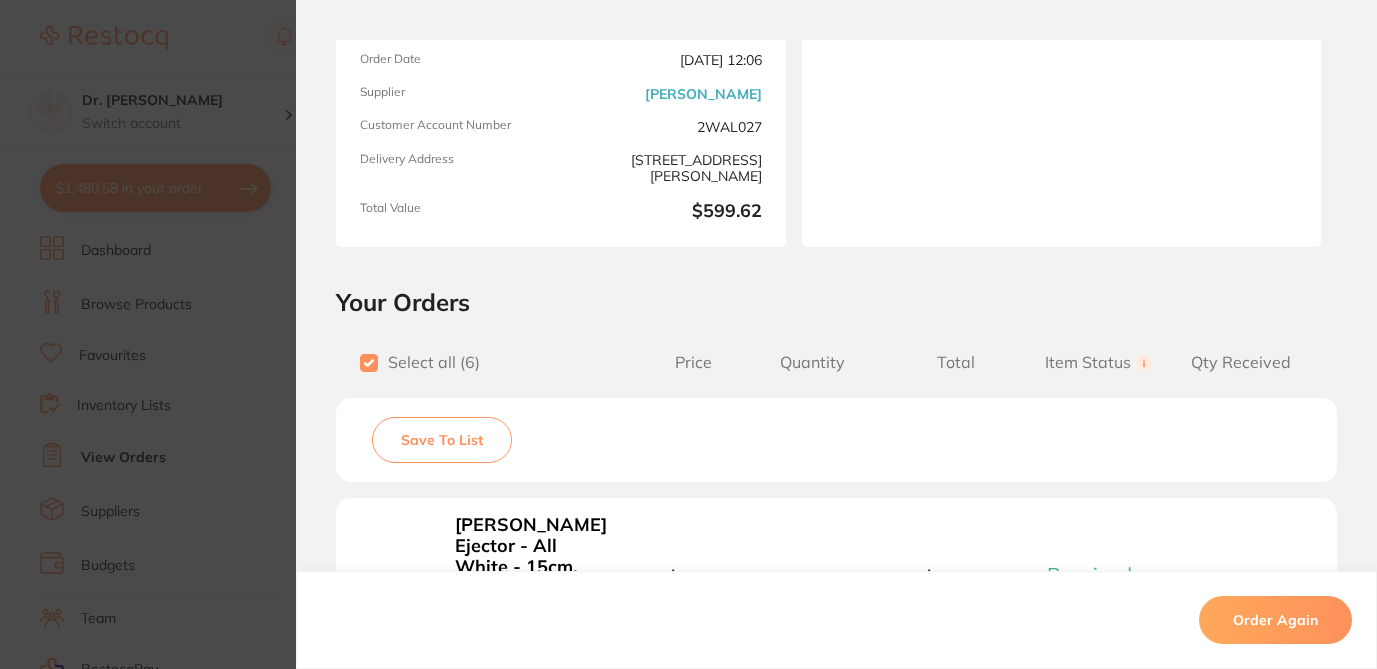 click on "Save To List" at bounding box center [442, 440] 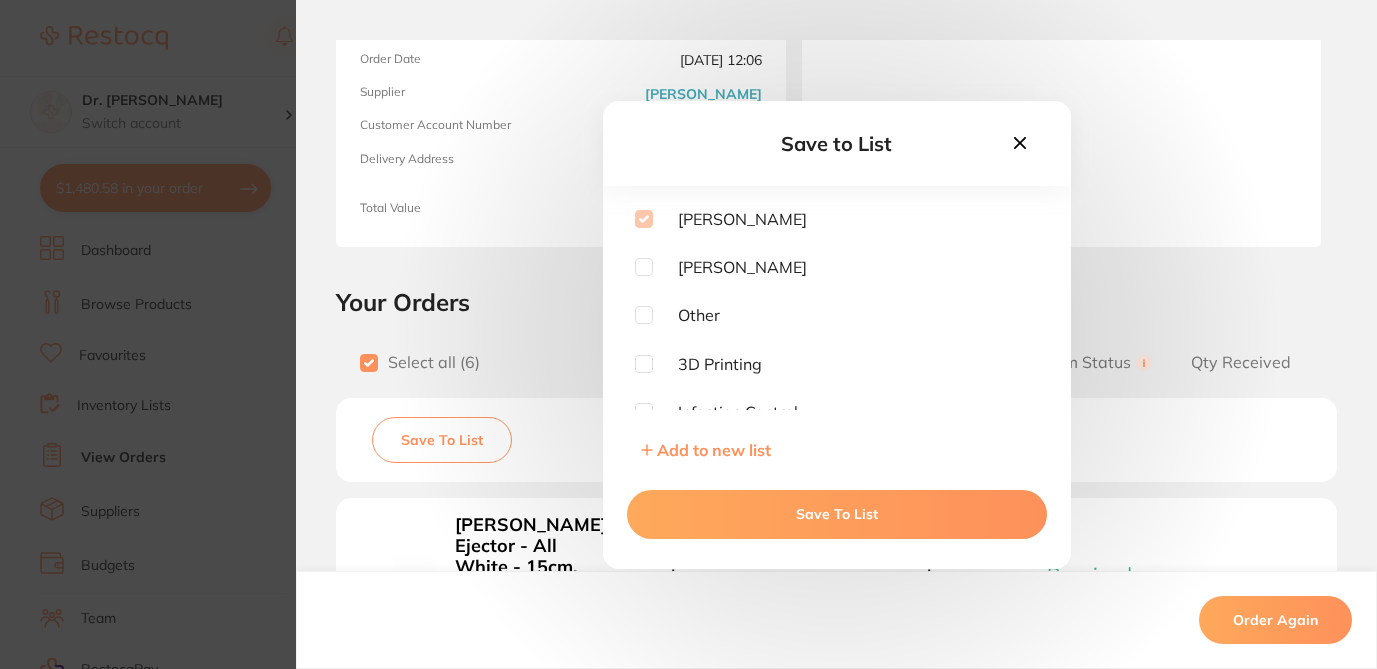 click on "Save To List" at bounding box center [837, 514] 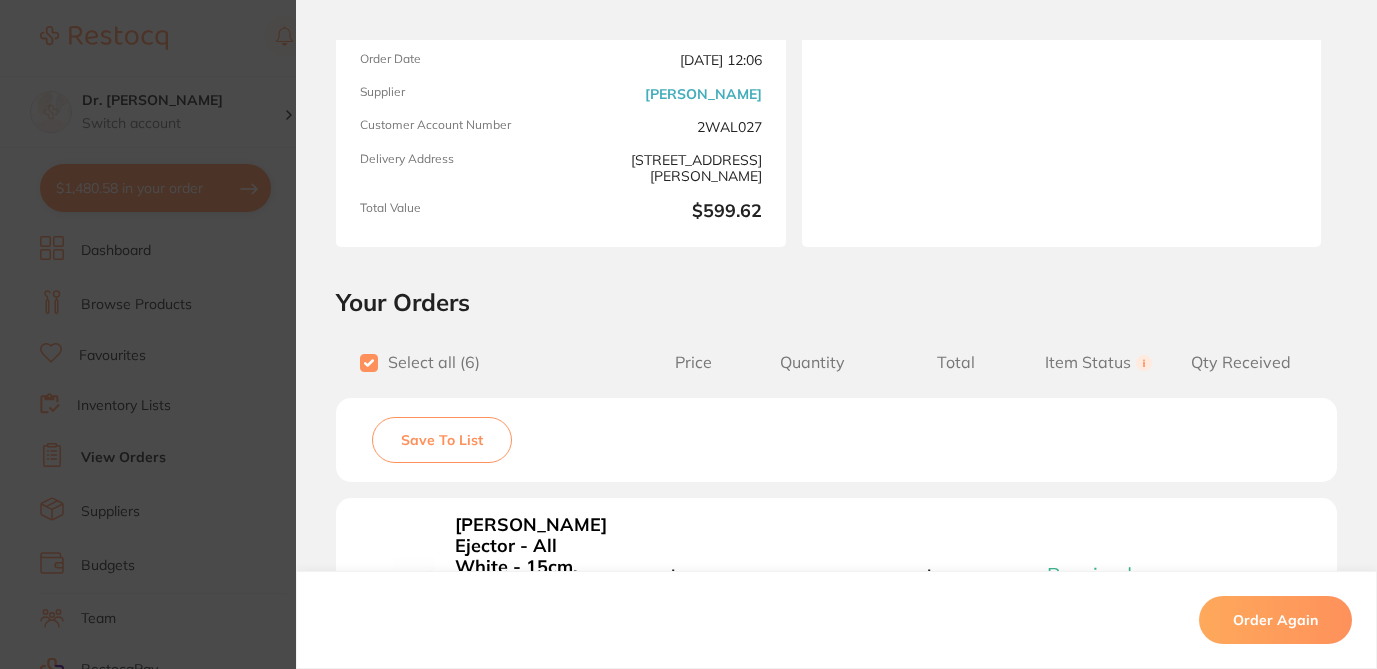 click on "Order ID: Restocq- 69645   Order Information   6  Received Completed  Order Order Date Feb 7 2025, 12:06 Supplier Henry Schein Halas   Customer Account Number 2WAL027 Delivery Address Suite 10, 17-19 Knox St , Double Bay NSW 2028 Total Value $599.62 Order Notes Upload attachments There are currently no notes to display. Your Orders   Select all ( 6 ) Price Quantity Total Item Status   You can use this feature to track items that you have received and those that are on backorder Qty Received Save To List Henry Schein Saliva Ejector - All White - 15cm, 100-Pack   Product    Code:  HS-9882877     $5.55 4 $22.20 Received Received Back Order W9 FRESH N UP - Wet Towels, 50#NAME?   Product    Code:  WN-685050     $28.18 2 $56.36 Received Received Back Order Roeko Parotisroll Cotton Roll - Size 5, 100-Pack   Product    Code:  RO-160005     $46.82 2 $93.64 Received Received Back Order SEPTANEST 4% with 1:100000 adrenalin 2.2ml 2xBox 50 GOLD   Product    Code:  SP-4090-100     $258.18 1 $258.18 Received Received" at bounding box center (688, 334) 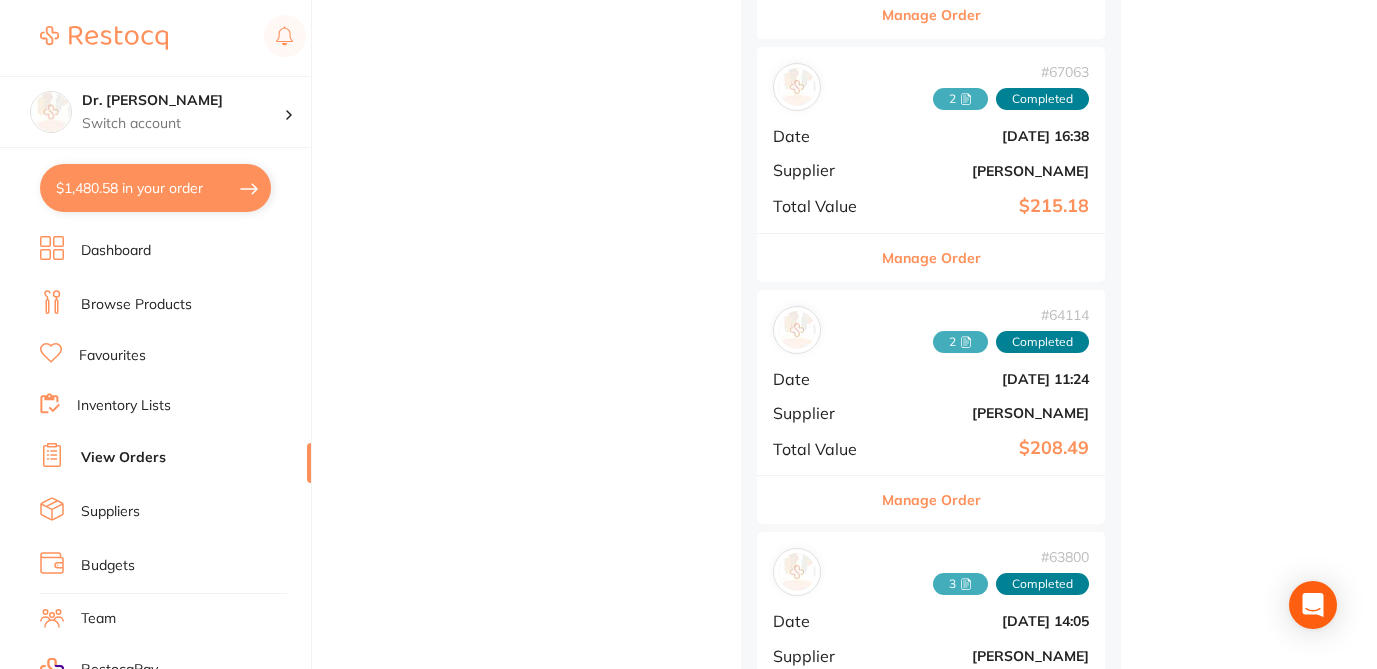 scroll, scrollTop: 2812, scrollLeft: 0, axis: vertical 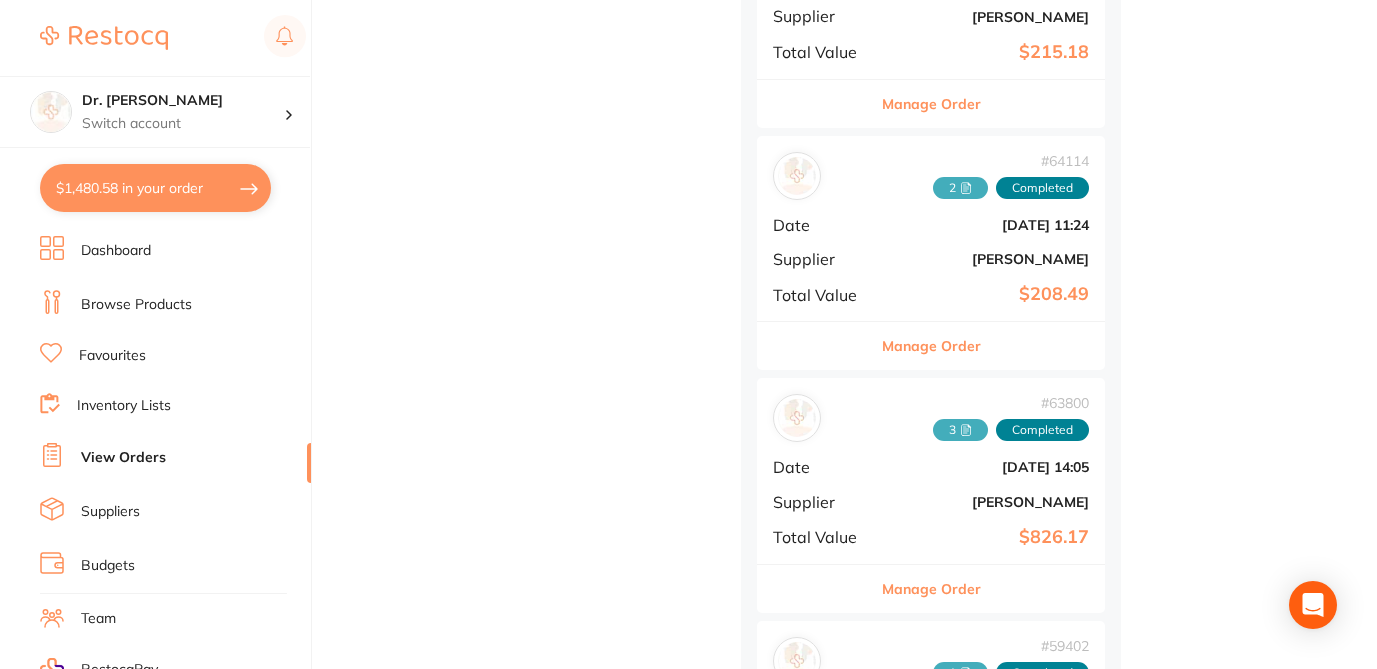 click on "Manage Order" at bounding box center [931, 589] 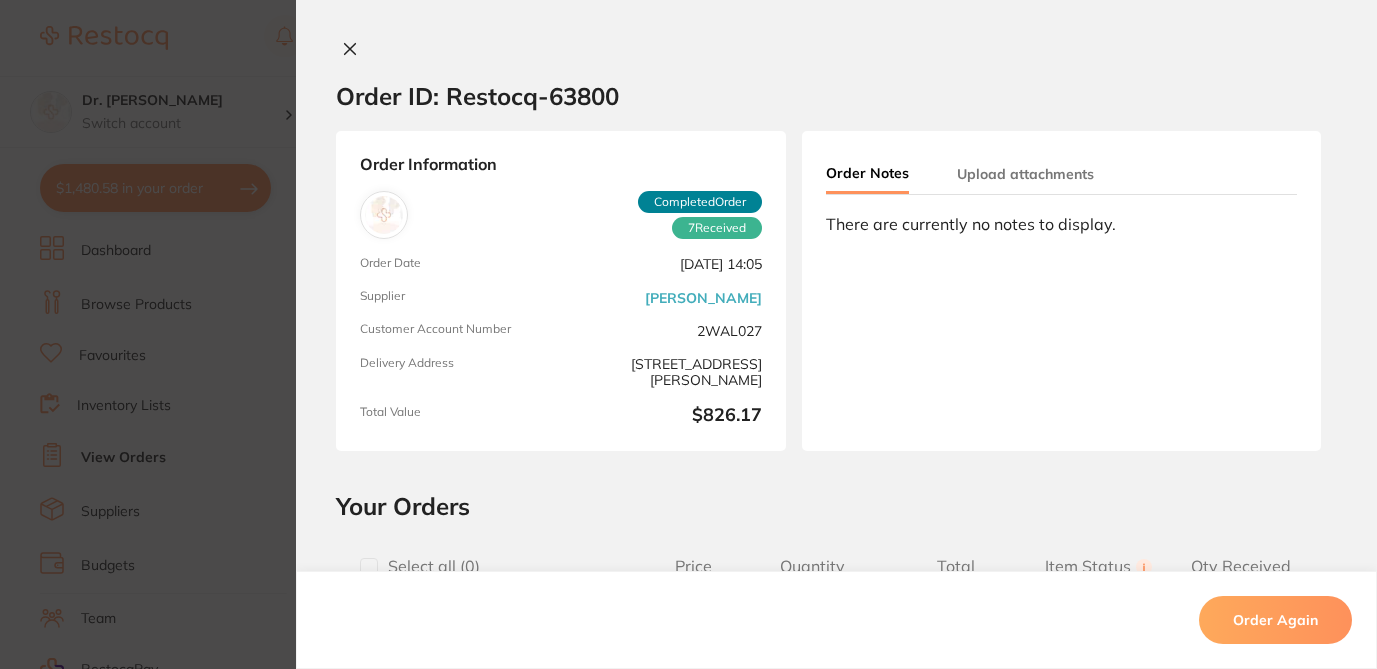 click at bounding box center [369, 567] 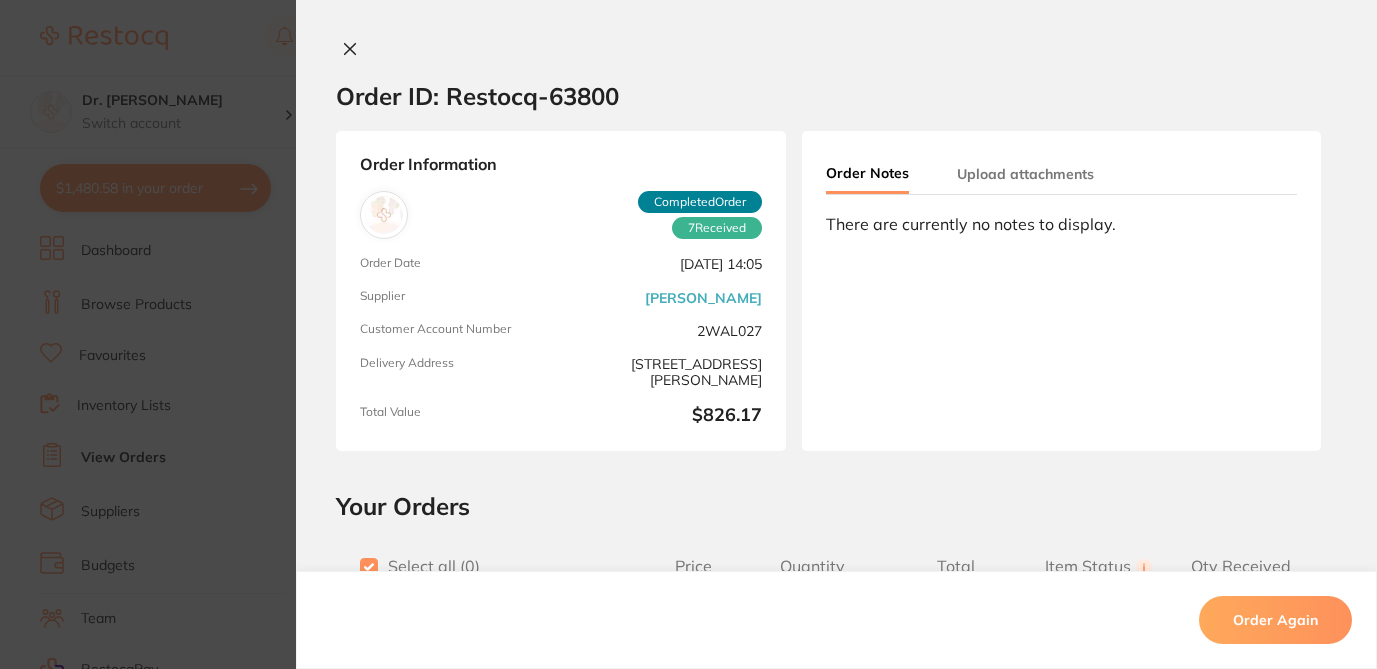 checkbox on "true" 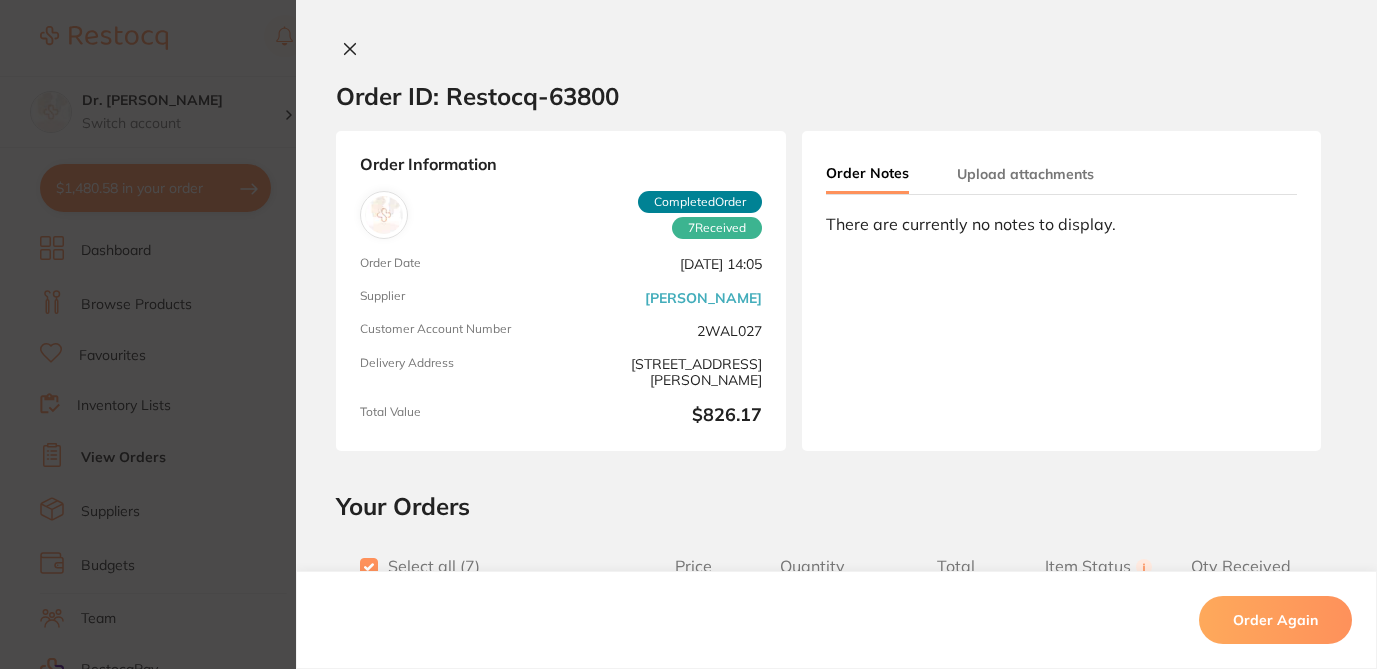 scroll, scrollTop: 134, scrollLeft: 0, axis: vertical 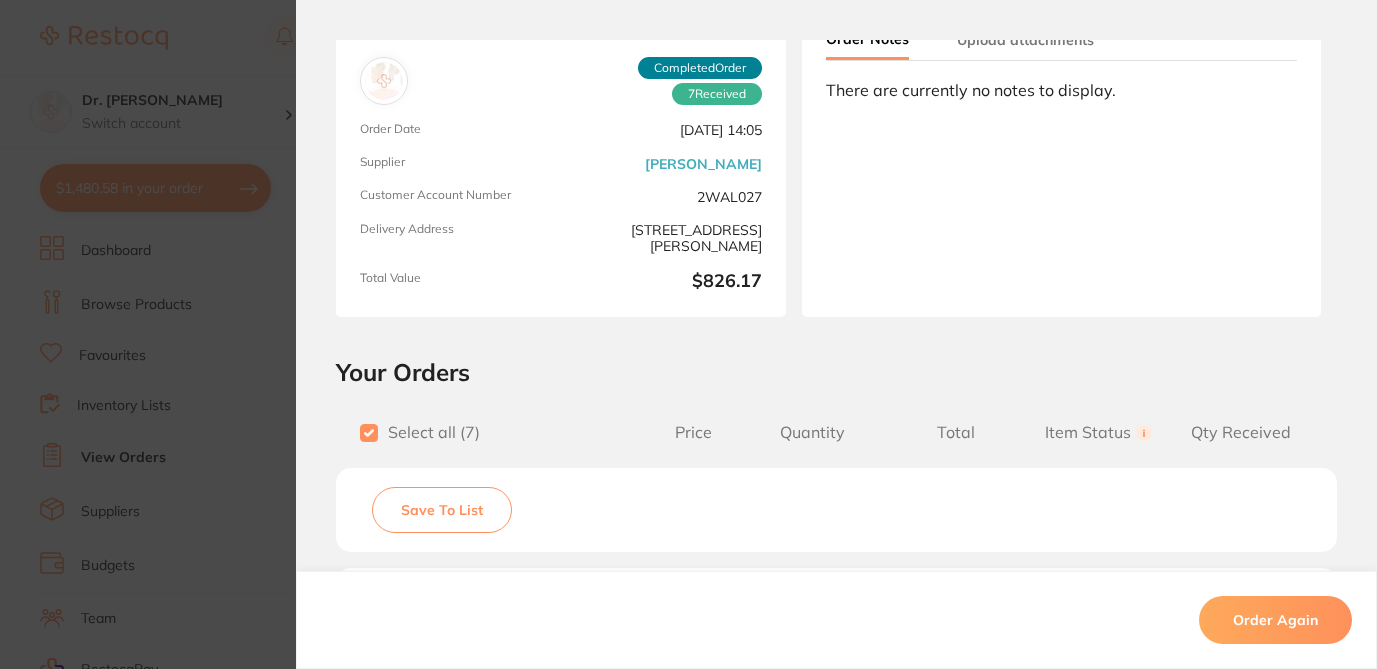 click on "Save To List" at bounding box center (442, 510) 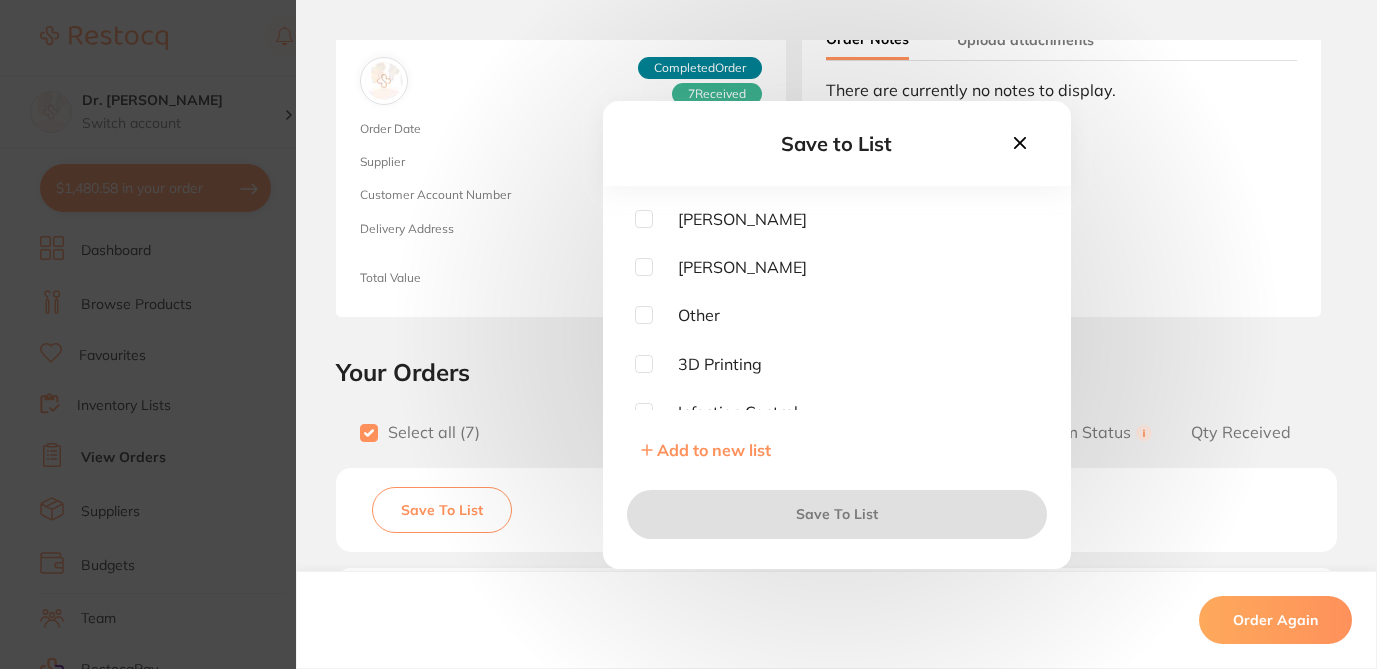 click on "[PERSON_NAME]" at bounding box center [730, 219] 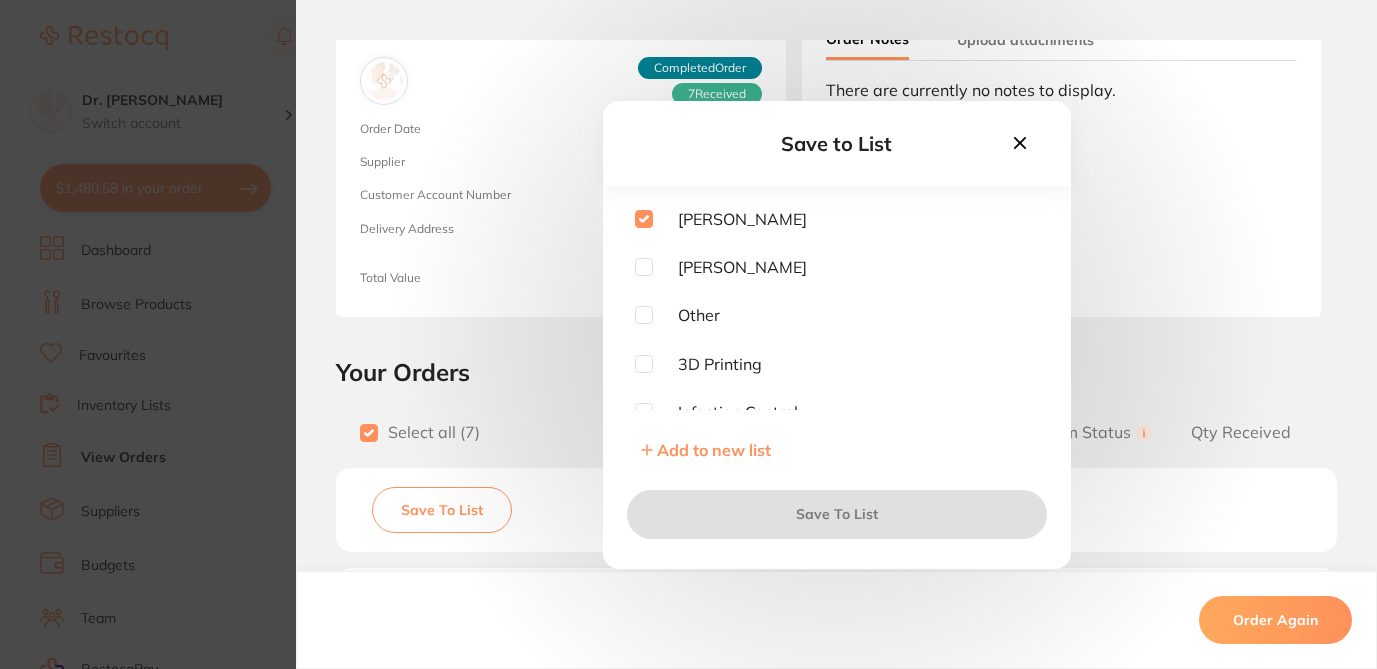 checkbox on "true" 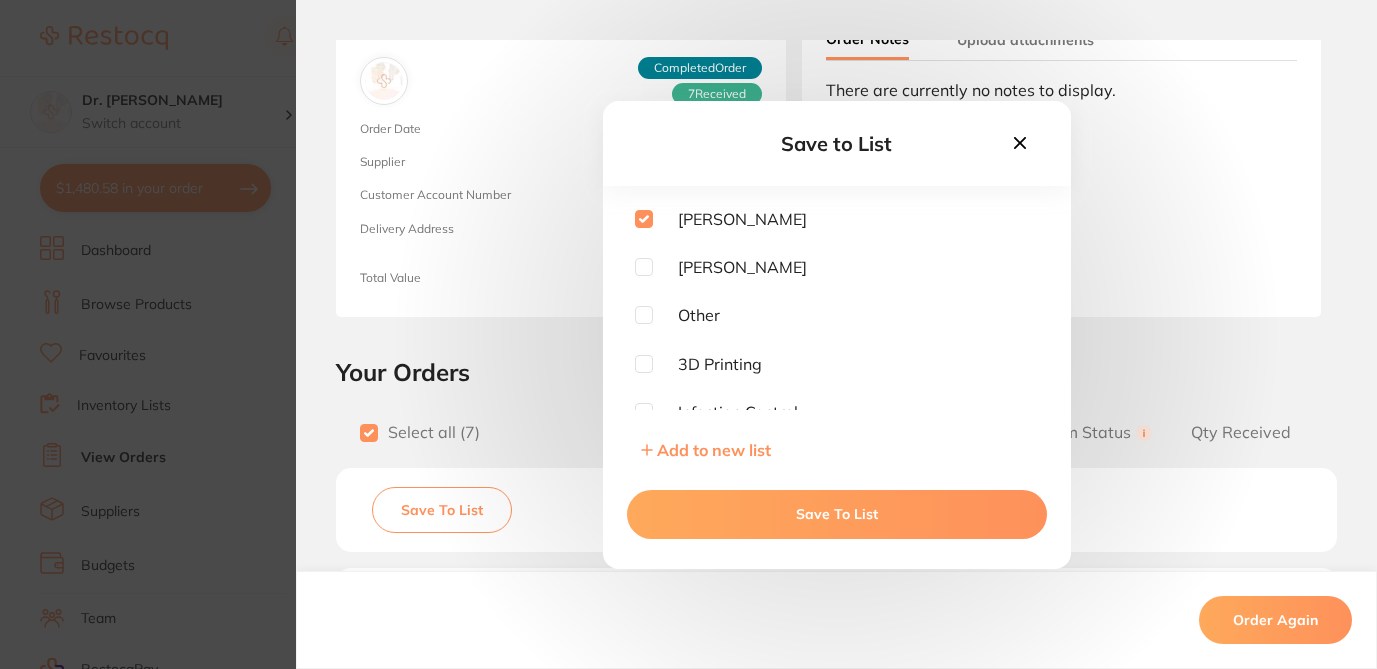 click on "Save To List" at bounding box center (837, 514) 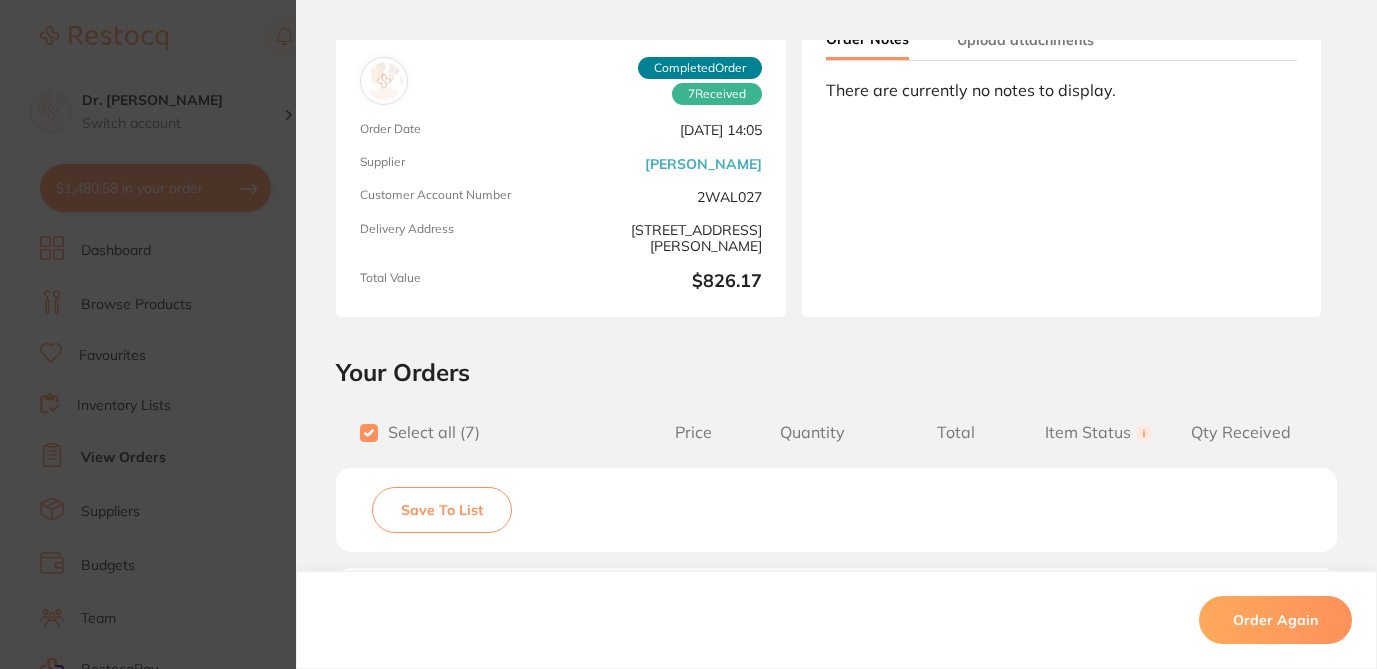 click on "Save To List" at bounding box center (442, 510) 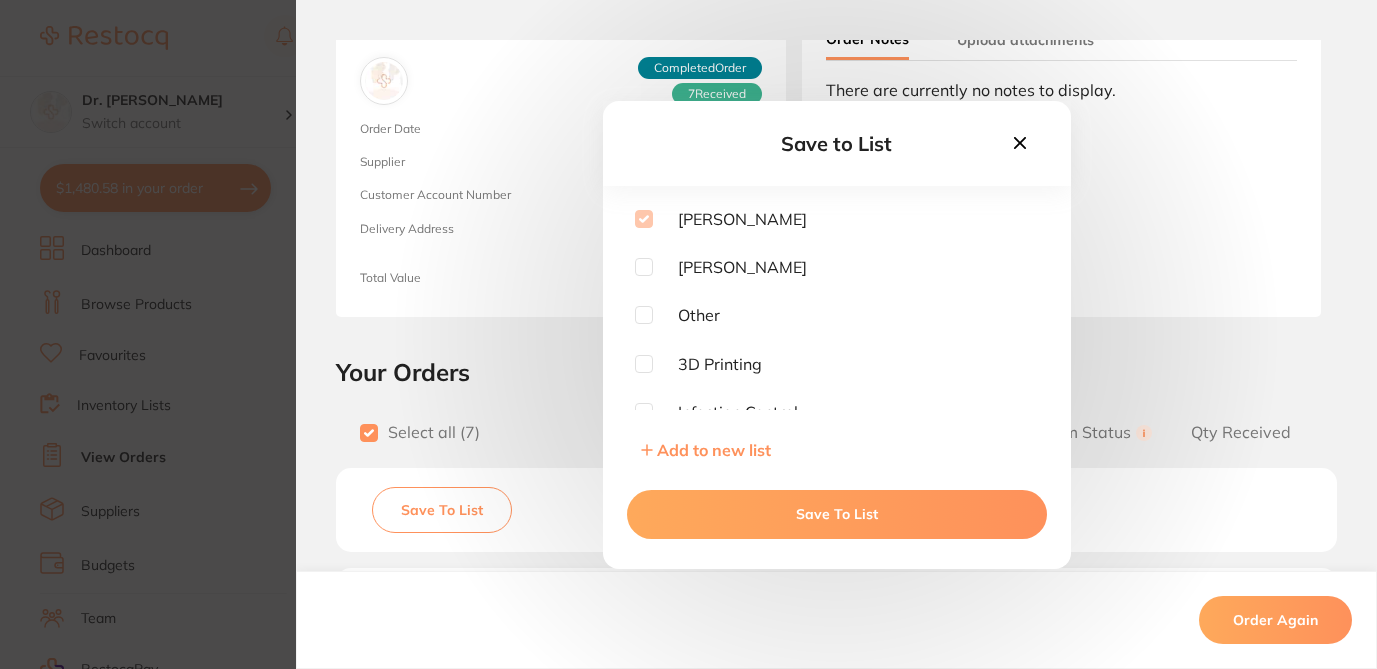 click on "Save To List" at bounding box center (837, 514) 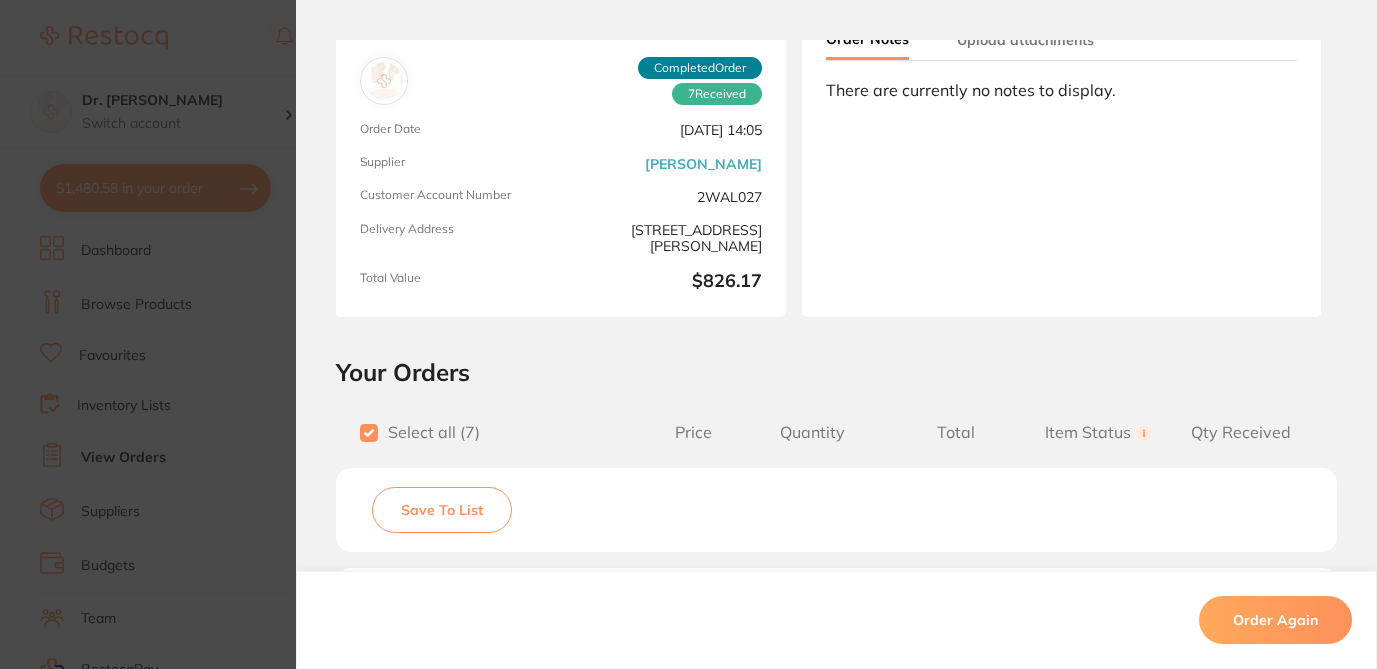 click on "Order ID: Restocq- 63800   Order Information   7  Received Completed  Order Order Date Dec 7 2024, 14:05 Supplier Henry Schein Halas   Customer Account Number 2WAL027 Delivery Address Suite 10, 17-19 Knox St , Double Bay NSW 2028 Total Value $826.17 Order Notes Upload attachments There are currently no notes to display. Your Orders   Select all ( 7 ) Price Quantity Total Item Status   You can use this feature to track items that you have received and those that are on backorder Qty Received Save To List Kuraray Noritake PANAVIA V5 - A2 Universal - 4.6ml Syringe, 1-Pack and 20 Mixing tips   Product    Code:  KY-281511     $277.27 1 $277.27 Received Received Back Order Colorvue PROBE Williams Pk 6 1 handle 1 tip & 6 add l tips   Product    Code:  HF-PCVWKIT6     $162.73 1 $162.73 Received Received Back Order Edenta Diamond Finishing Strips - Serrated - FXDS3 - Fine, 10-Pack   Product    Code:  ET-FXD53     $205.45 1 $205.45 Received Received Back Order Aspen Kenalog in Orabase 5g for mouth ulcers treatment" at bounding box center [688, 334] 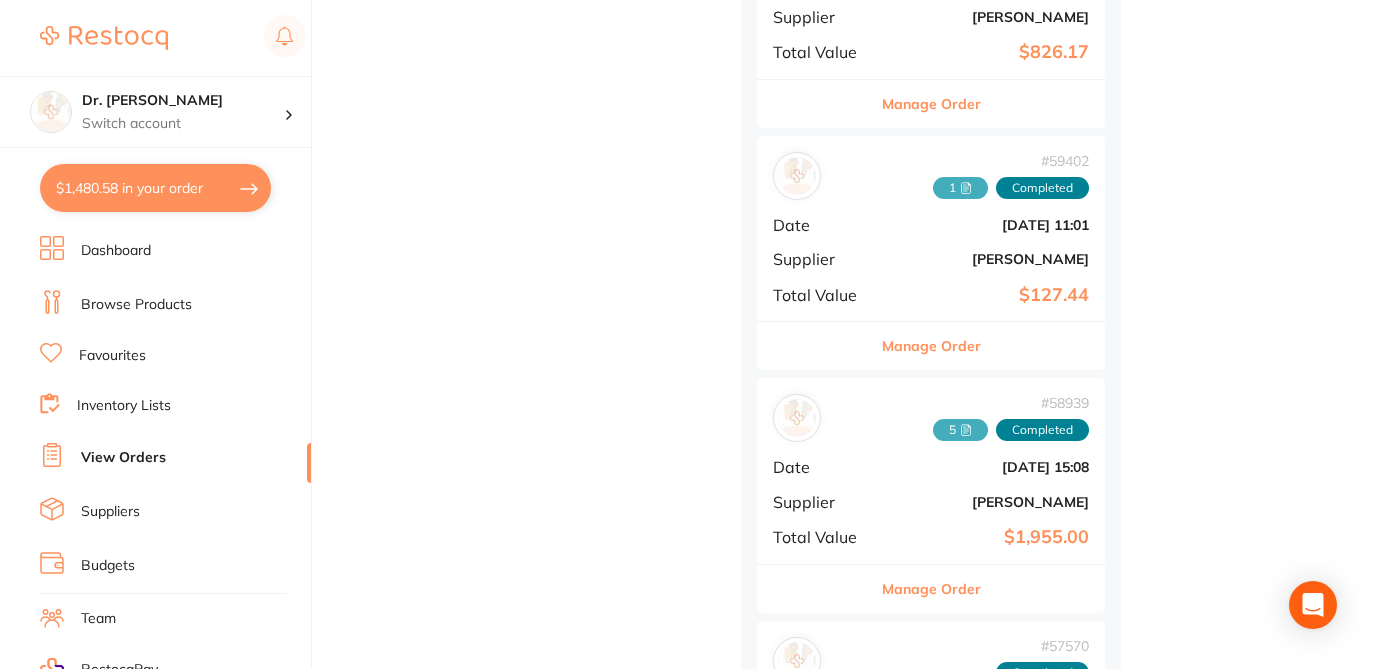 scroll, scrollTop: 3322, scrollLeft: 0, axis: vertical 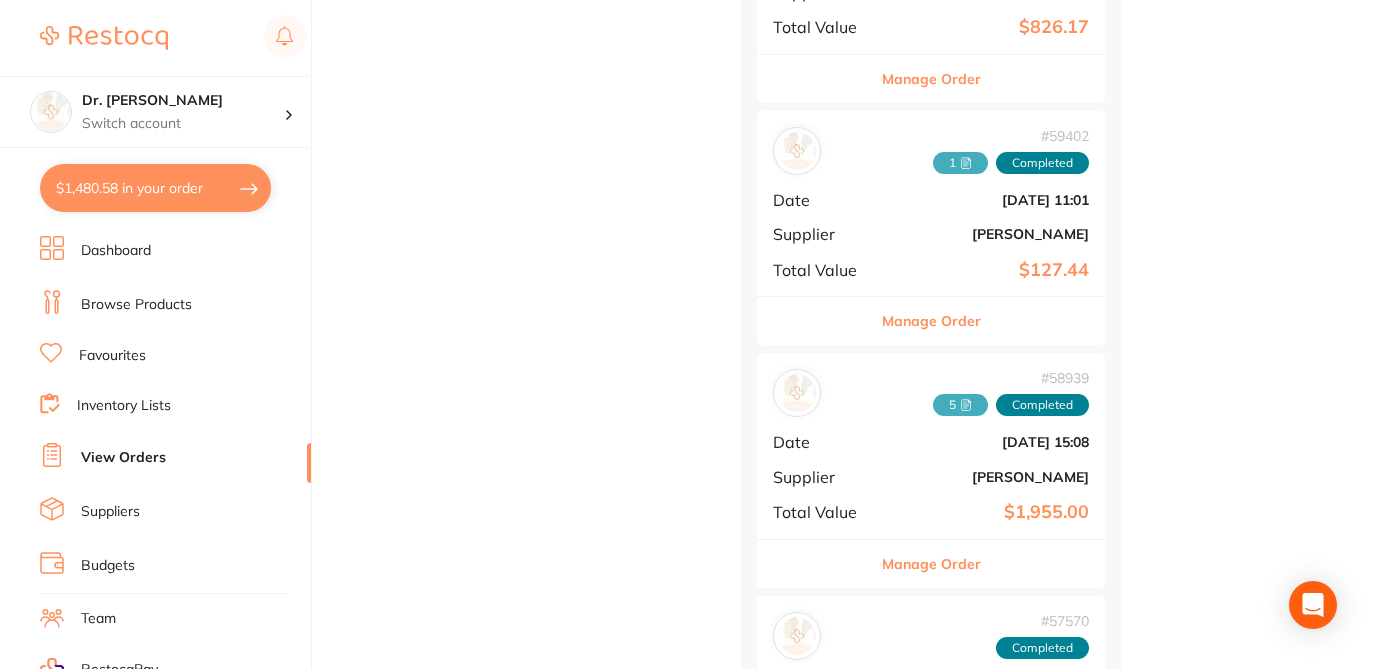 click on "Manage Order" at bounding box center (931, 321) 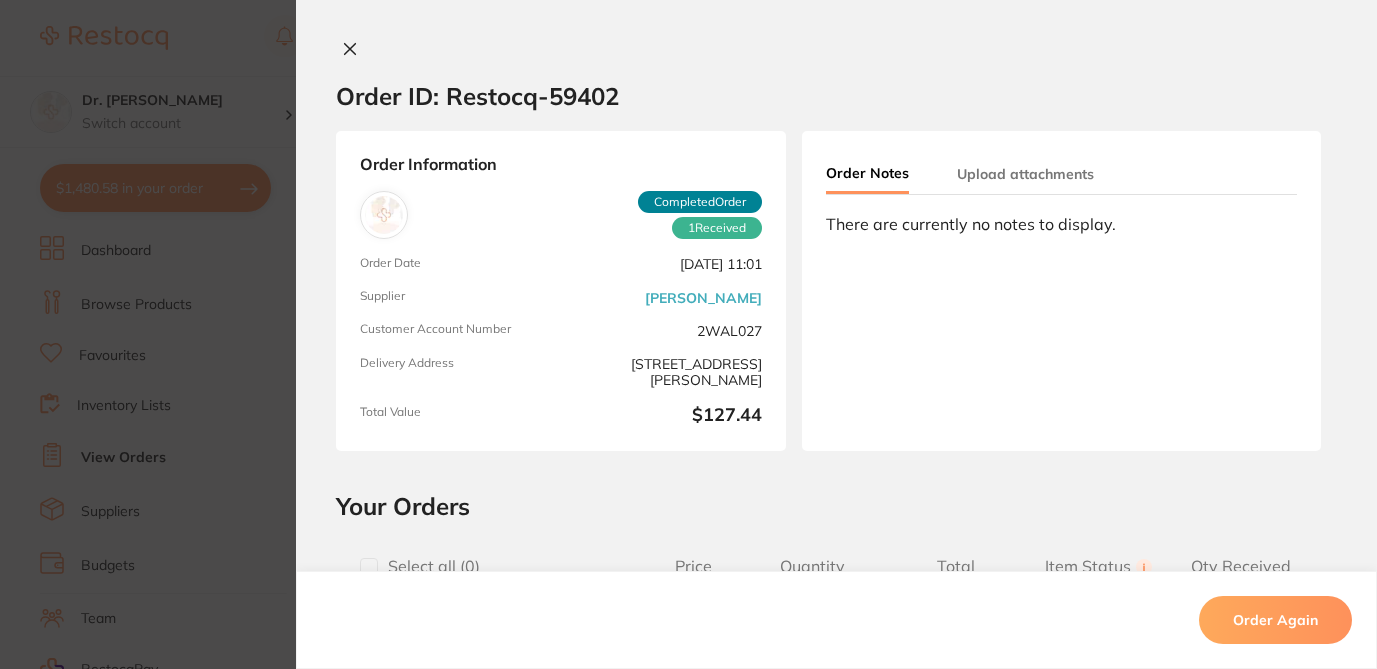 click at bounding box center (369, 567) 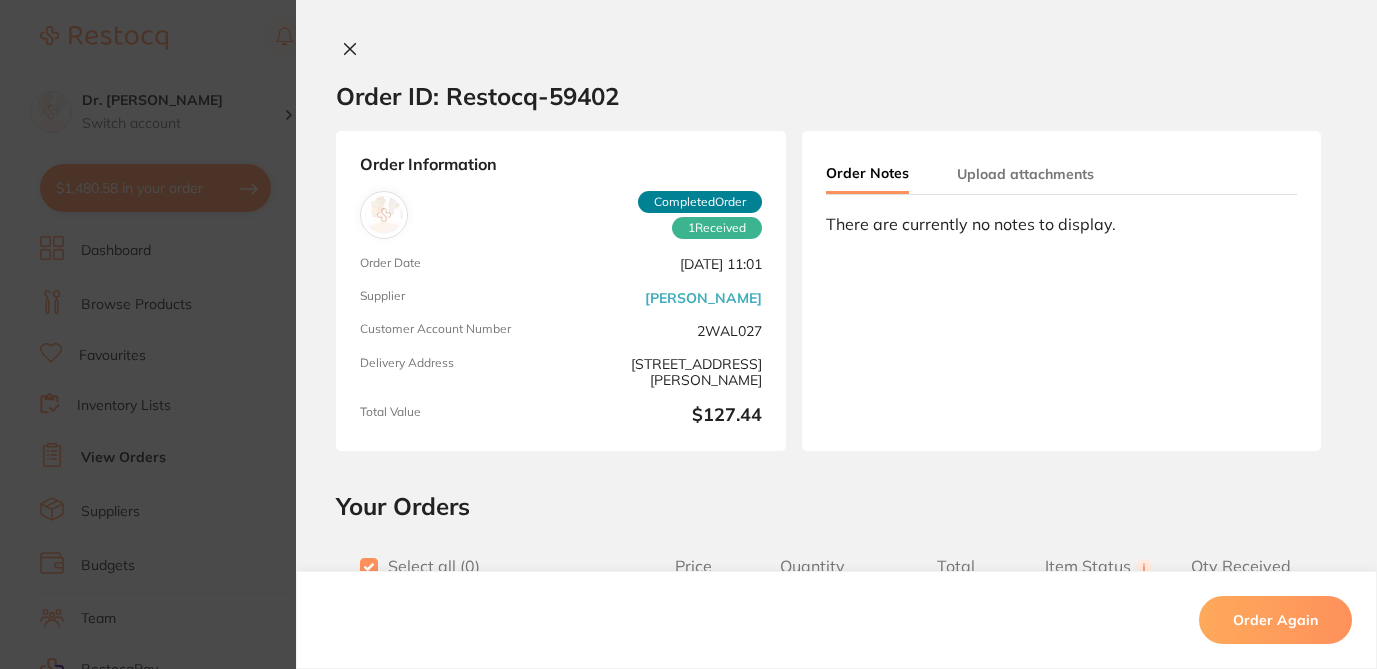 checkbox on "true" 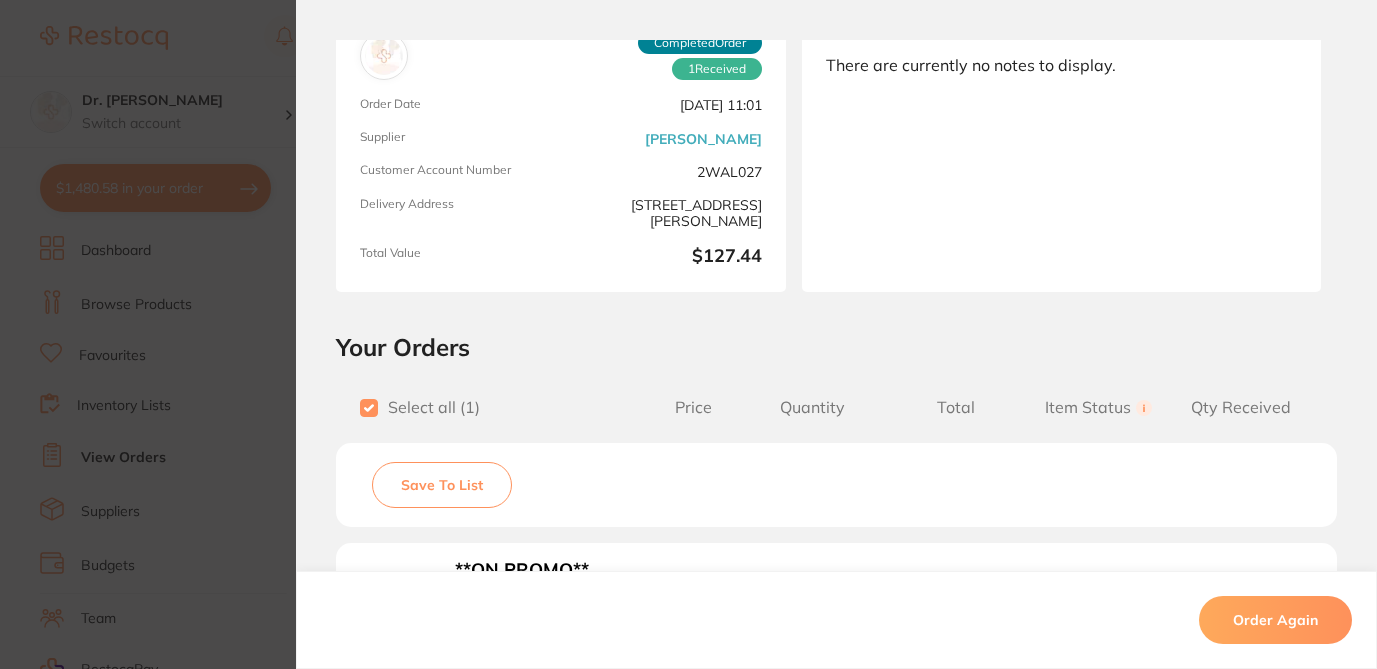 scroll, scrollTop: 160, scrollLeft: 0, axis: vertical 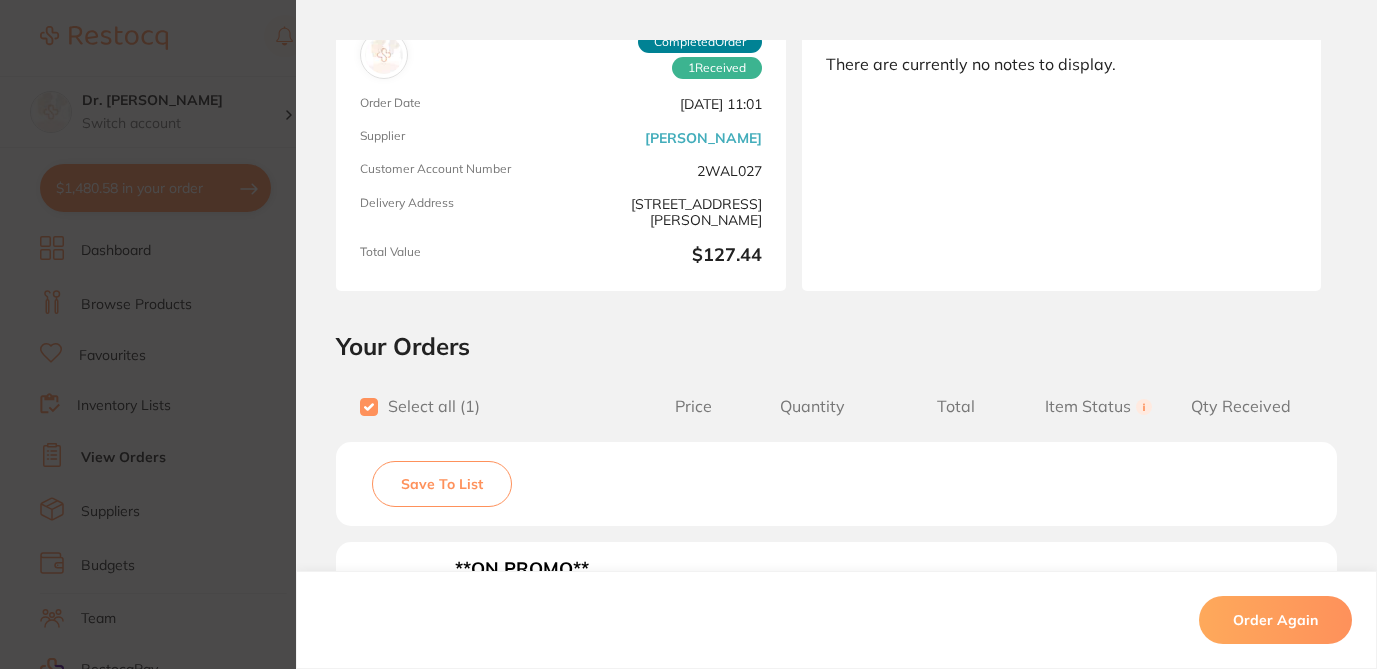 click on "Save To List" at bounding box center (442, 484) 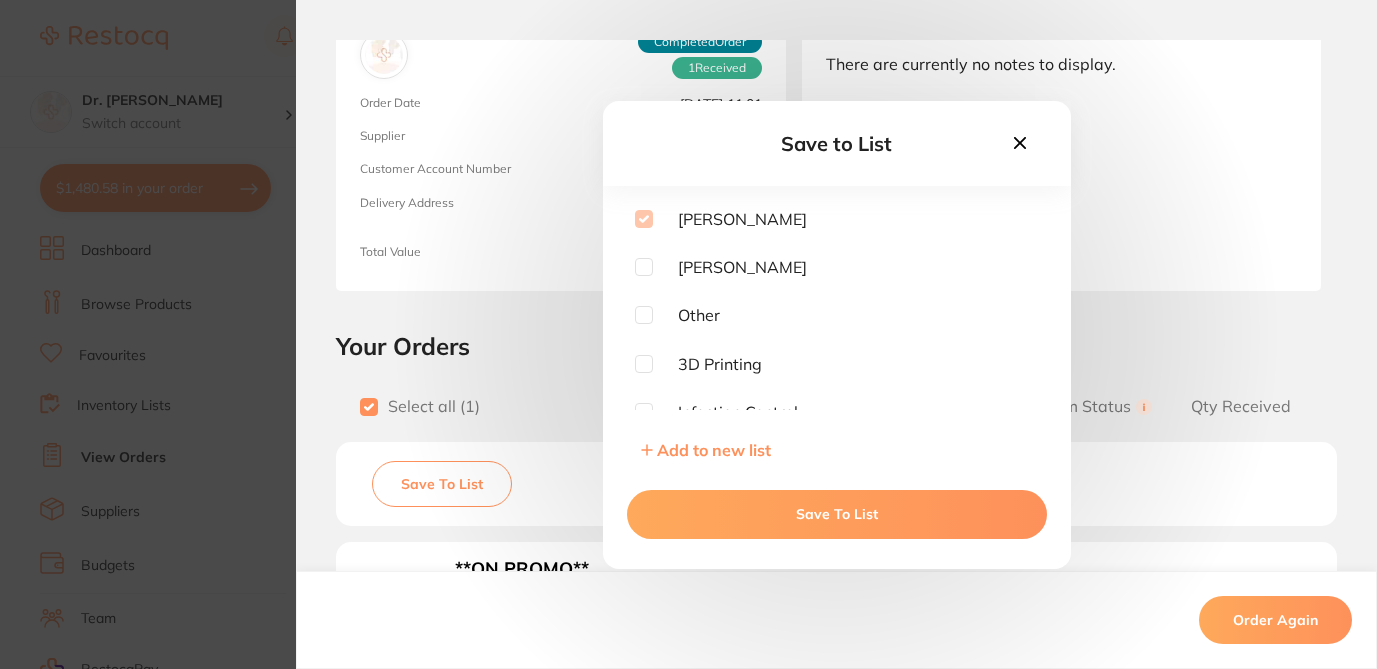 click on "Save To List" at bounding box center (837, 514) 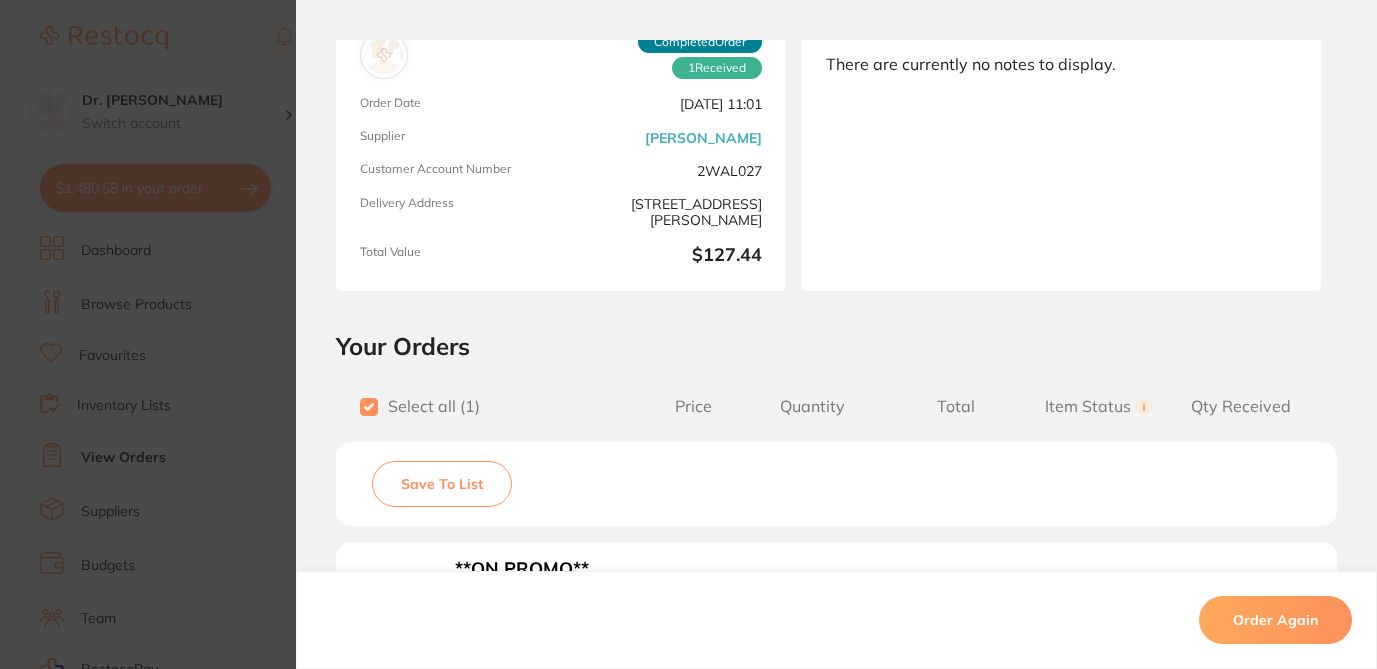 click on "Order ID: Restocq- 59402   Order Information   1  Received Completed  Order Order Date Nov 5 2024, 11:01 Supplier Henry Schein Halas   Customer Account Number 2WAL027 Delivery Address Suite 10, 17-19 Knox St , Double Bay NSW 2028 Total Value $127.44 Order Notes Upload attachments There are currently no notes to display. Your Orders   Select all ( 1 ) Price Quantity Total Item Status   You can use this feature to track items that you have received and those that are on backorder Qty Received Save To List **ON PROMO** NEUTRAFLUOR 5000 Plus Toothpaste Box 12 x 56g Tubes   Product    Code:  CG-AU00556A     $115.85 1 $115.85 Received Received Back Order **ON PROMO** NEUTRAFLUOR 5000 Plus Toothpaste Box 12 x 56g Tubes Product    Code:  CG-AU00556A $115.85 Quantity:  1 Status:   Received Received Back Order Quantity Received:  Recipient: Default ( customer.care@henryschein.com.au ) Message:   10.0 % GST Incl. $11.59 Sub Total  Incl. GST  ( 1   Items) $127.44 Order Again ✕ ✕" at bounding box center [688, 334] 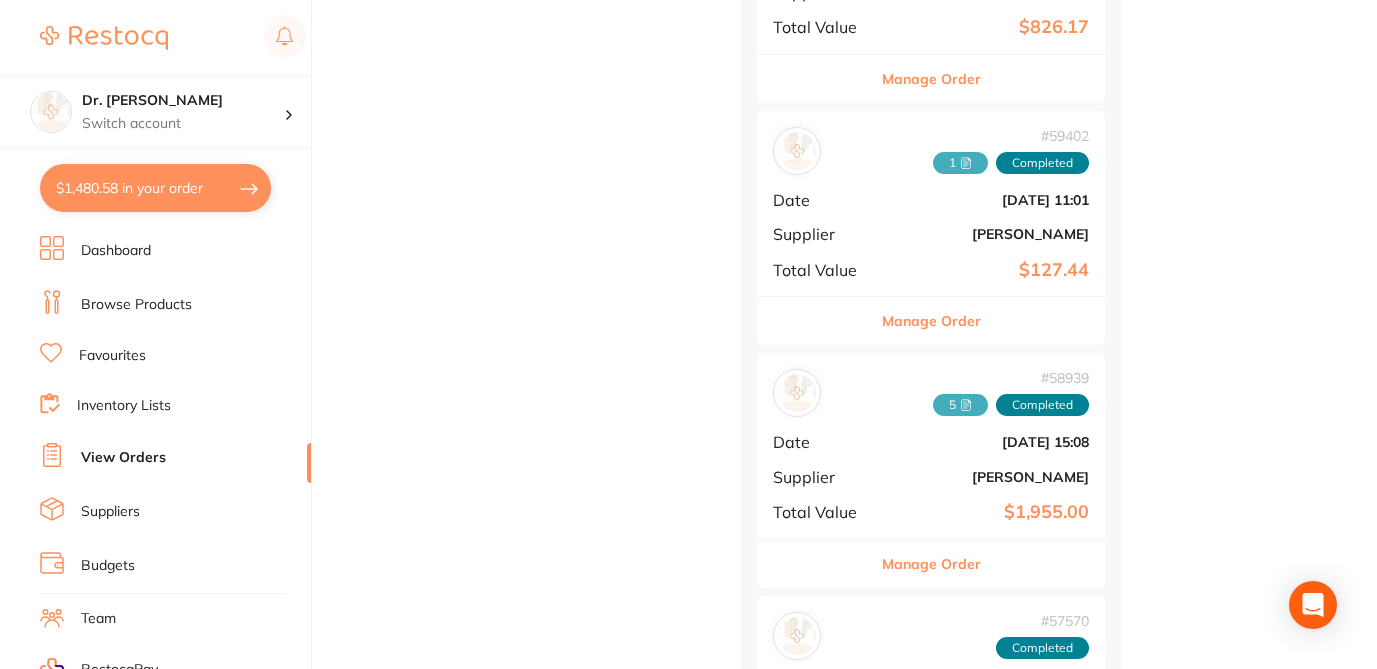 click on "Manage Order" at bounding box center [931, 321] 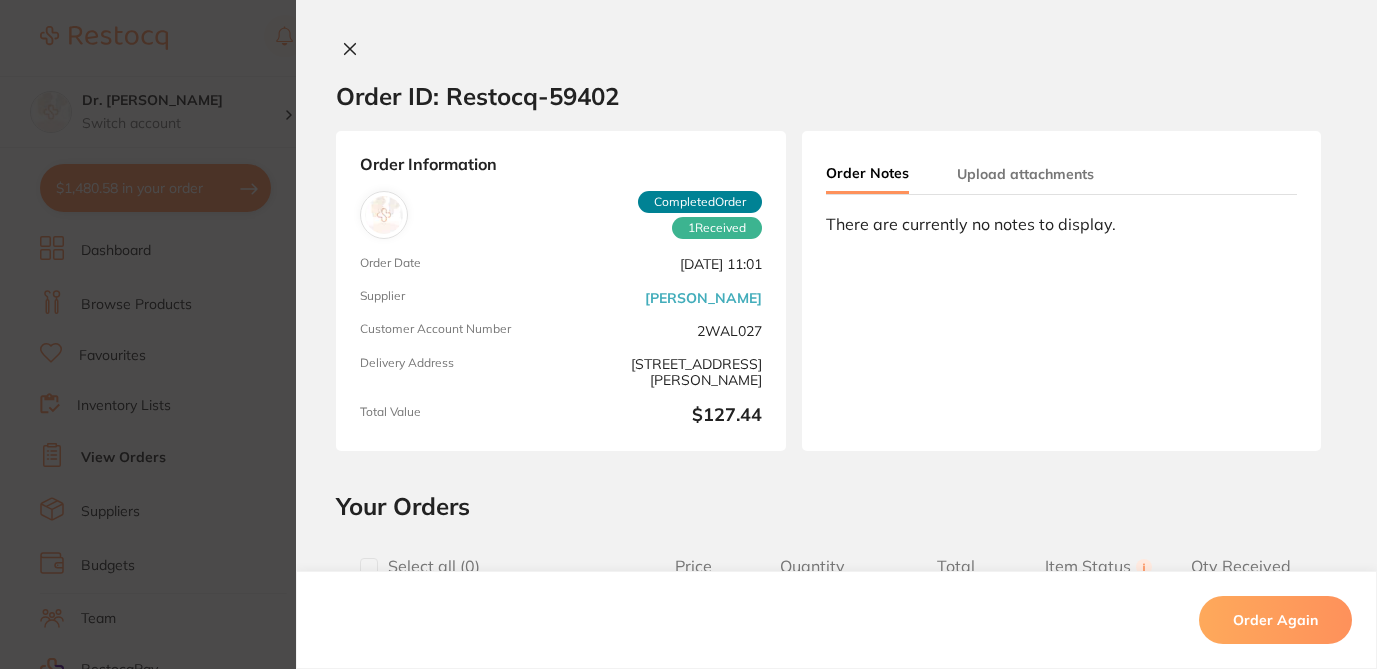 click at bounding box center (369, 567) 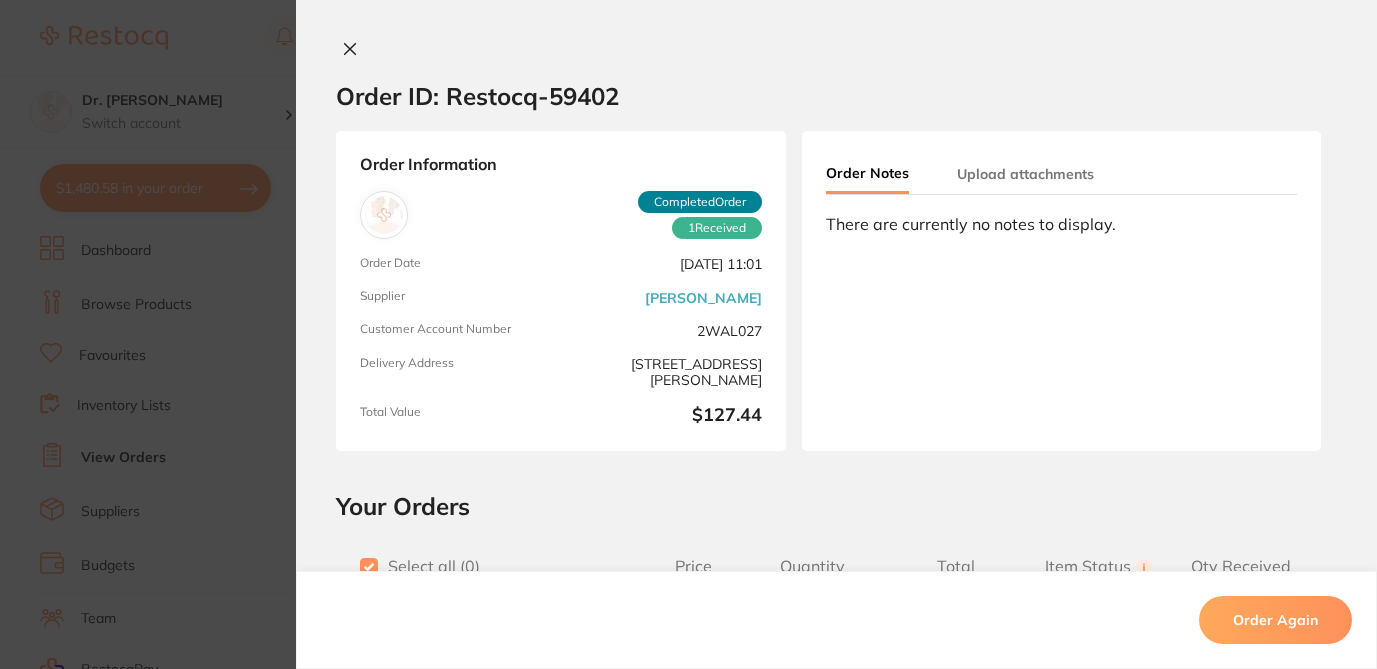 checkbox on "true" 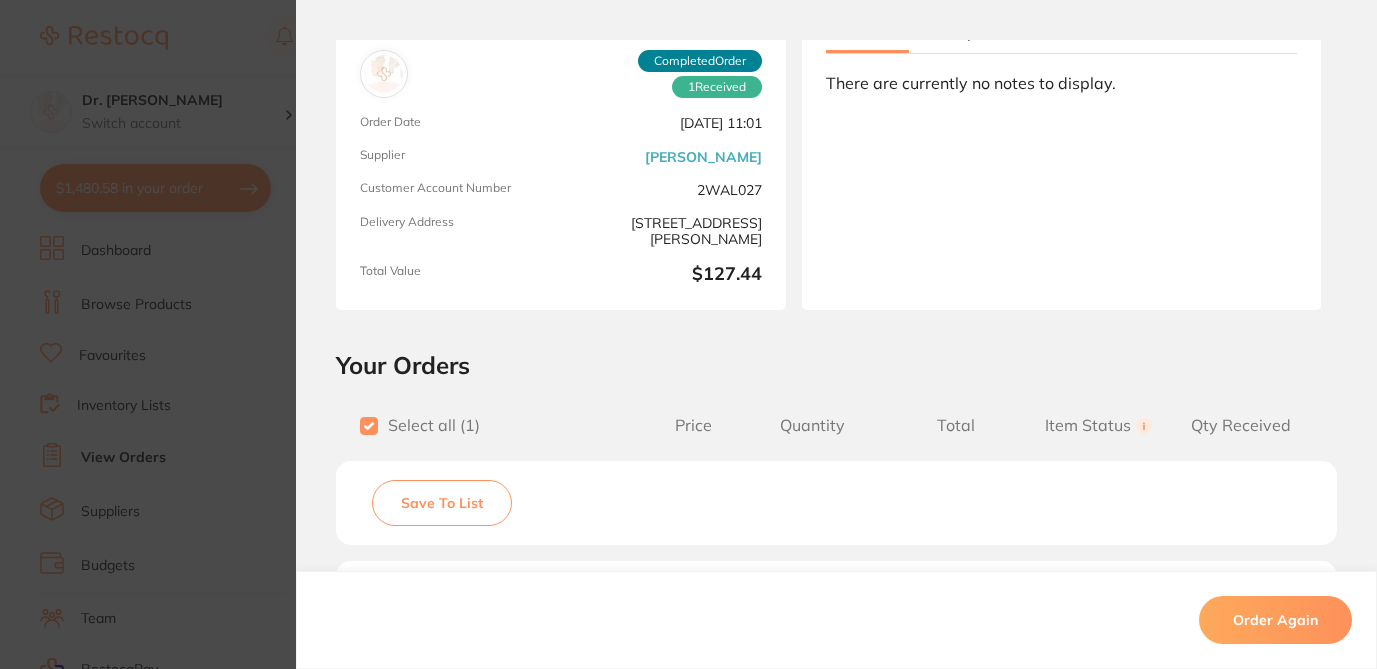 scroll, scrollTop: 195, scrollLeft: 0, axis: vertical 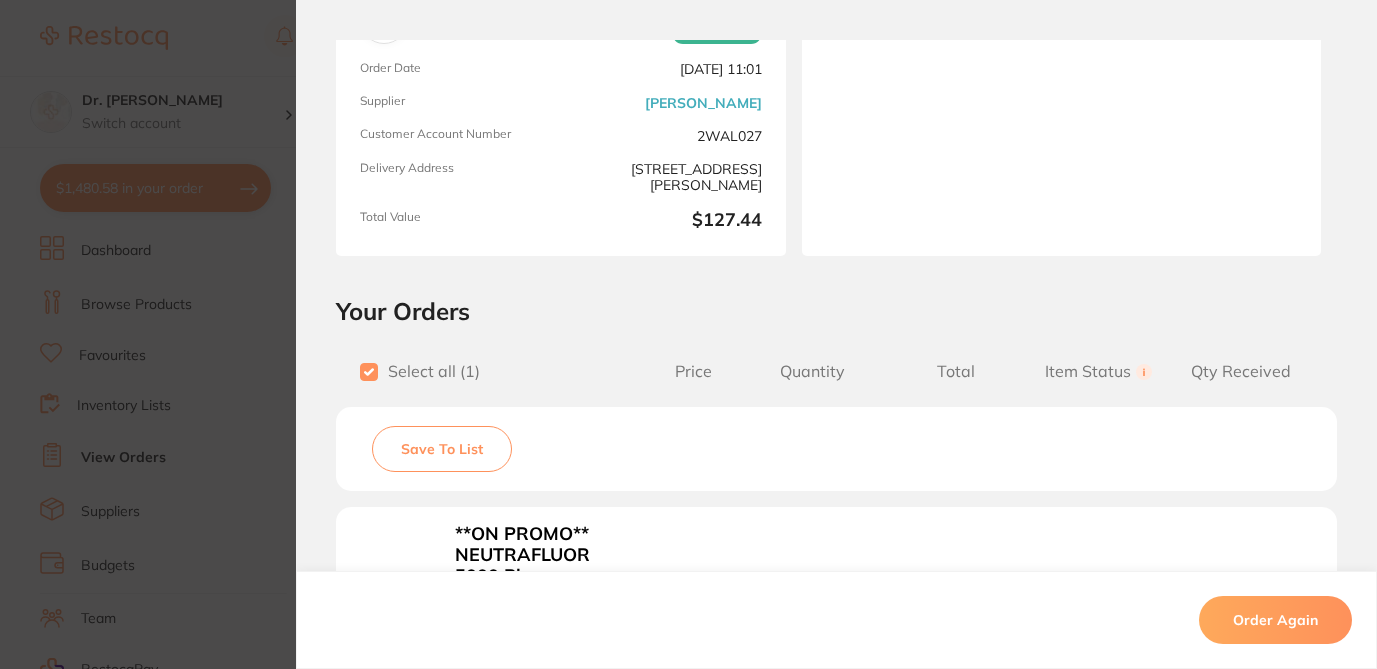 click on "Save To List" at bounding box center (442, 449) 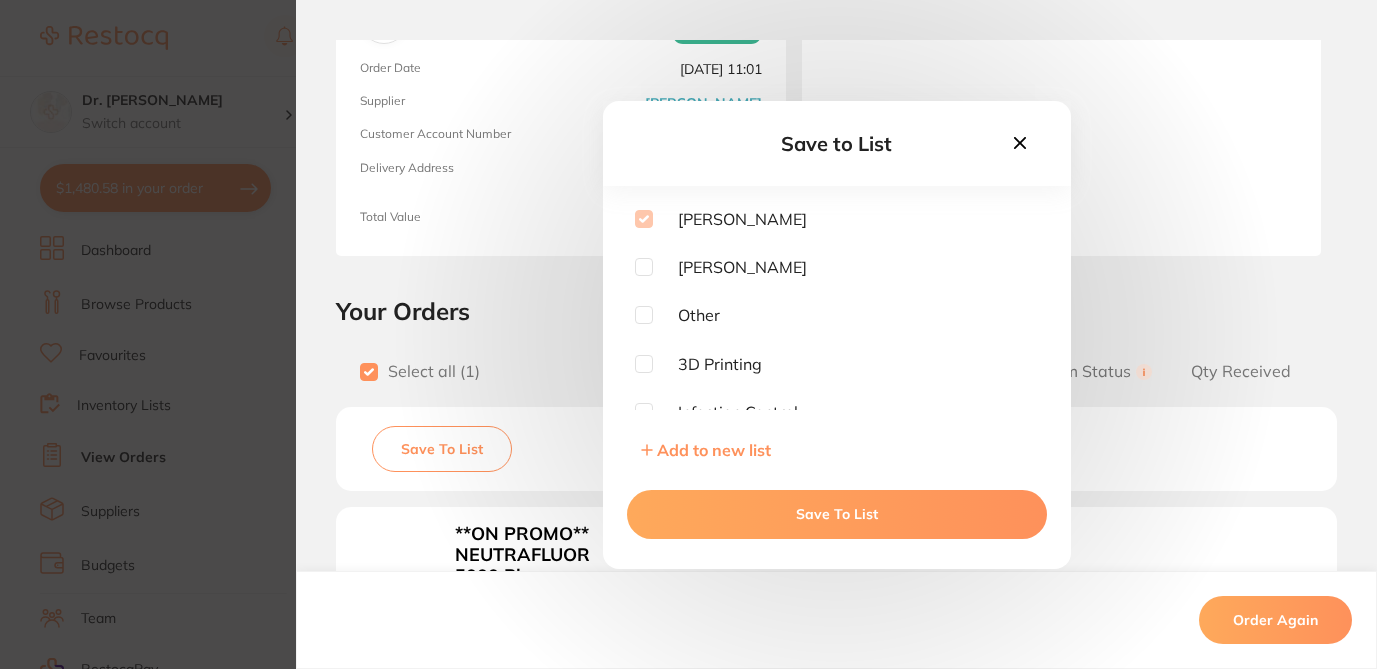 click on "Save To List" at bounding box center [837, 514] 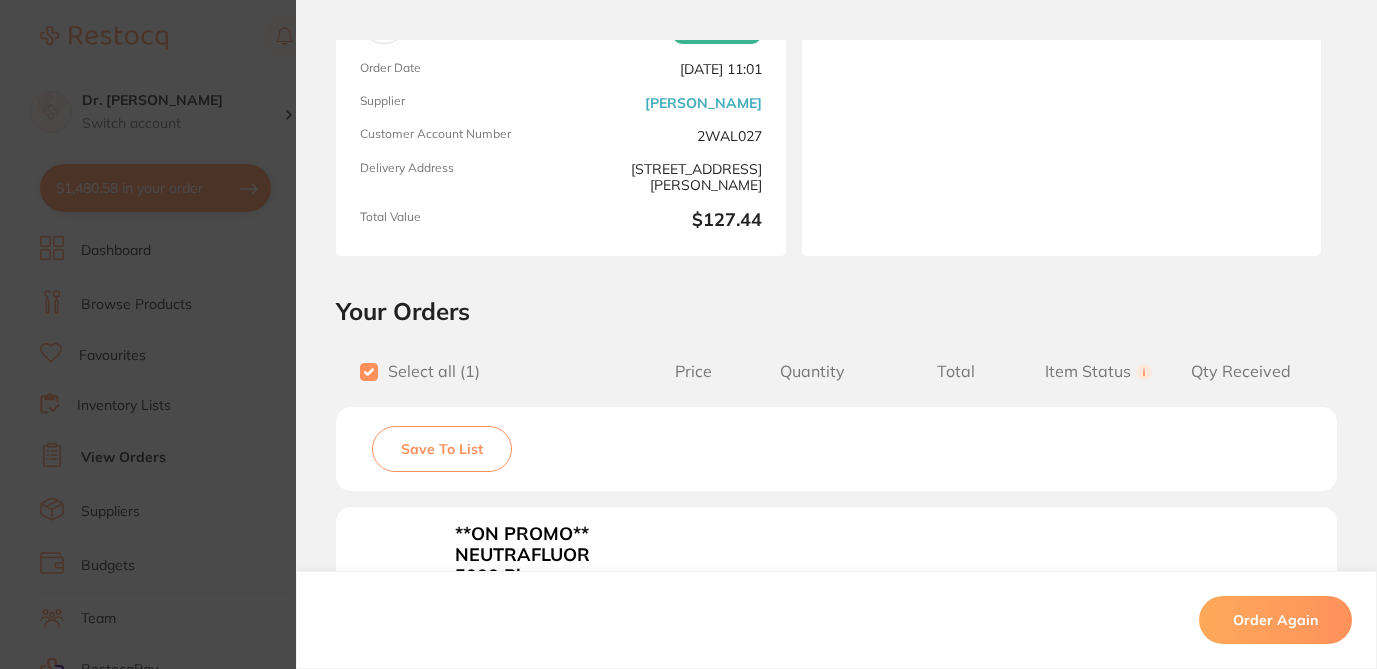 click on "Order ID: Restocq- 59402   Order Information   1  Received Completed  Order Order Date Nov 5 2024, 11:01 Supplier Henry Schein Halas   Customer Account Number 2WAL027 Delivery Address Suite 10, 17-19 Knox St , Double Bay NSW 2028 Total Value $127.44 Order Notes Upload attachments There are currently no notes to display. Your Orders   Select all ( 1 ) Price Quantity Total Item Status   You can use this feature to track items that you have received and those that are on backorder Qty Received Save To List **ON PROMO** NEUTRAFLUOR 5000 Plus Toothpaste Box 12 x 56g Tubes   Product    Code:  CG-AU00556A     $115.85 1 $115.85 Received Received Back Order **ON PROMO** NEUTRAFLUOR 5000 Plus Toothpaste Box 12 x 56g Tubes Product    Code:  CG-AU00556A $115.85 Quantity:  1 Status:   Received Received Back Order Quantity Received:  Recipient: Default ( customer.care@henryschein.com.au ) Message:   10.0 % GST Incl. $11.59 Sub Total  Incl. GST  ( 1   Items) $127.44 Order Again ✕ ✕" at bounding box center [688, 334] 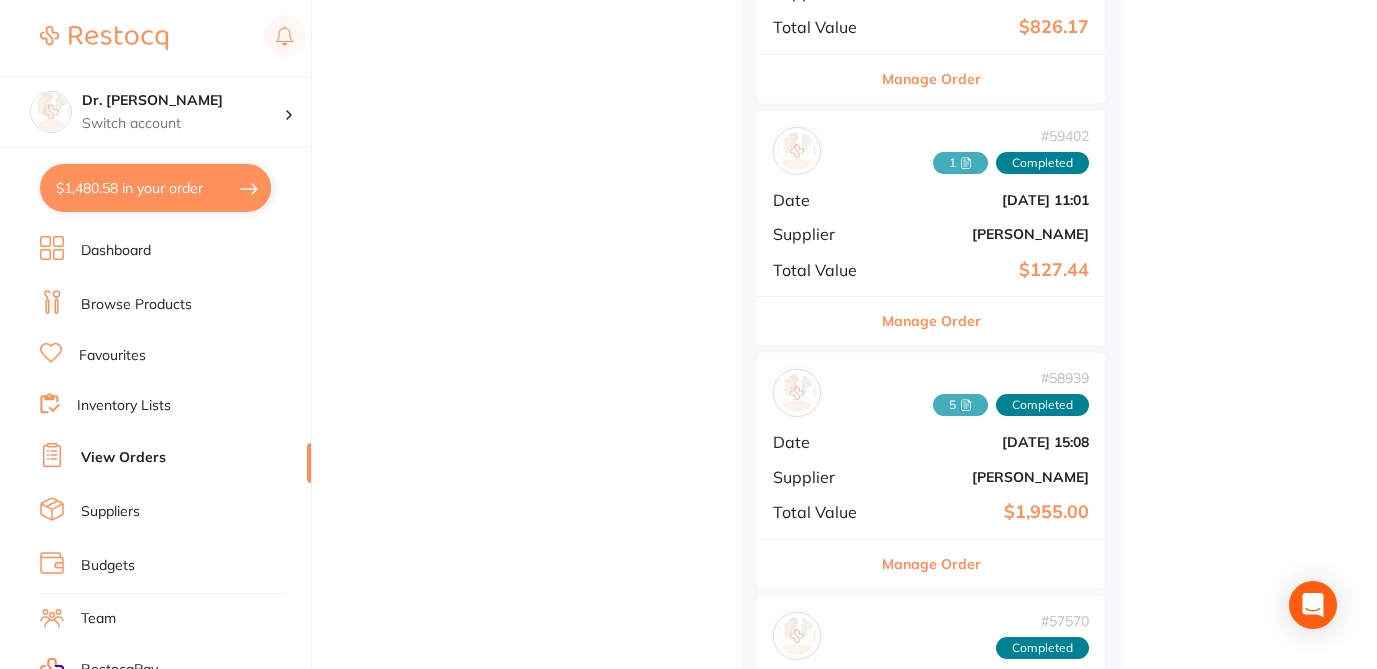 click on "Manage Order" at bounding box center (931, 564) 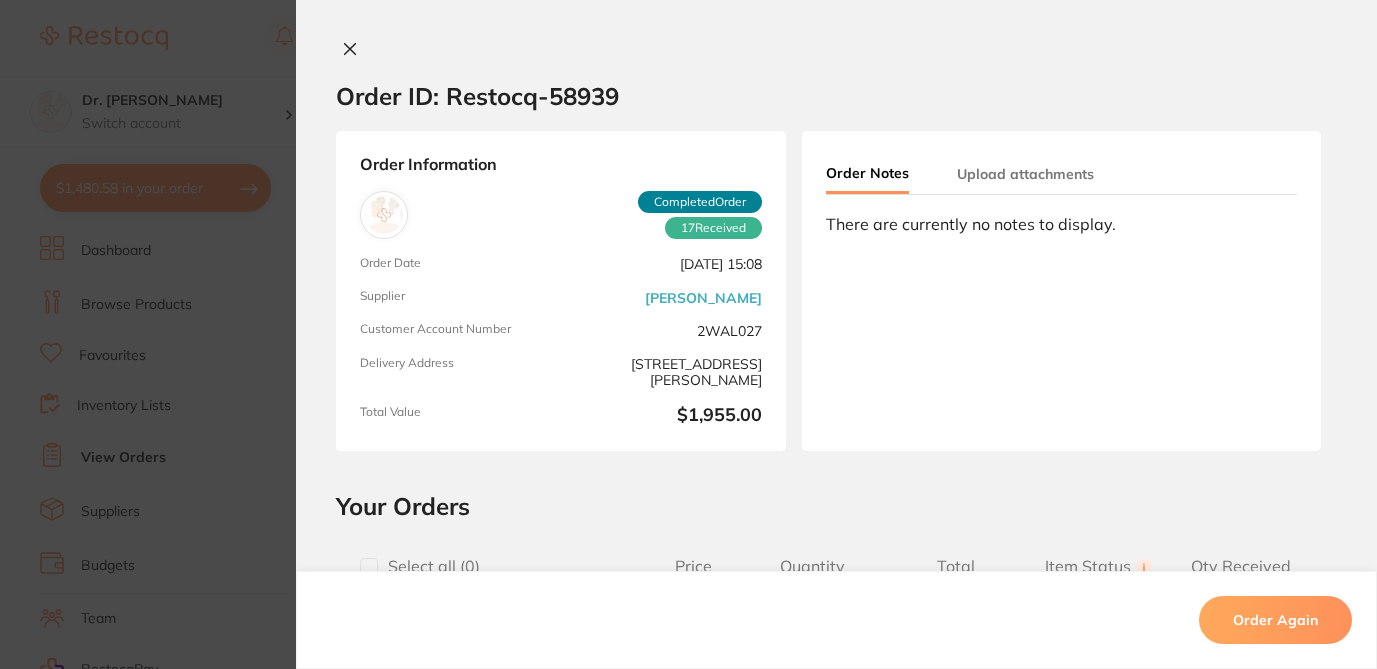 click at bounding box center (369, 567) 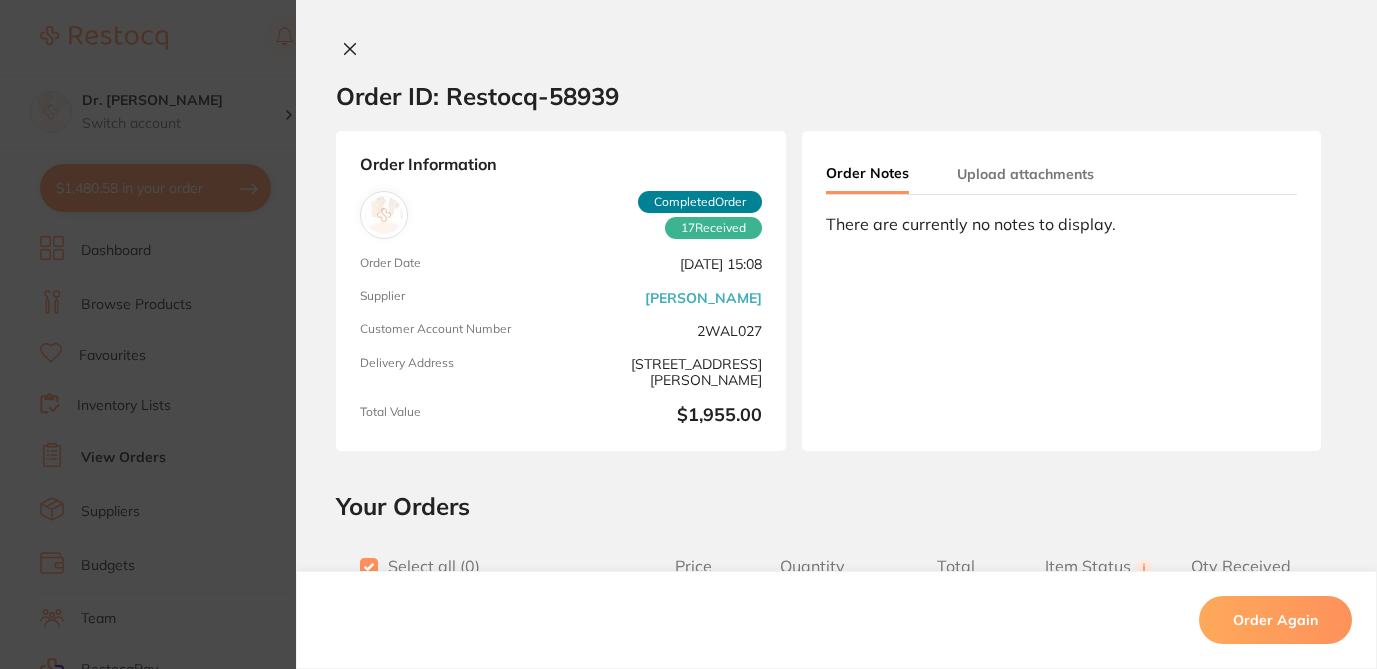 checkbox on "true" 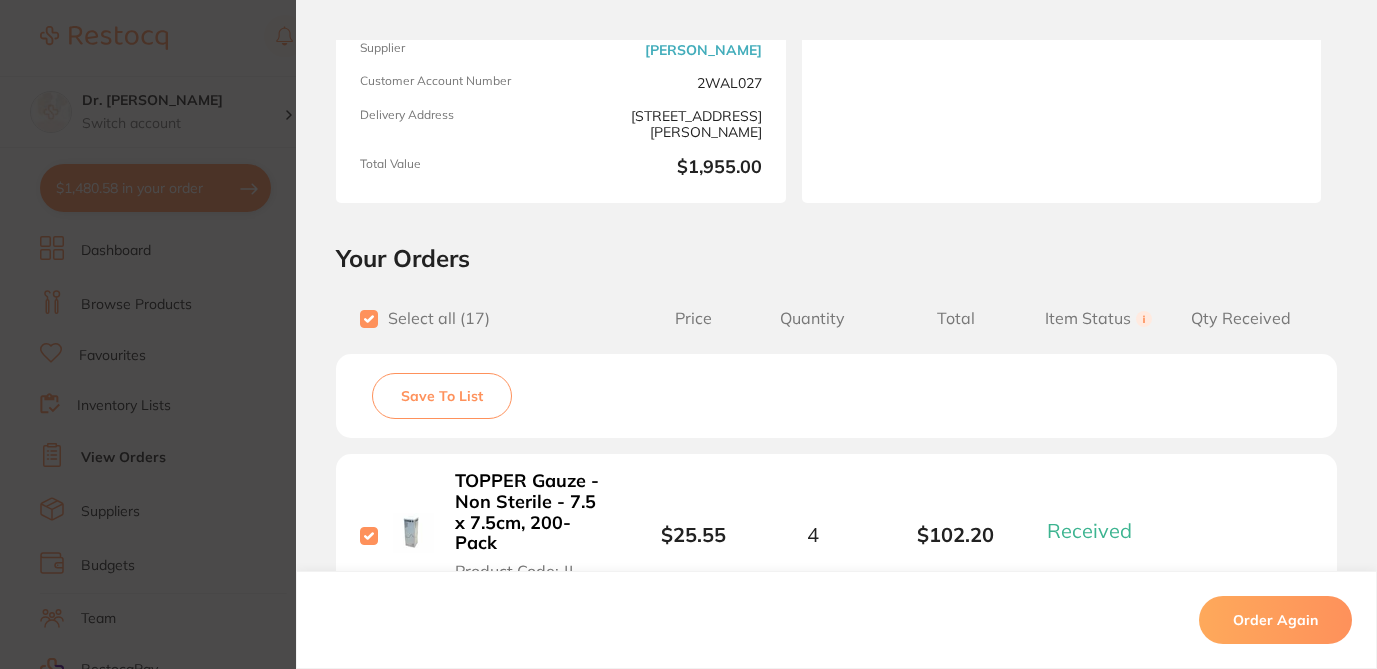 scroll, scrollTop: 352, scrollLeft: 0, axis: vertical 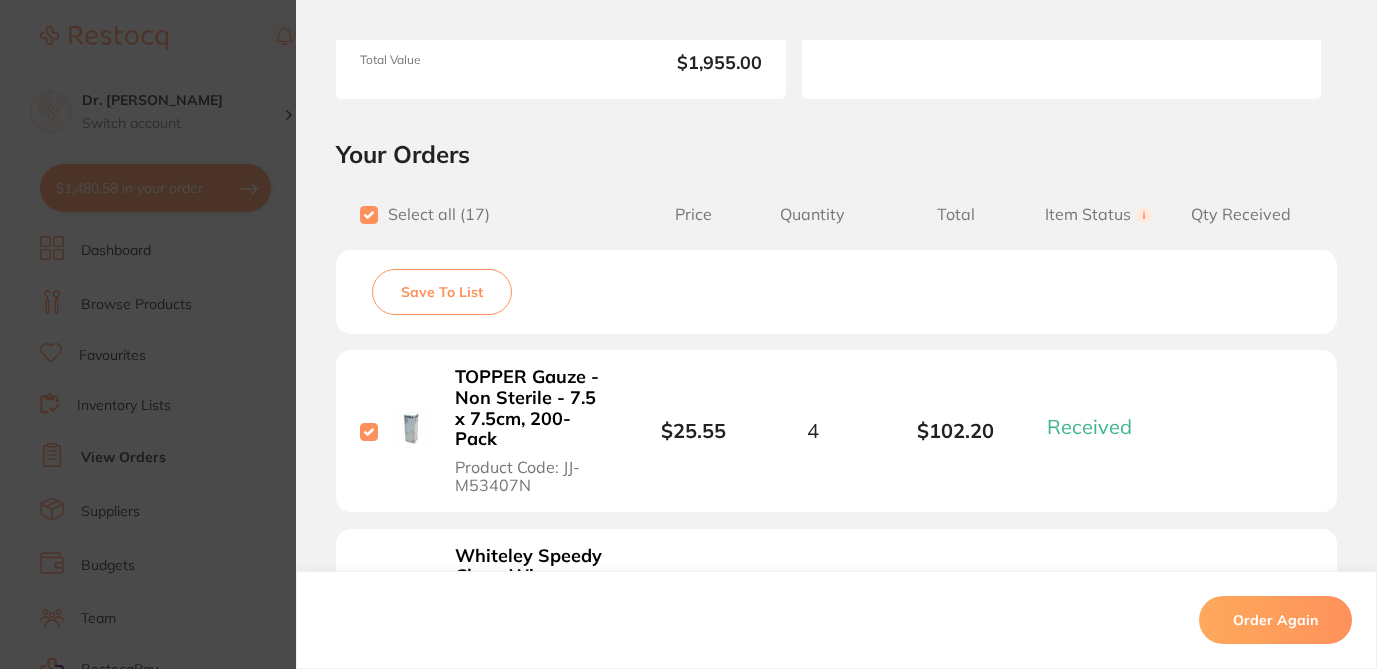 click on "Save To List" at bounding box center [442, 292] 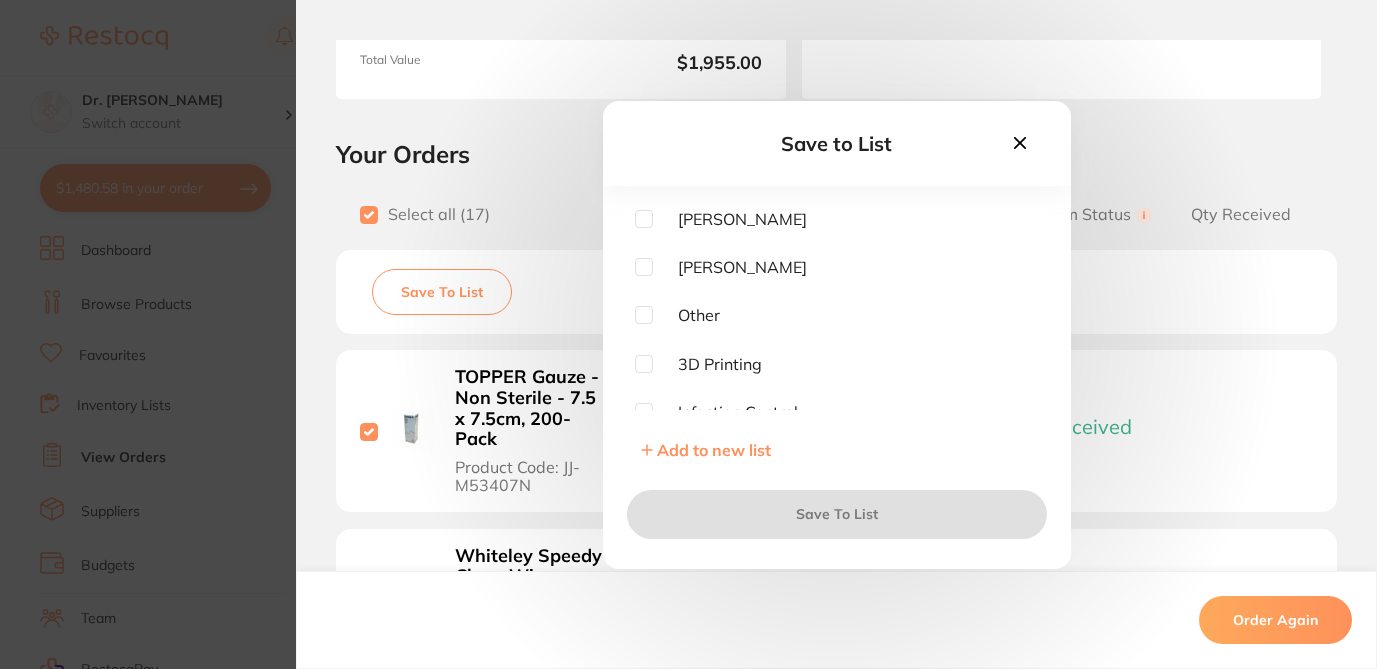 click at bounding box center (644, 219) 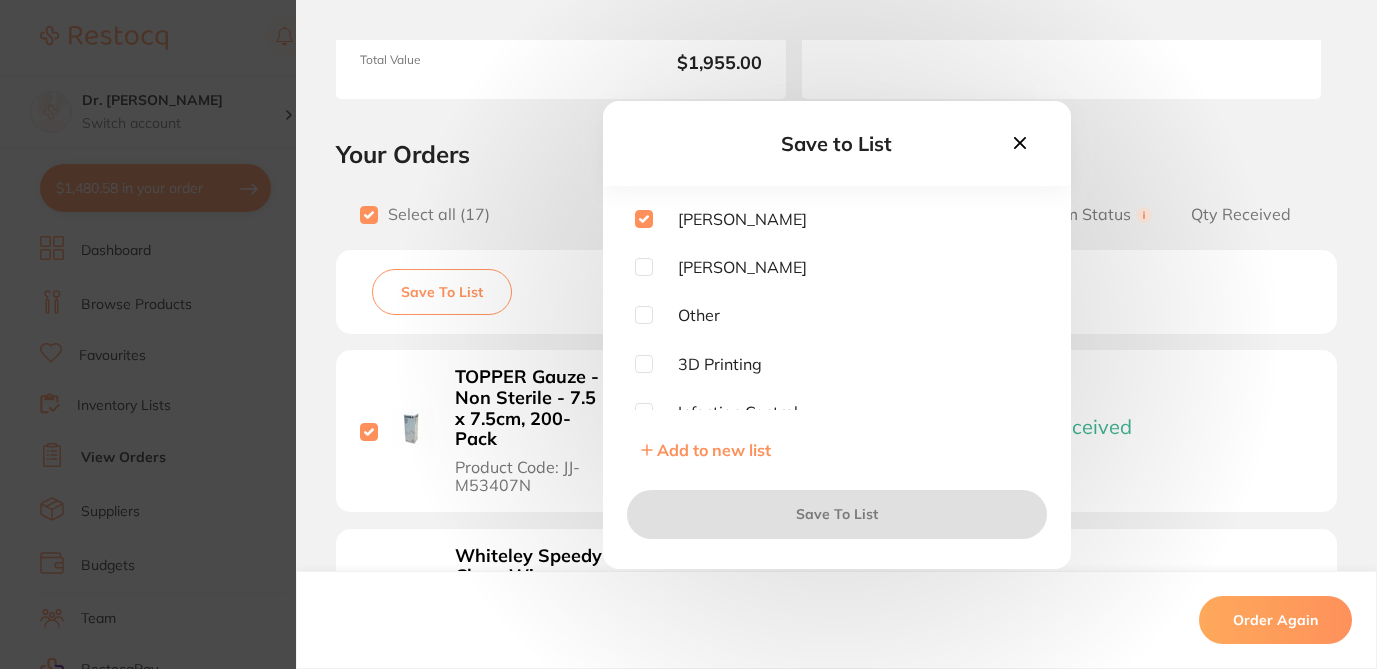 checkbox on "true" 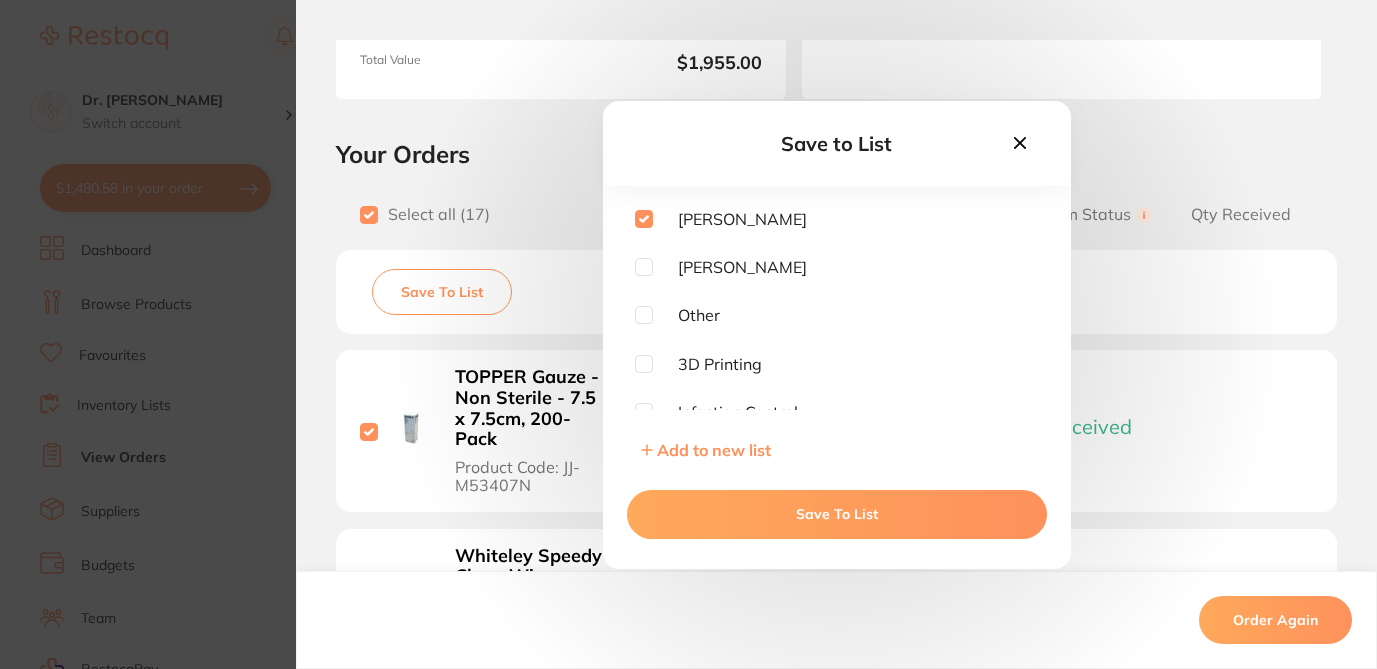 click on "Save To List" at bounding box center (837, 514) 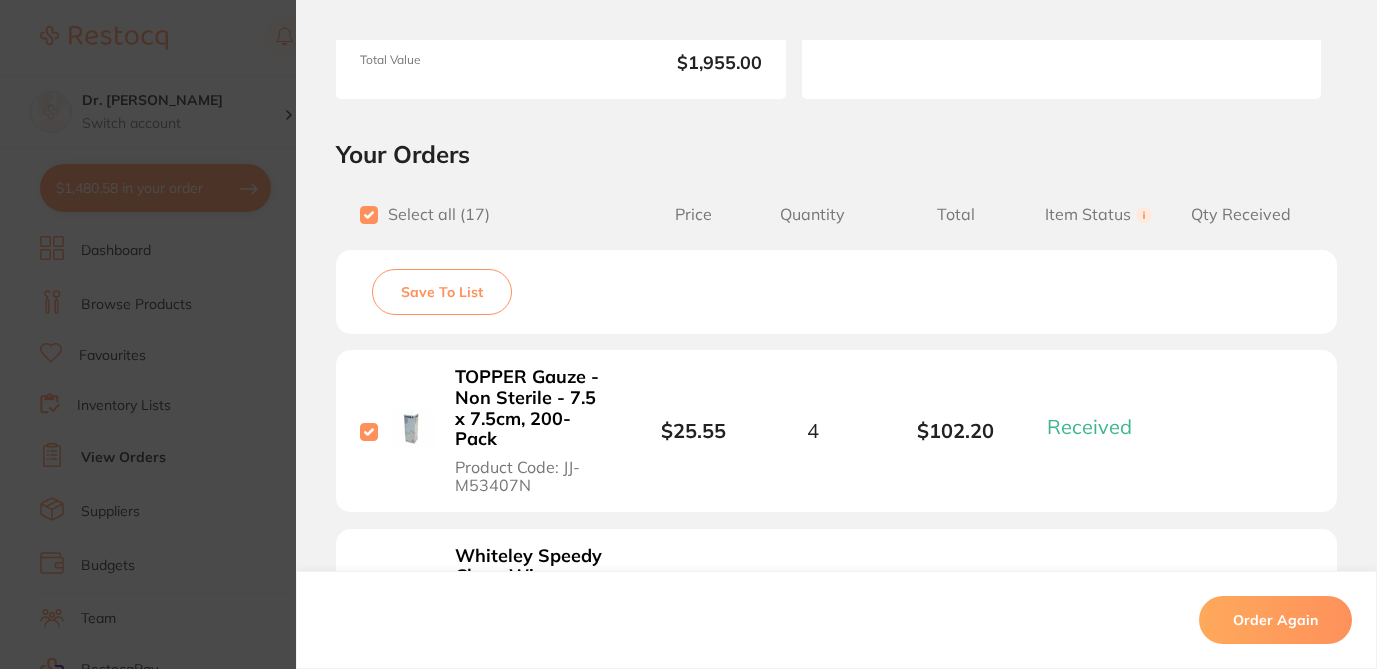 click on "Order ID: Restocq- 58939   Order Information   17  Received Completed  Order Order Date Nov 1 2024, 15:08 Supplier Henry Schein Halas   Customer Account Number 2WAL027 Delivery Address Suite 10, 17-19 Knox St , Double Bay NSW 2028 Total Value $1,955.00 Order Notes Upload attachments There are currently no notes to display. Your Orders   Select all ( 17 ) Price Quantity Total Item Status   You can use this feature to track items that you have received and those that are on backorder Qty Received Save To List TOPPER Gauze - Non Sterile - 7.5 x 7.5cm, 200-Pack   Product    Code:  JJ-M53407N     $25.55 4 $102.20 Received Received Back Order Whiteley Speedy Clean Wipes - Neutral Detergent Wipes - Canister of 100 Wipes   Product    Code:  WC-190328     $10.30 15 $154.50 Received Received Back Order Whiteley Viraclean - Pink - Hospital Grade Disinfectant - 5L Bottle   Product    Code:  WC-5090790     $33.81 1 $33.81 Received Received Back Order STS Bixolon Gen 1 and 2 - 1000 Labels/Roll, 5-Pack   Product       1" at bounding box center (688, 334) 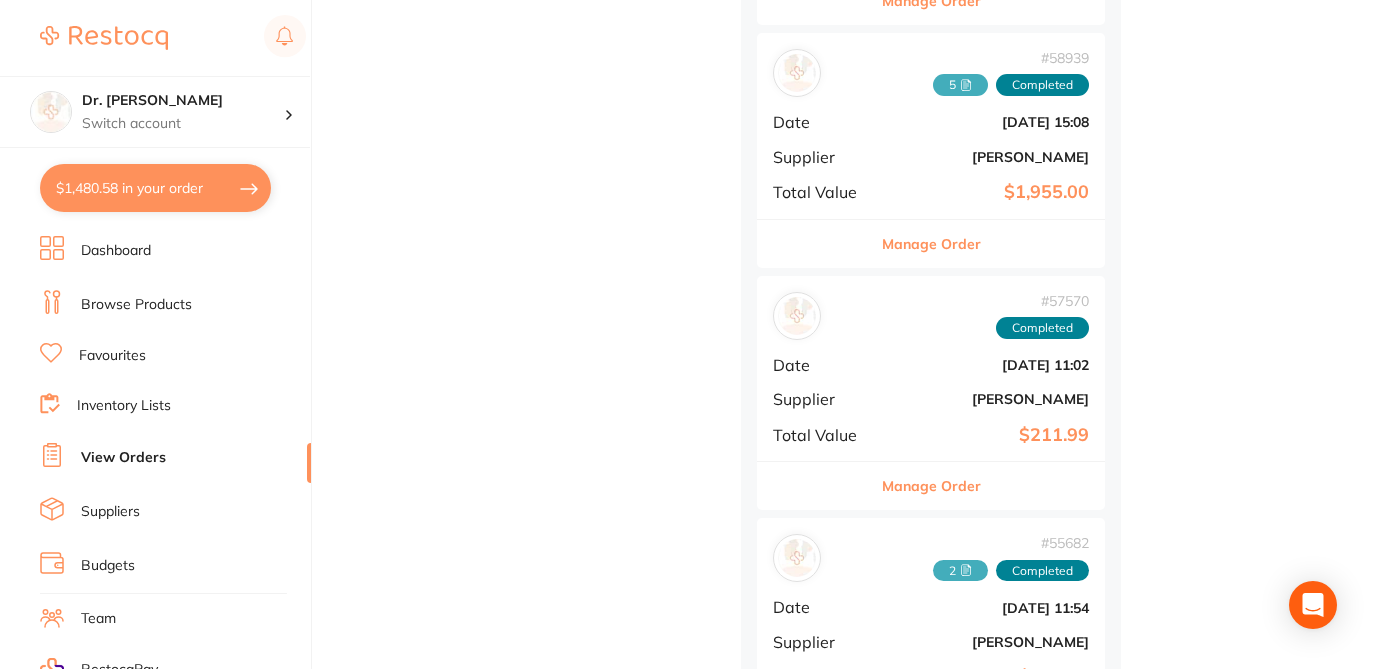 scroll, scrollTop: 3732, scrollLeft: 0, axis: vertical 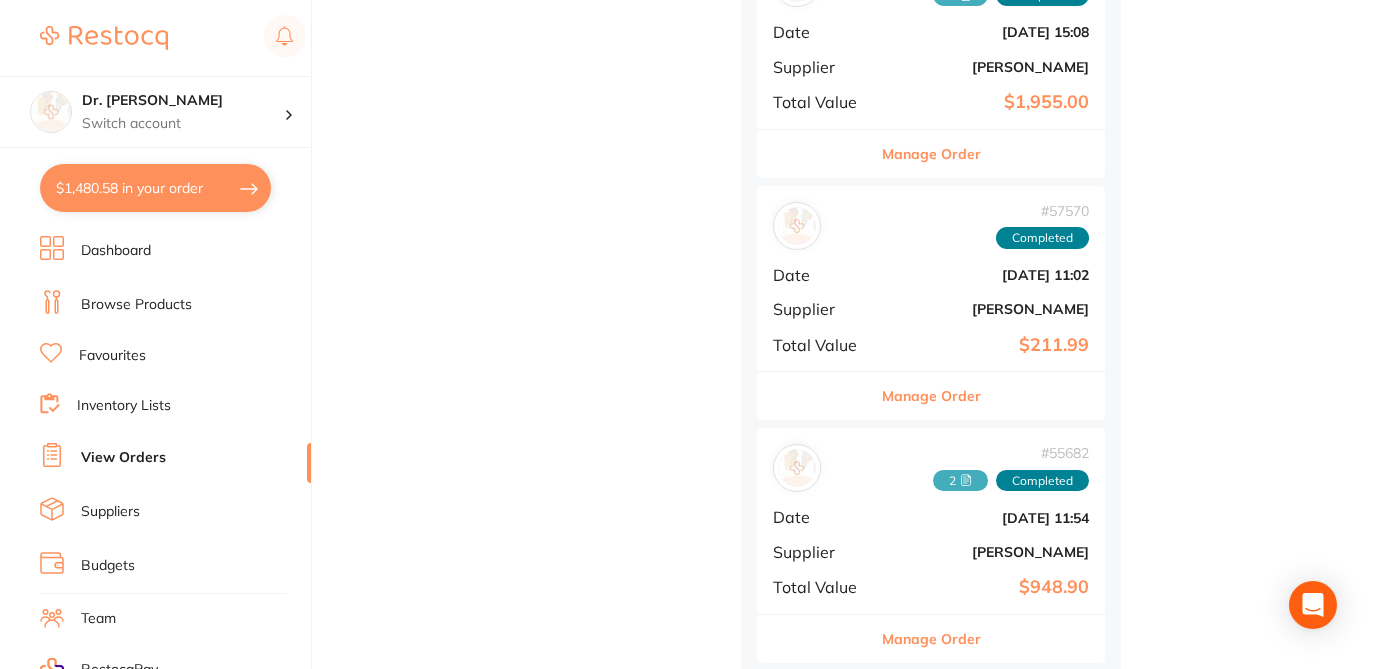 click on "Manage Order" at bounding box center (931, 396) 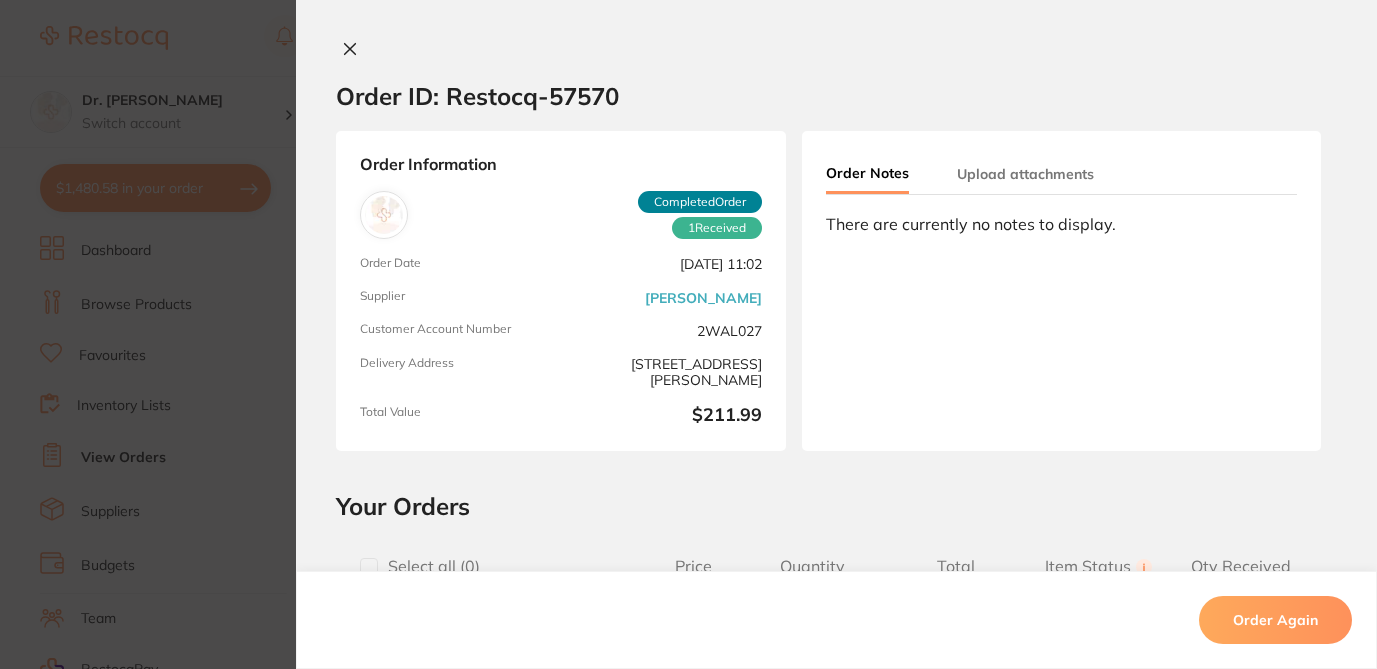 click at bounding box center (369, 567) 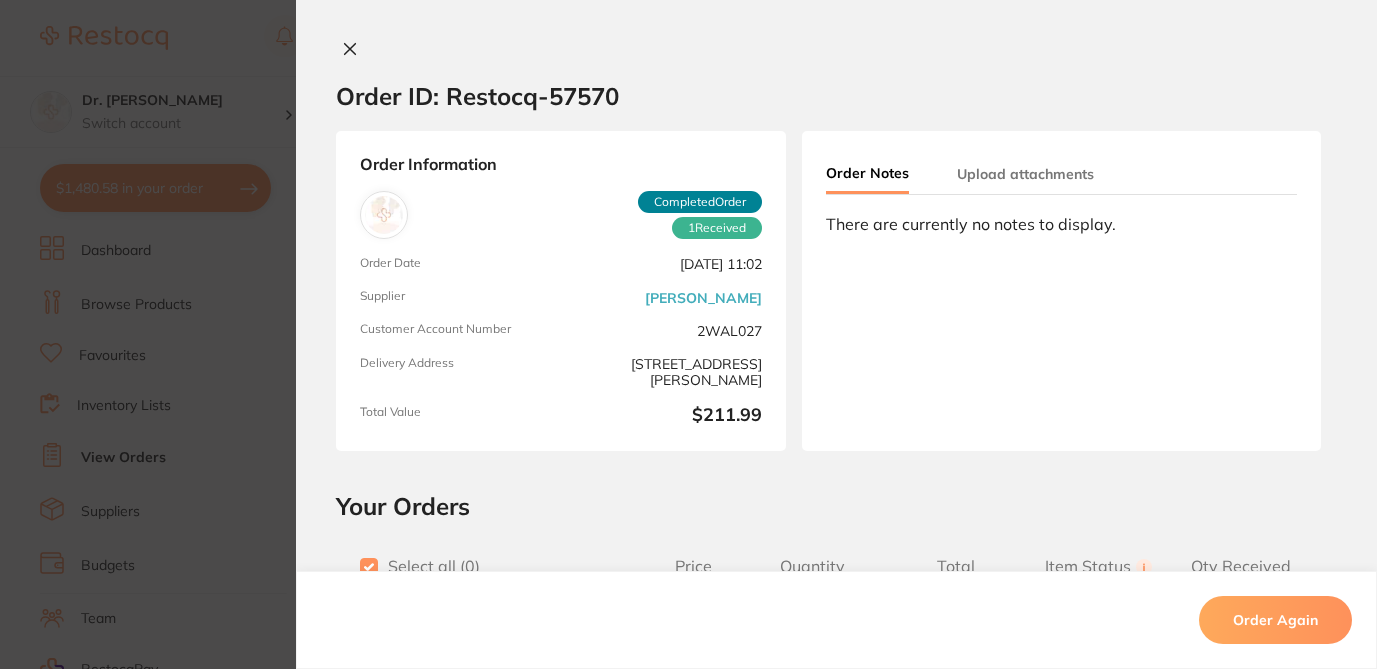 checkbox on "true" 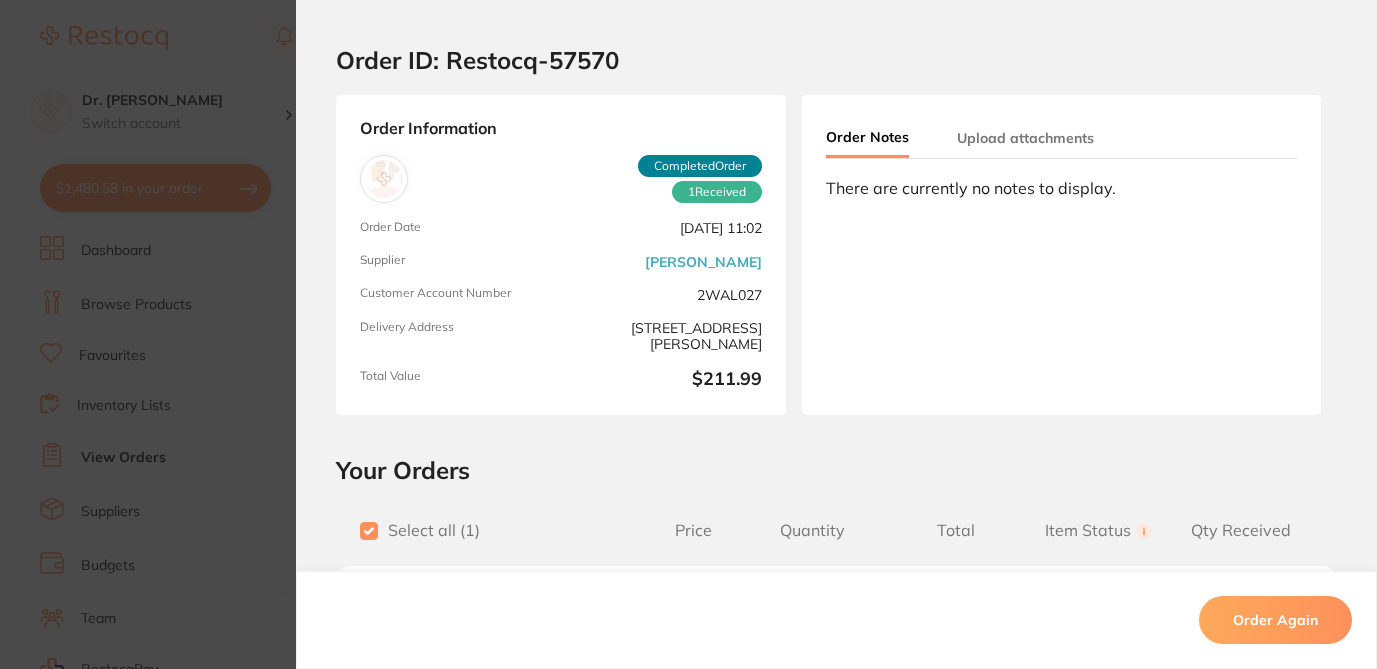 scroll, scrollTop: 81, scrollLeft: 0, axis: vertical 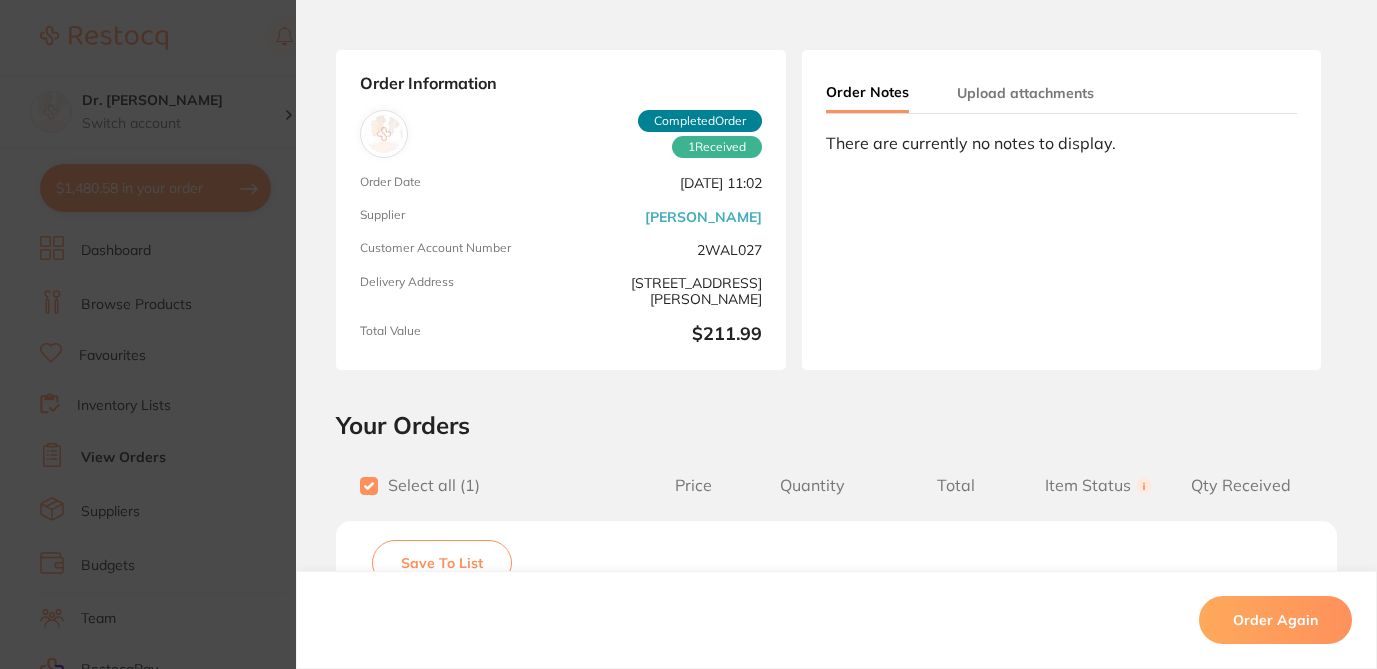 click on "Save To List" at bounding box center [442, 563] 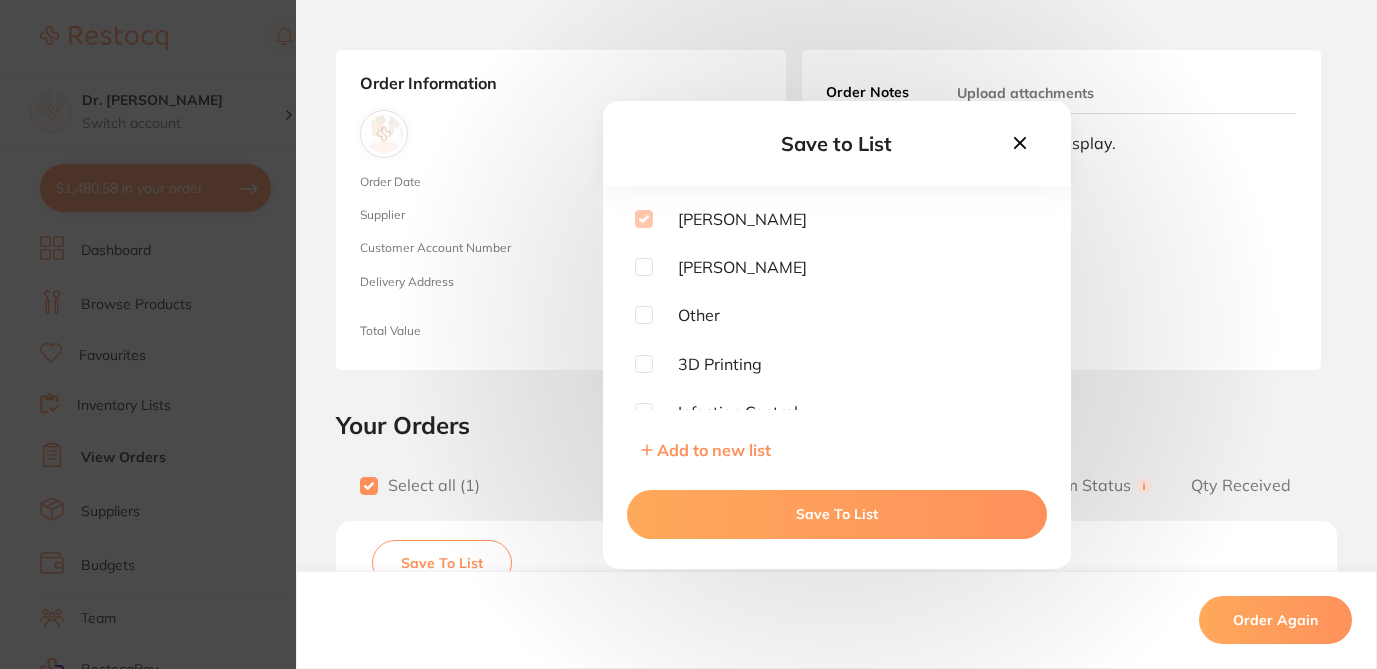 click on "Save To List" at bounding box center (837, 514) 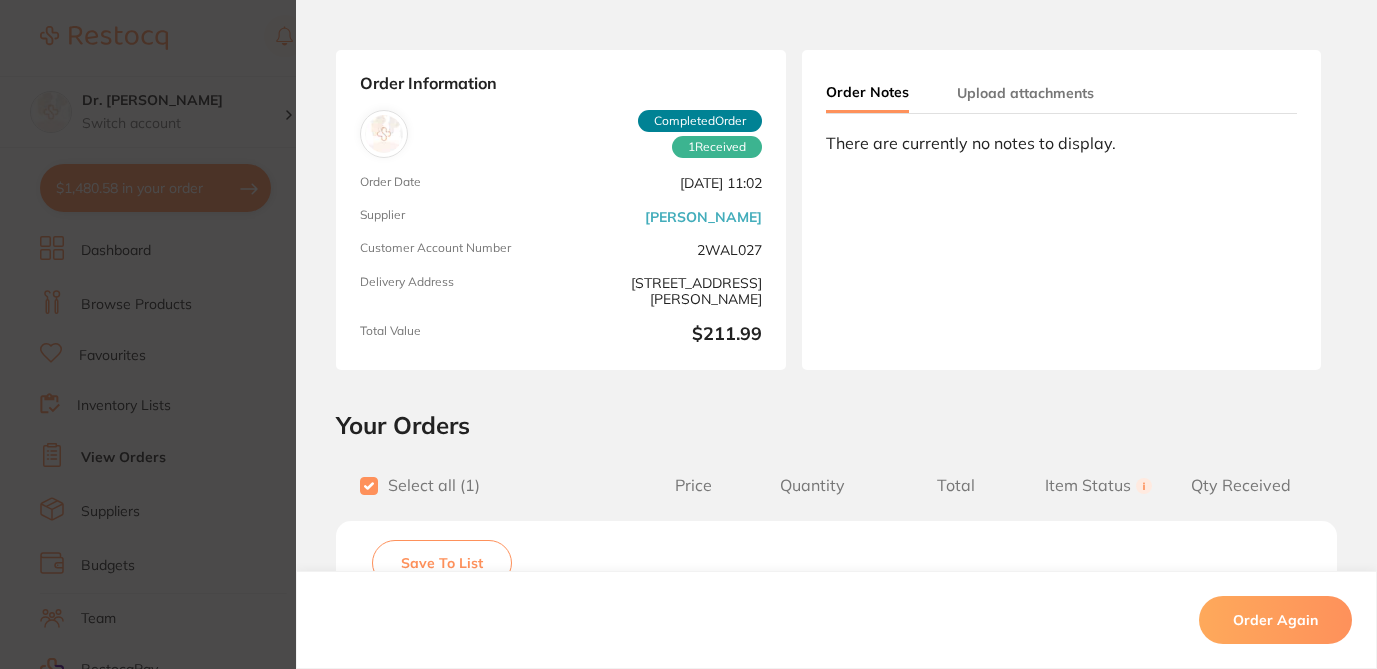 click on "Order ID: Restocq- 57570   Order Information   1  Received Completed  Order Order Date Oct 22 2024, 11:02 Supplier Henry Schein Halas   Customer Account Number 2WAL027 Delivery Address Suite 10, 17-19 Knox St , Double Bay NSW 2028 Total Value $211.99 Order Notes Upload attachments There are currently no notes to display. Your Orders   Select all ( 1 ) Price Quantity Total Item Status   You can use this feature to track items that you have received and those that are on backorder Qty Received Save To List Temp Splint Material 1mm Pack of 25   Product    Code:  WD-RETBLANK040     $96.36 2 $192.72 Received Received Back Order Temp Splint Material 1mm Pack of 25 Product    Code:  WD-RETBLANK040 $96.36 Quantity:  2 Status:   Received Received Back Order Quantity Received:  Recipient: Default ( customer.care@henryschein.com.au ) Message:   10.0 % GST Incl. $19.27 Sub Total  Incl. GST  ( 1   Items) $211.99 Order Again ✕ ✕" at bounding box center [688, 334] 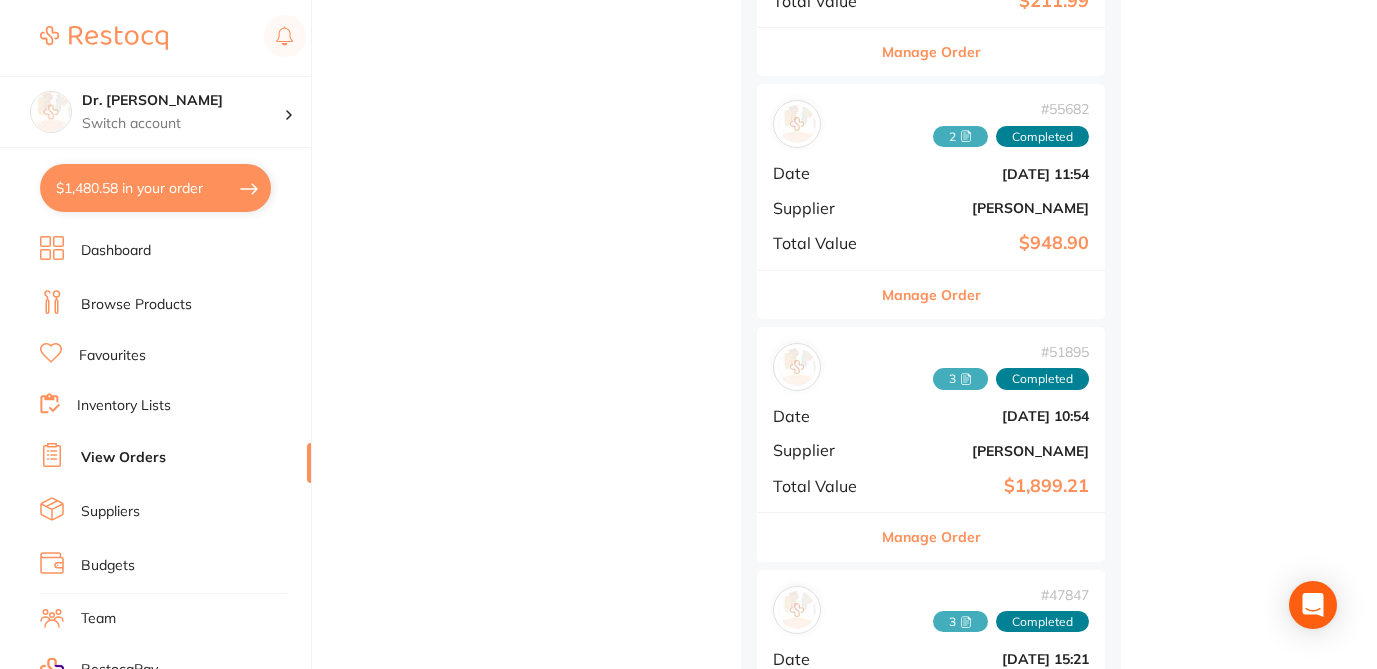 scroll, scrollTop: 4179, scrollLeft: 0, axis: vertical 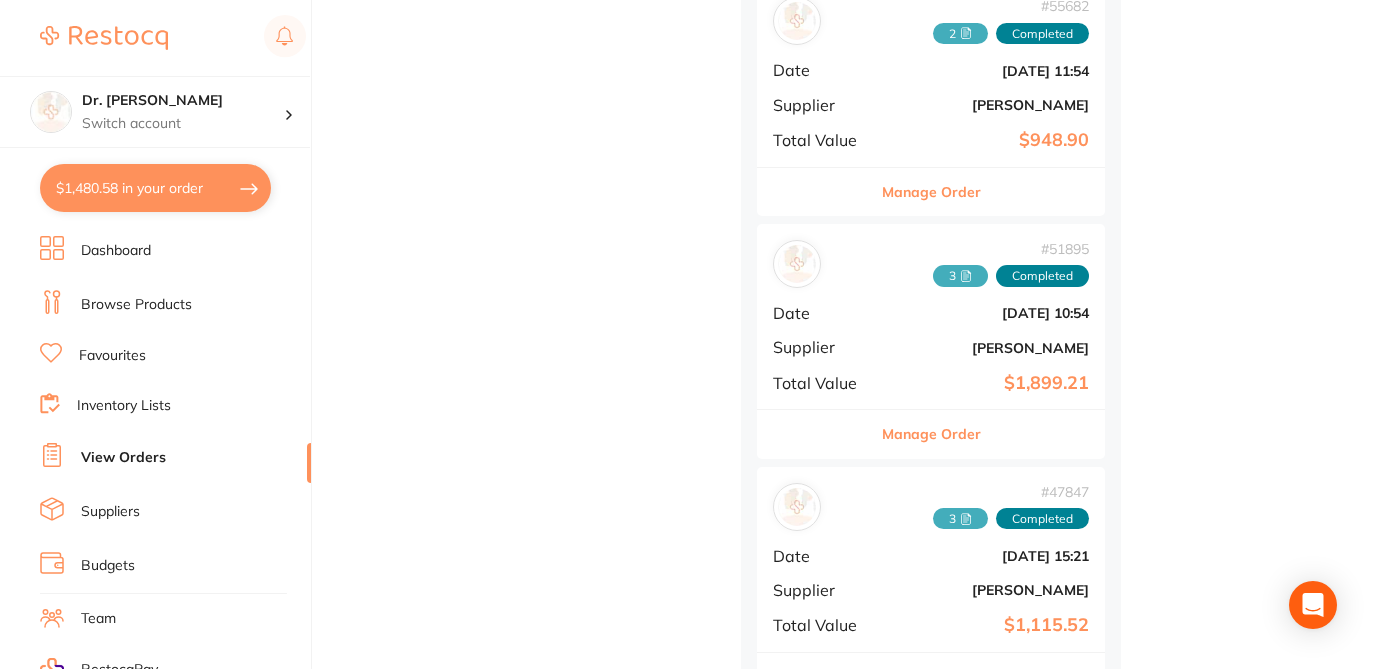 click on "Manage Order" at bounding box center [931, 192] 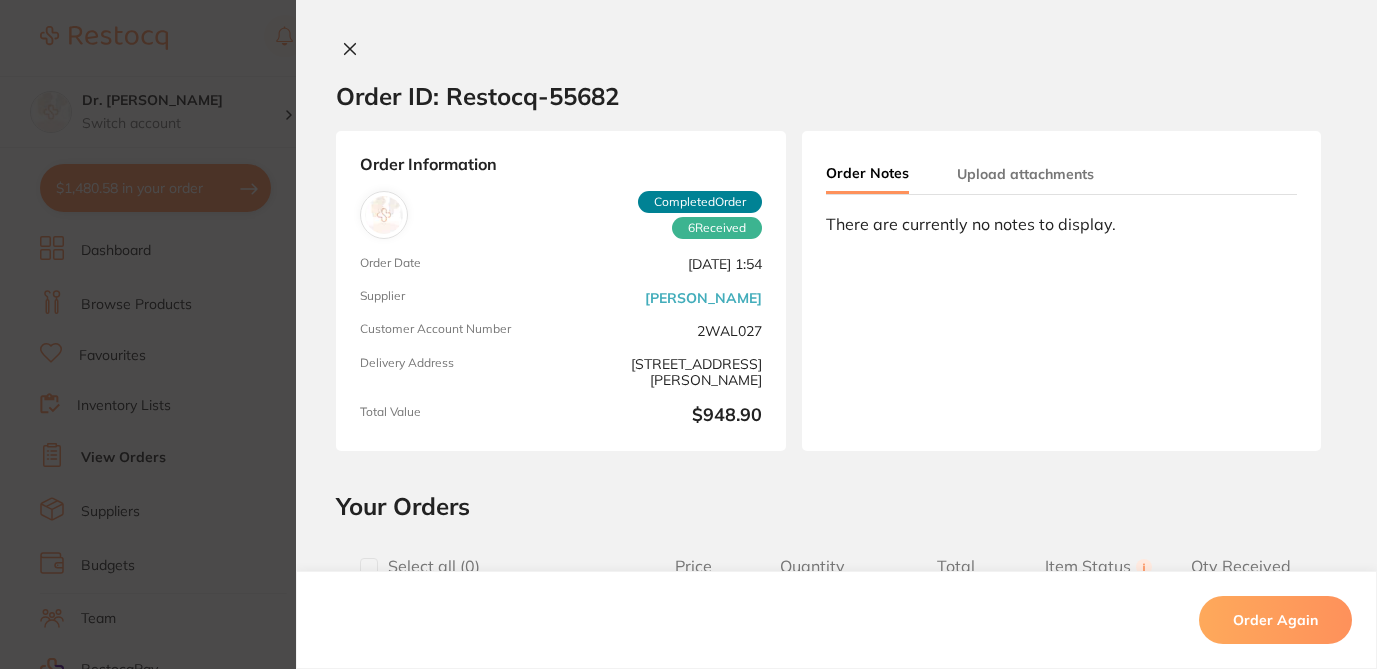 click at bounding box center (369, 567) 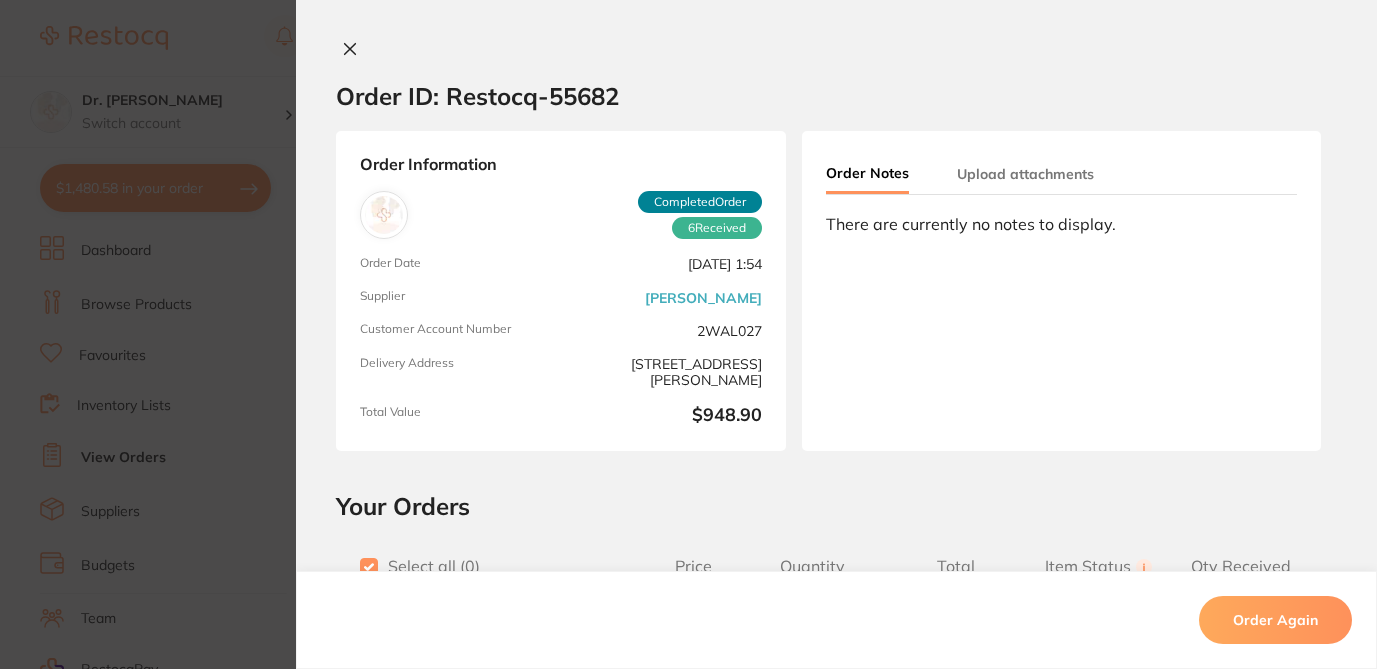 checkbox on "true" 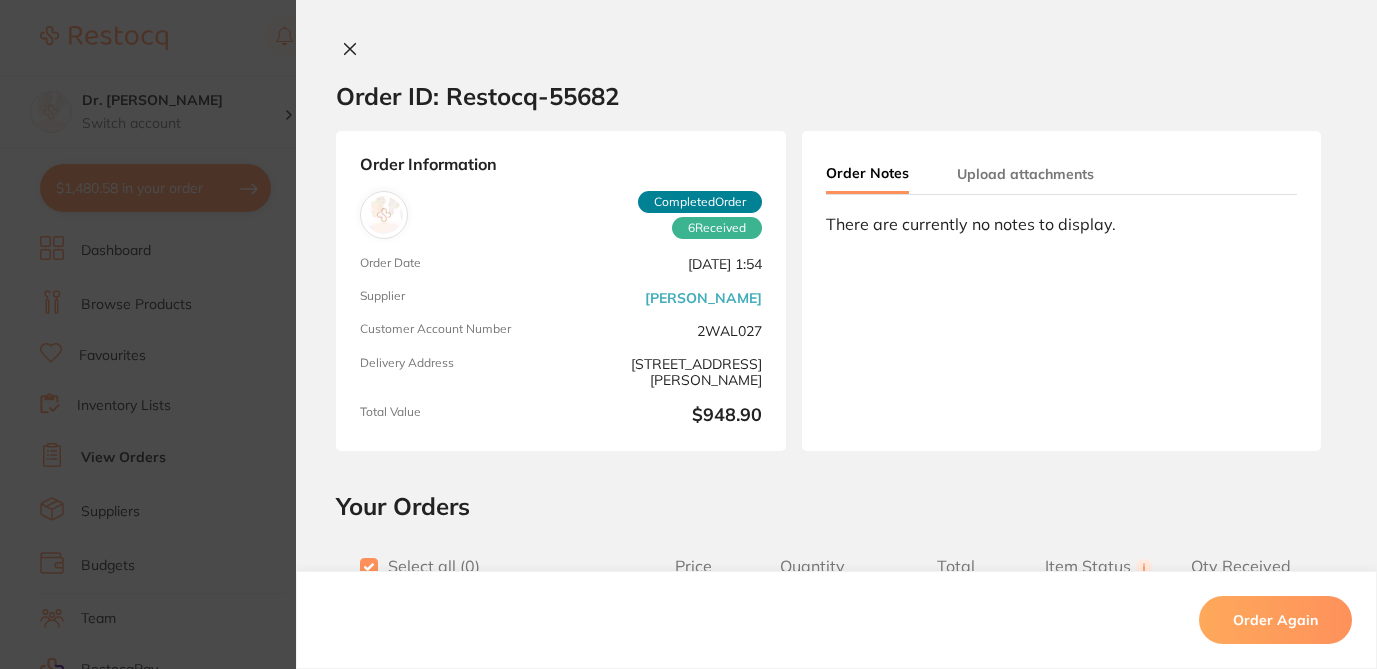 checkbox on "true" 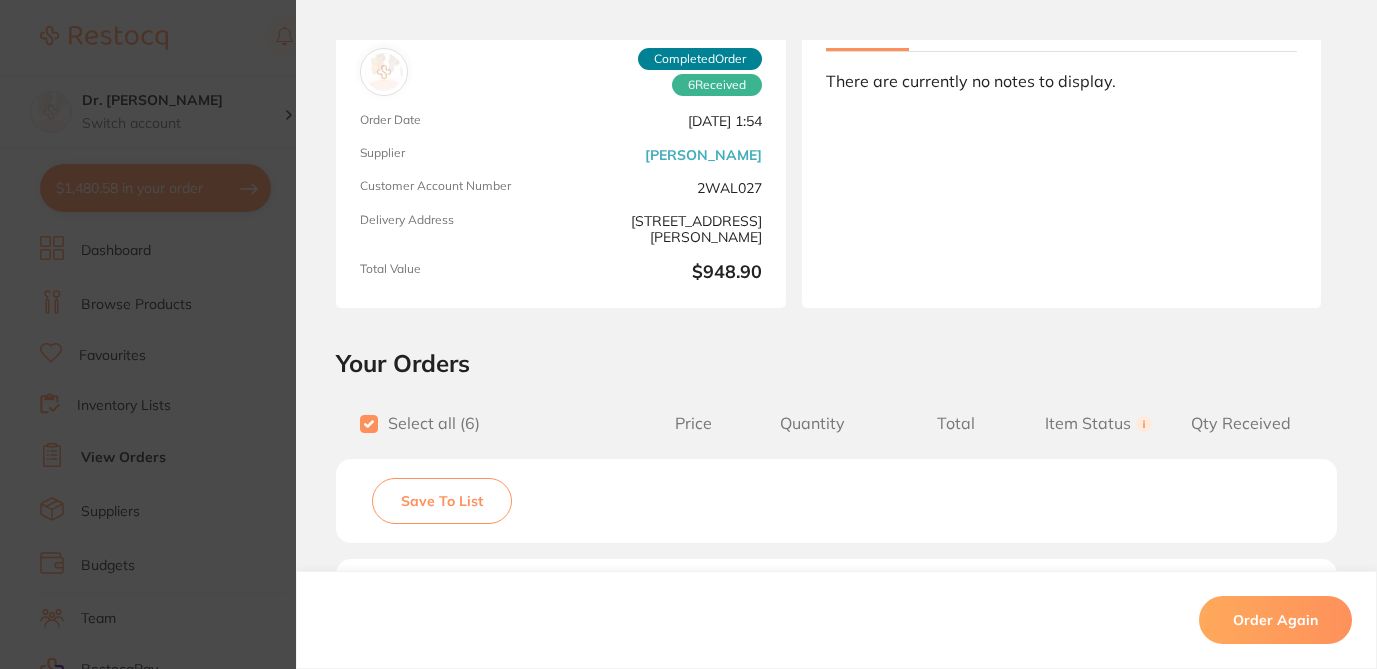 scroll, scrollTop: 244, scrollLeft: 0, axis: vertical 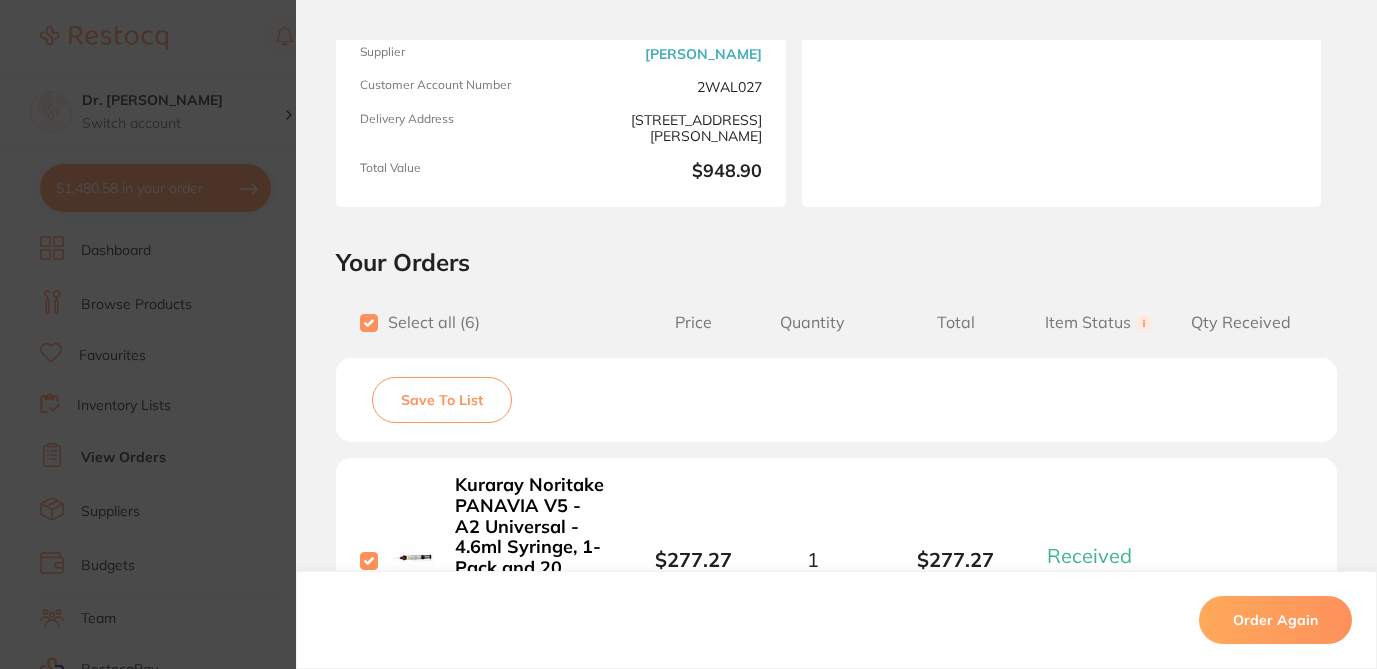 click on "Save To List" at bounding box center (442, 400) 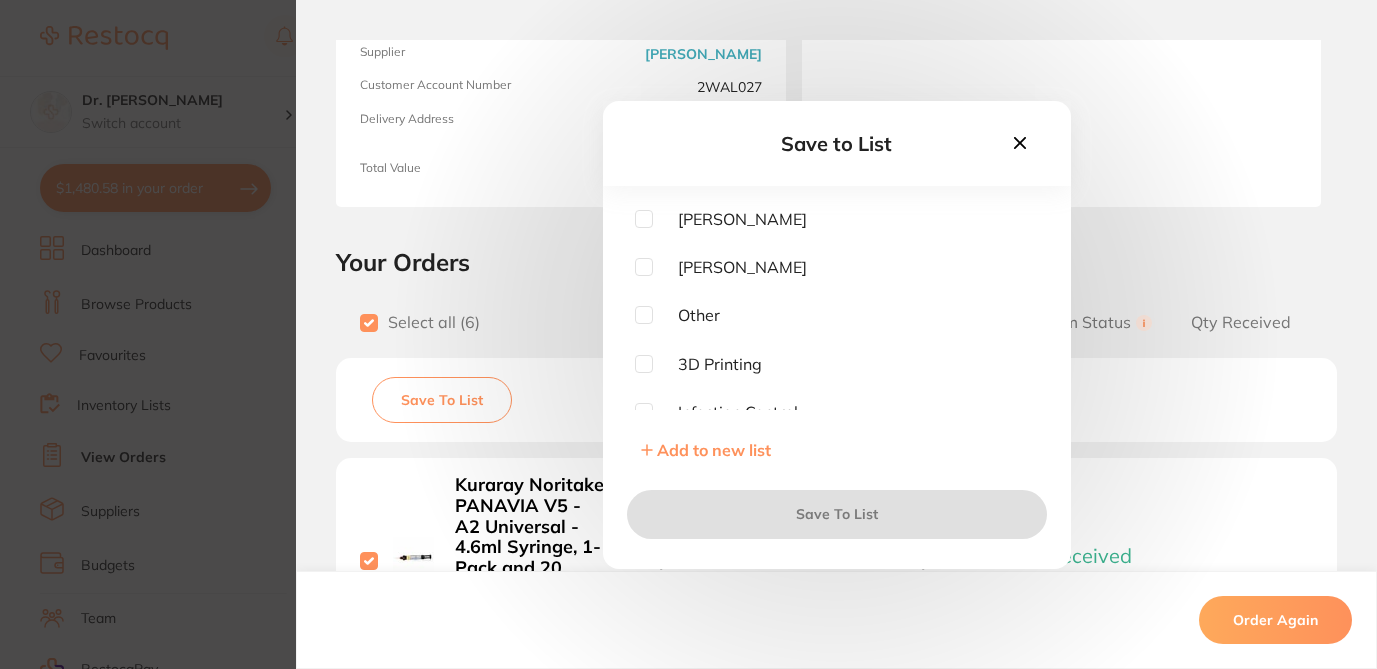 click at bounding box center [644, 219] 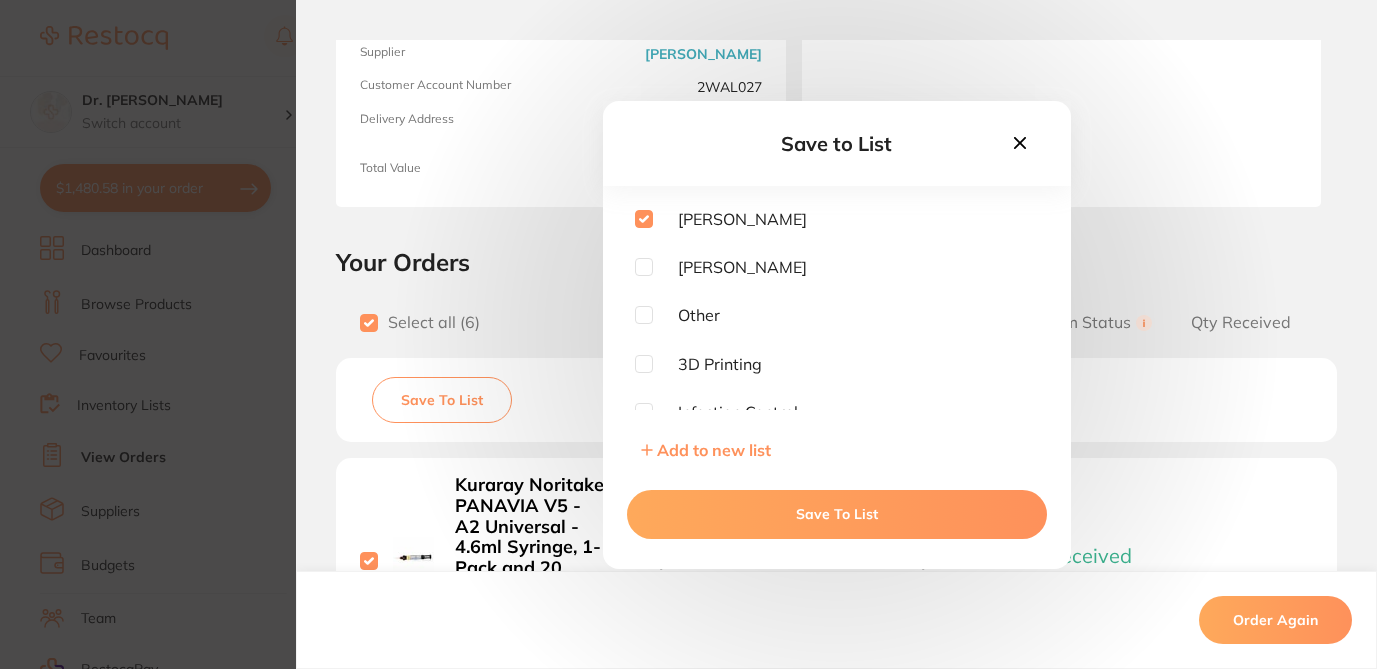 click on "Save To List" at bounding box center (837, 514) 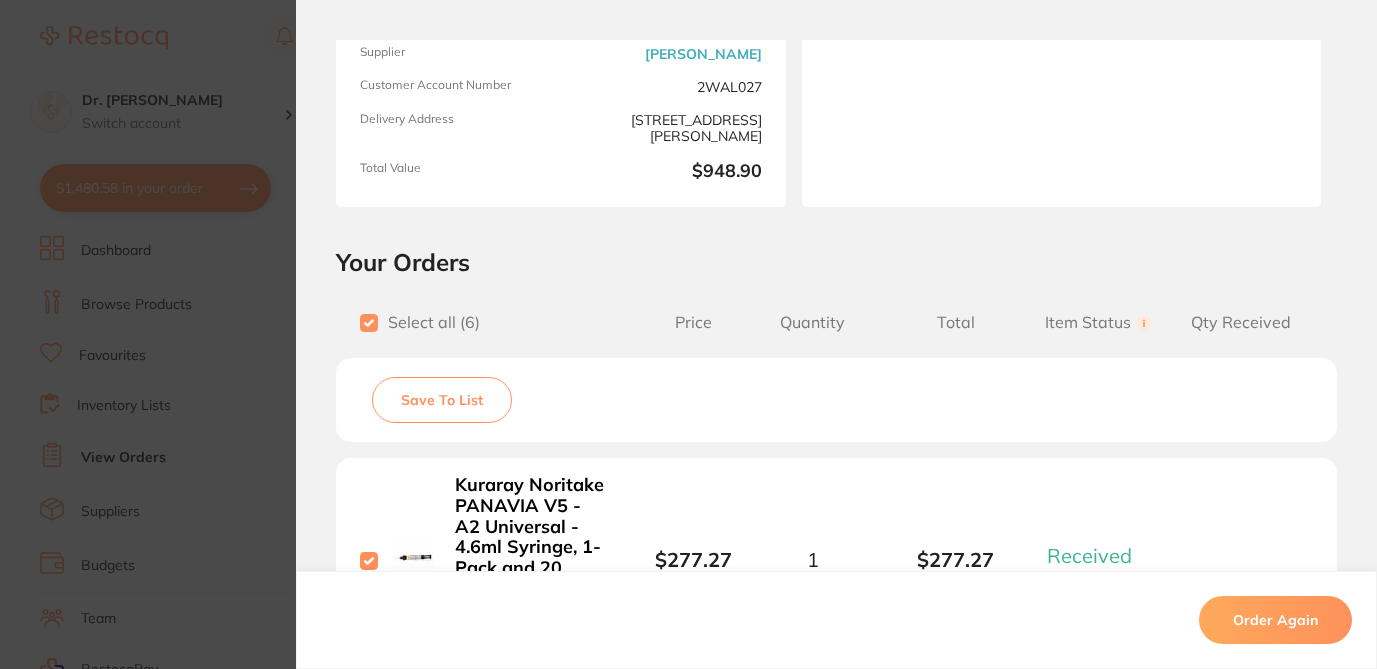 click on "Order ID: Restocq- 55682   Order Information   6  Received Completed  Order Order Date Oct 3 2024, 1:54 Supplier Henry Schein Halas   Customer Account Number 2WAL027 Delivery Address Suite 10, 17-19 Knox St , Double Bay NSW 2028 Total Value $948.90 Order Notes Upload attachments There are currently no notes to display. Your Orders   Select all ( 6 ) Price Quantity Total Item Status   You can use this feature to track items that you have received and those that are on backorder Qty Received Save To List Kuraray Noritake PANAVIA V5 - A2 Universal - 4.6ml Syringe, 1-Pack and 20 Mixing tips   Product    Code:  KY-281511     $277.27 1 $277.27 Received Received Back Order GEMINI Laser 5mm tips Pre-Initiated Pack of 25   Product    Code:  ULT-8983     $358.18 1 $358.18 Received Received Back Order Oral B Essential Floss Waxed - Mint - 50m, 6-Pack   Product    Code:  OB-9300647000342     $12.91 2 $25.82 Received Received Back Order PAROTISROLL Cotton Roll Size 5 Pack of 100   Product    Code:  RO-160005     $46.82 2" at bounding box center (688, 334) 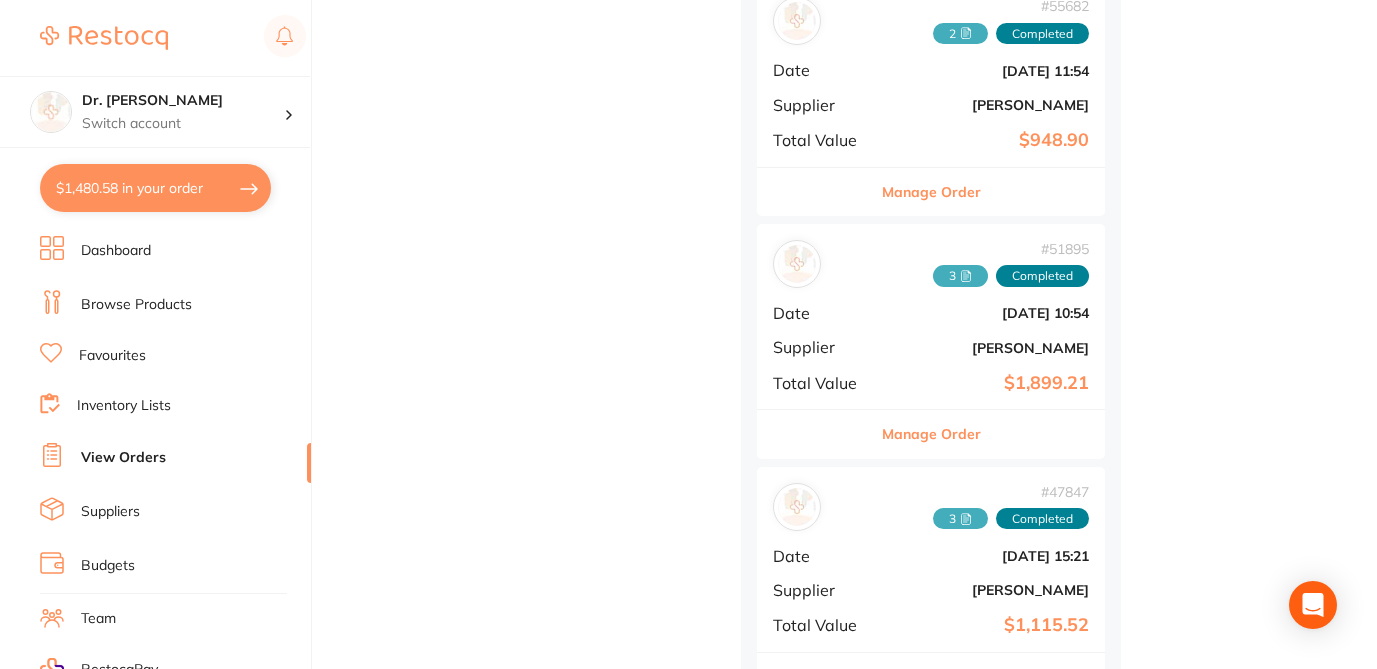 click on "Manage Order" at bounding box center [931, 434] 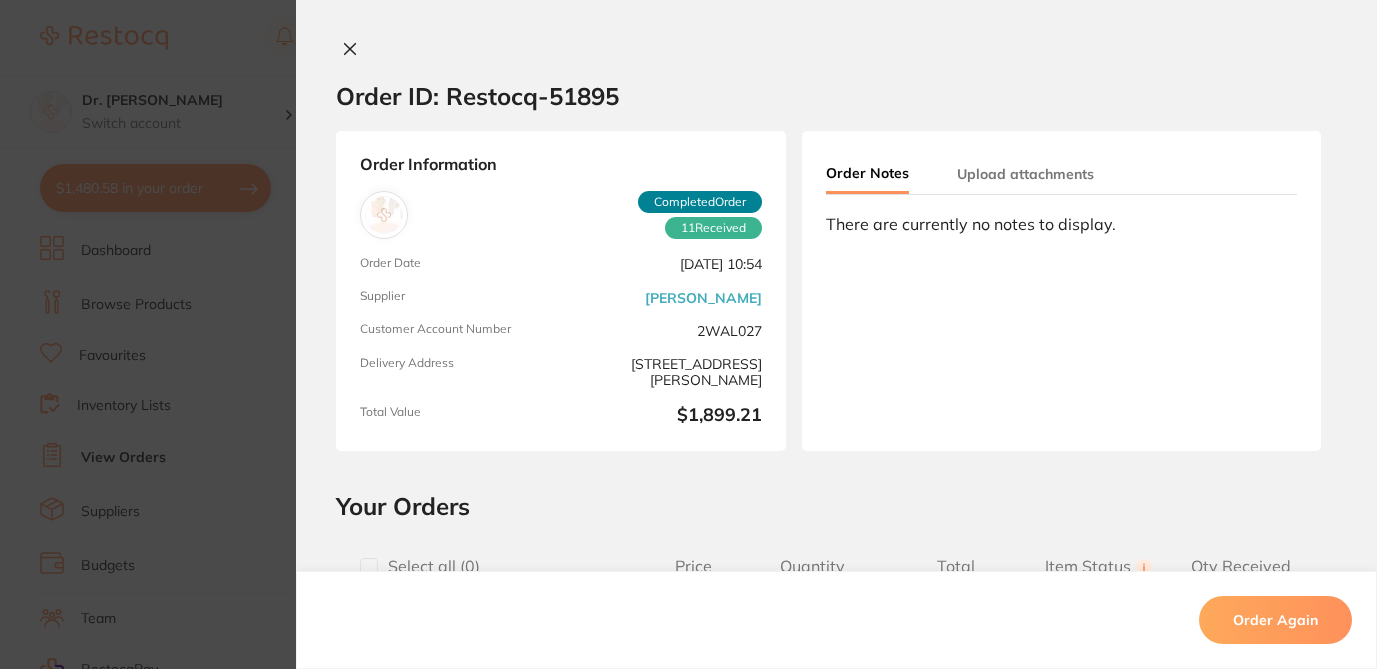click at bounding box center [369, 567] 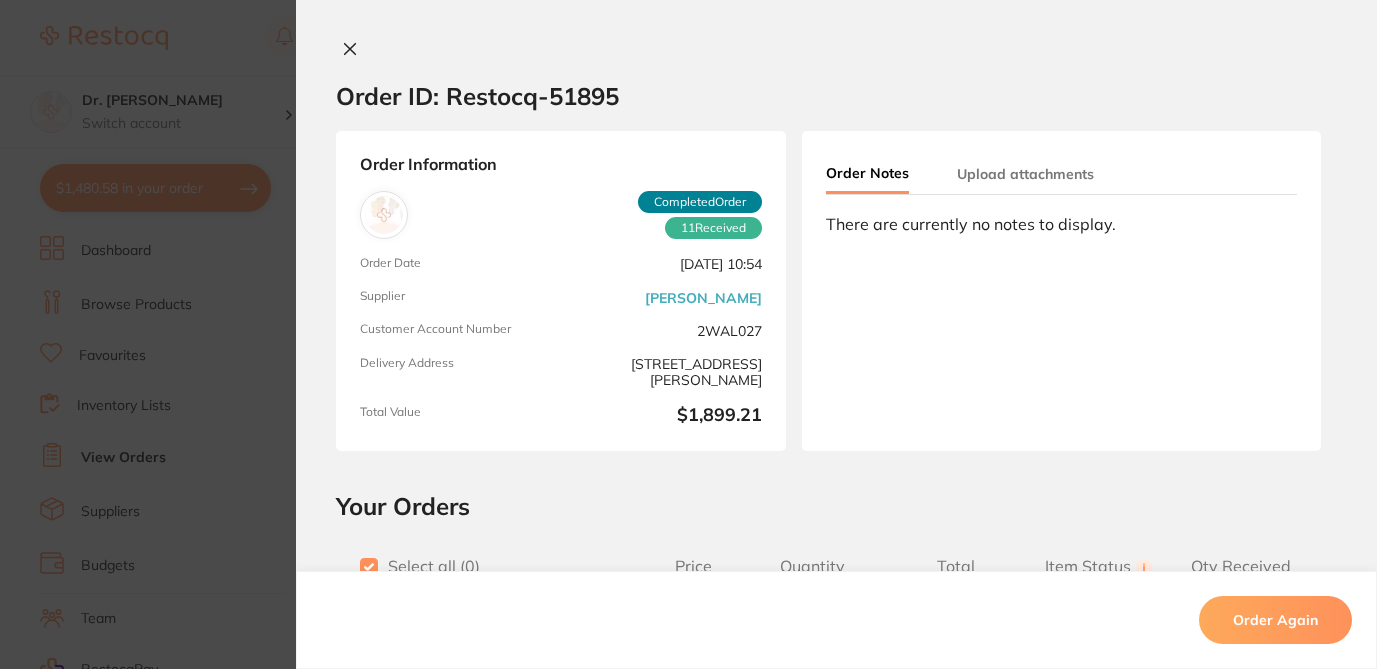 checkbox on "true" 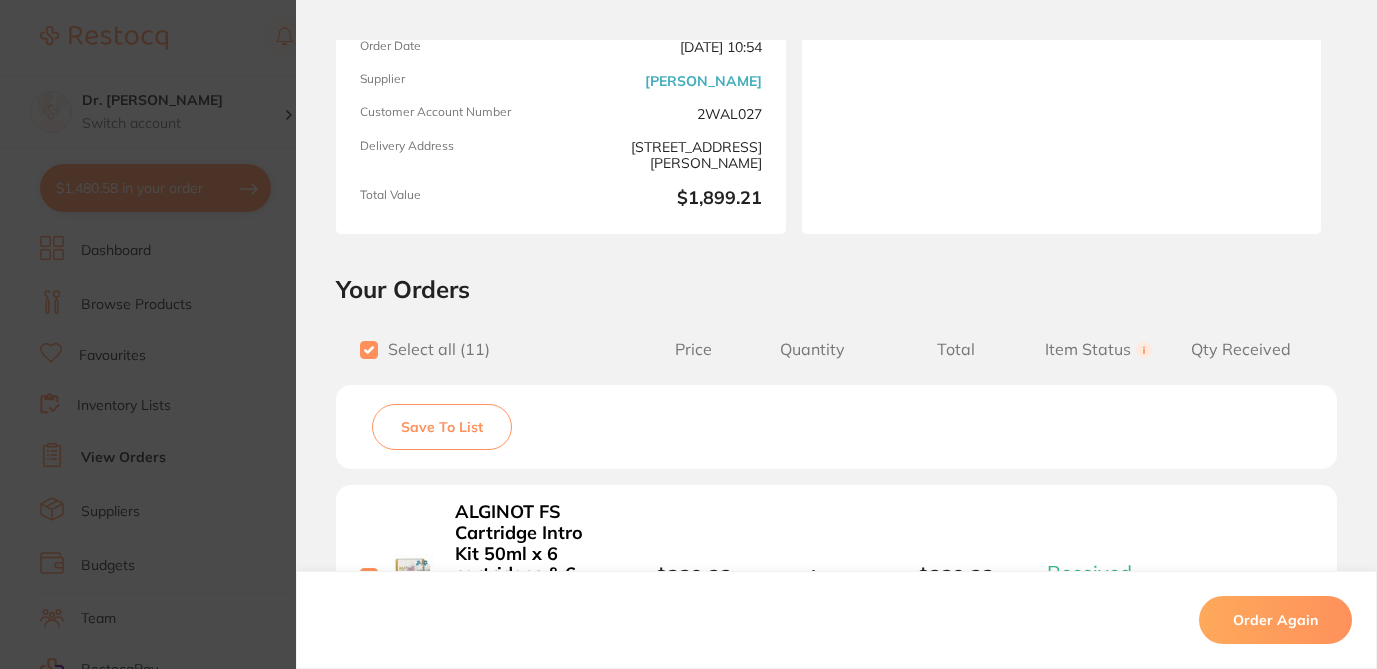 scroll, scrollTop: 222, scrollLeft: 0, axis: vertical 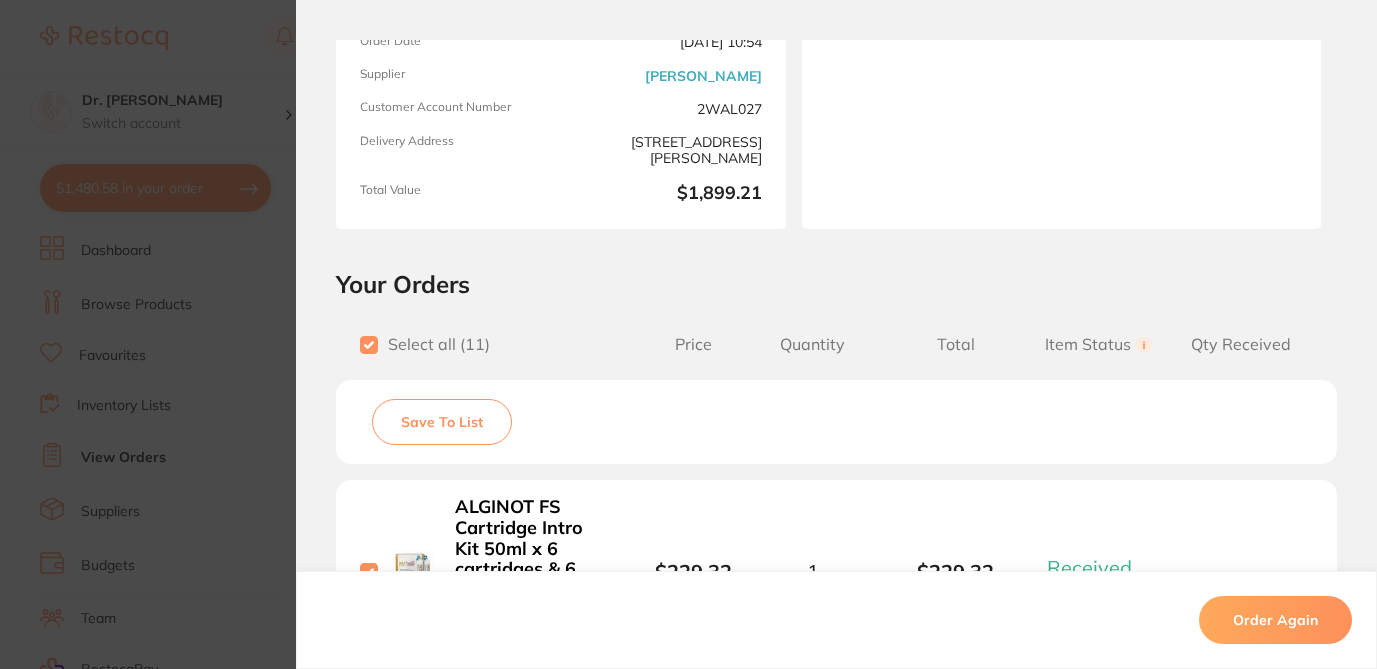 click on "Save To List" at bounding box center (442, 422) 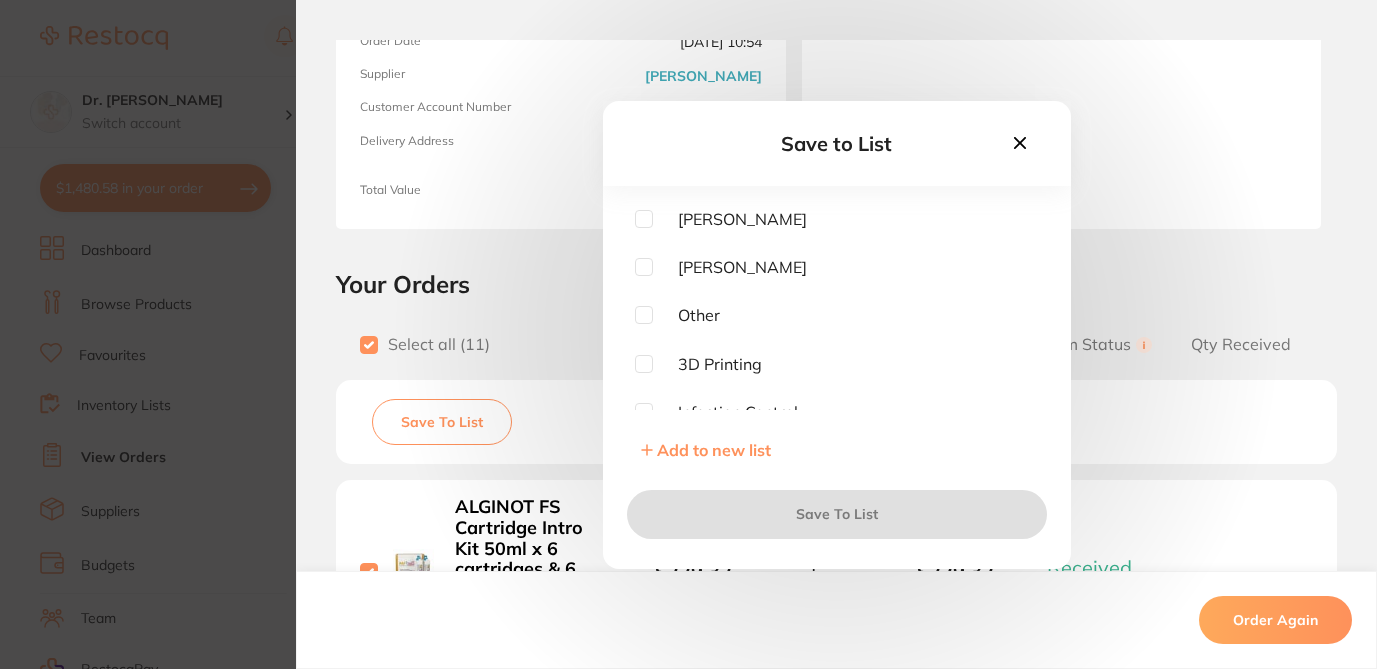 click at bounding box center (644, 219) 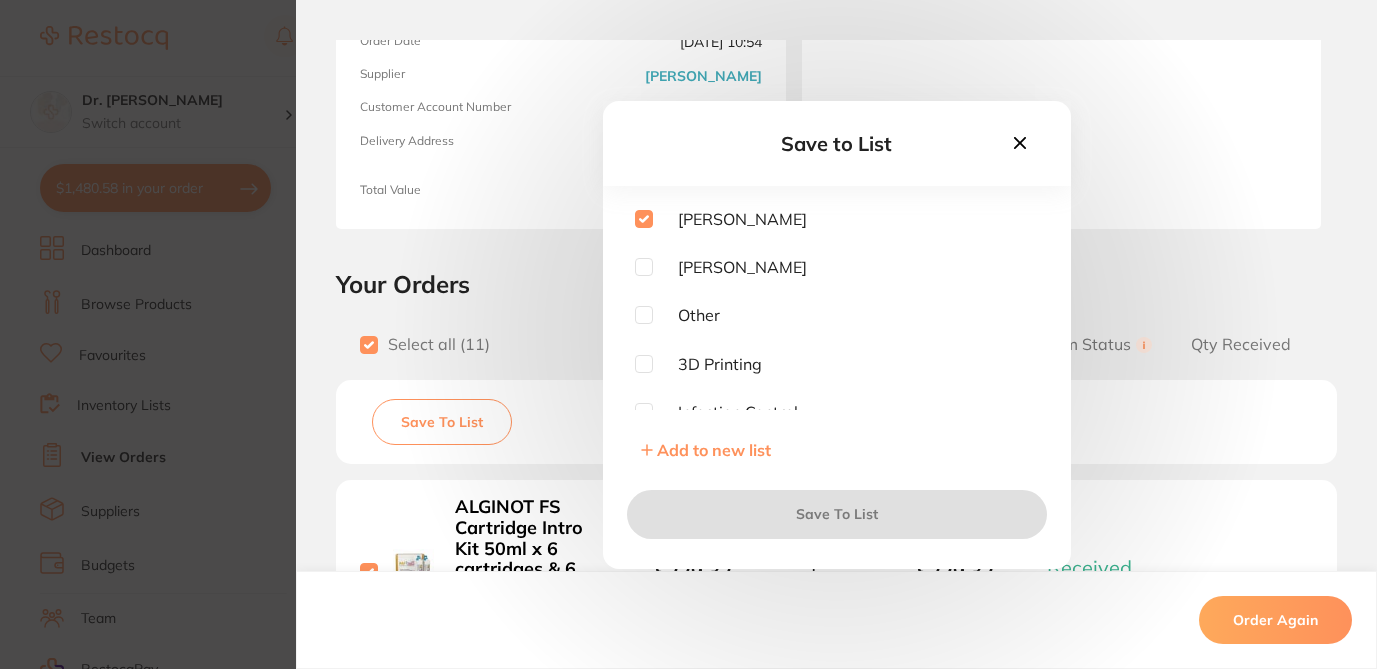 checkbox on "true" 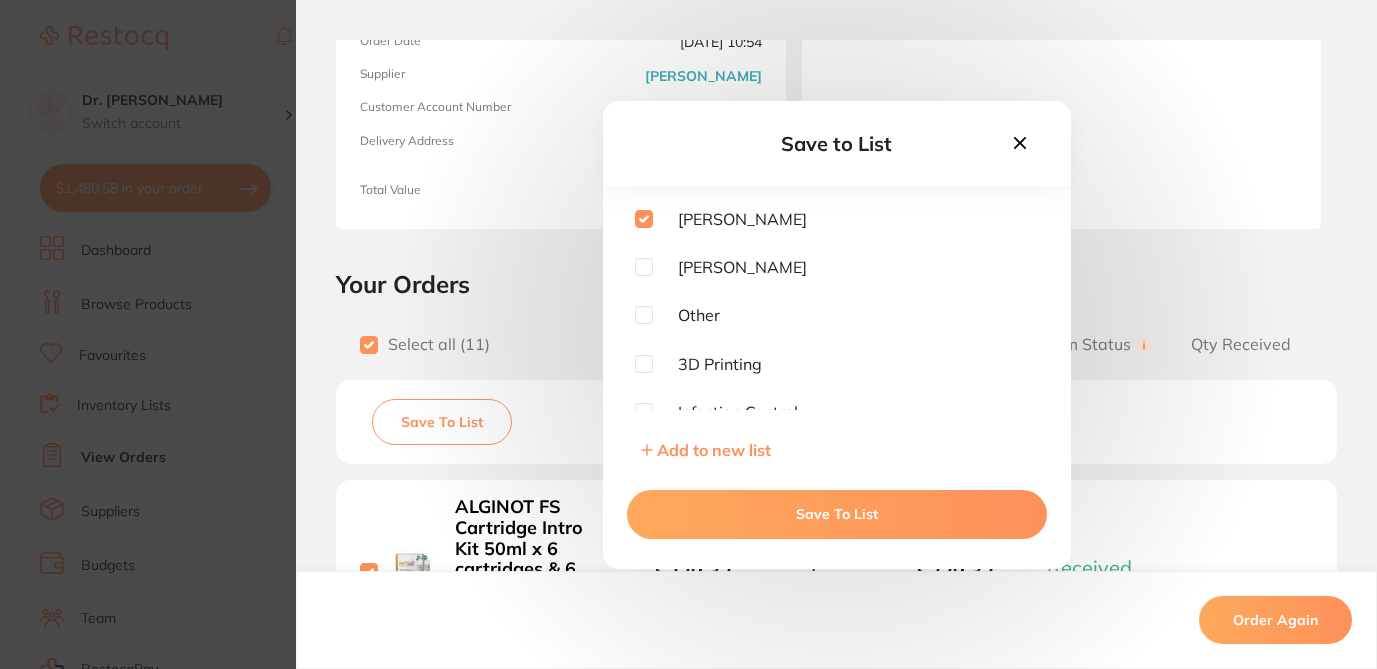 click on "Save To List" at bounding box center [837, 514] 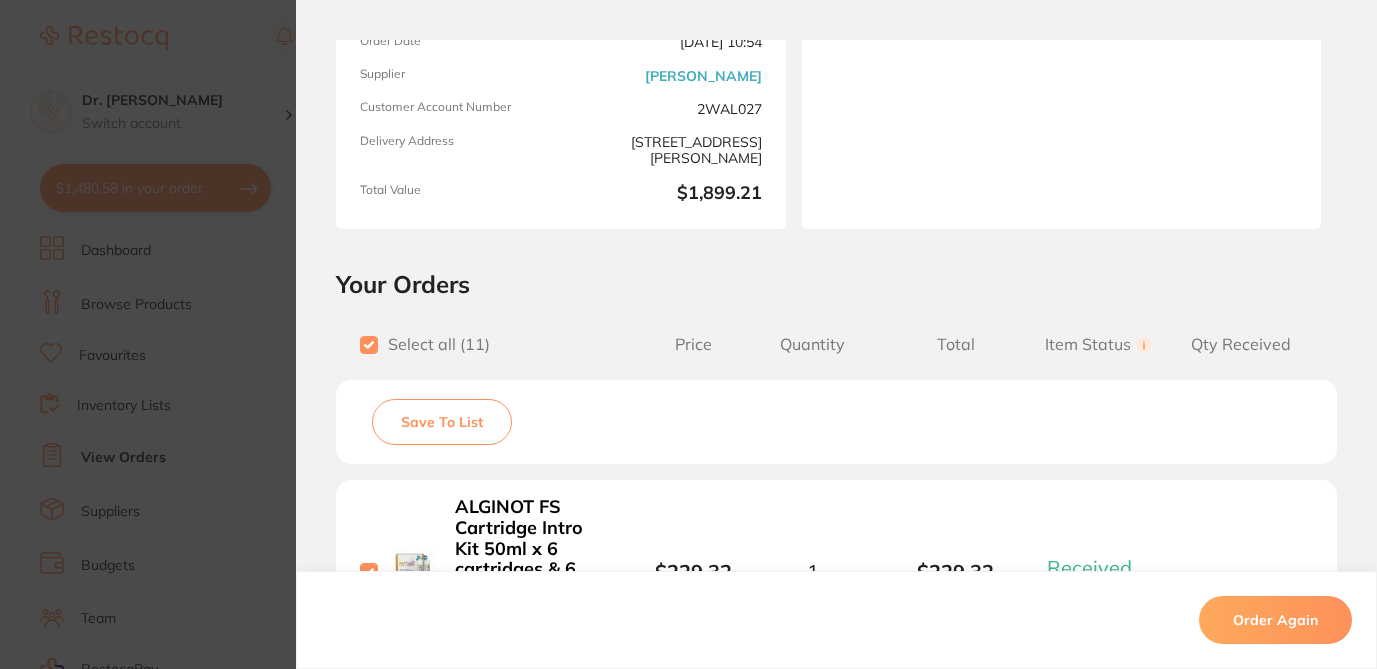 click on "Order ID: Restocq- 51895   Order Information   11  Received Completed  Order Order Date Sept 4 2024, 10:54 Supplier Henry Schein Halas   Customer Account Number 2WAL027 Delivery Address Suite 10, 17-19 Knox St , Double Bay NSW 2028 Total Value $1,899.21 Order Notes Upload attachments There are currently no notes to display. Your Orders   Select all ( 11 ) Price Quantity Total Item Status   You can use this feature to track items that you have received and those that are on backorder Qty Received Save To List ALGINOT FS Cartridge Intro Kit 50ml x 6 cartridges & 6 tips   Product    Code:  KE-33816     $229.32 1 $229.32 Received Received Back Order SE BOND 2 Kit Primer 6ml & Bond 5 ml   Product    Code:  KY-282270     $261.82 1 $261.82 Received Received Back Order SPEEDY CLEAN WIPES Canister of 100 Neutral Detergent Wipes   Product    Code:  WC-190328     $10.30 6 $61.80 Received Received Back Order CLINIMAX 5L Bottle Alkaline Multipurpose Detergent   Product    Code:  WC-030404     $44.92 1 $44.92 Received" at bounding box center [688, 334] 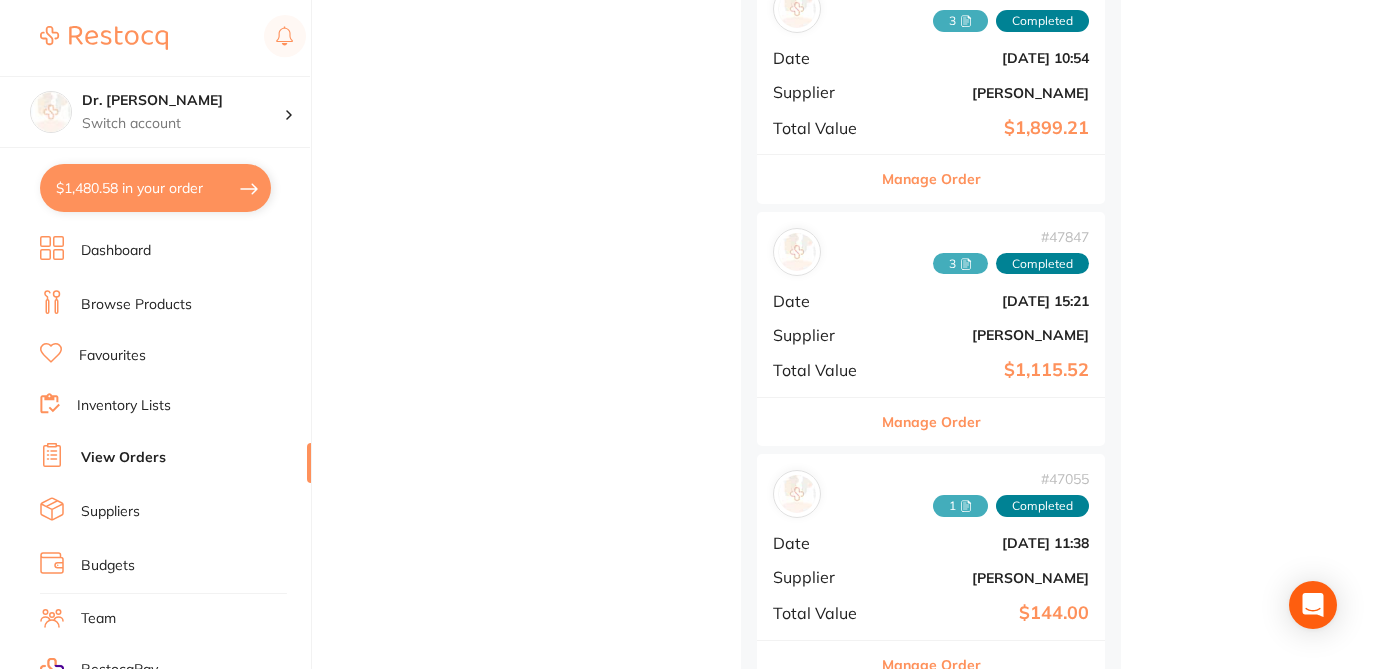 scroll, scrollTop: 4588, scrollLeft: 0, axis: vertical 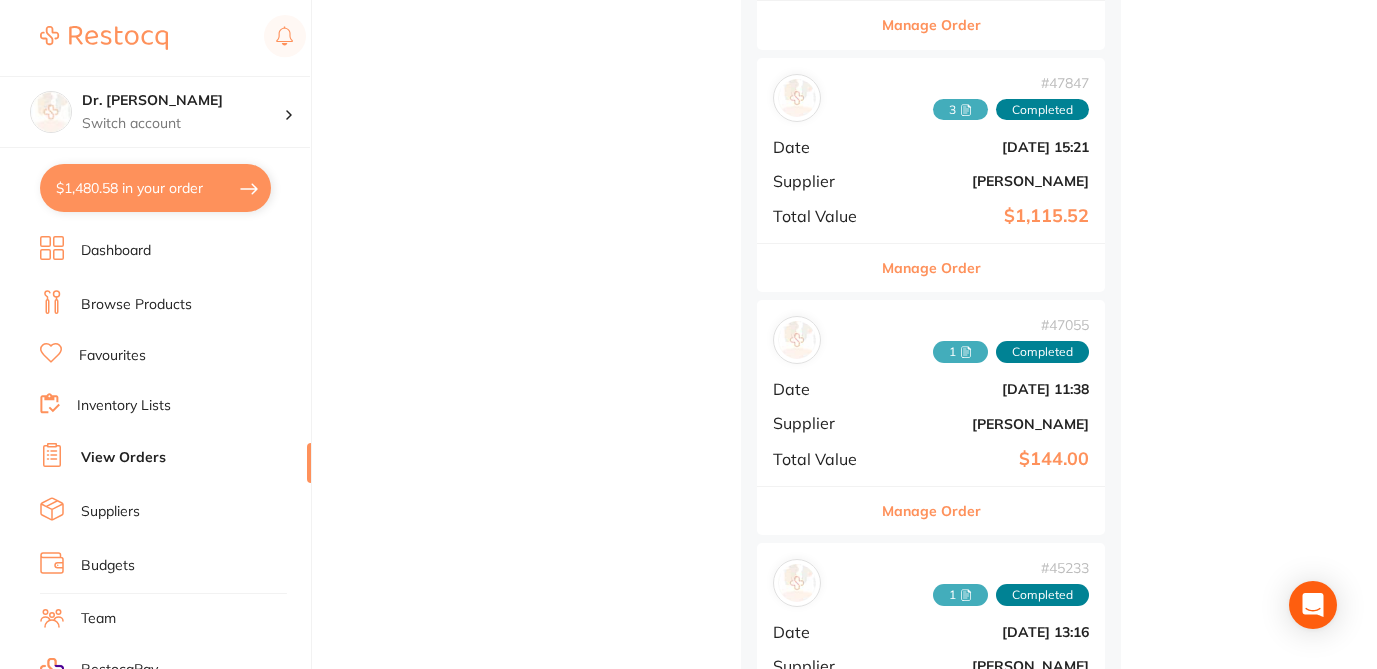 click on "Manage Order" at bounding box center (931, 268) 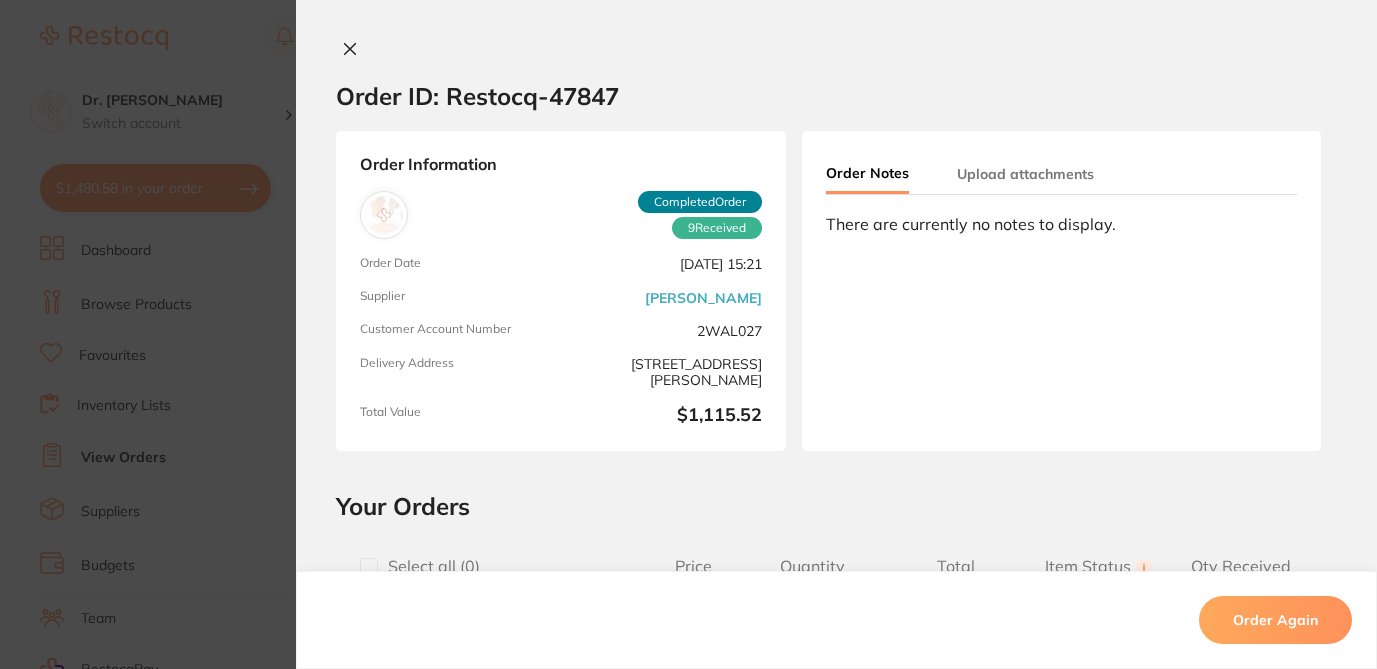 click at bounding box center [369, 567] 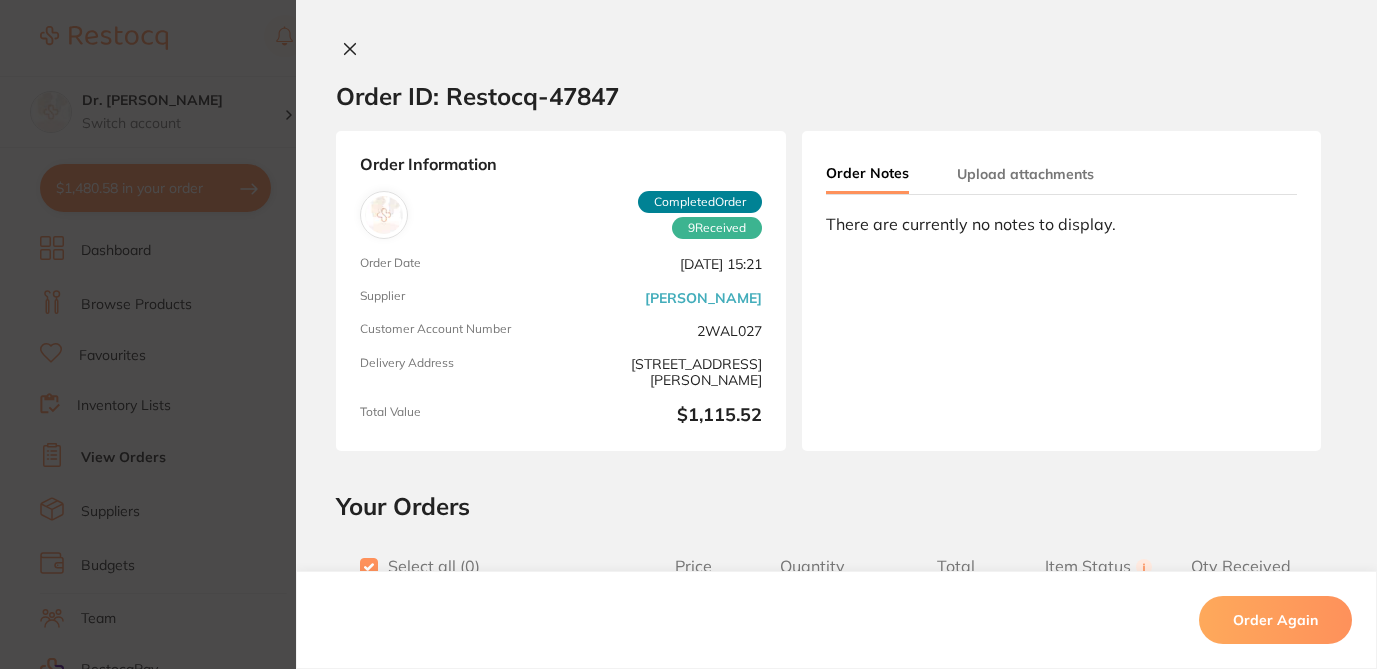checkbox on "true" 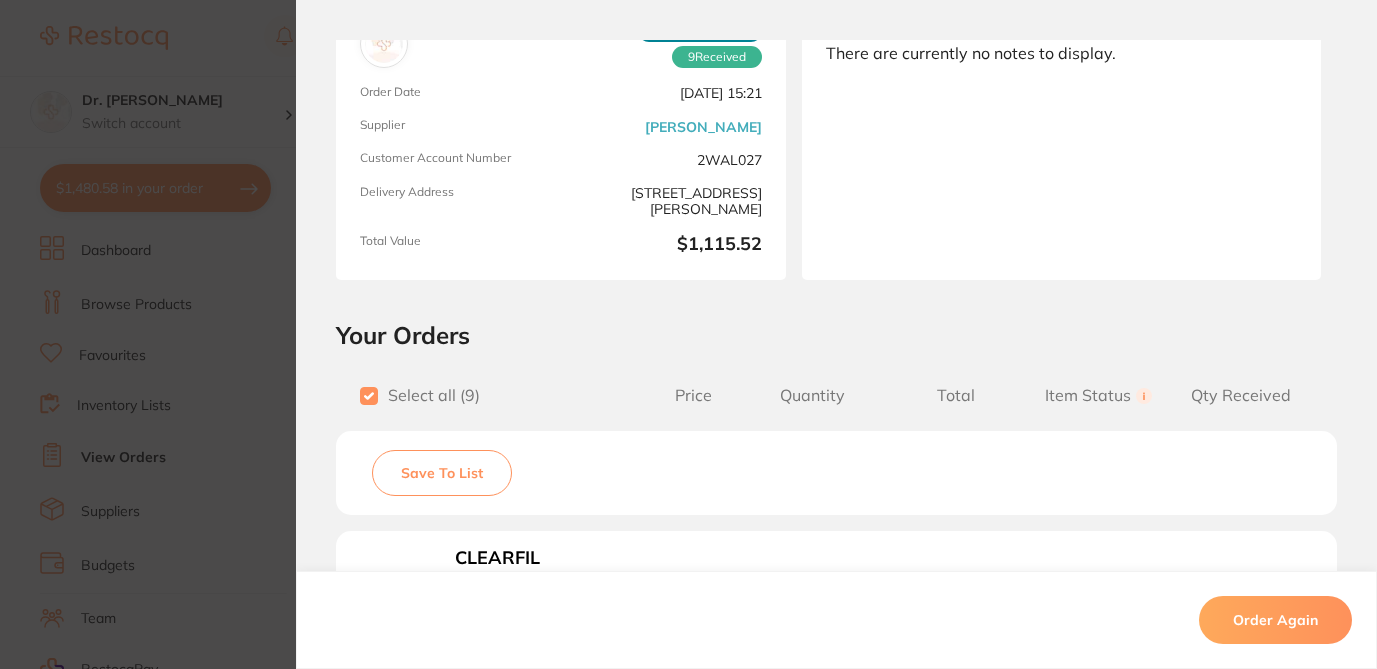 scroll, scrollTop: 175, scrollLeft: 0, axis: vertical 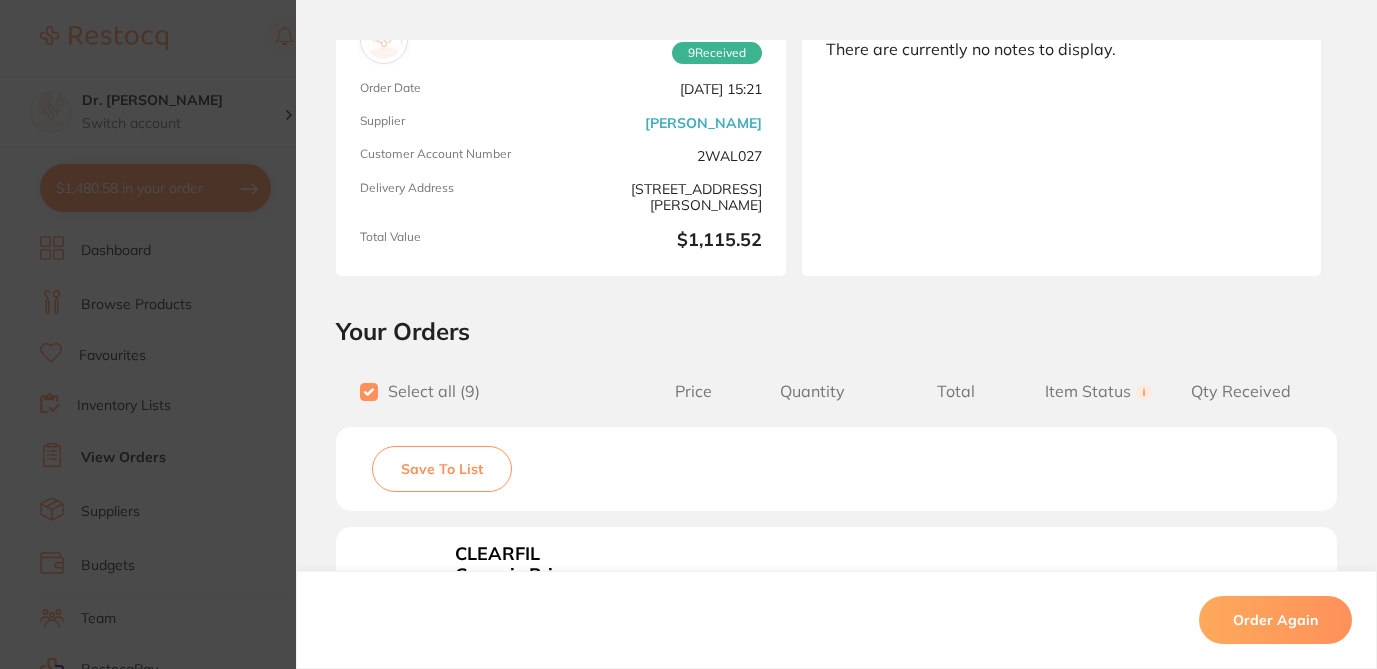 click on "Save To List" at bounding box center [442, 469] 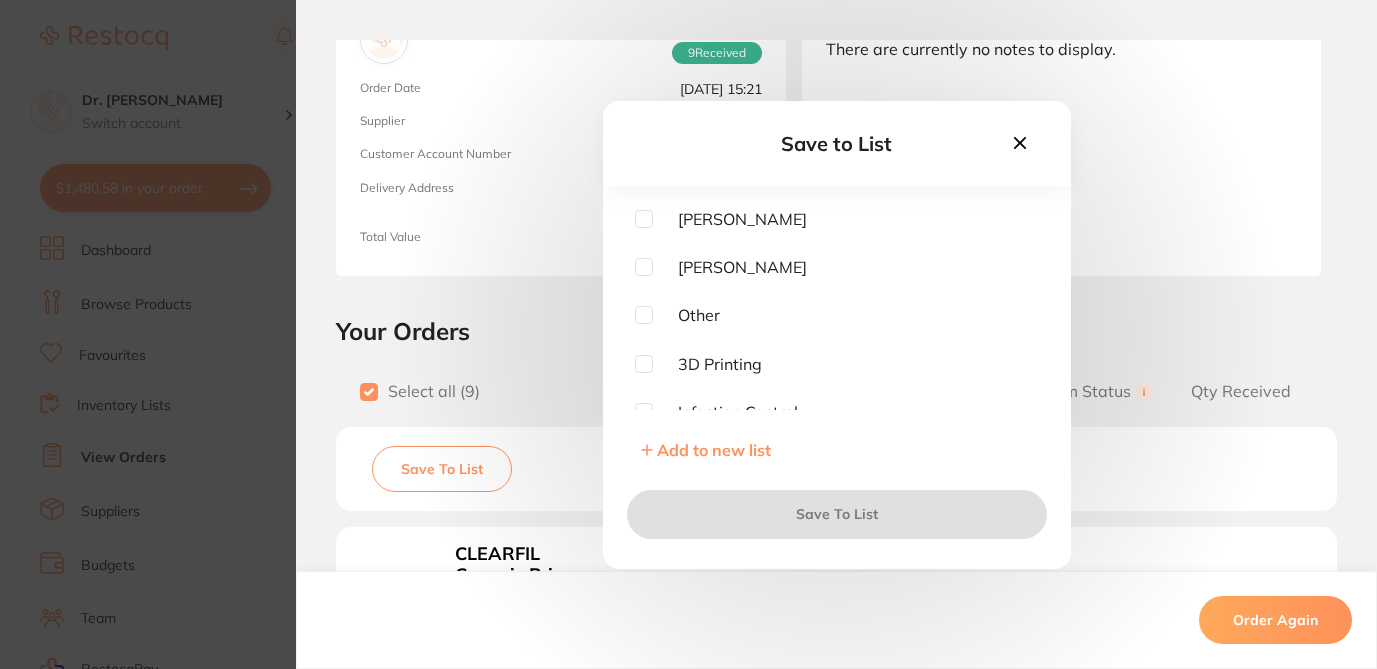 click at bounding box center (644, 219) 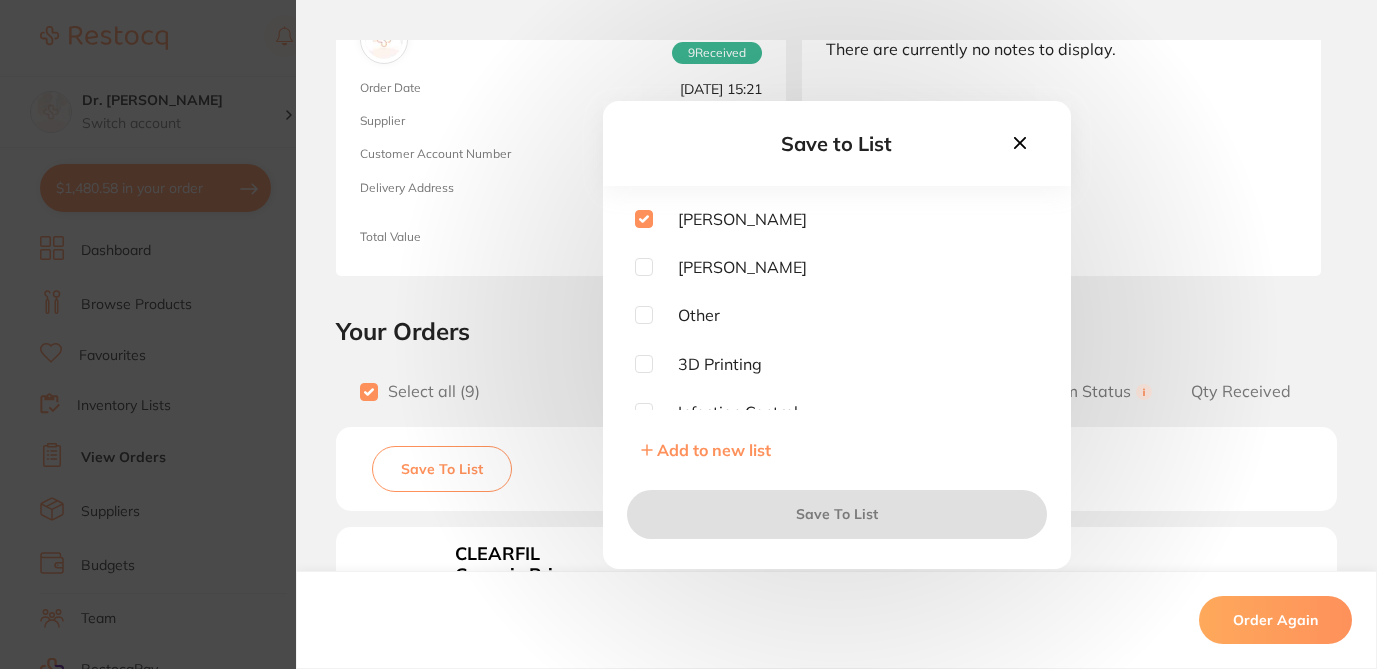 checkbox on "true" 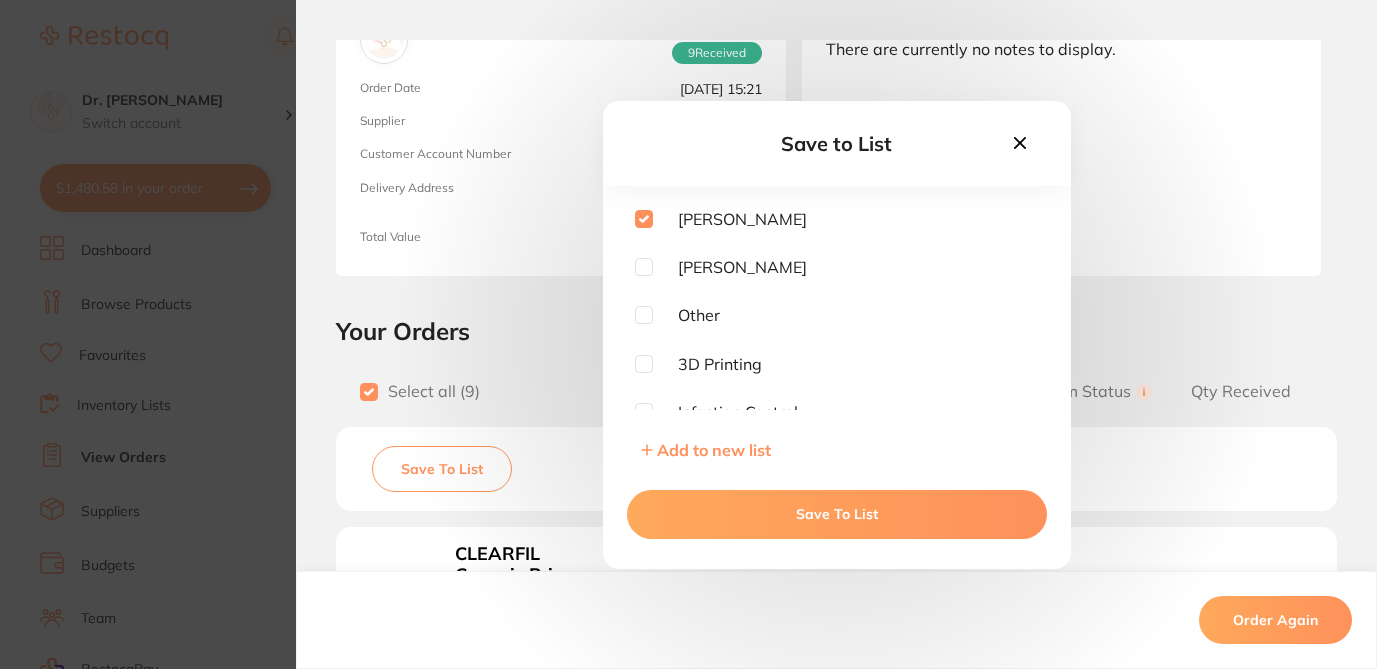 click on "Save To List" at bounding box center (837, 514) 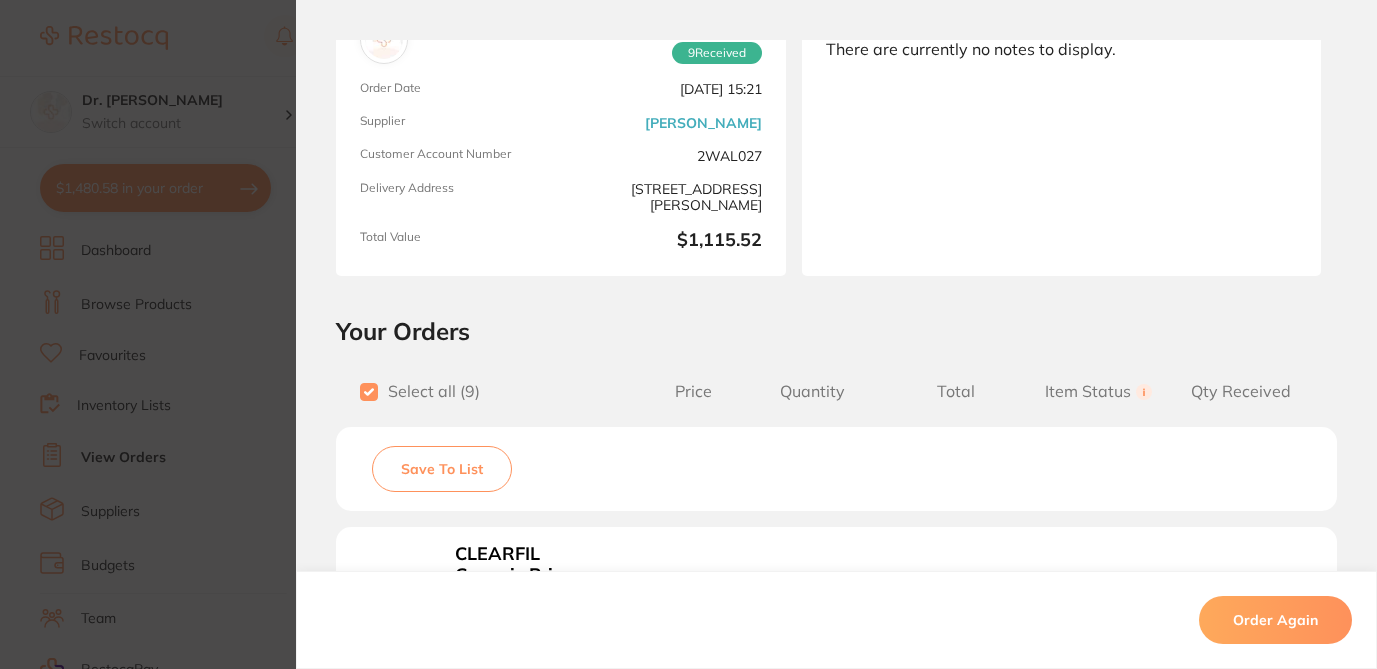 click on "Order ID: Restocq- 47847   Order Information   9  Received Completed  Order Order Date Aug 1 2024, 15:21 Supplier Henry Schein Halas   Customer Account Number 2WAL027 Delivery Address Suite 10, 17-19 Knox St , Double Bay NSW 2028 Total Value $1,115.52 Order Notes Upload attachments There are currently no notes to display. Your Orders   Select all ( 9 ) Price Quantity Total Item Status   You can use this feature to track items that you have received and those that are on backorder Qty Received Save To List CLEARFIL Ceramic Primer Plus 4ml   Product    Code:  KY-282637     $170.91 1 $170.91 Received Received Back Order Jiffy Diamond Strips Narrow XFine Perforated Yellow Pk 10   Product    Code:  ULT-4673     $114.55 1 $114.55 Received Received Back Order FRESH N UP Wet Towels Box of 50   Product    Code:  WN-685050     $28.18 2 $56.36 Received Received Back Order Solventum (Formally 3M) TOPPER Gauze - Sterile - 5 x 5cm, 5-Packs - Carton of 25   Product    Code:  JJ-TS8055     $27.55 6 $165.30 Received Received" at bounding box center (688, 334) 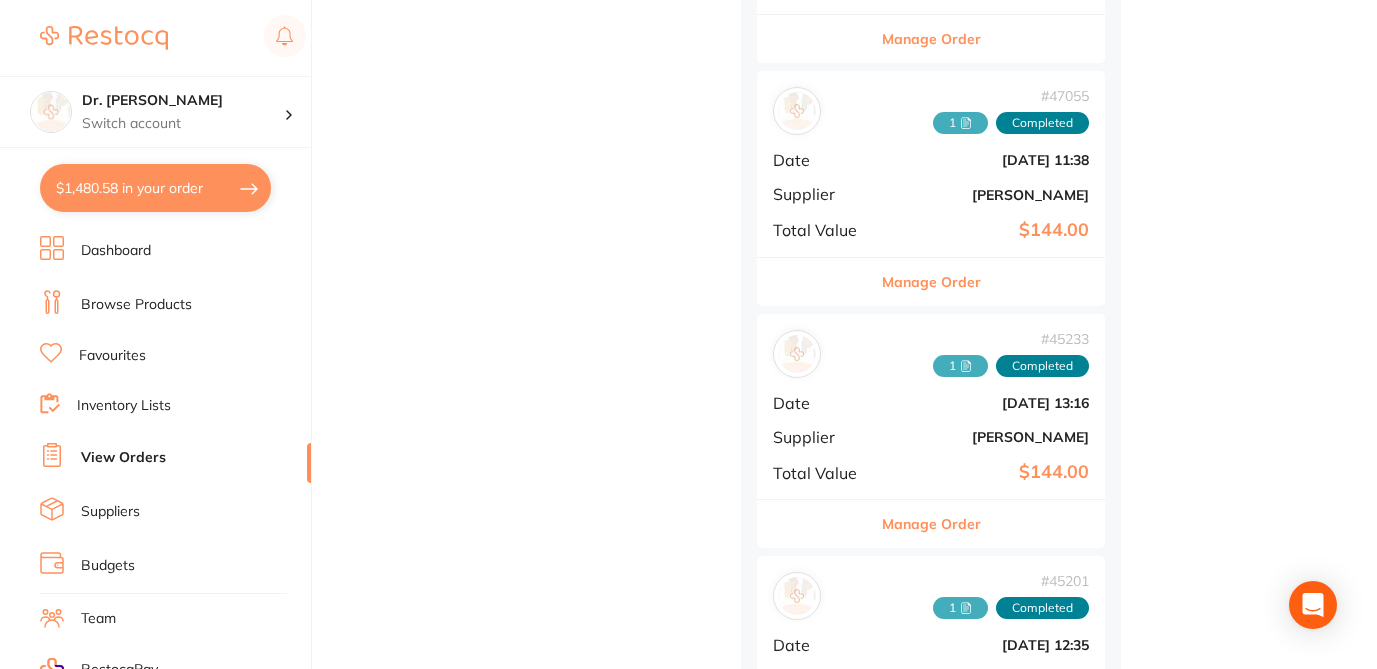 scroll, scrollTop: 4907, scrollLeft: 0, axis: vertical 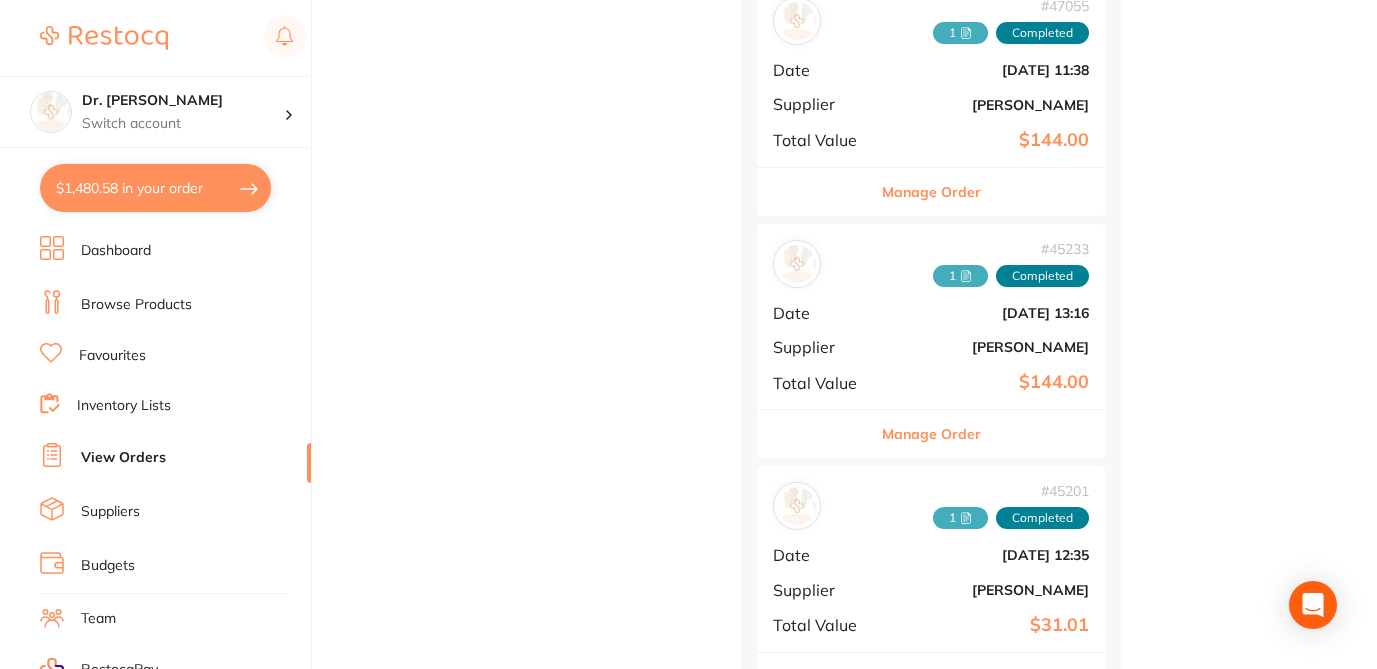 click on "Manage Order" at bounding box center [931, 192] 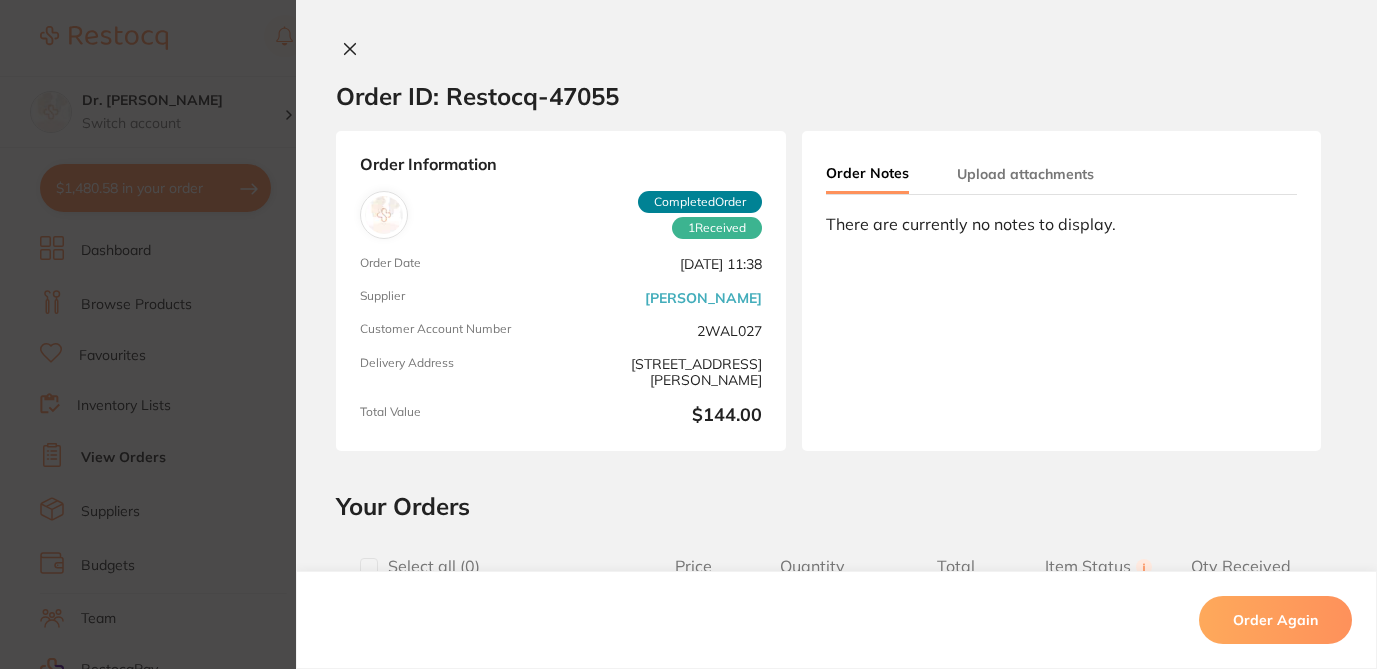 click at bounding box center [369, 567] 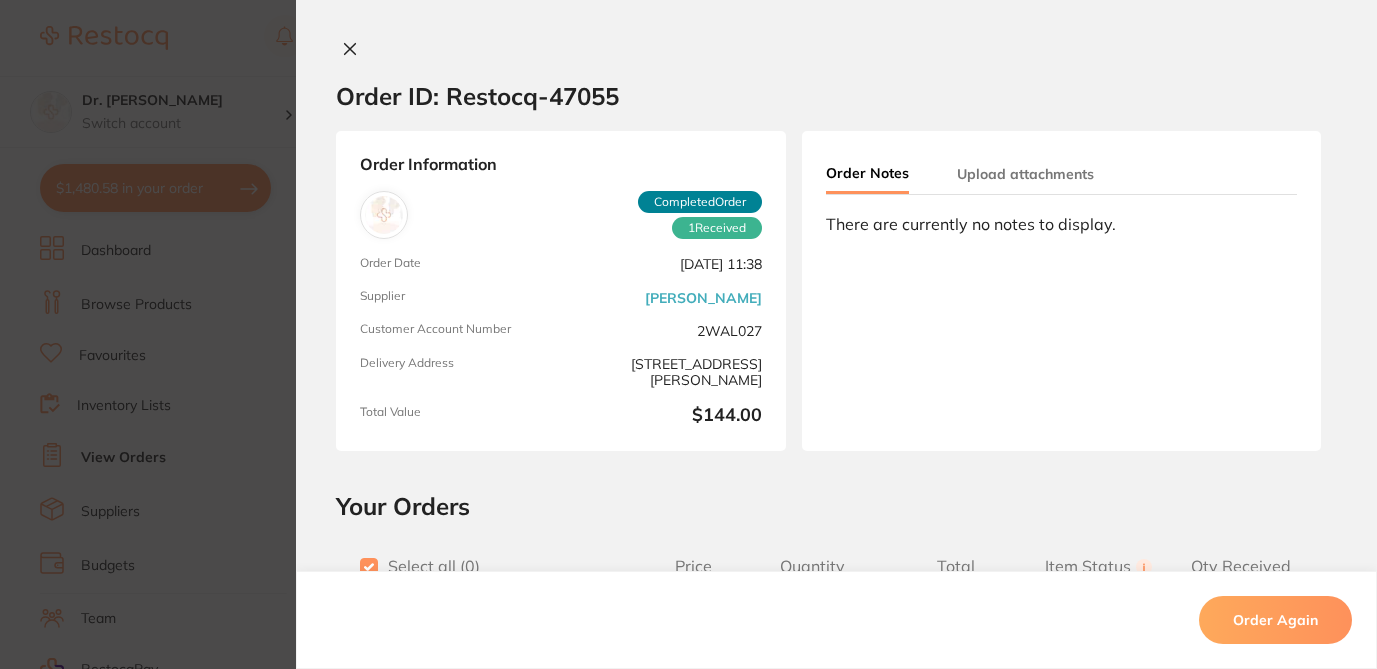 checkbox on "true" 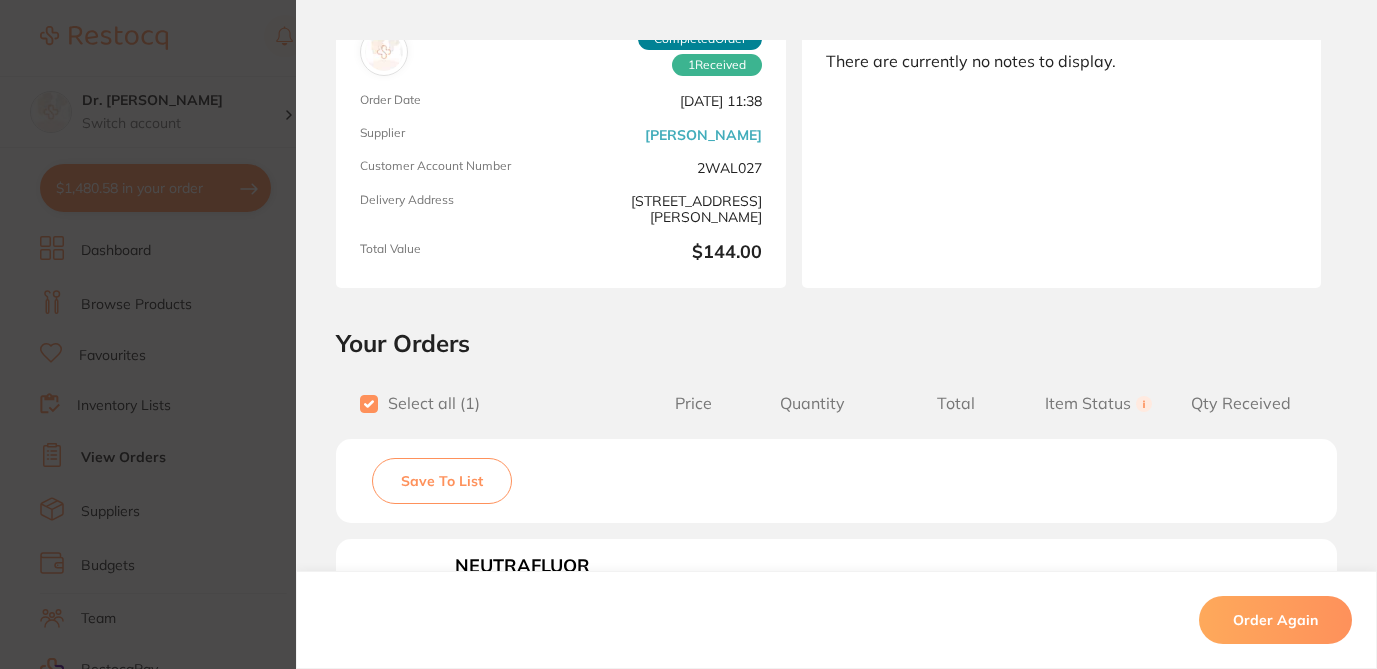 scroll, scrollTop: 191, scrollLeft: 0, axis: vertical 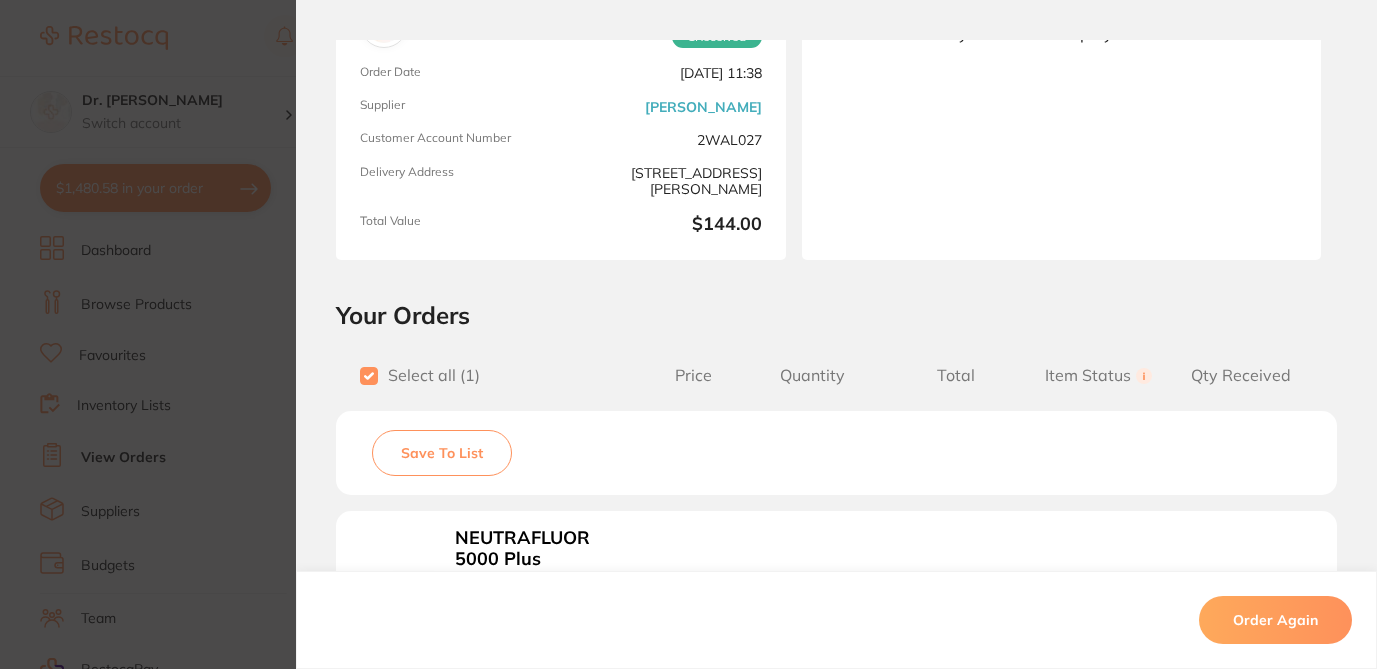 click on "Save To List" at bounding box center (442, 453) 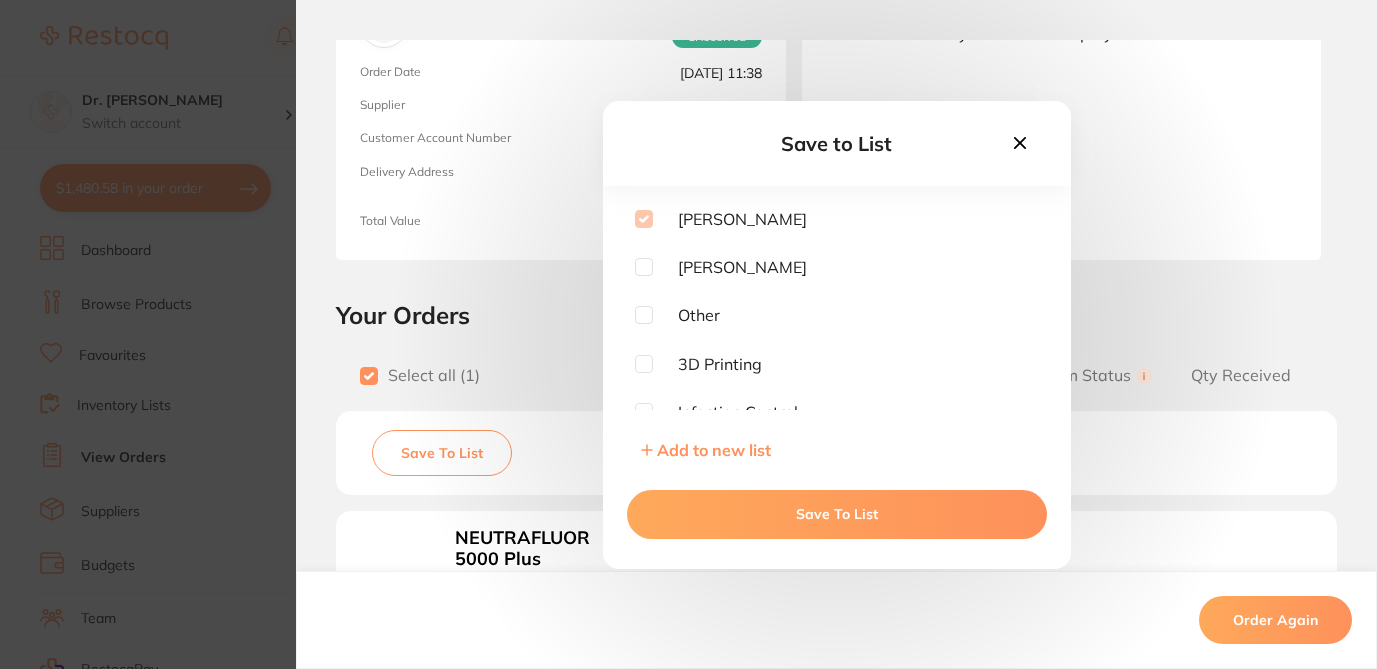 click on "Save to List Henry Schein Halas Adam Dental Other 3D Printing Infection Control Orthodontics X-rays & Imaging Restorative & Cosmetic Crown & Bridge Prophylaxis Laboratory Bleach Finishing & Polishing Disposables- Cottons Disposables Instruments Restorative Materials | Composites Restorative Materials Anaesthetic Impression Materials and Trays           Add to new list Save To List Order ID: Restocq- 47055   Order Information   1  Received Completed  Order Order Date Jul 26 2024, 11:38 Supplier Henry Schein Halas   Customer Account Number 2WAL027 Delivery Address Suite 10, 17-19 Knox St , Double Bay NSW 2028 Total Value $144.00 Order Notes Upload attachments There are currently no notes to display. Your Orders   Select all ( 1 ) Price Quantity Total Item Status   You can use this feature to track items that you have received and those that are on backorder Qty Received Save To List NEUTRAFLUOR 5000 Plus Toothpaste Box 12 x 56g Tubes   Product    Code:  CG-AU00556A     $130.91 1 $130.91 Received Received   1" at bounding box center [688, 334] 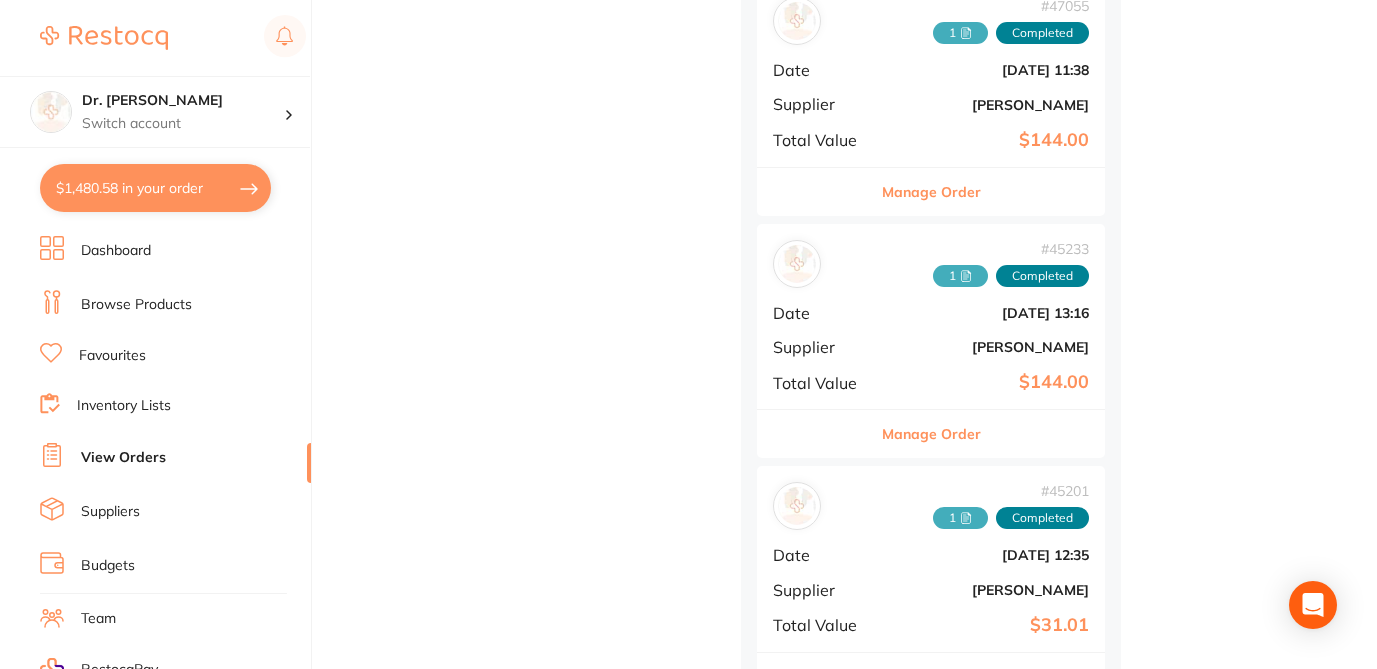 click on "Manage Order" at bounding box center (931, 434) 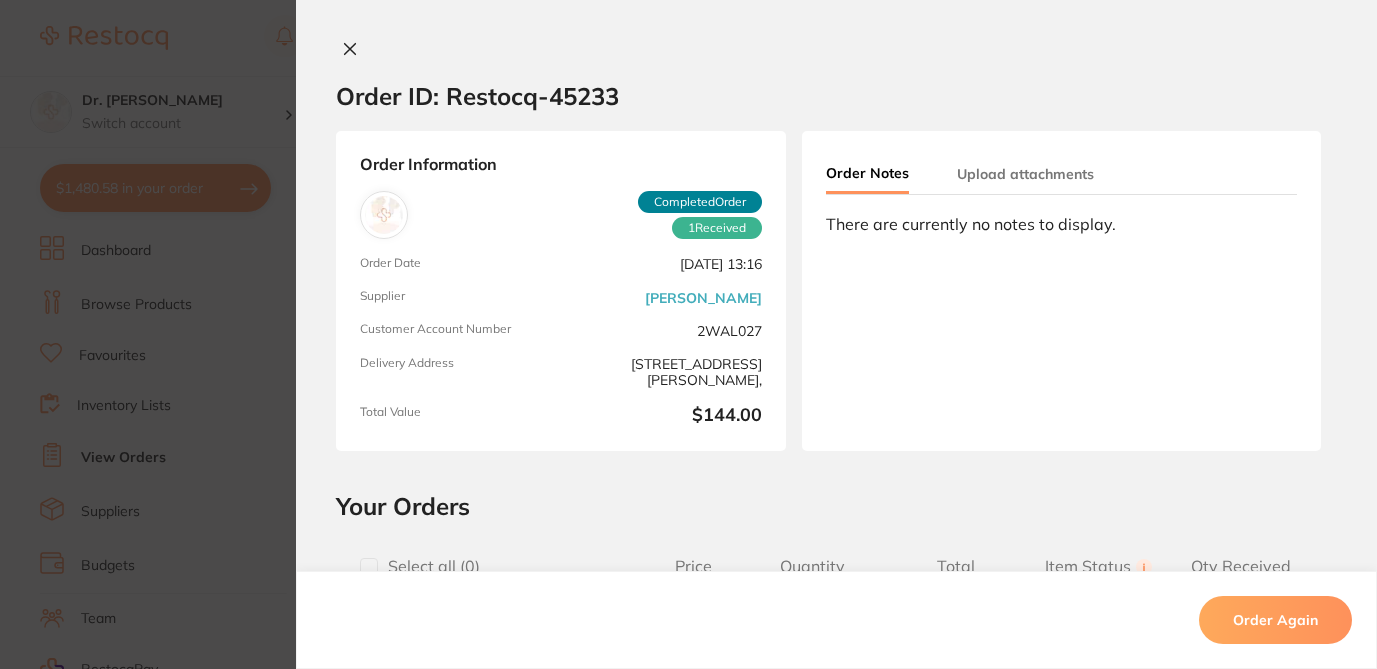 click at bounding box center (369, 567) 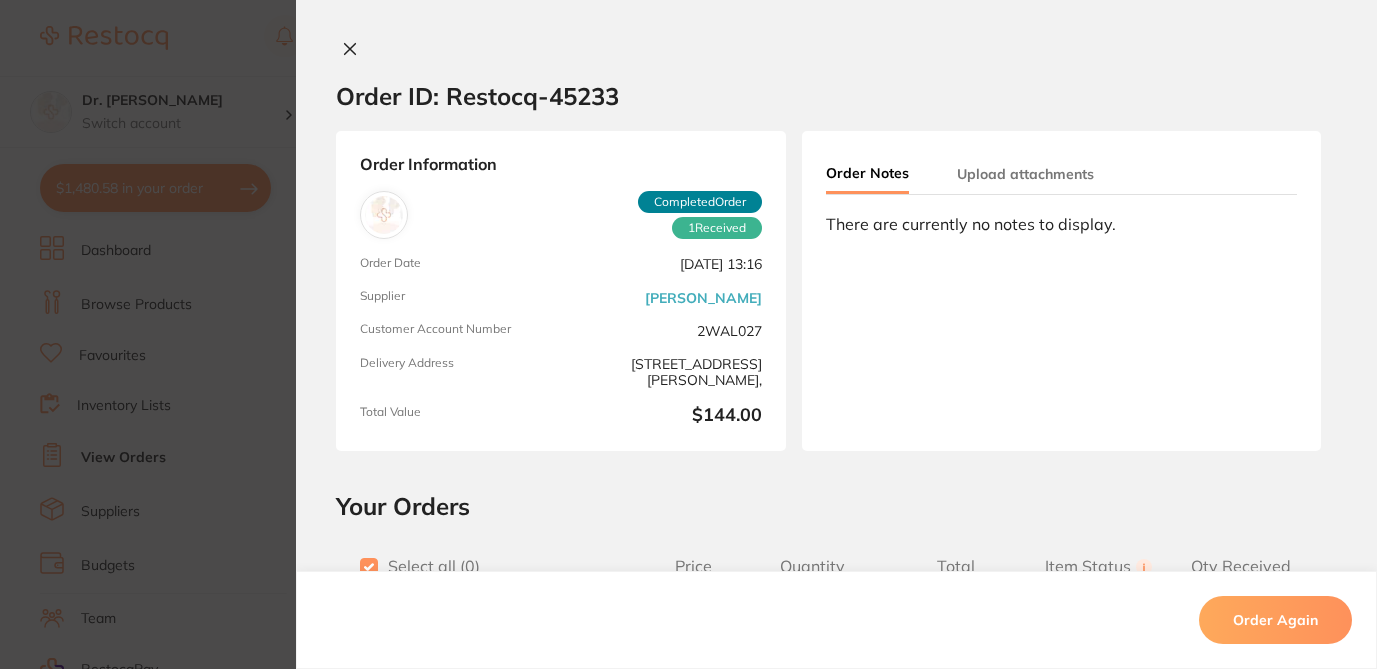 checkbox on "true" 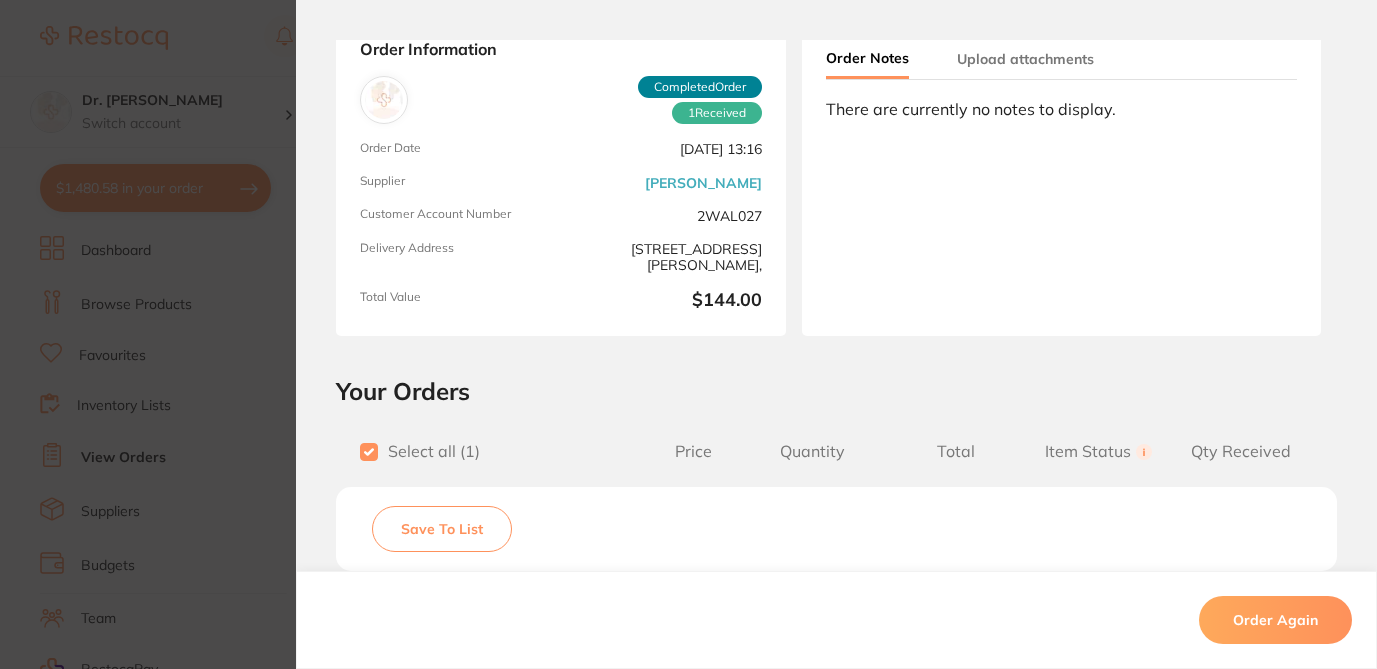 scroll, scrollTop: 129, scrollLeft: 0, axis: vertical 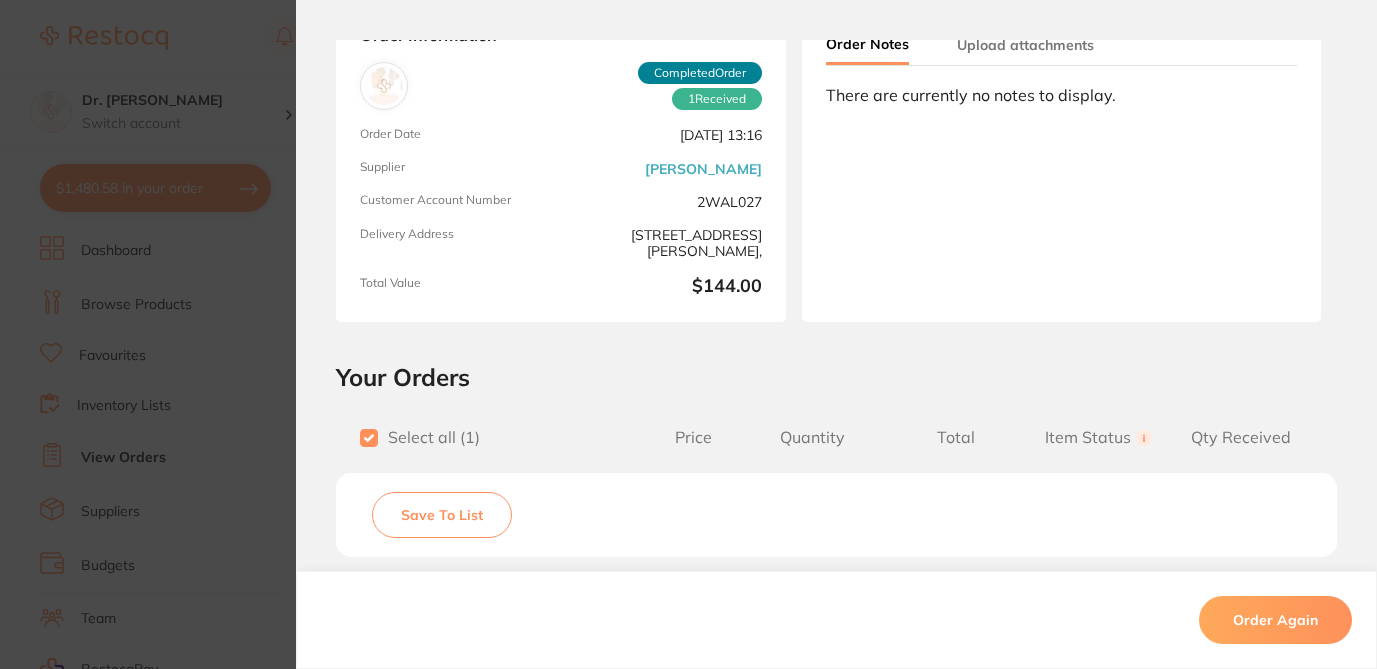 click on "Save To List" at bounding box center [442, 515] 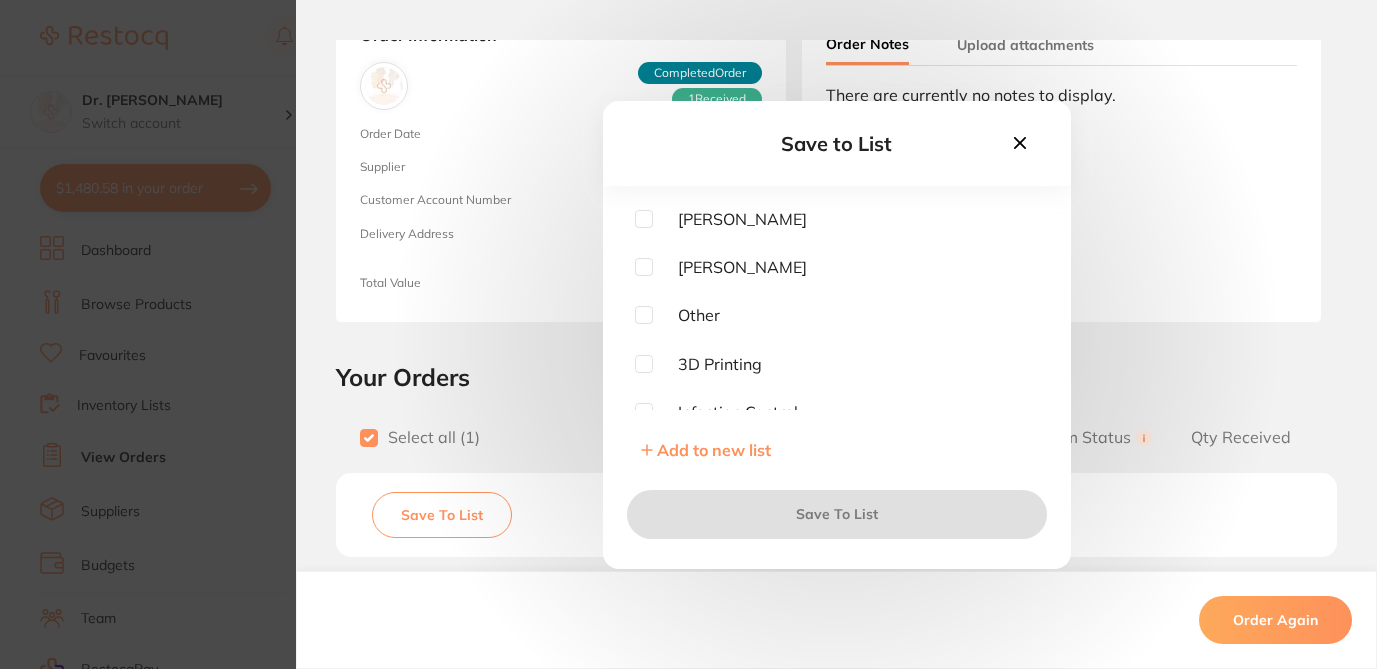 click at bounding box center [644, 219] 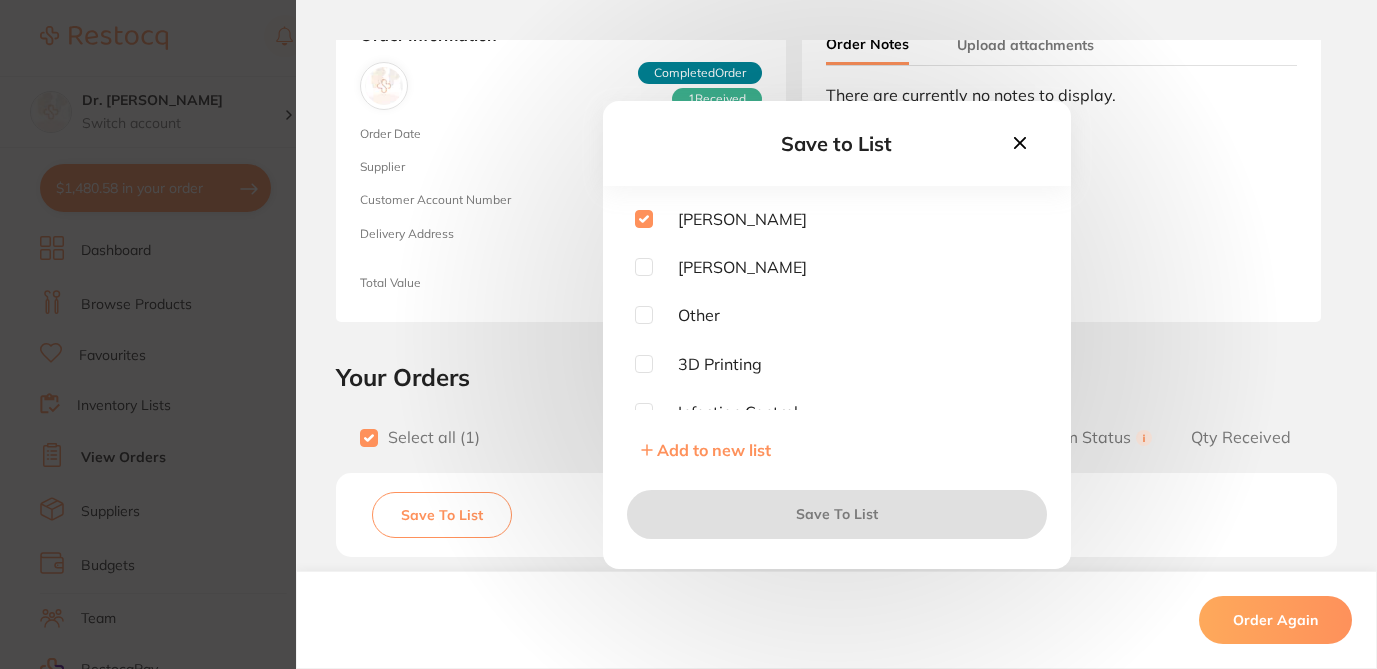 checkbox on "true" 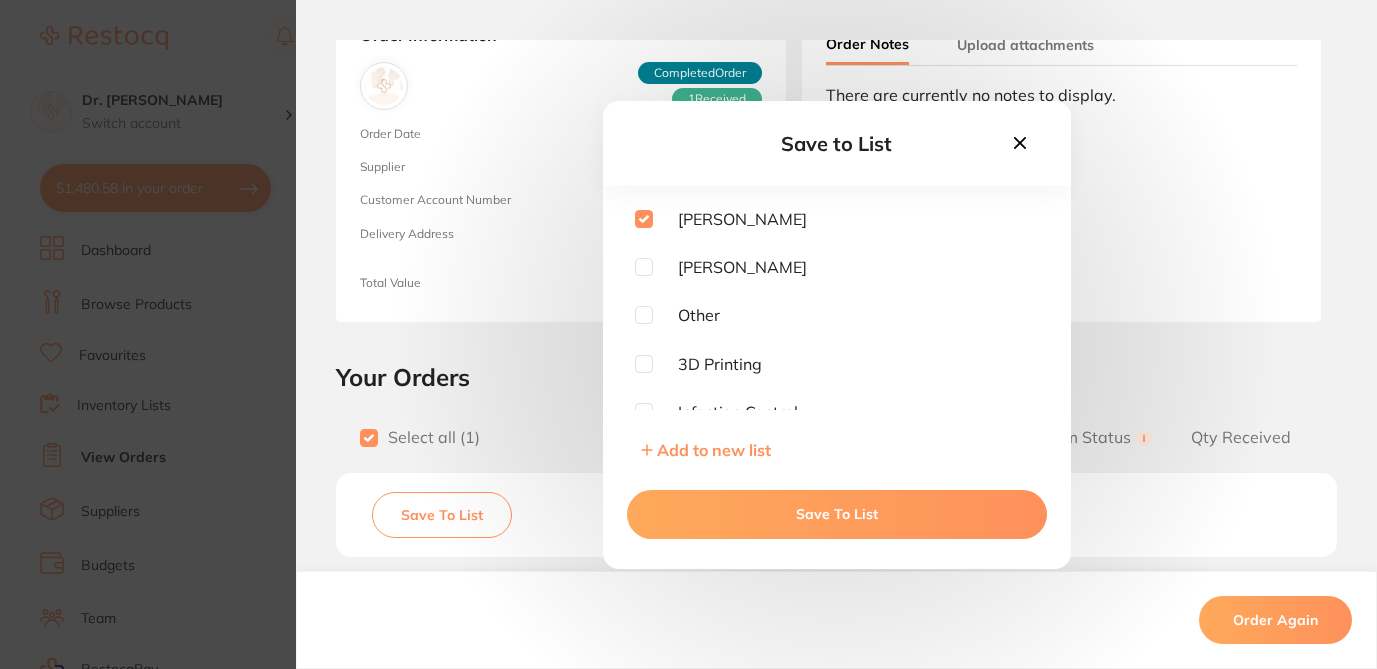 click on "Save To List" at bounding box center [837, 514] 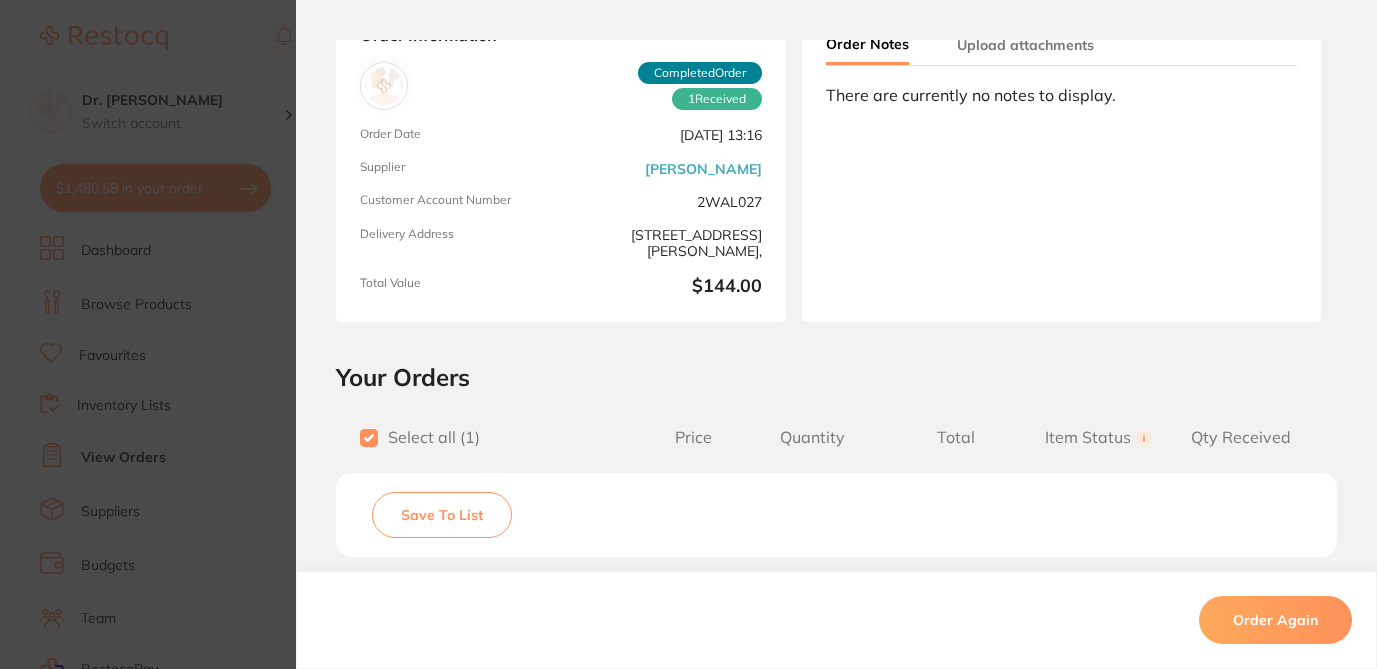 click on "Order ID: Restocq- 45233   Order Information   1  Received Completed  Order Order Date Jul 9 2024, 13:16 Supplier Henry Schein Halas   Customer Account Number 2WAL027 Delivery Address Suite 10 17-19 knox st double bay 2028,  Total Value $144.00 Order Notes Upload attachments There are currently no notes to display. Your Orders   Select all ( 1 ) Price Quantity Total Item Status   You can use this feature to track items that you have received and those that are on backorder Qty Received Save To List COMPOSITE GUN Suitable for 0.3g compules   Product    Code:  ULT-7800     $130.91 1 $130.91 Received Received Back Order COMPOSITE GUN Suitable for 0.3g compules Product    Code:  ULT-7800 $130.91 Quantity:  1 Status:   Received Received Back Order Quantity Received:  Recipient: Default ( customer.care@henryschein.com.au ) Message:   10.0 % GST Incl. $13.09 Sub Total  Incl. GST  ( 1   Items) $144.00 Order Again ✕ ✕" at bounding box center [688, 334] 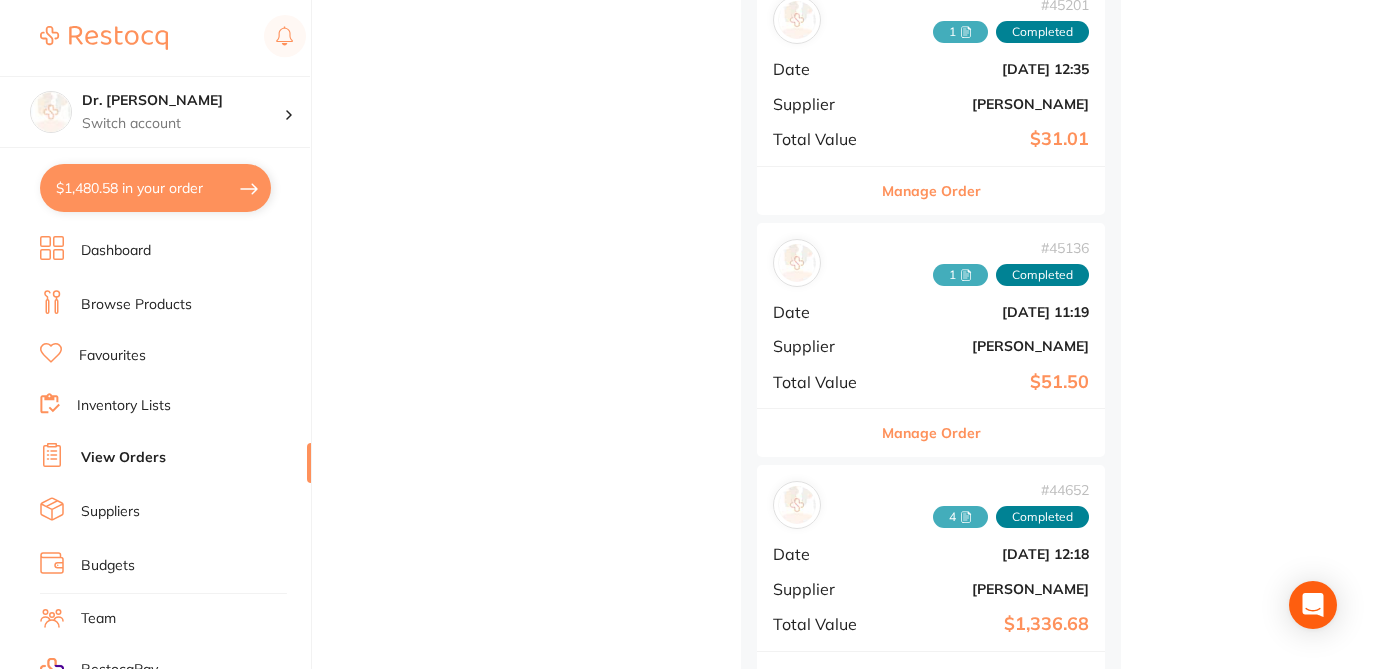 scroll, scrollTop: 5418, scrollLeft: 0, axis: vertical 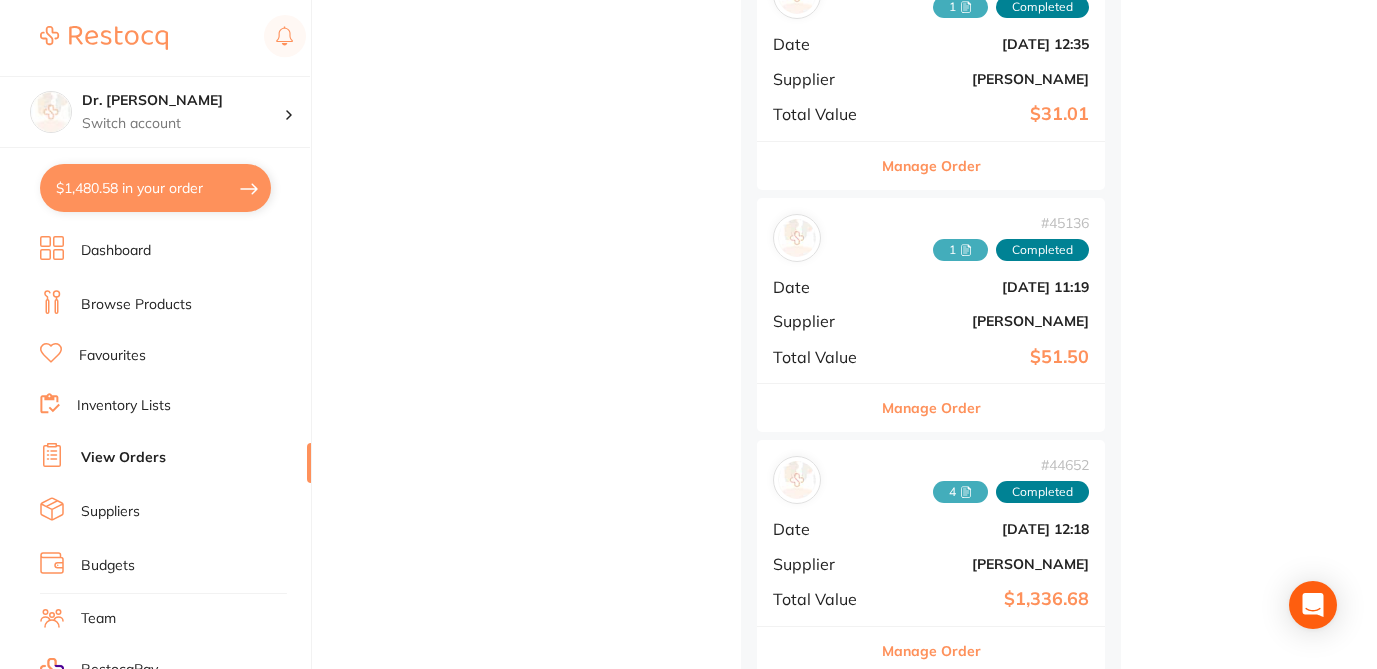 click on "Manage Order" at bounding box center [931, 166] 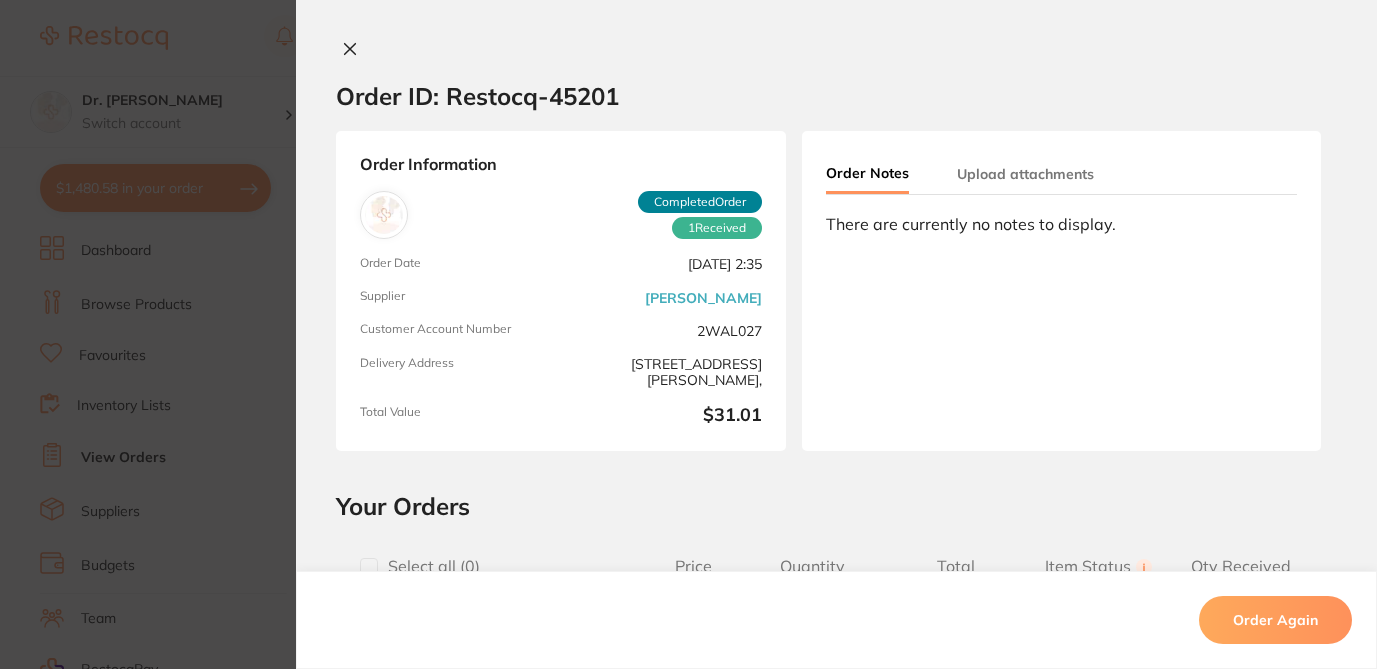 click on "Select all ( 0 ) Price Quantity Total Item Status   You can use this feature to track items that you have received and those that are on backorder Qty Received" at bounding box center (836, 566) 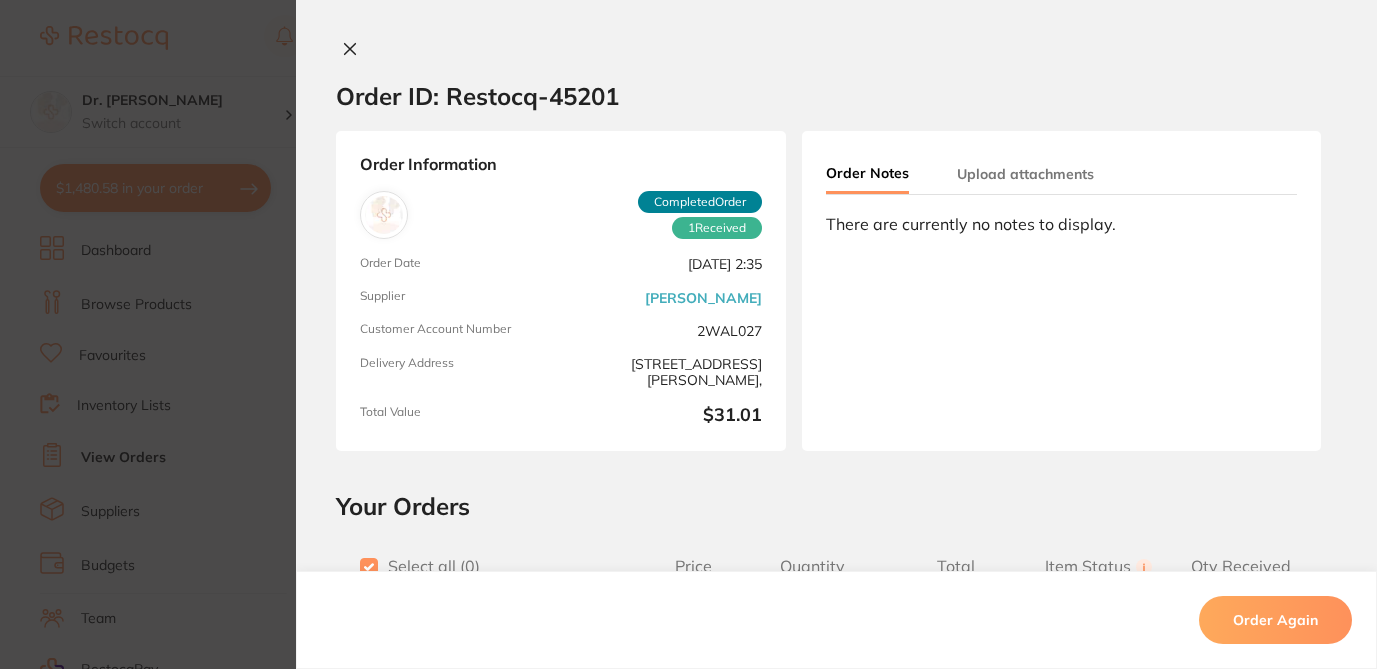 checkbox on "true" 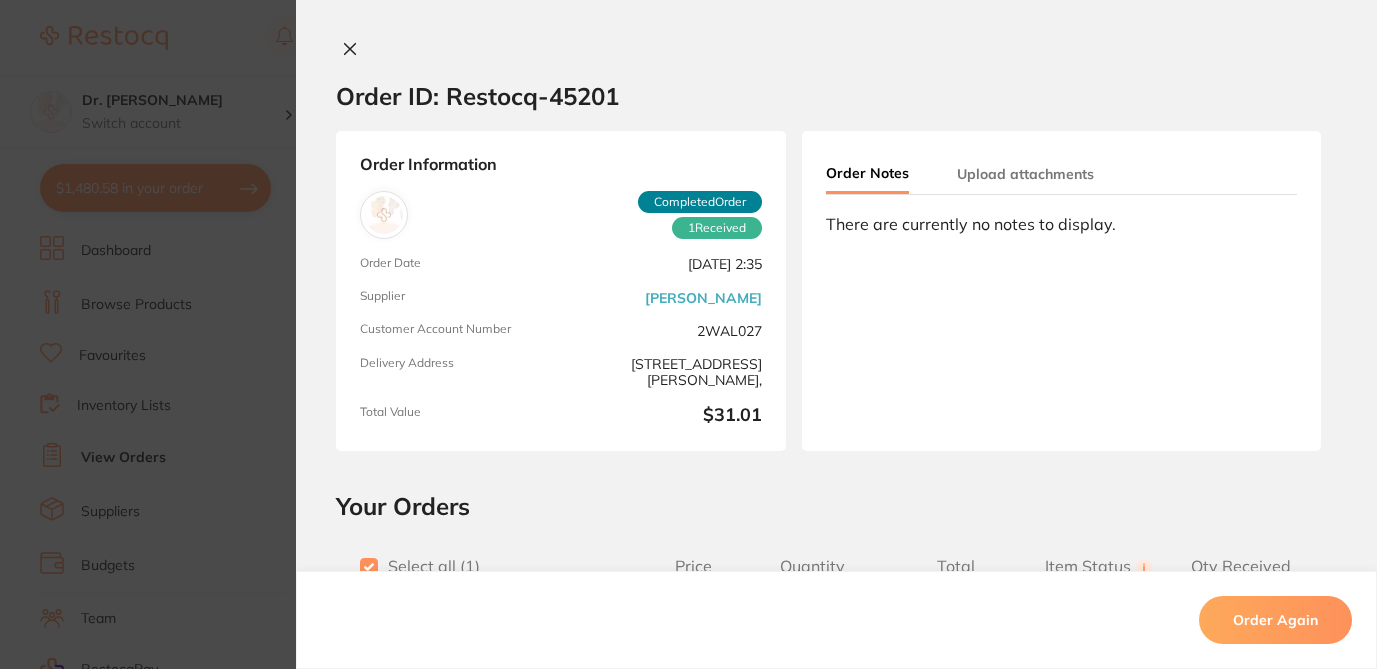 scroll, scrollTop: 4833, scrollLeft: 0, axis: vertical 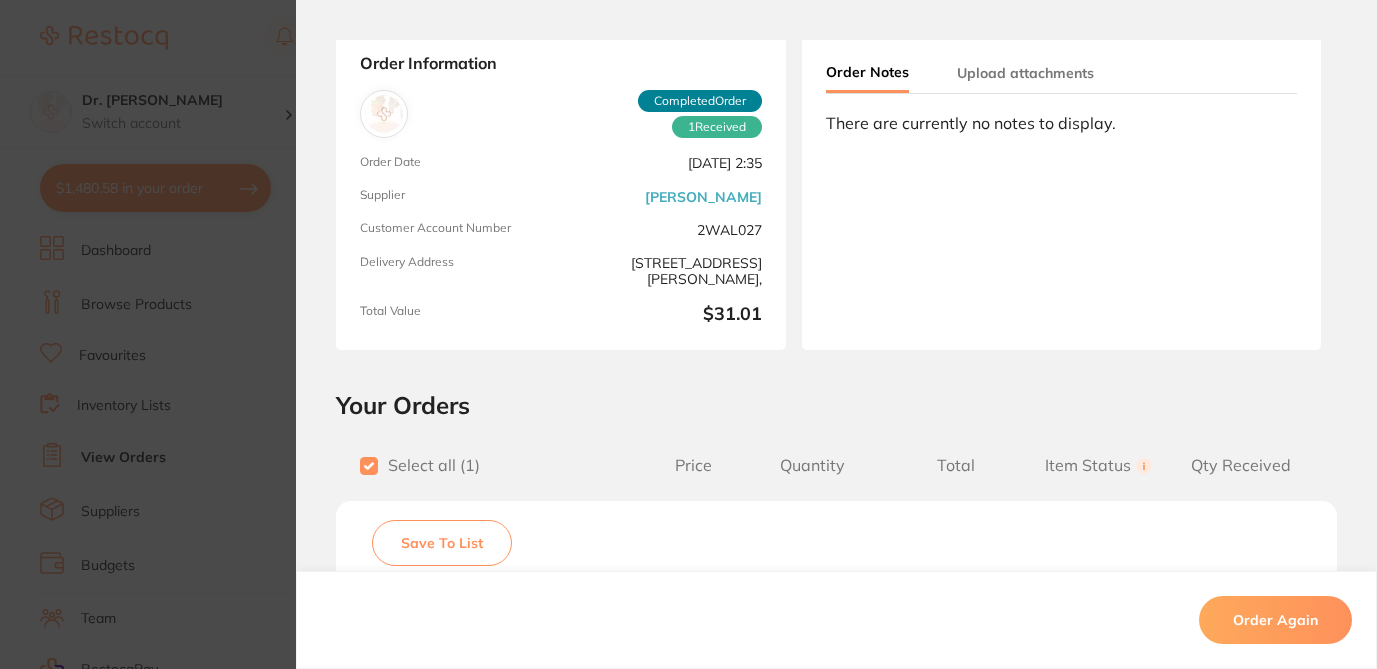 click on "Save To List" at bounding box center (442, 543) 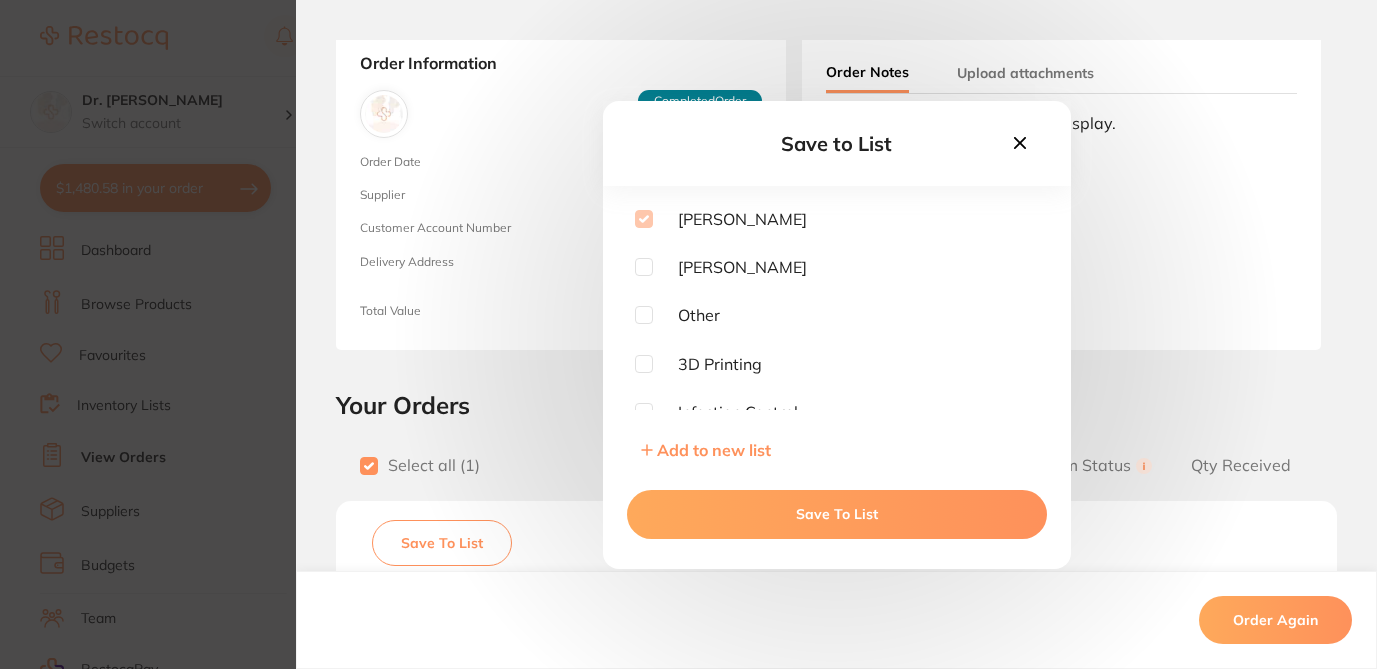click on "Save To List" at bounding box center (837, 514) 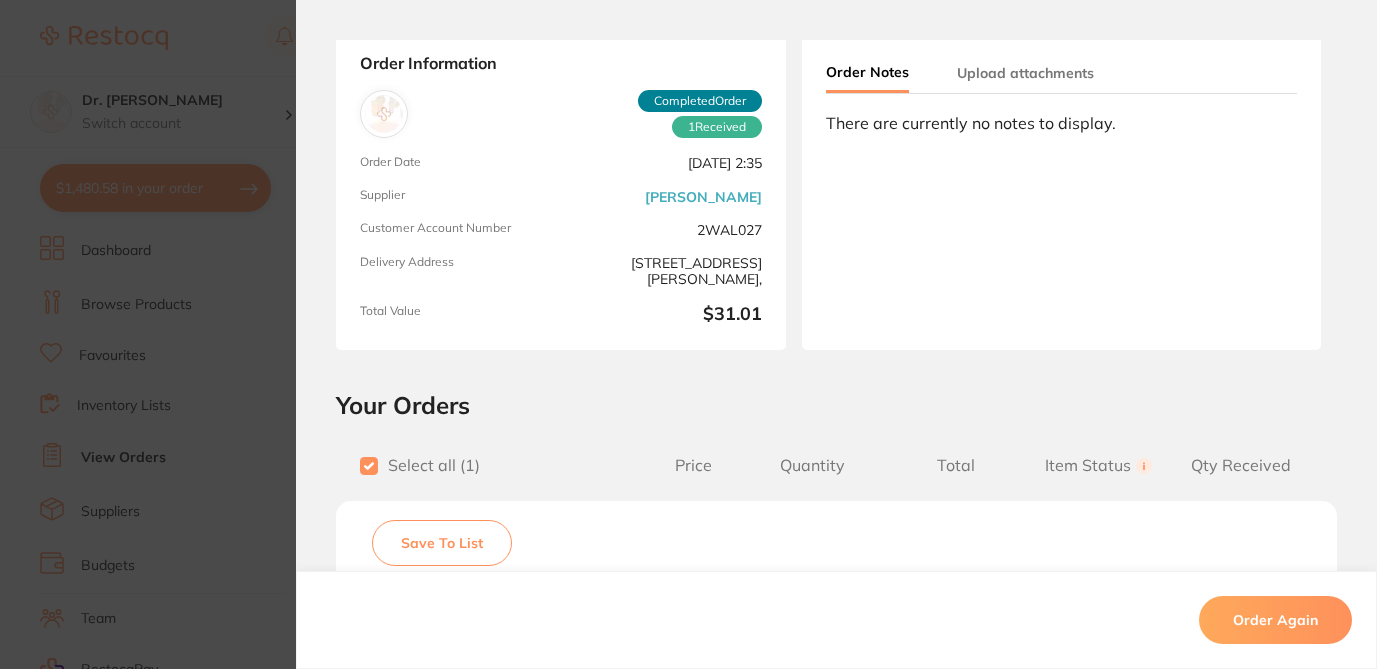 click on "Save To List" at bounding box center [442, 543] 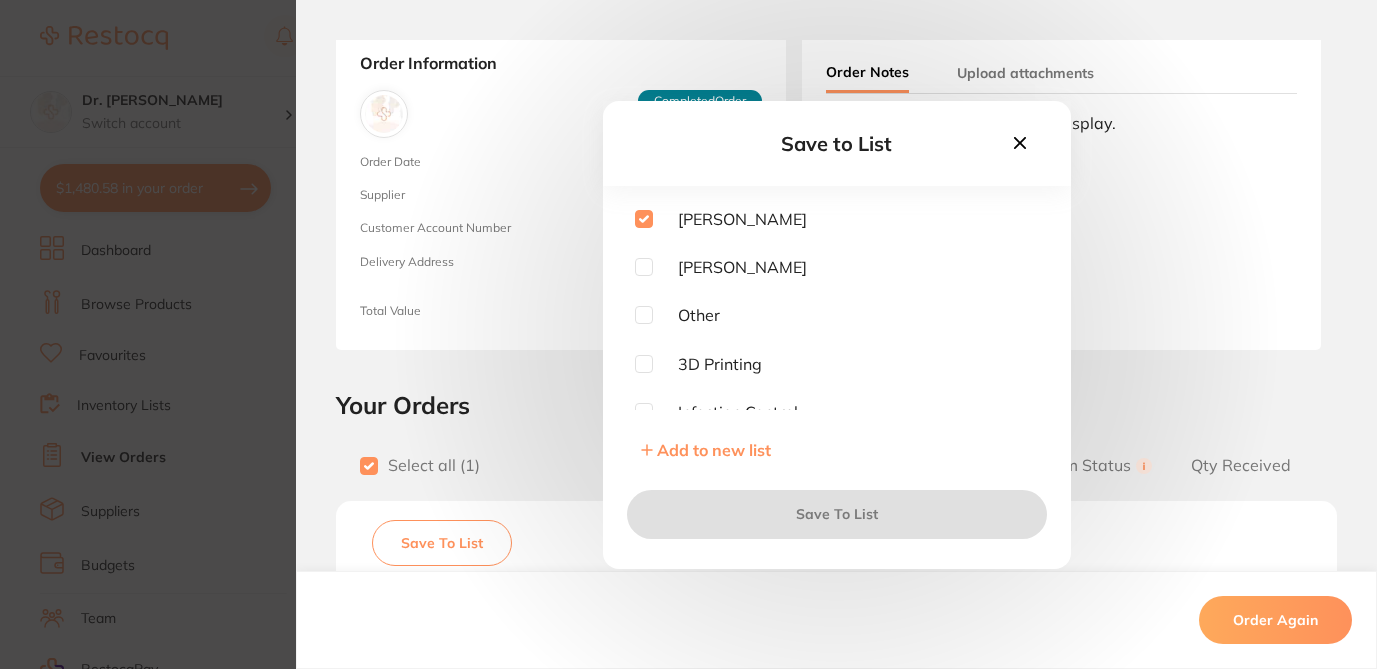 checkbox on "true" 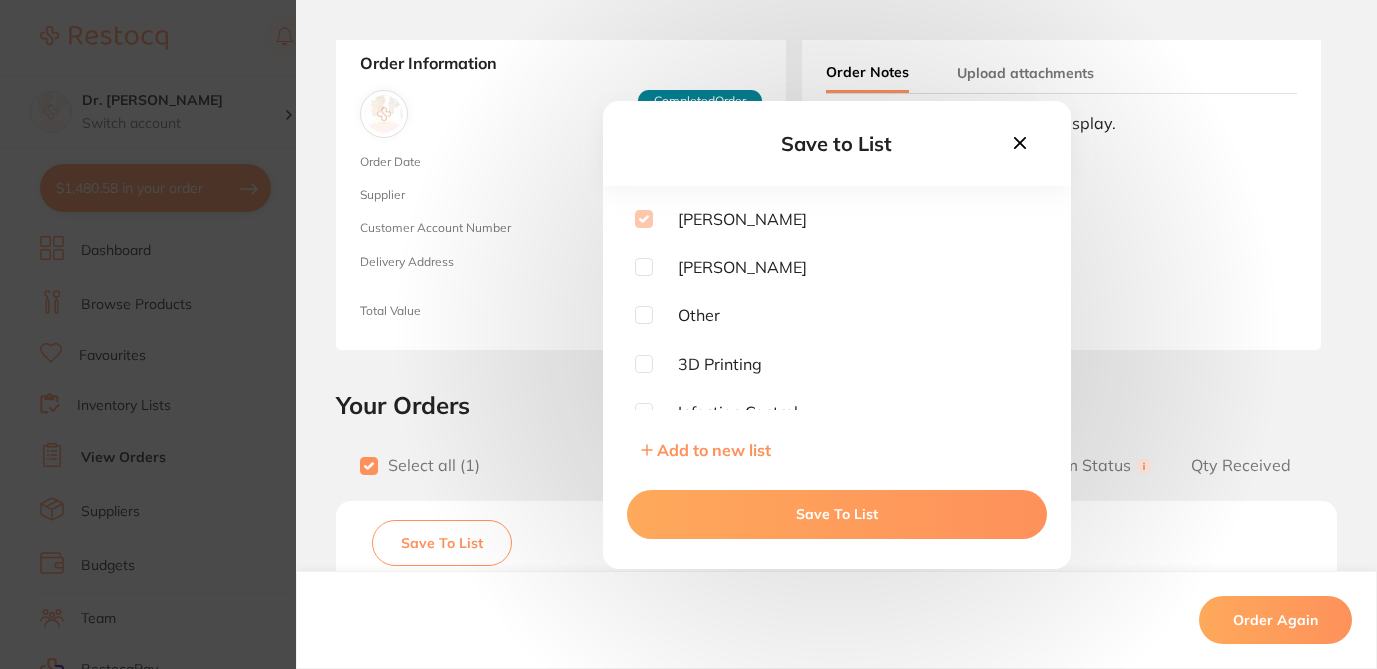click on "Save To List" at bounding box center (837, 514) 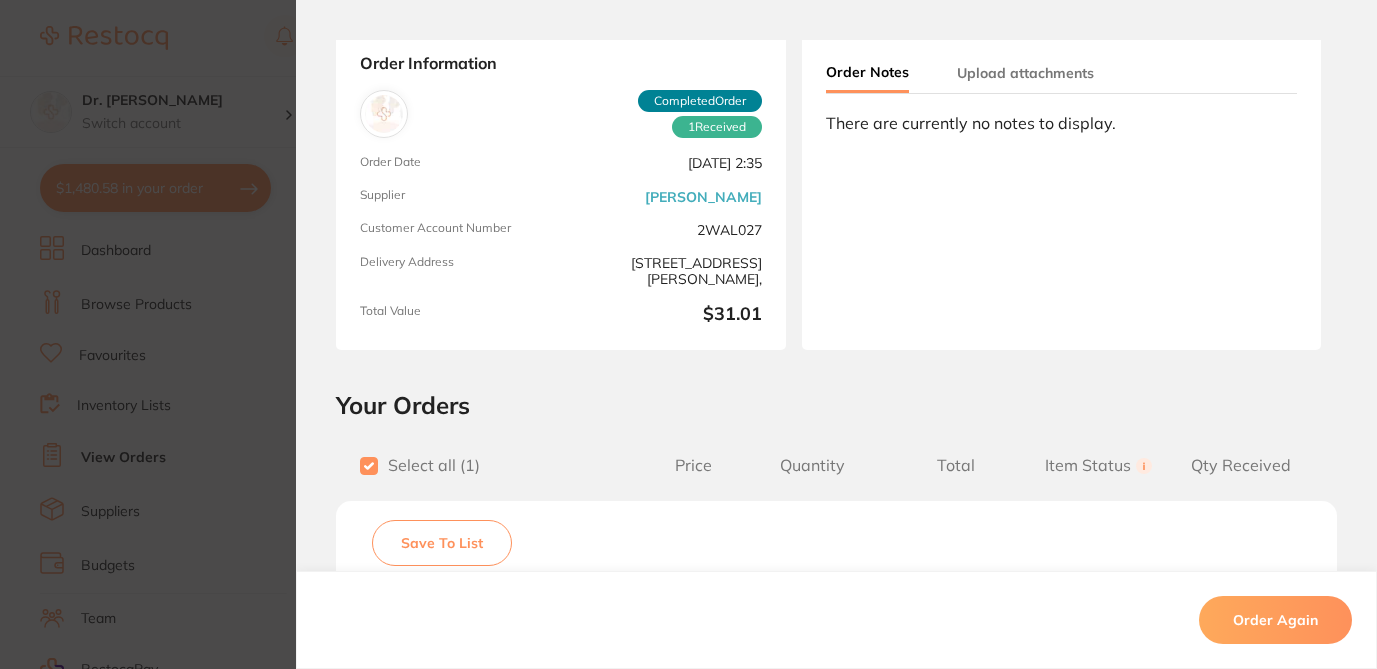 click on "Order ID: Restocq- 45201   Order Information   1  Received Completed  Order Order Date Jul 9 2024, 2:35 Supplier Henry Schein Halas   Customer Account Number 2WAL027 Delivery Address Suite 5 17-19 knox st double bay 2028,  Total Value $31.01 Order Notes Upload attachments There are currently no notes to display. Your Orders   Select all ( 1 ) Price Quantity Total Item Status   You can use this feature to track items that you have received and those that are on backorder Qty Received Save To List FRESH N UP Wet Towels Box of 50   Product    Code:  WN-685050     $28.19 1 $28.19 Received Received Back Order FRESH N UP Wet Towels Box of 50 Product    Code:  WN-685050 $28.19 Quantity:  1 Status:   Received Received Back Order Quantity Received:  Recipient: Default ( customer.care@henryschein.com.au ) Message:   10.0 % GST Incl. $2.82 Sub Total  Incl. GST  ( 1   Items) $31.01 Order Again ✕ ✕" at bounding box center [688, 334] 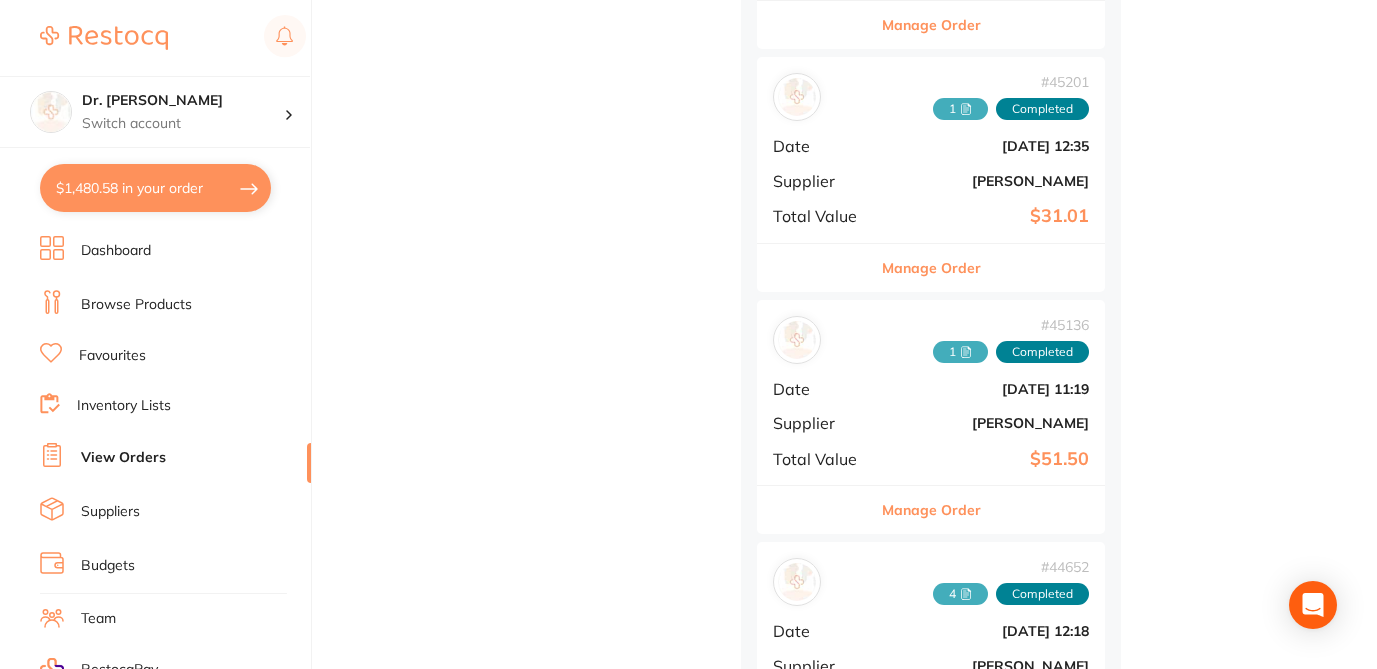 scroll, scrollTop: 5354, scrollLeft: 0, axis: vertical 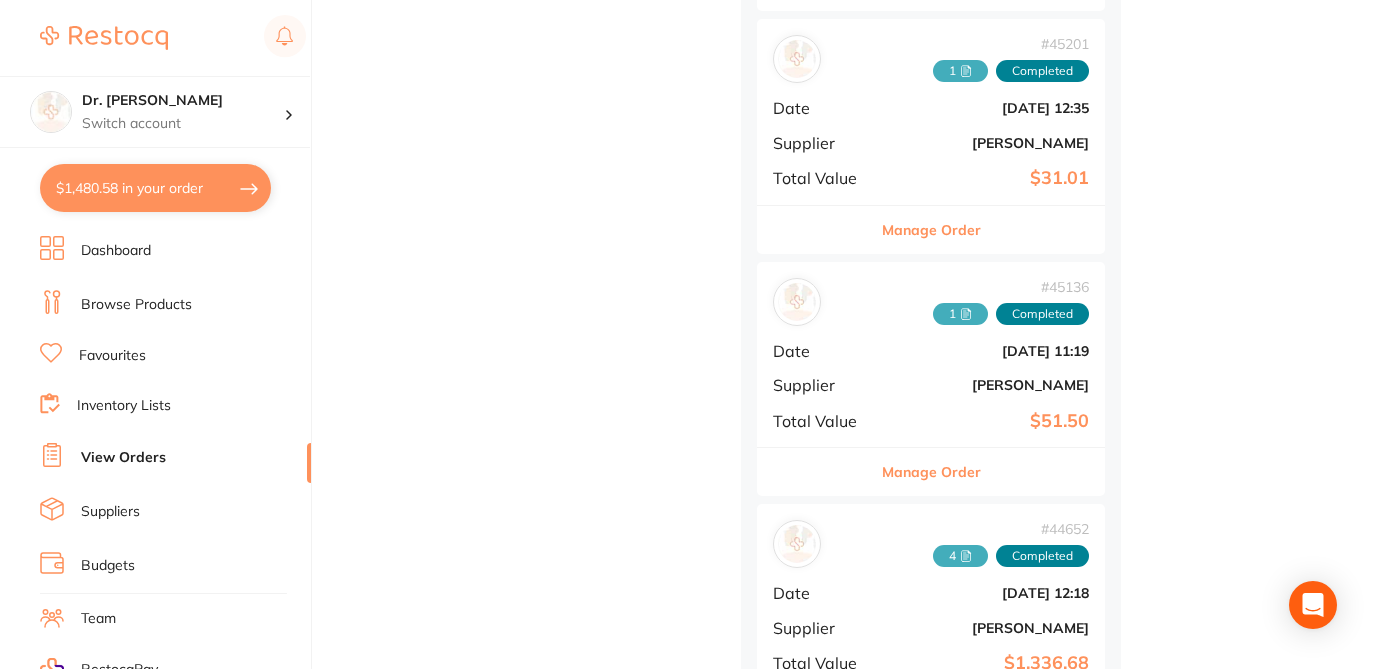 click on "Manage Order" at bounding box center (931, 230) 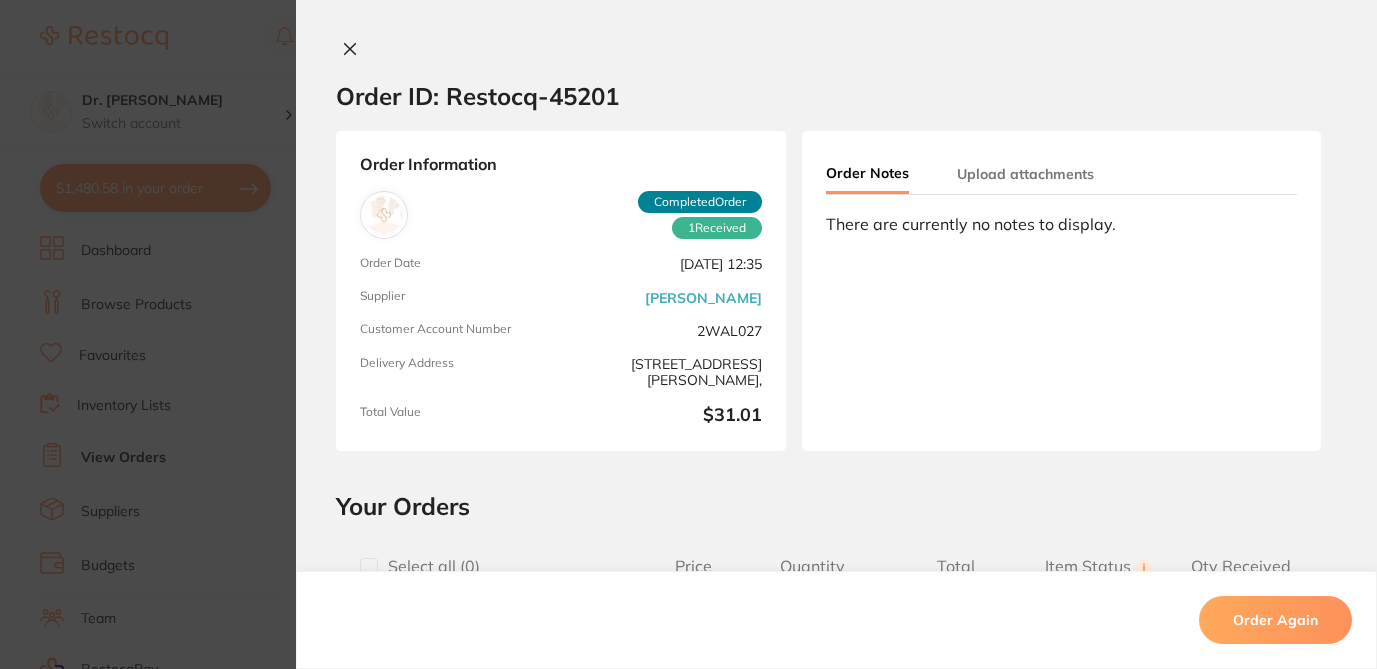 click at bounding box center (369, 567) 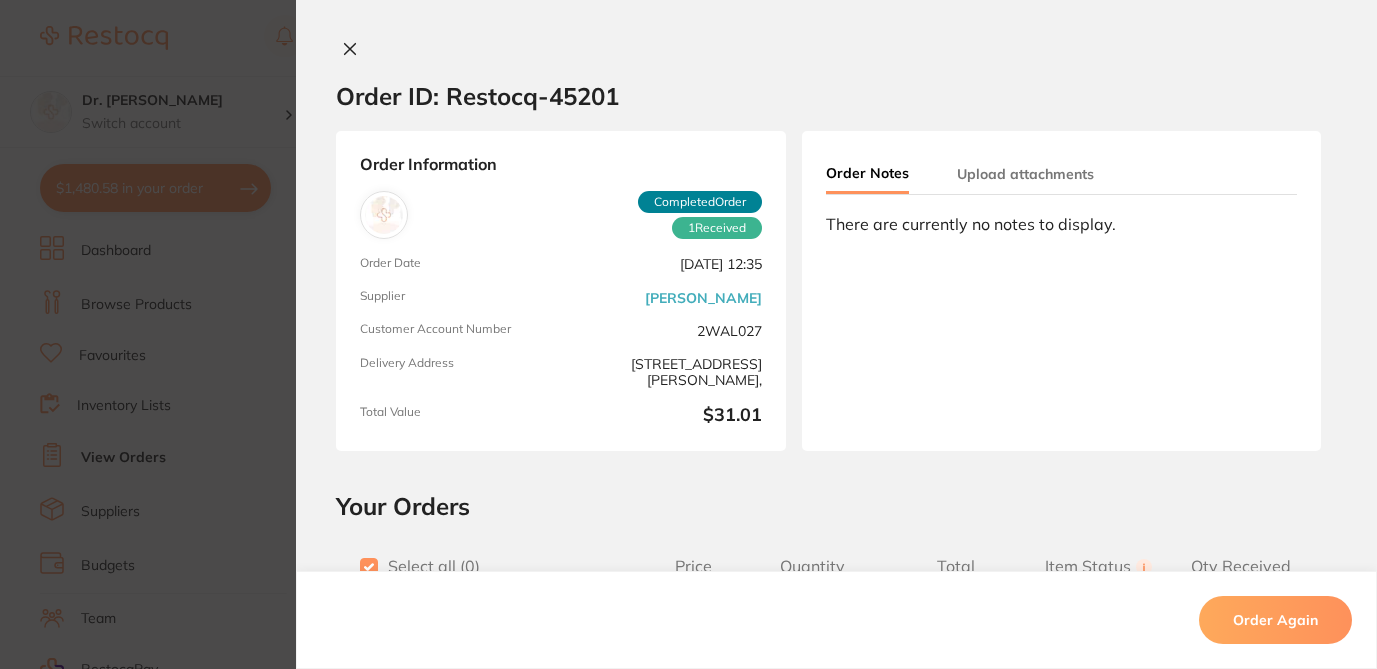 checkbox on "true" 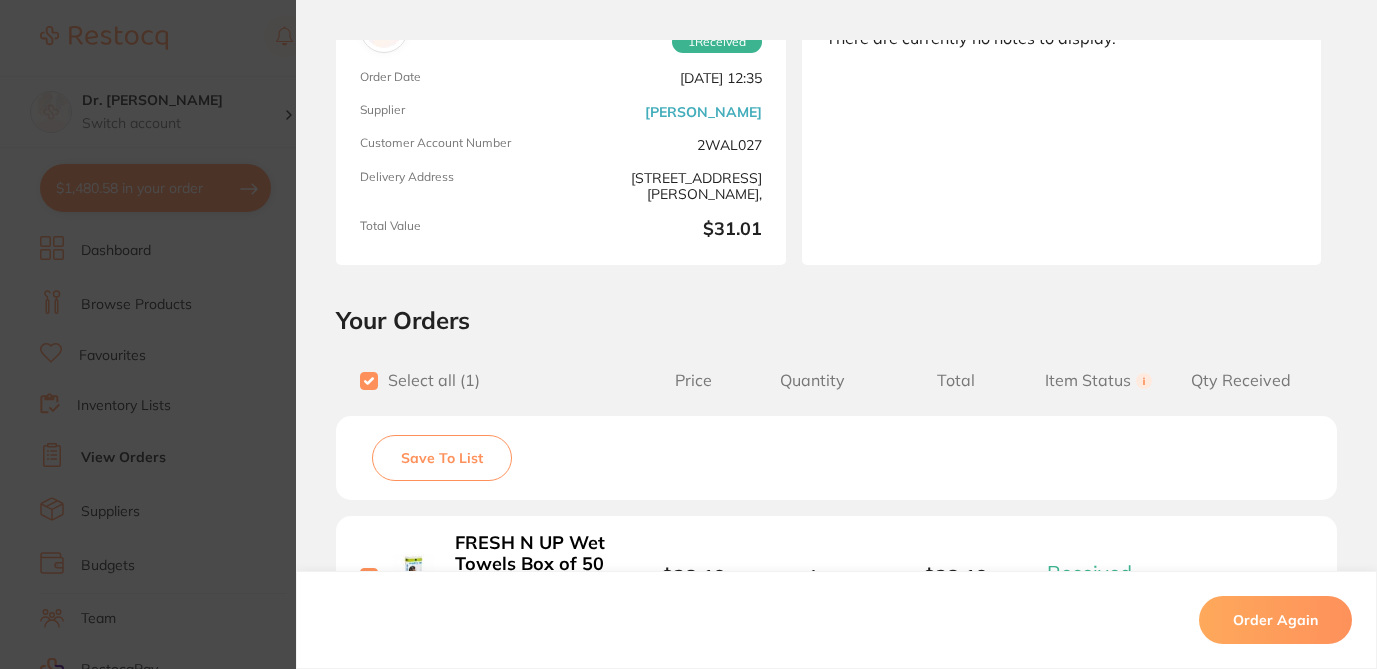 scroll, scrollTop: 190, scrollLeft: 0, axis: vertical 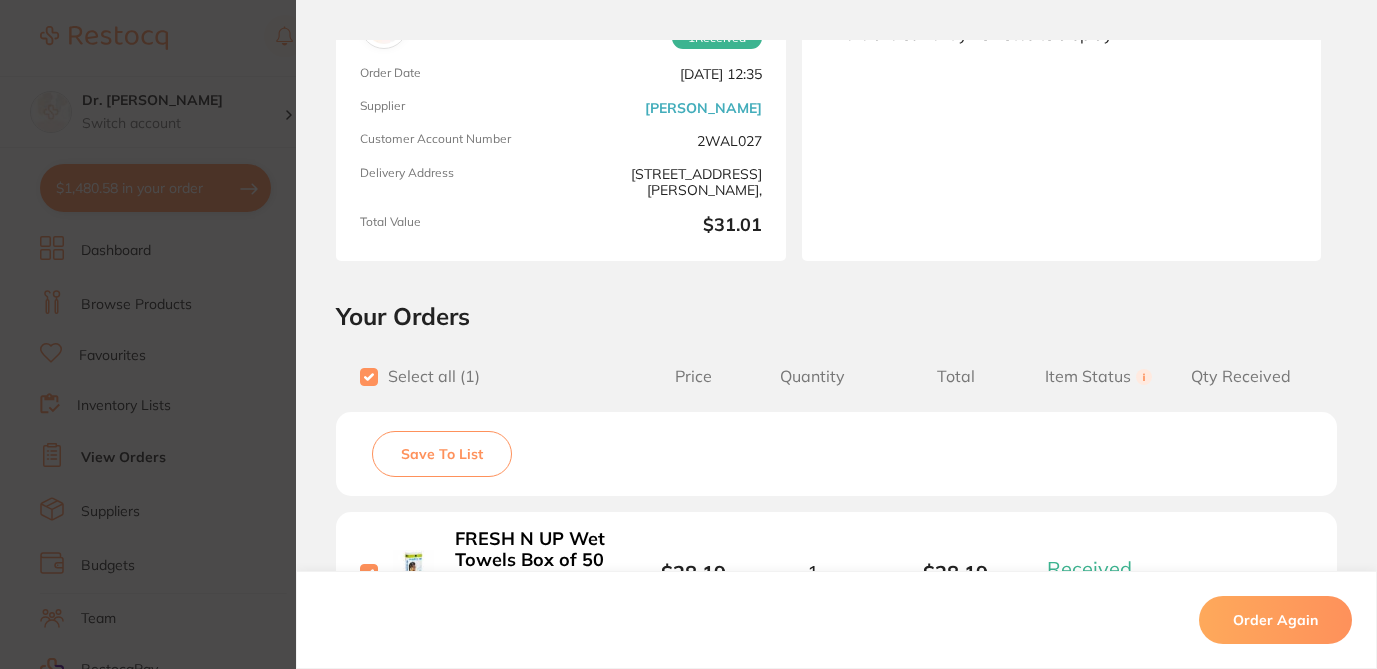 click on "Save To List" at bounding box center [442, 454] 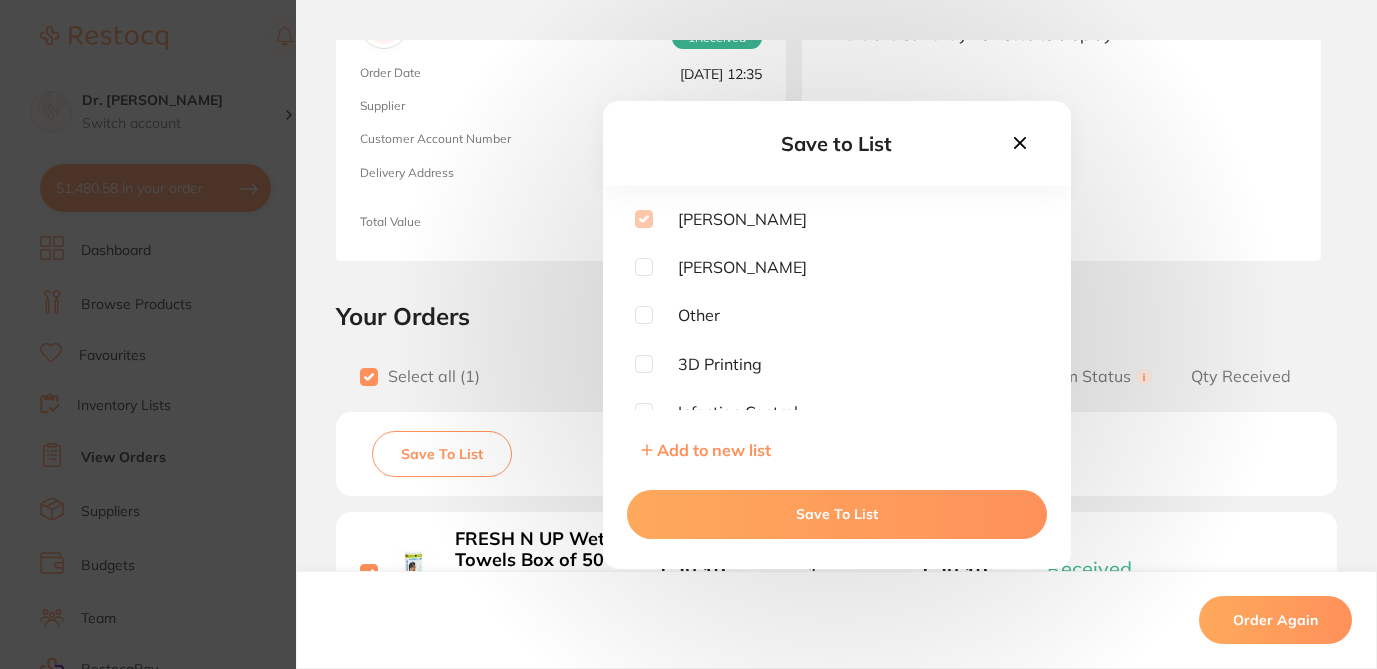 click on "Save to List Henry Schein Halas Adam Dental Other 3D Printing Infection Control Orthodontics X-rays & Imaging Restorative & Cosmetic Crown & Bridge Prophylaxis Laboratory Bleach Finishing & Polishing Disposables- Cottons Disposables Instruments Restorative Materials | Composites Restorative Materials Anaesthetic Impression Materials and Trays           Add to new list Save To List Order ID: Restocq- 45201   Order Information   1  Received Completed  Order Order Date Jul 9 2024, 12:35 Supplier Henry Schein Halas   Customer Account Number 2WAL027 Delivery Address Suite 5 17-19 knox st double bay 2028,  Total Value $31.01 Order Notes Upload attachments There are currently no notes to display. Your Orders   Select all ( 1 ) Price Quantity Total Item Status   You can use this feature to track items that you have received and those that are on backorder Qty Received Save To List FRESH N UP Wet Towels Box of 50   Product    Code:  WN-685050     $28.19 1 $28.19 Received Received Back Order Product   $28.19 1   )" at bounding box center [688, 334] 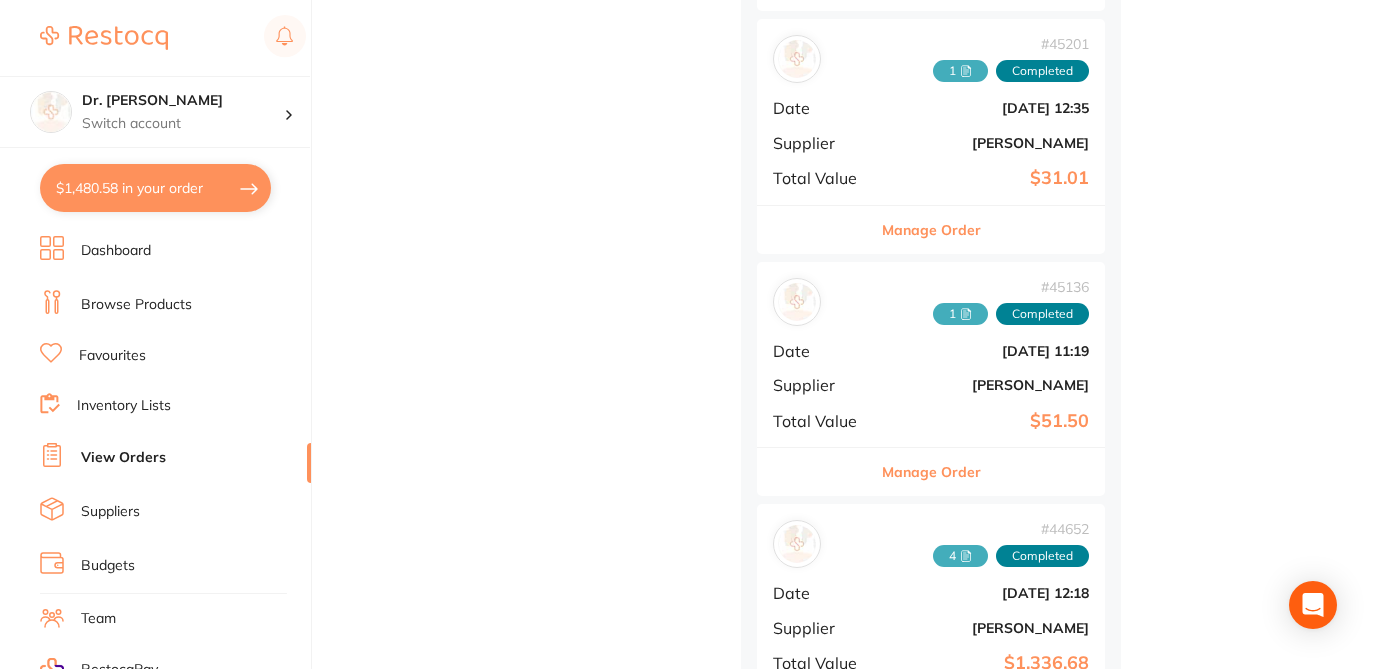 click on "Manage Order" at bounding box center (931, 472) 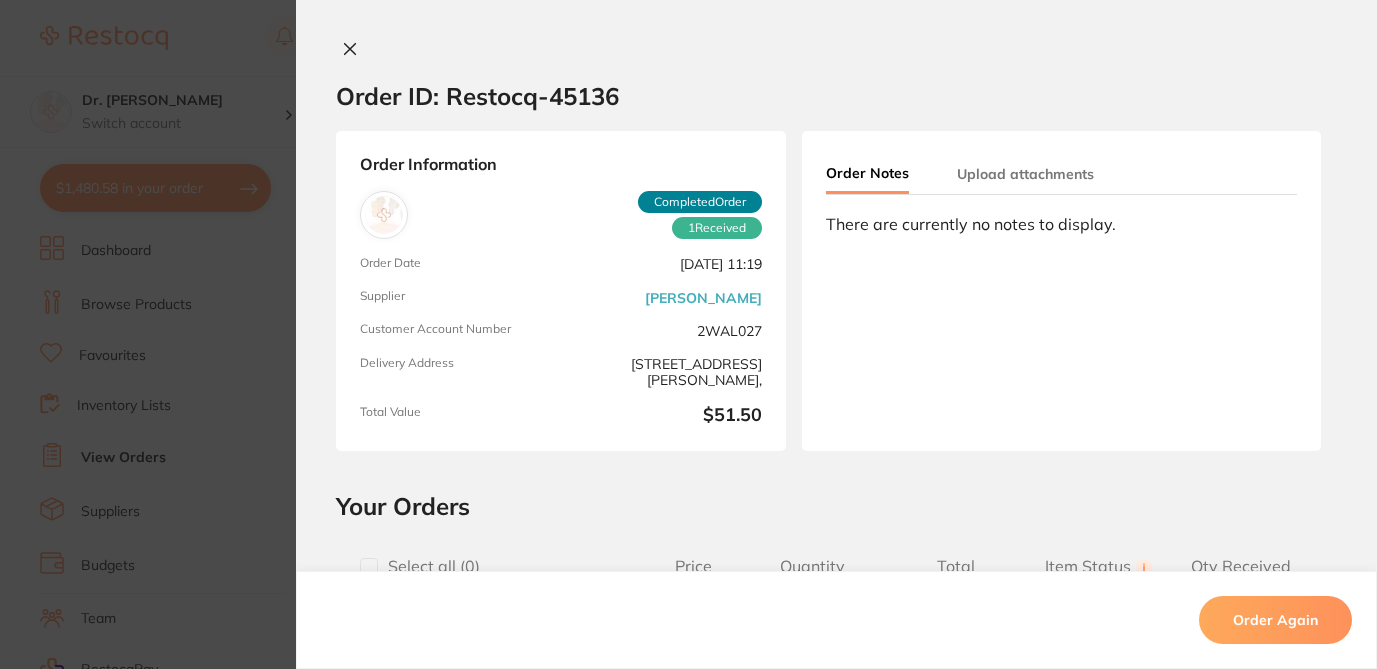 click on "Select all ( 0 )" at bounding box center [429, 566] 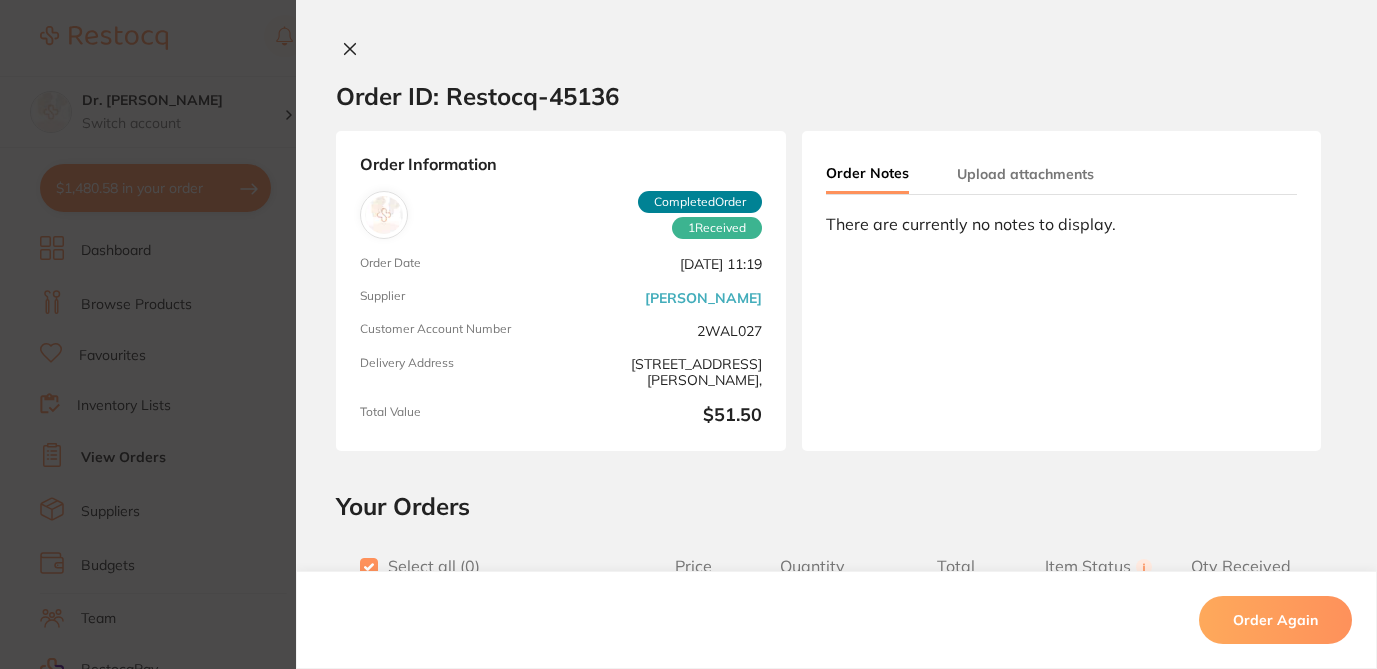 checkbox on "true" 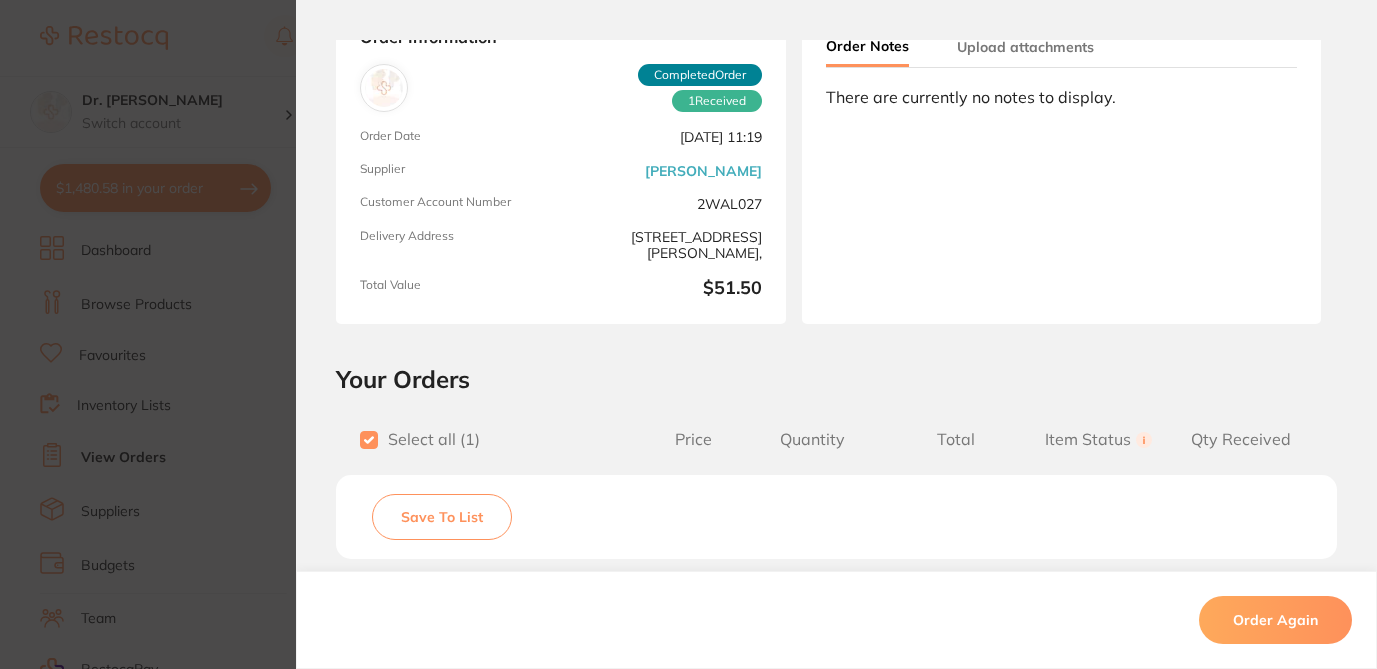 scroll, scrollTop: 191, scrollLeft: 0, axis: vertical 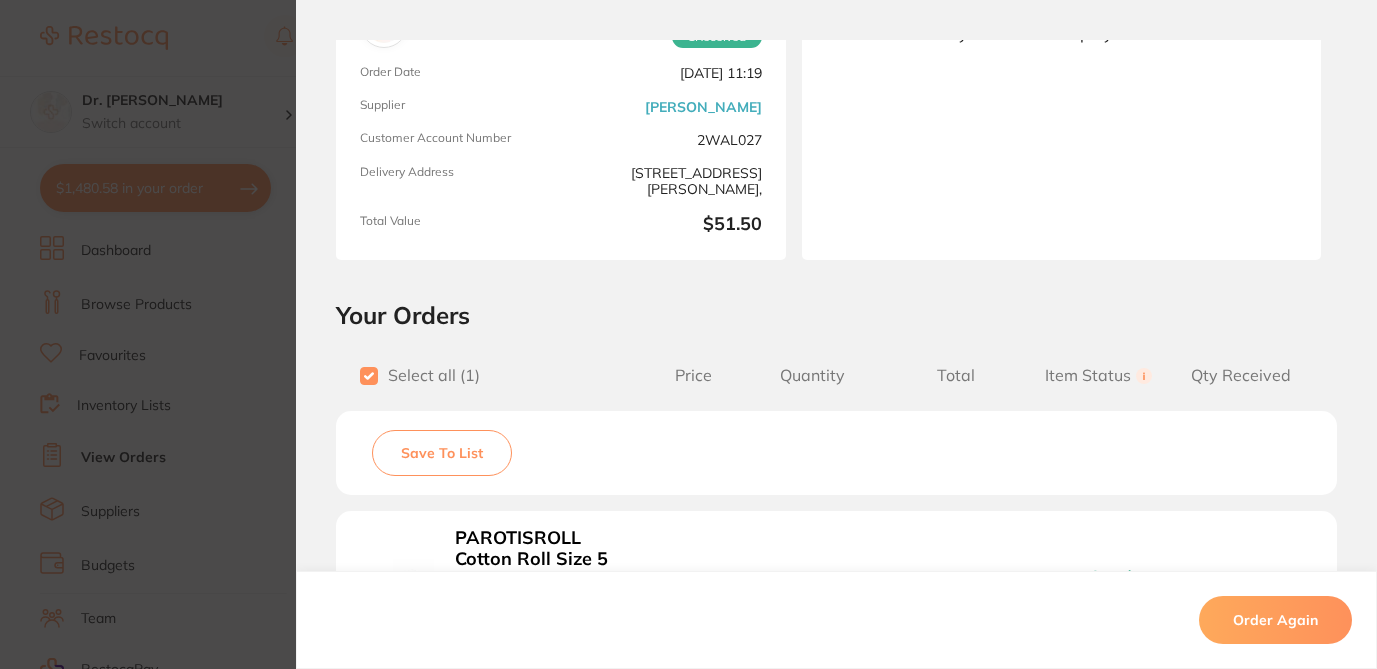 click on "Save To List" at bounding box center (442, 453) 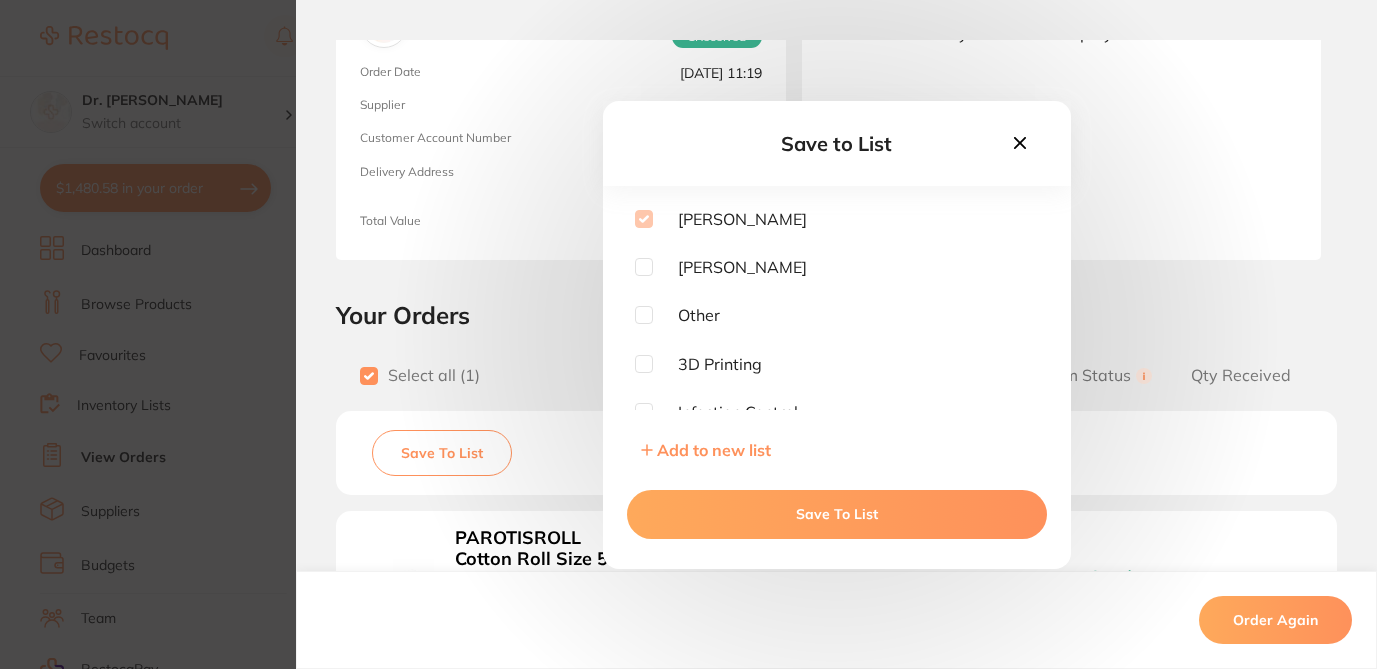 click on "Save To List" at bounding box center [837, 514] 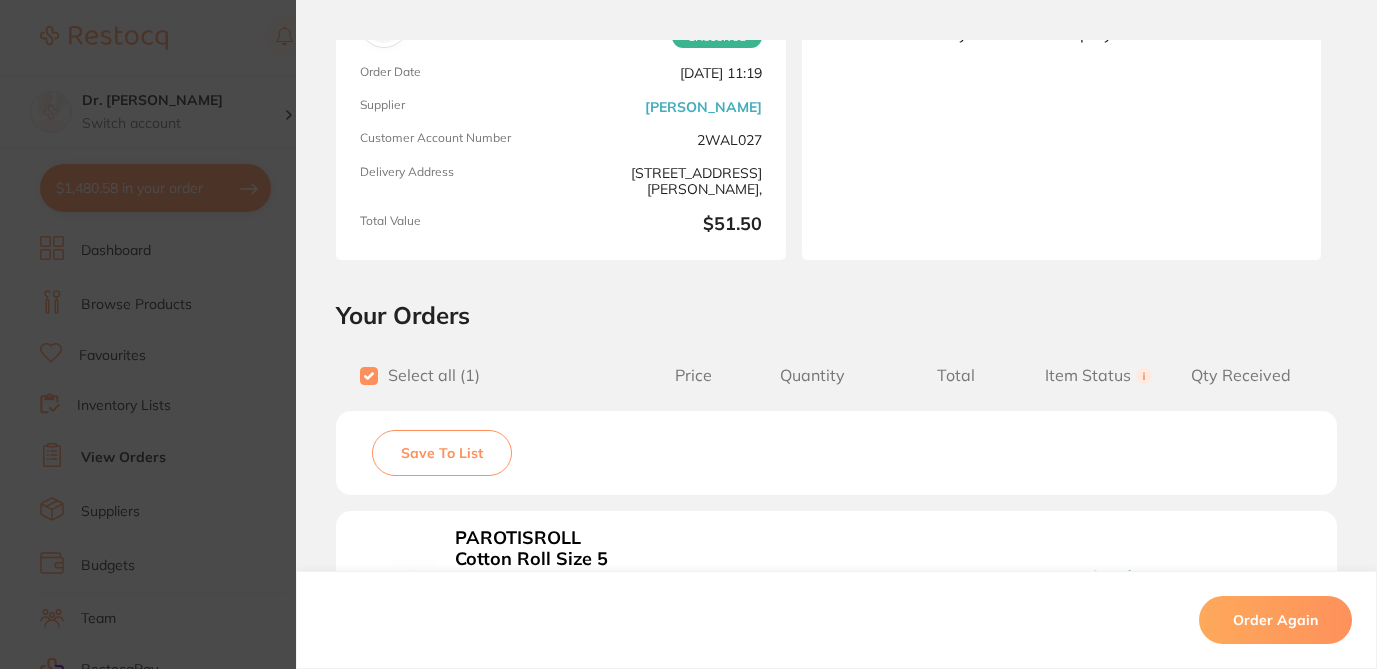 click on "Order ID: Restocq- 45136   Order Information   1  Received Completed  Order Order Date Jul 9 2024, 11:19 Supplier Henry Schein Halas   Customer Account Number 2WAL027 Delivery Address Suite 5 17-19 knox st double bay 2028,  Total Value $51.50 Order Notes Upload attachments There are currently no notes to display. Your Orders   Select all ( 1 ) Price Quantity Total Item Status   You can use this feature to track items that you have received and those that are on backorder Qty Received Save To List PAROTISROLL Cotton Roll Size 5 Pack of 100   Product    Code:  RO-160005     $46.82 1 $46.82 Received Received Back Order PAROTISROLL Cotton Roll Size 5 Pack of 100 Product    Code:  RO-160005 $46.82 Quantity:  1 Status:   Received Received Back Order Quantity Received:  Recipient: Default ( customer.care@henryschein.com.au ) Message:   10.0 % GST Incl. $4.68 Sub Total  Incl. GST  ( 1   Items) $51.50 Order Again ✕ ✕" at bounding box center [688, 334] 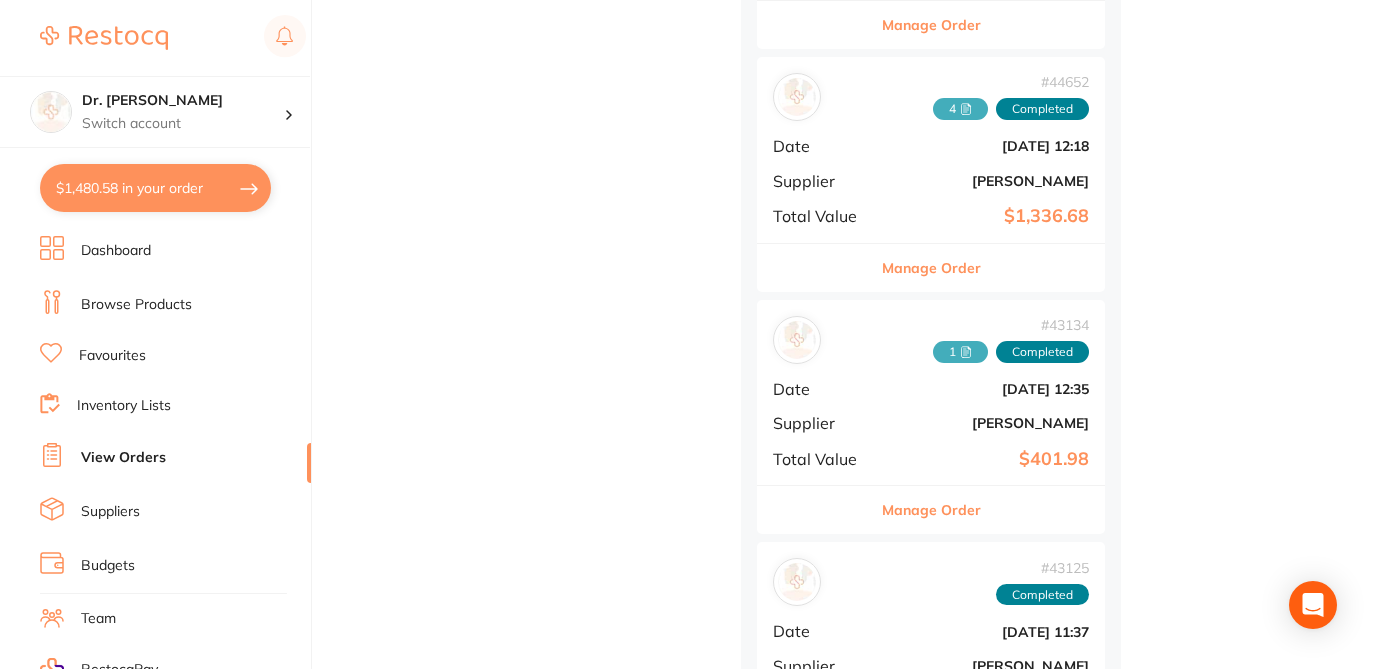 scroll, scrollTop: 5865, scrollLeft: 0, axis: vertical 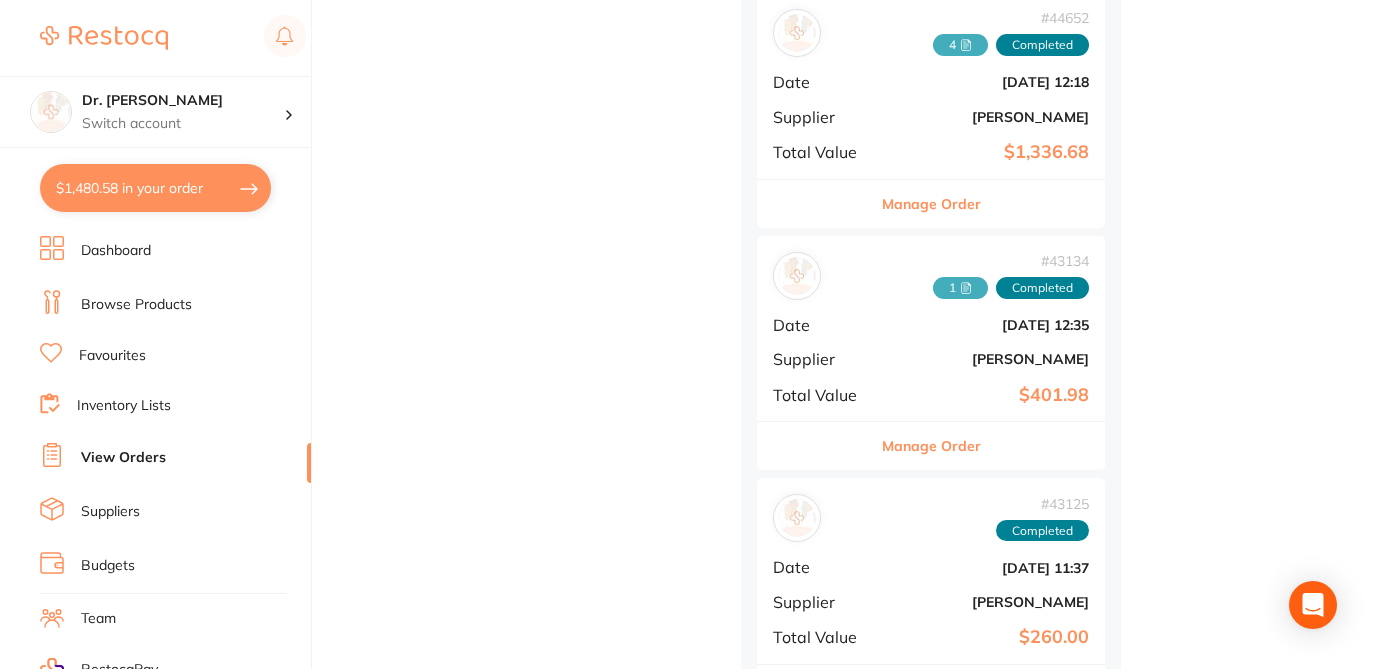 click on "Manage Order" at bounding box center (931, 204) 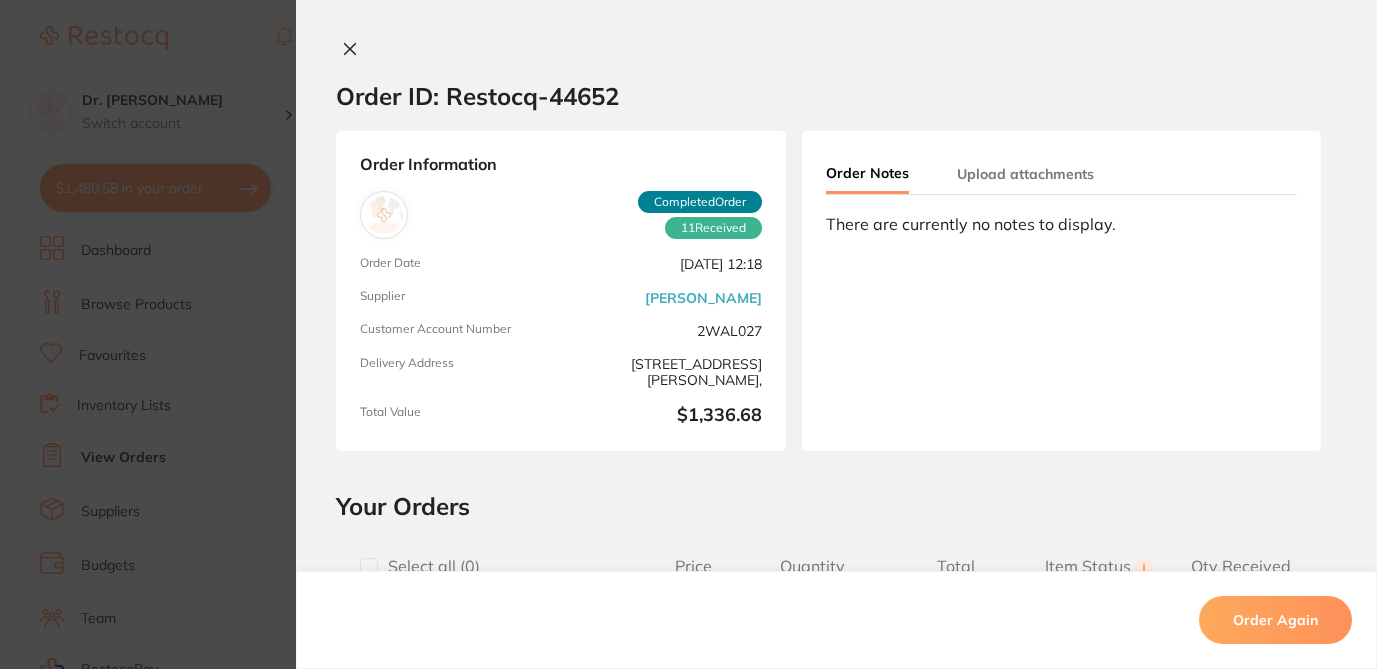 click at bounding box center [369, 567] 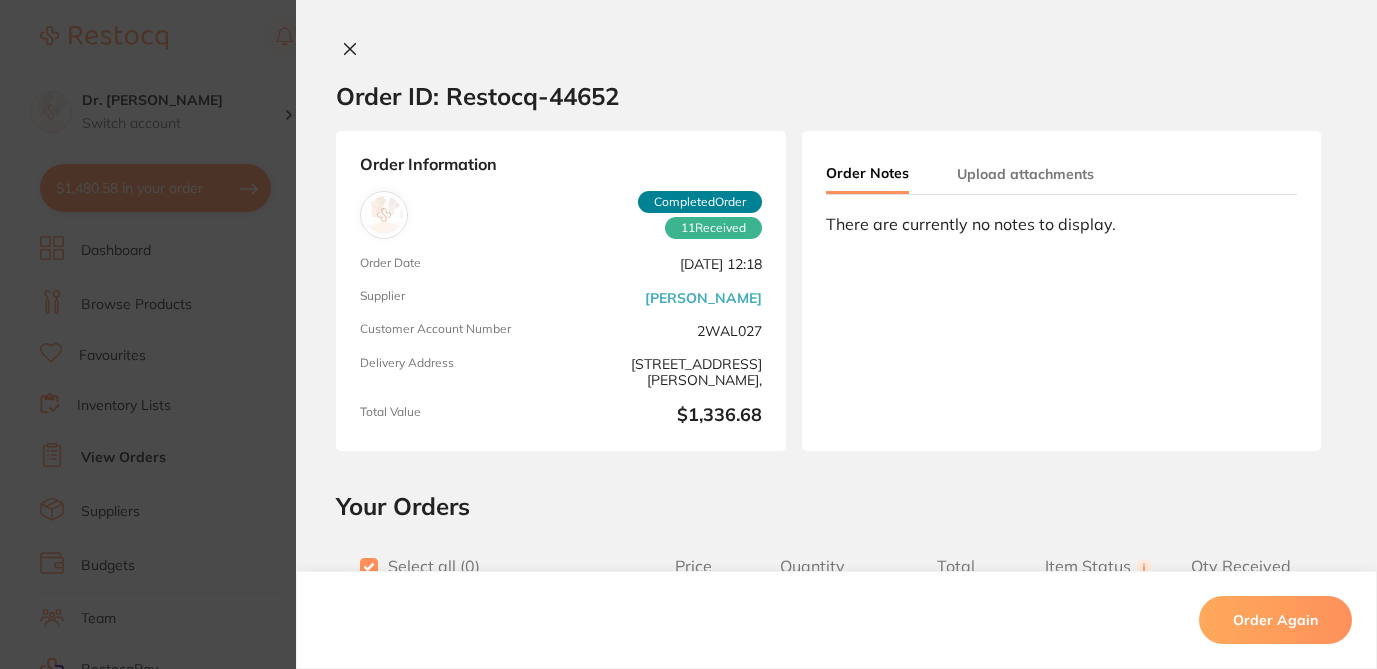 checkbox on "true" 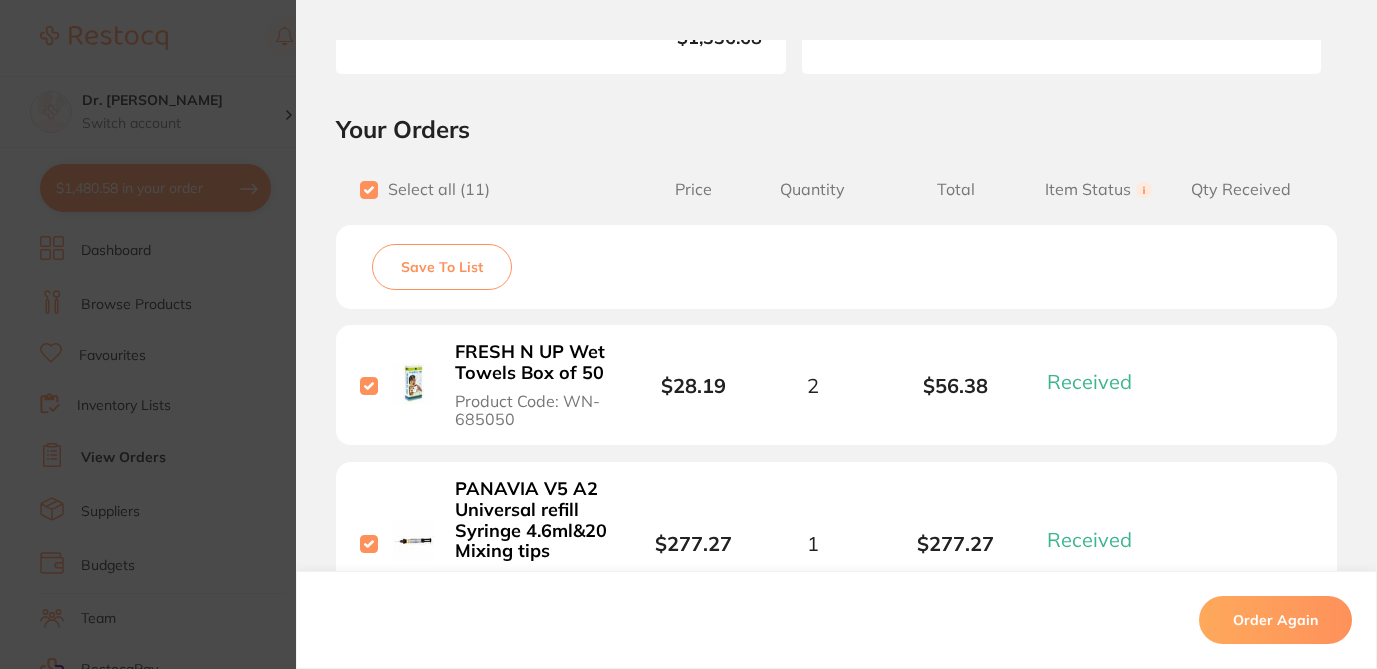 scroll, scrollTop: 390, scrollLeft: 0, axis: vertical 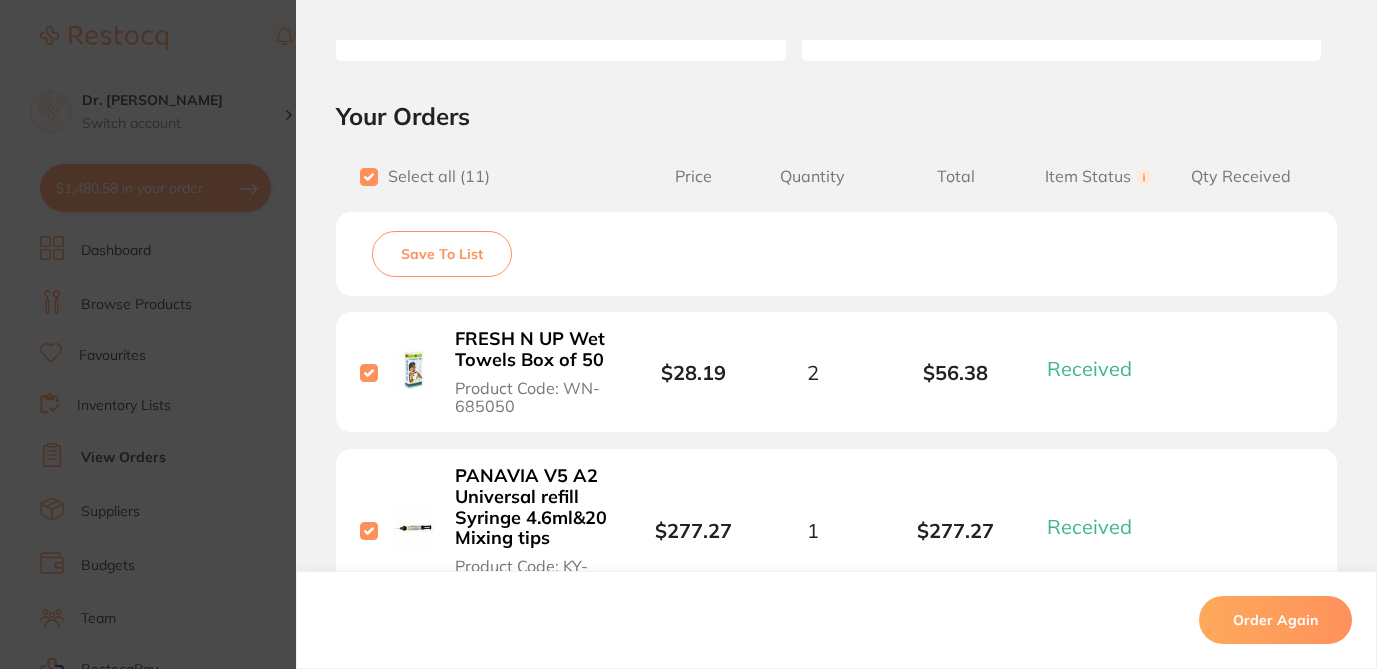 click on "Save To List" at bounding box center [442, 254] 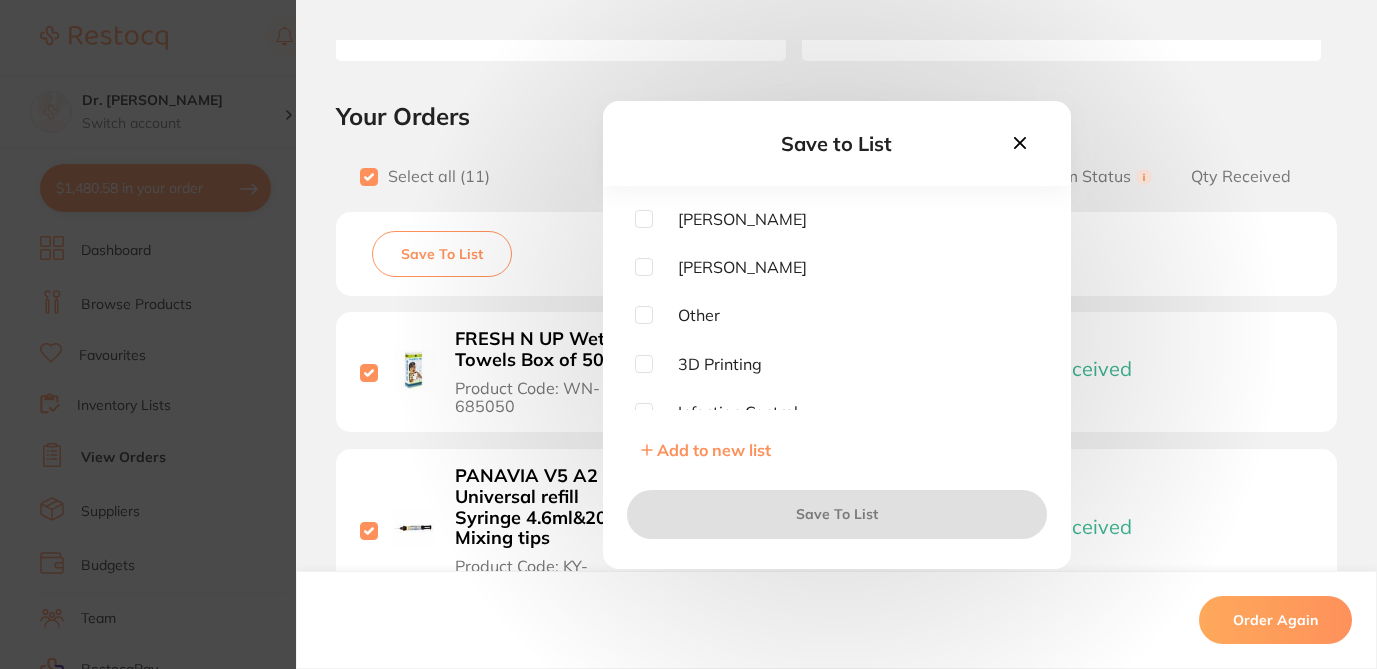 click at bounding box center [644, 219] 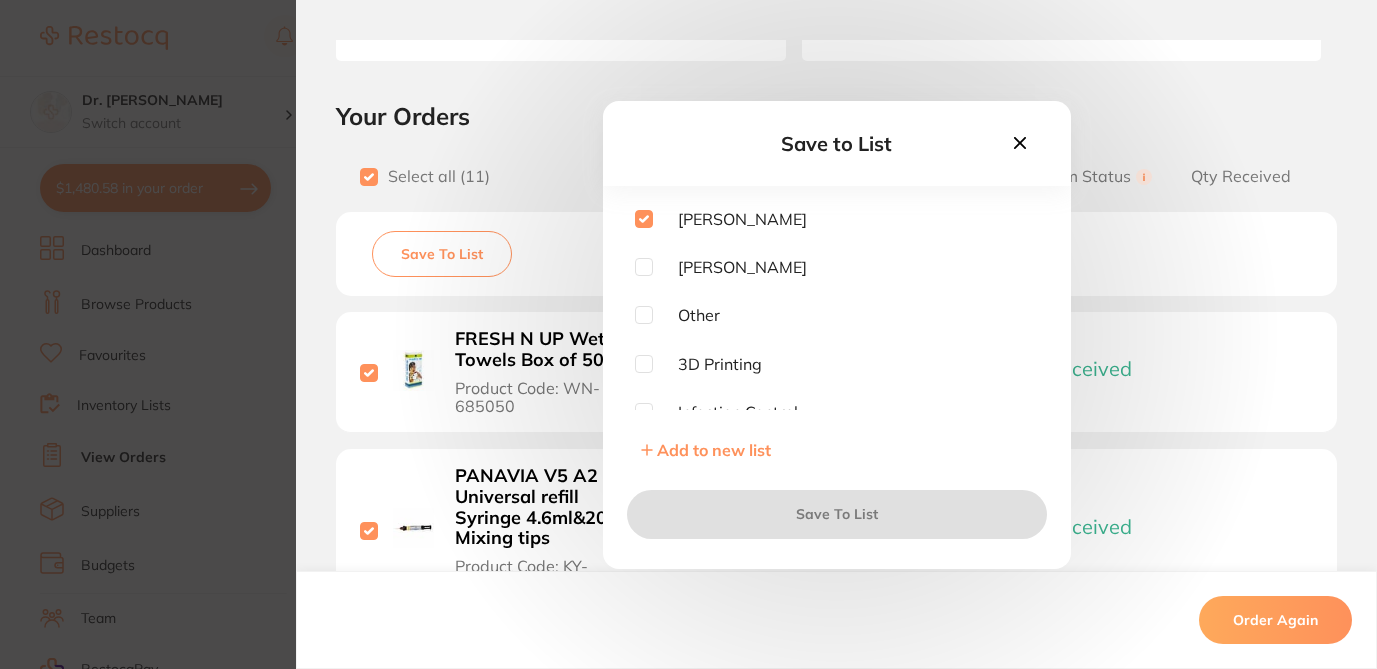 checkbox on "true" 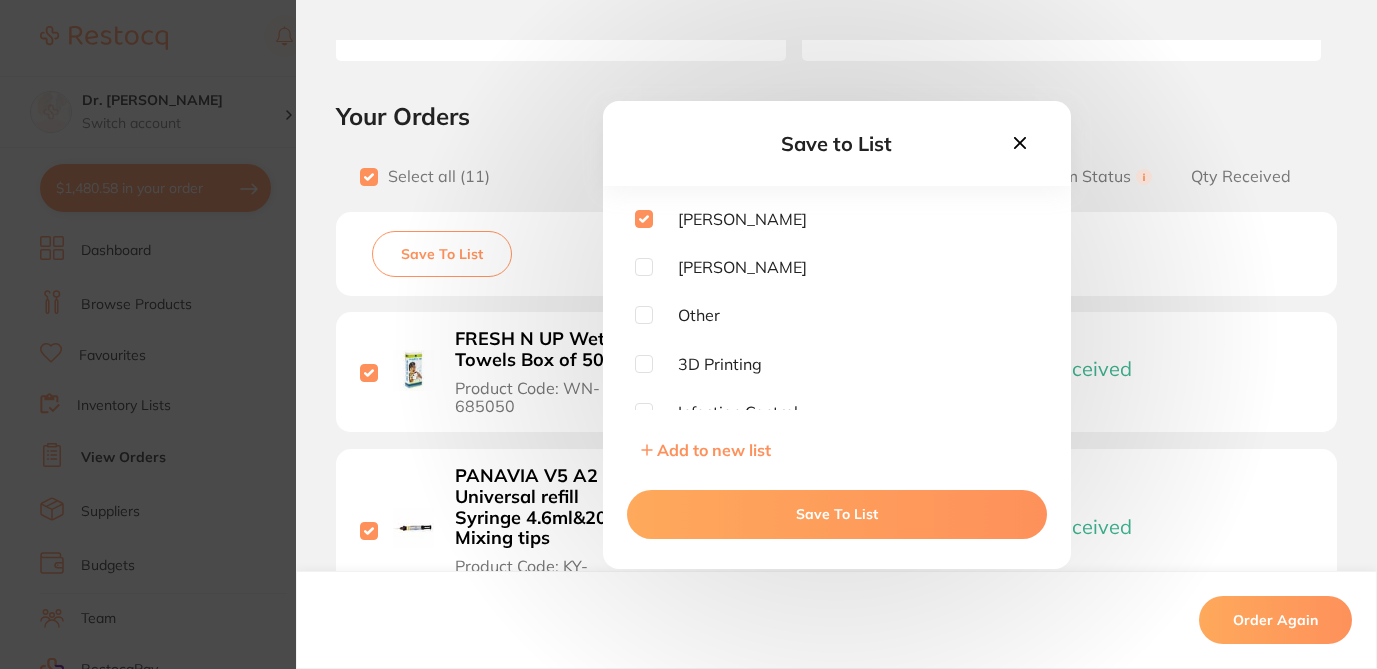 click on "Save To List" at bounding box center (837, 514) 